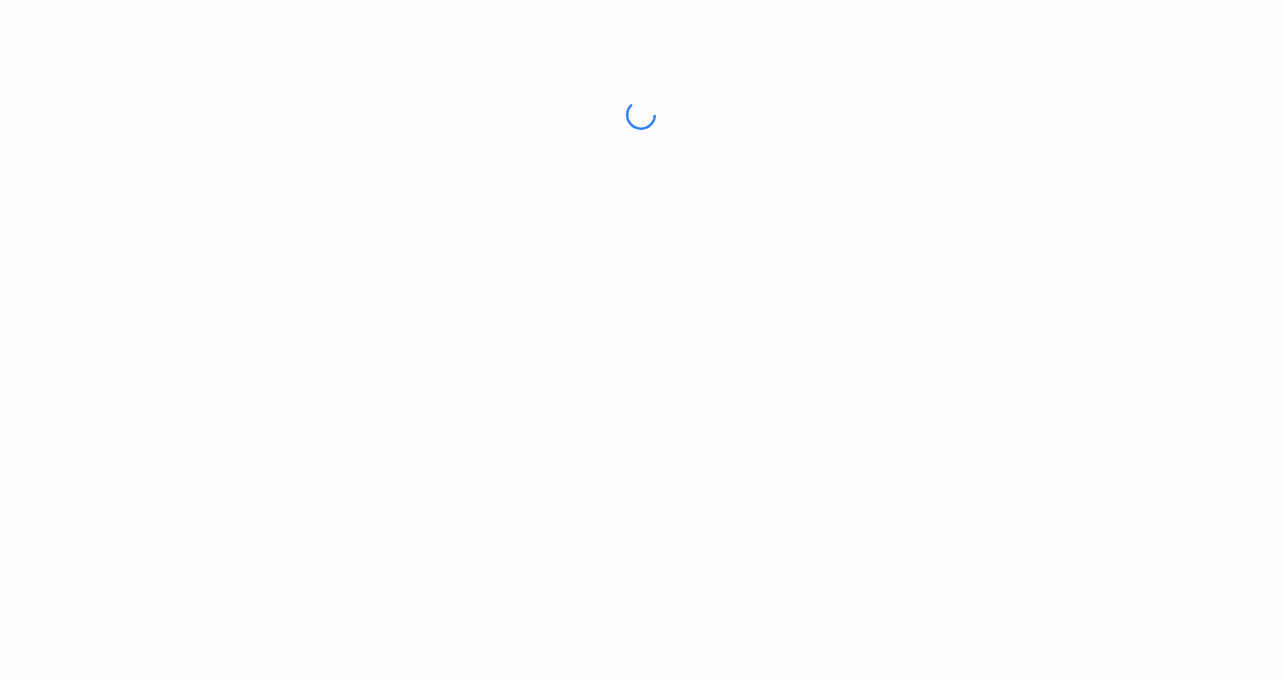 scroll, scrollTop: 0, scrollLeft: 0, axis: both 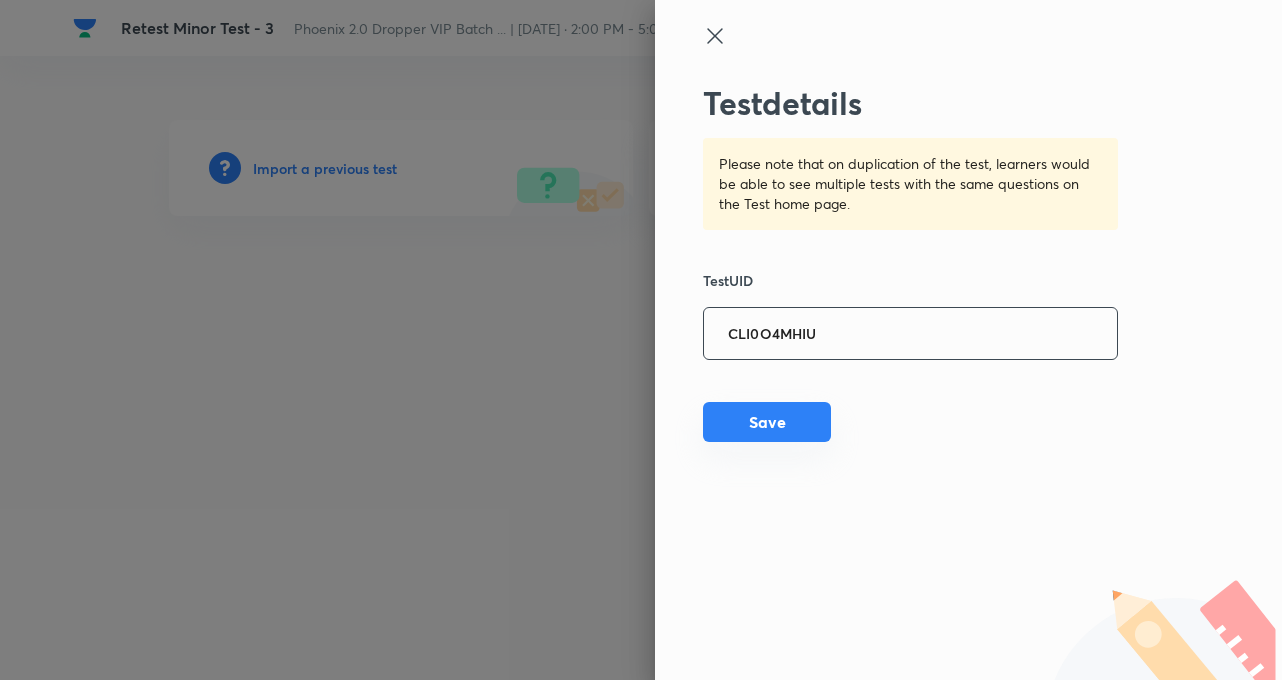 type on "CLI0O4MHIU" 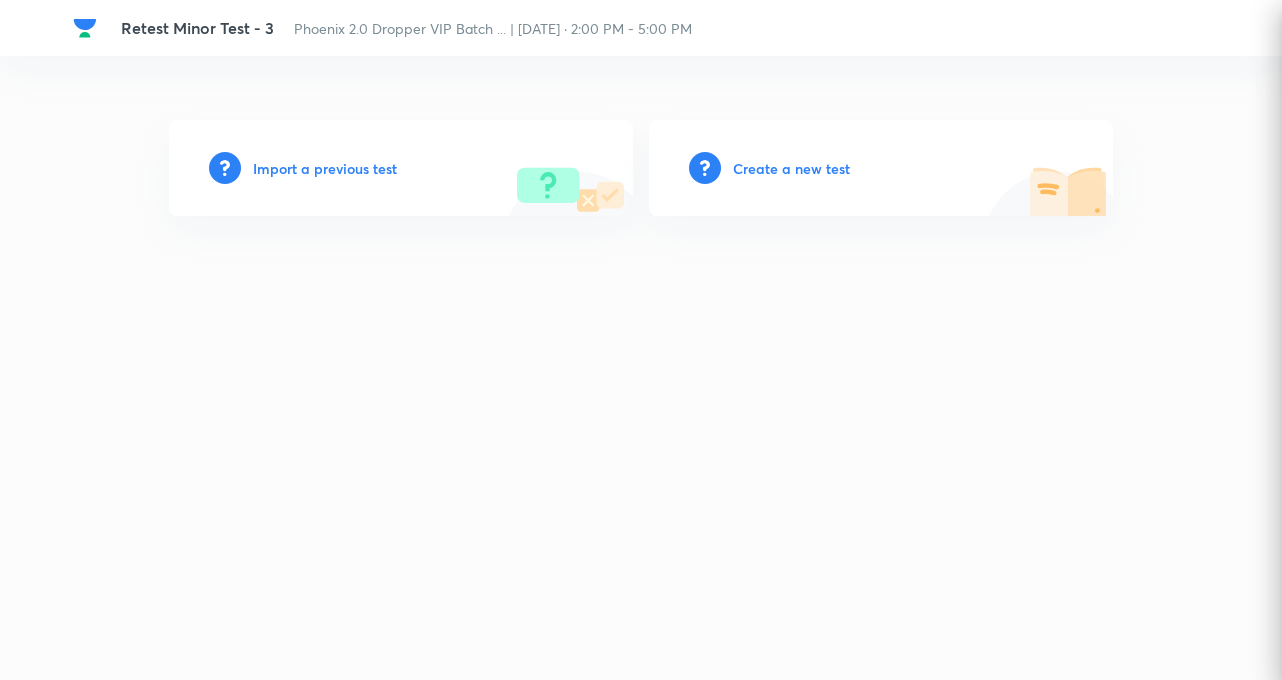 type 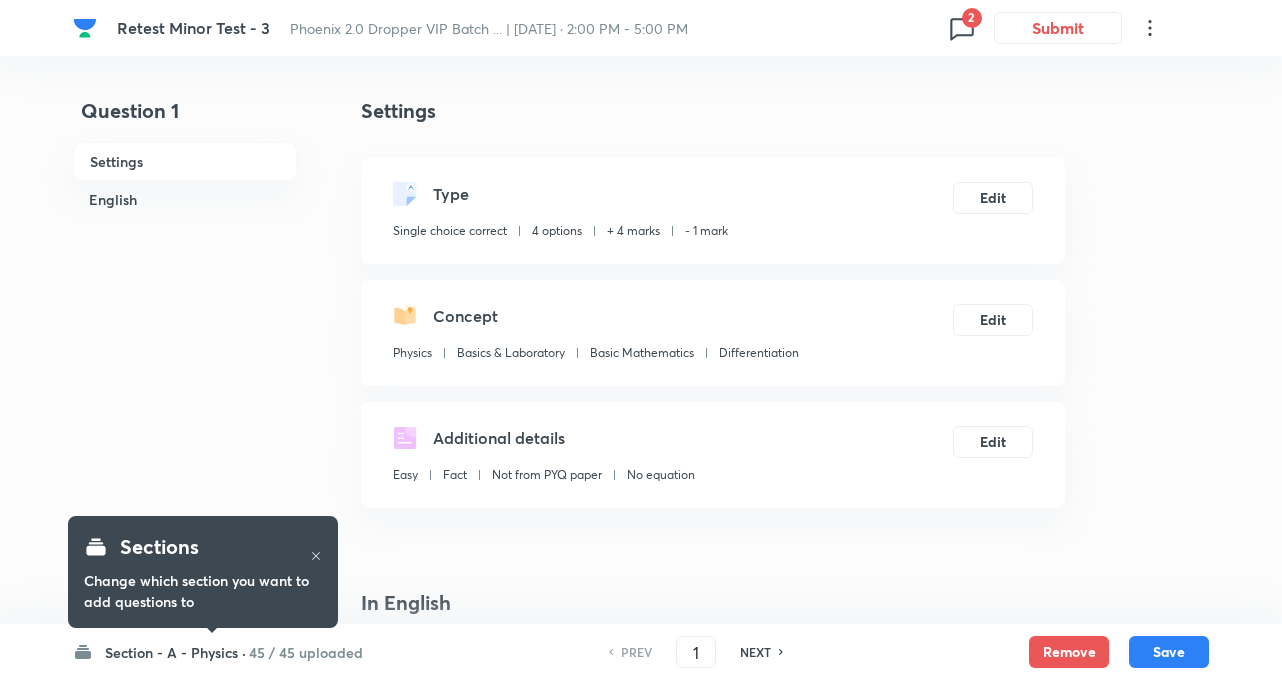 checkbox on "true" 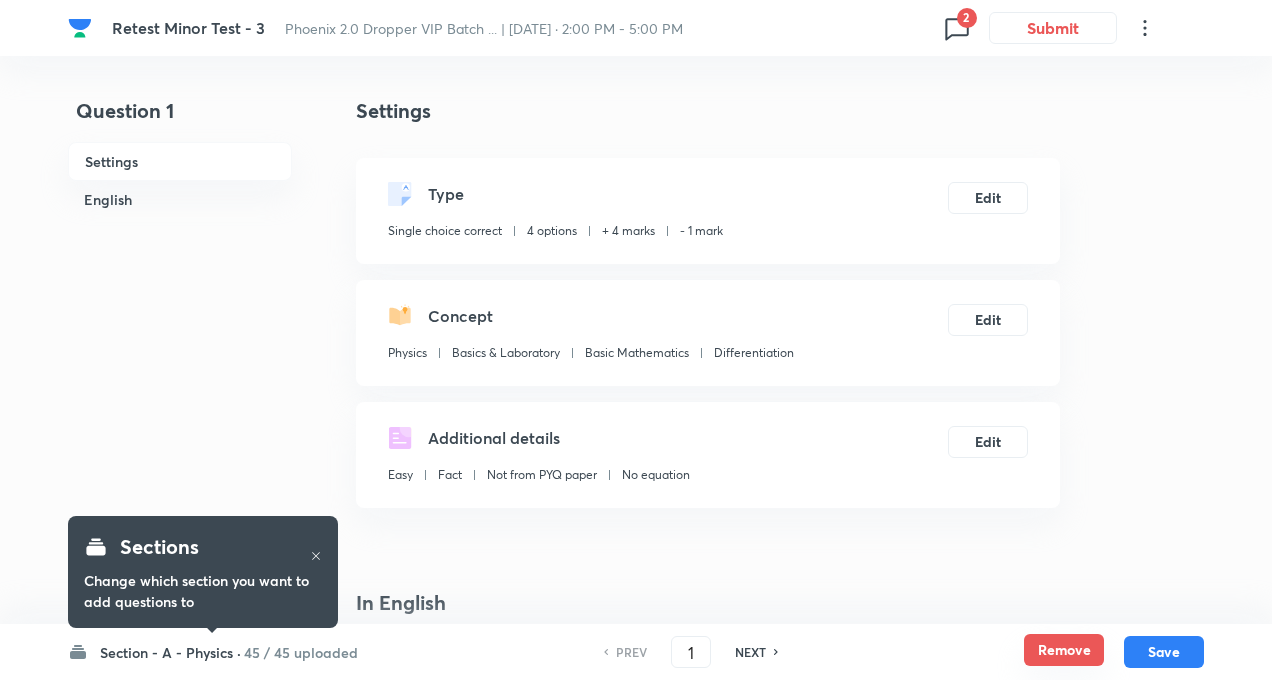 click on "Remove" at bounding box center [1064, 650] 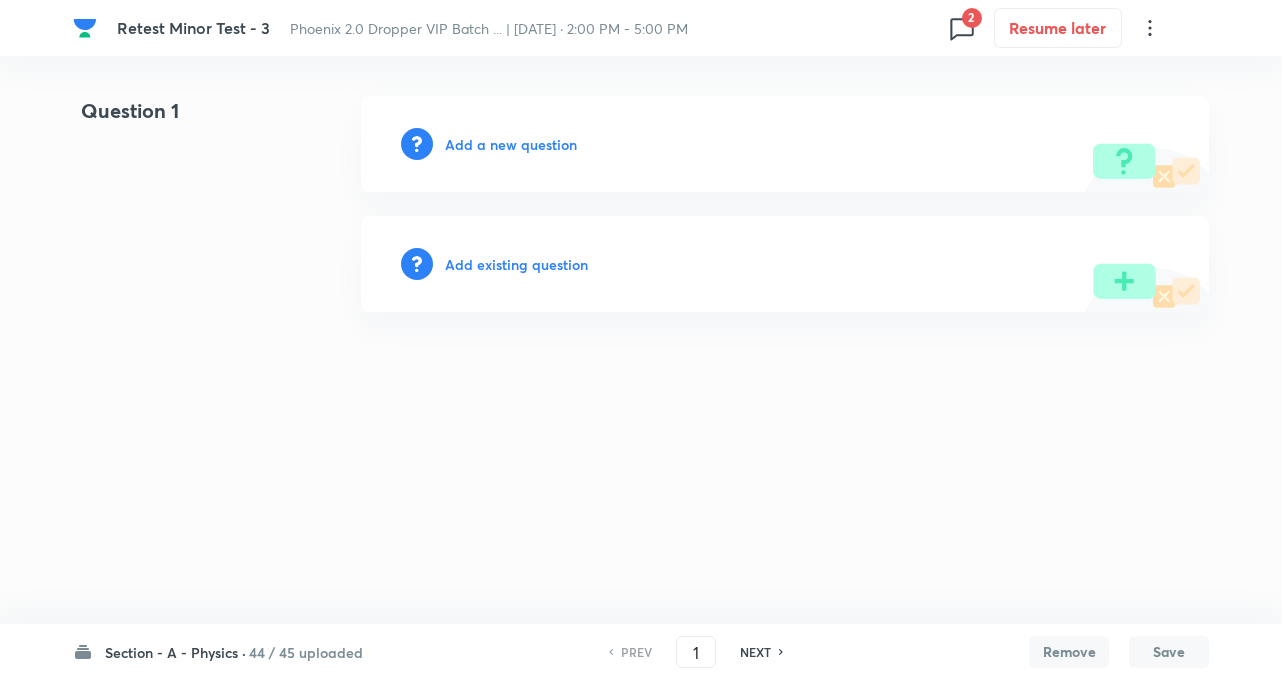 click on "NEXT" at bounding box center [755, 652] 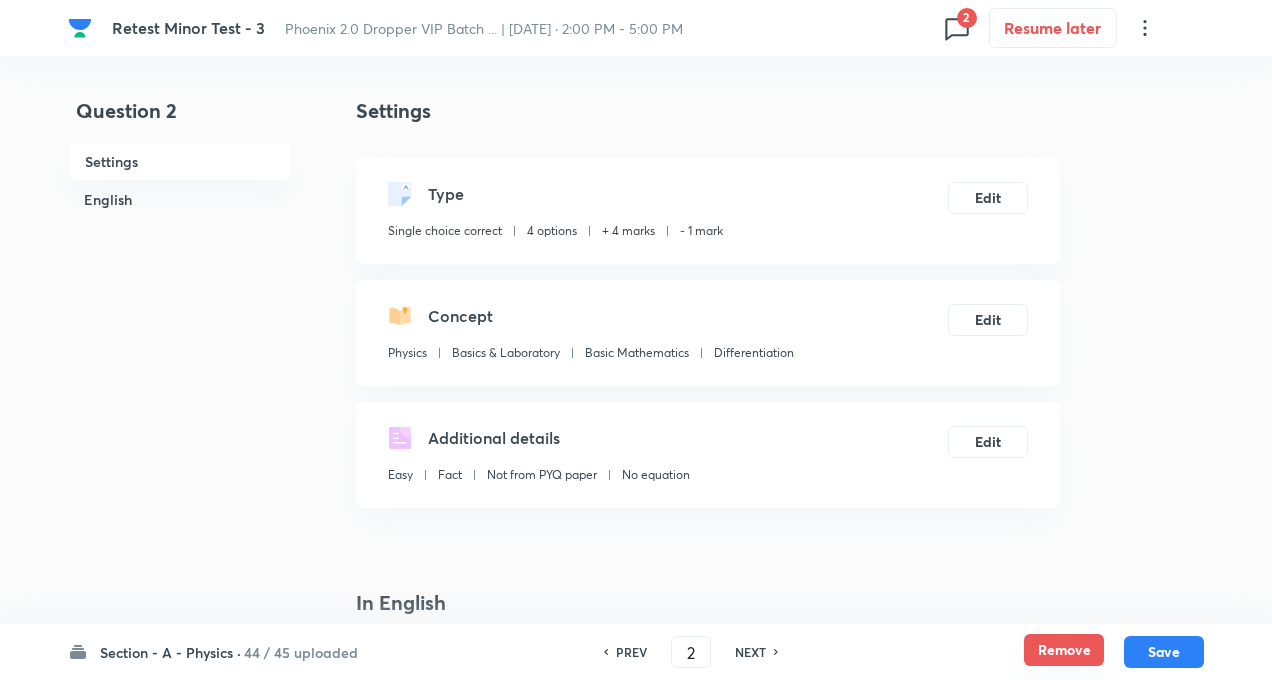 checkbox on "true" 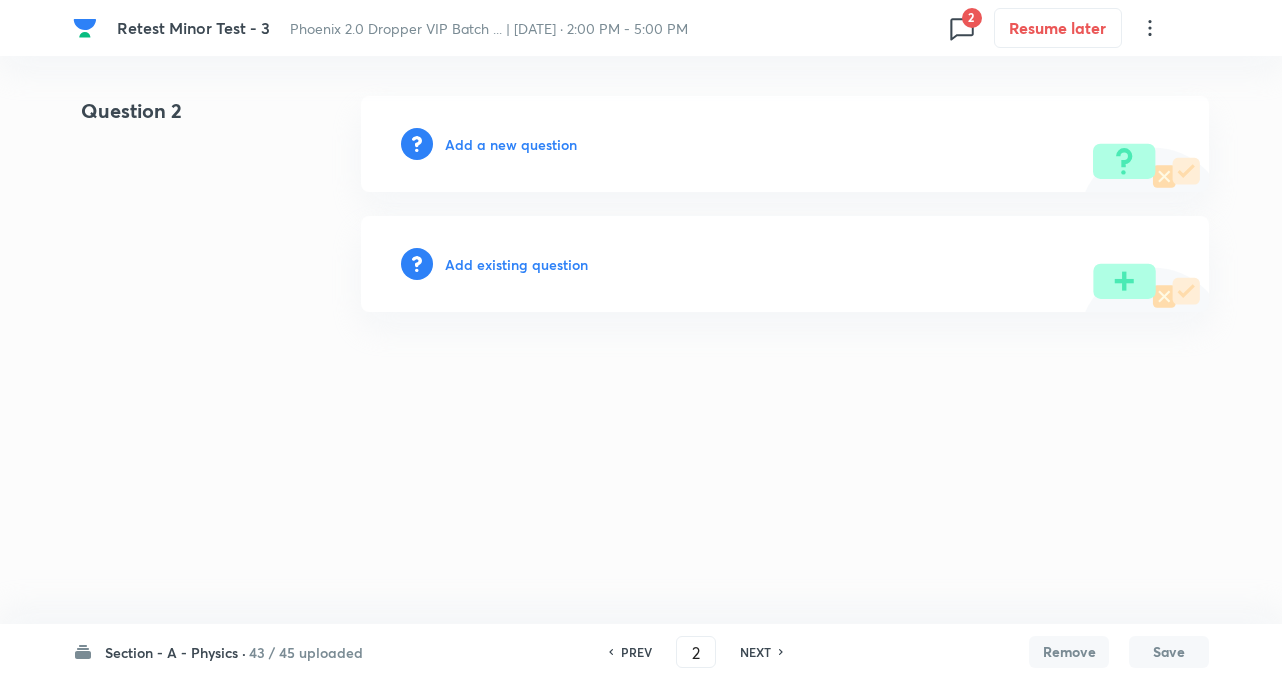 click on "NEXT" at bounding box center [755, 652] 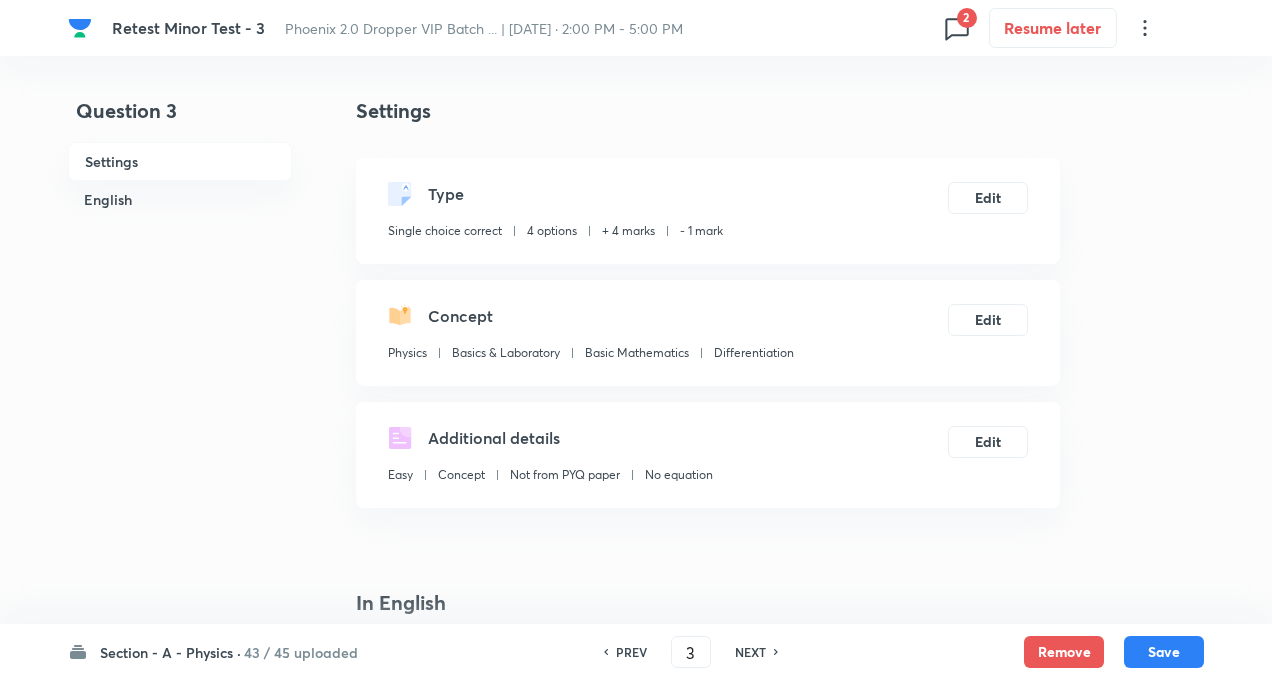 checkbox on "true" 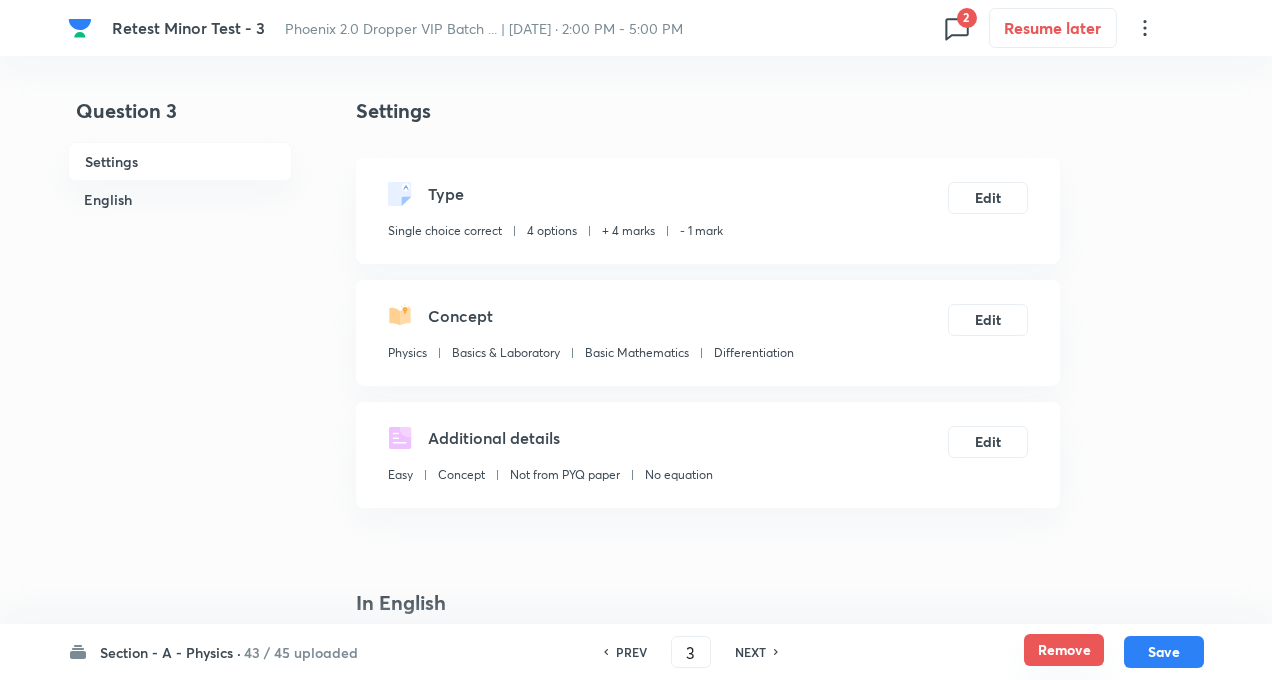 click on "Remove" at bounding box center [1064, 650] 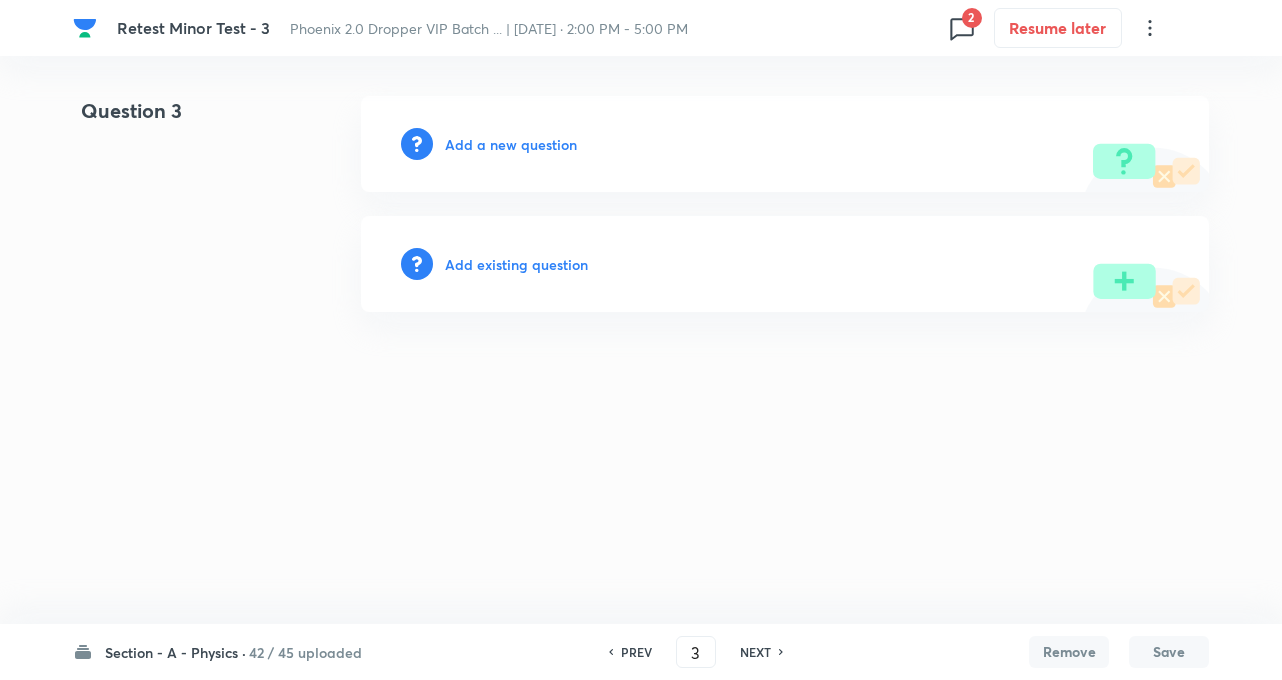 click on "NEXT" at bounding box center (758, 652) 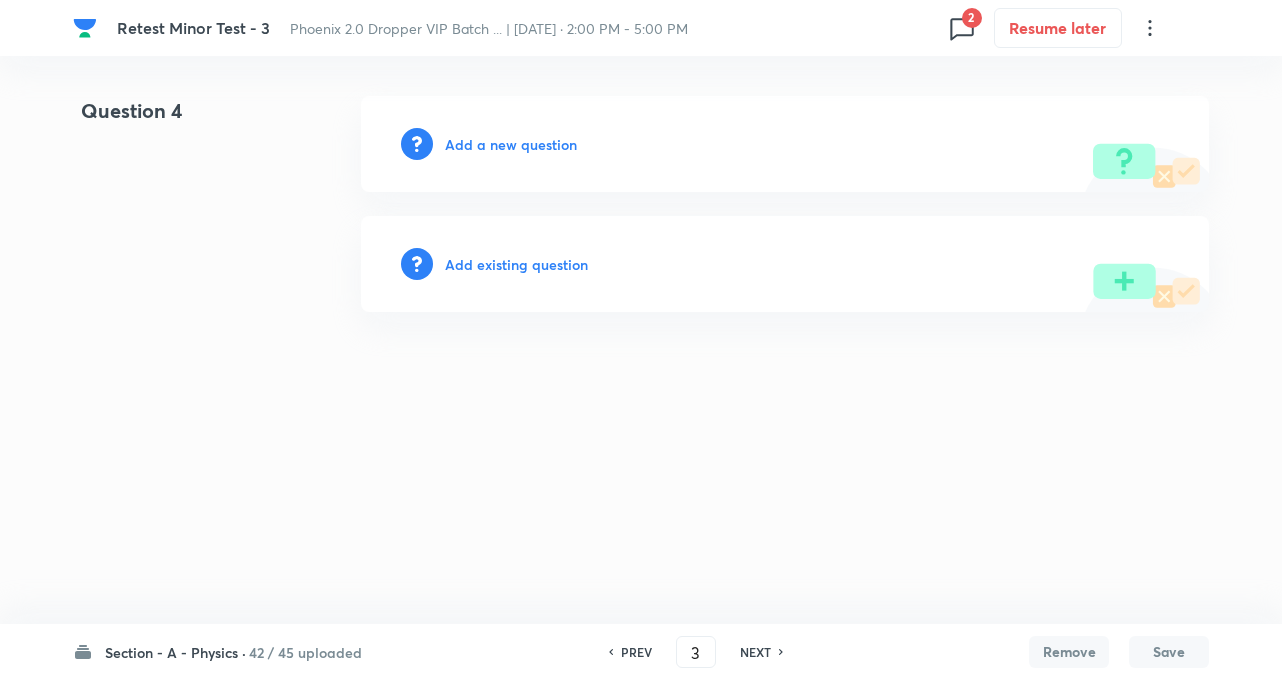 type on "4" 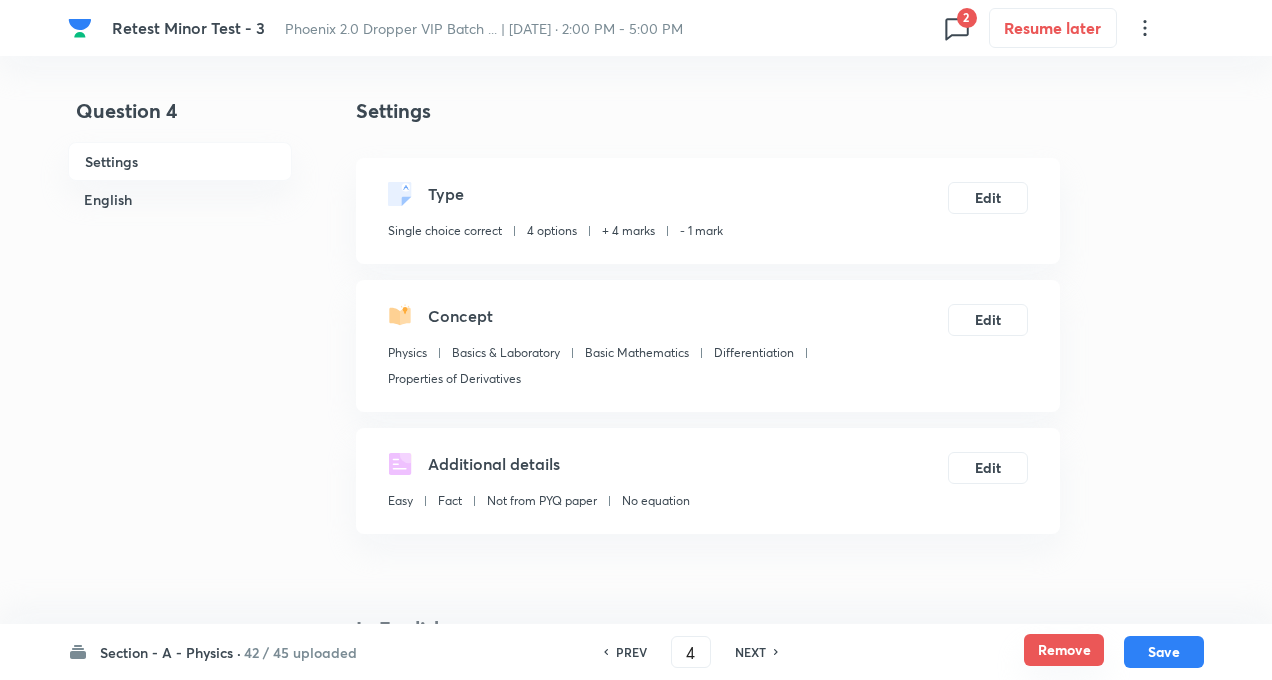 checkbox on "true" 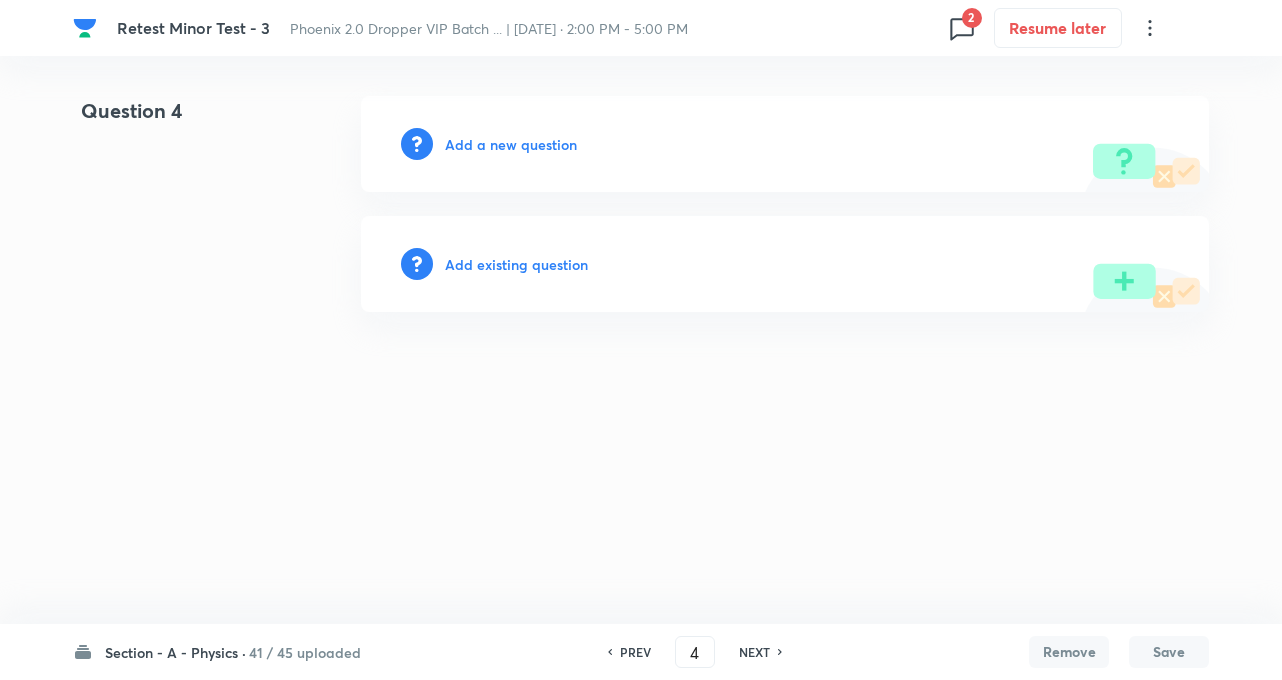 click on "NEXT" at bounding box center (754, 652) 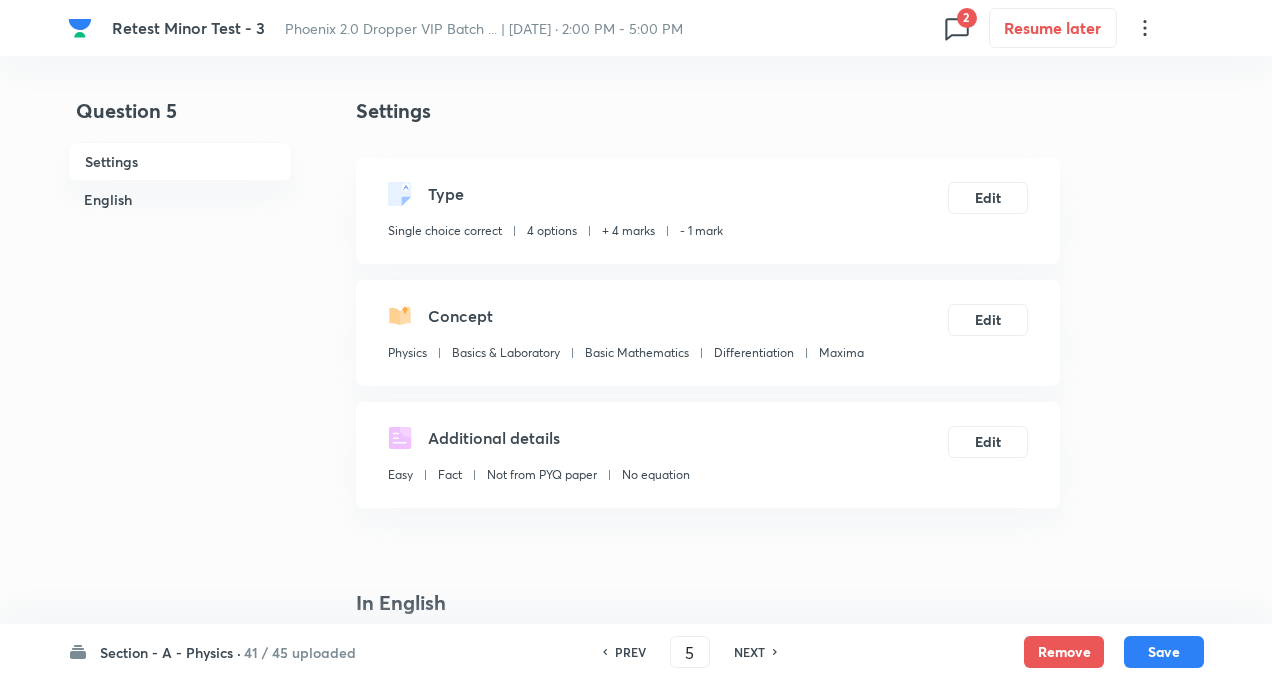 checkbox on "true" 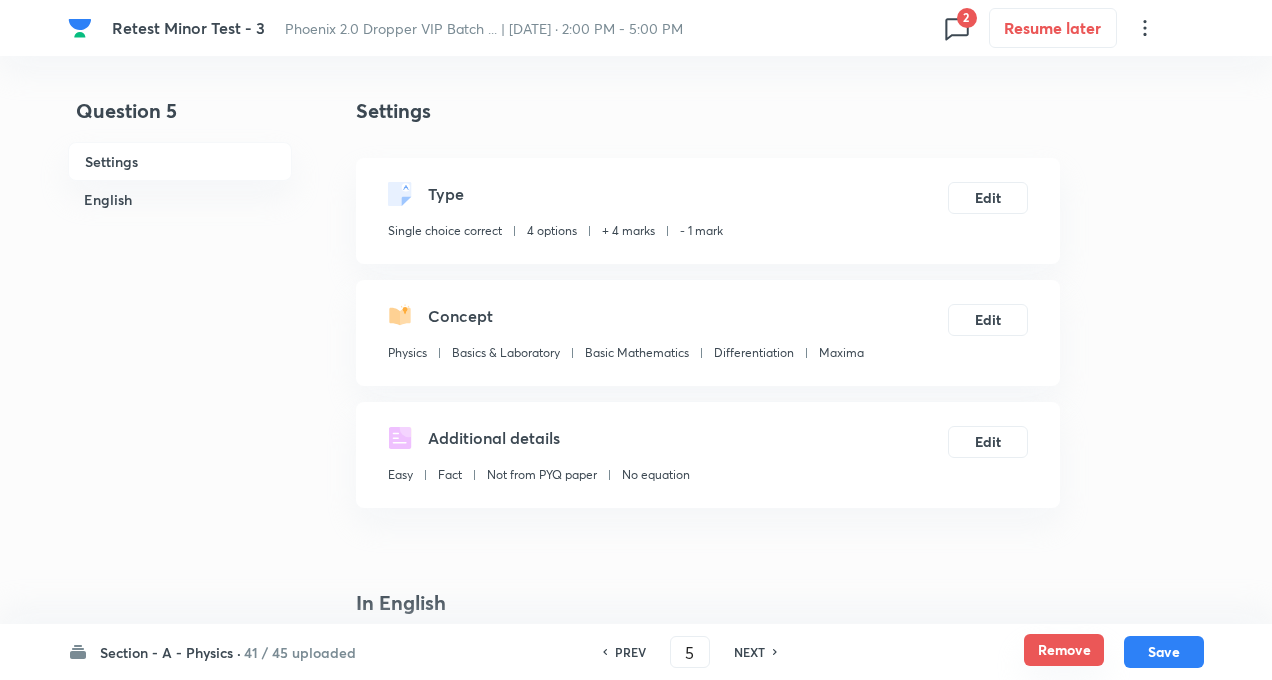 click on "Remove" at bounding box center [1064, 650] 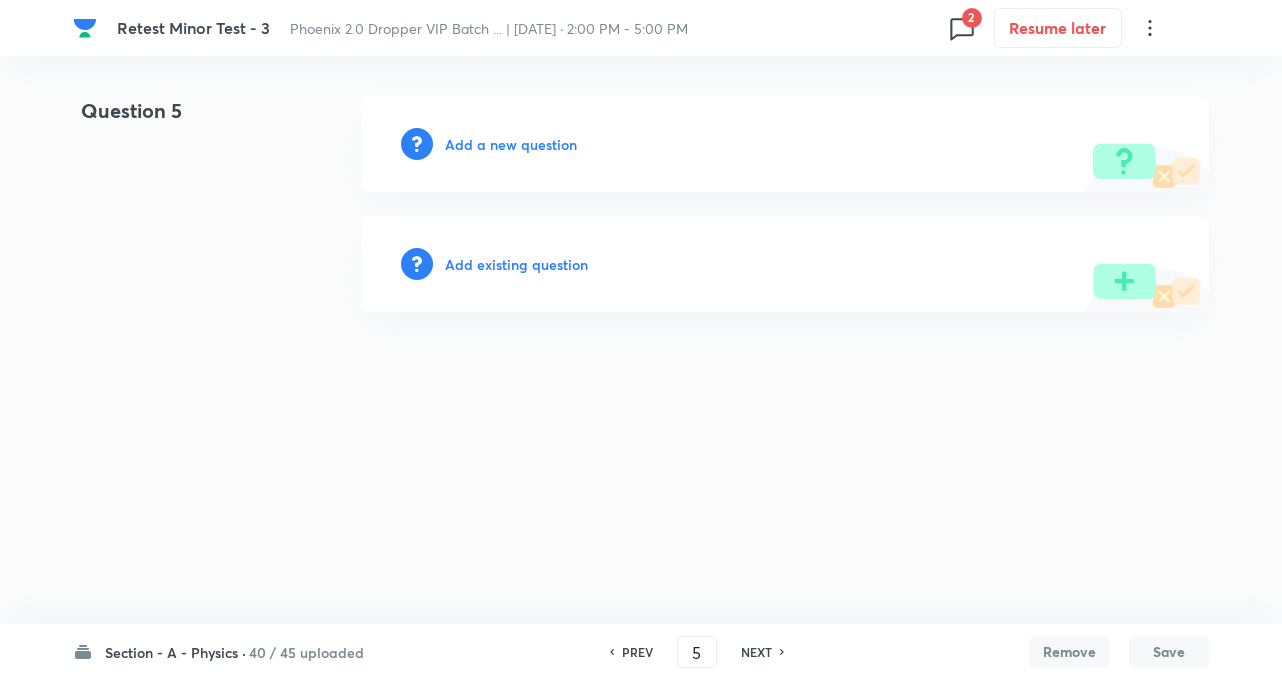 click on "NEXT" at bounding box center (756, 652) 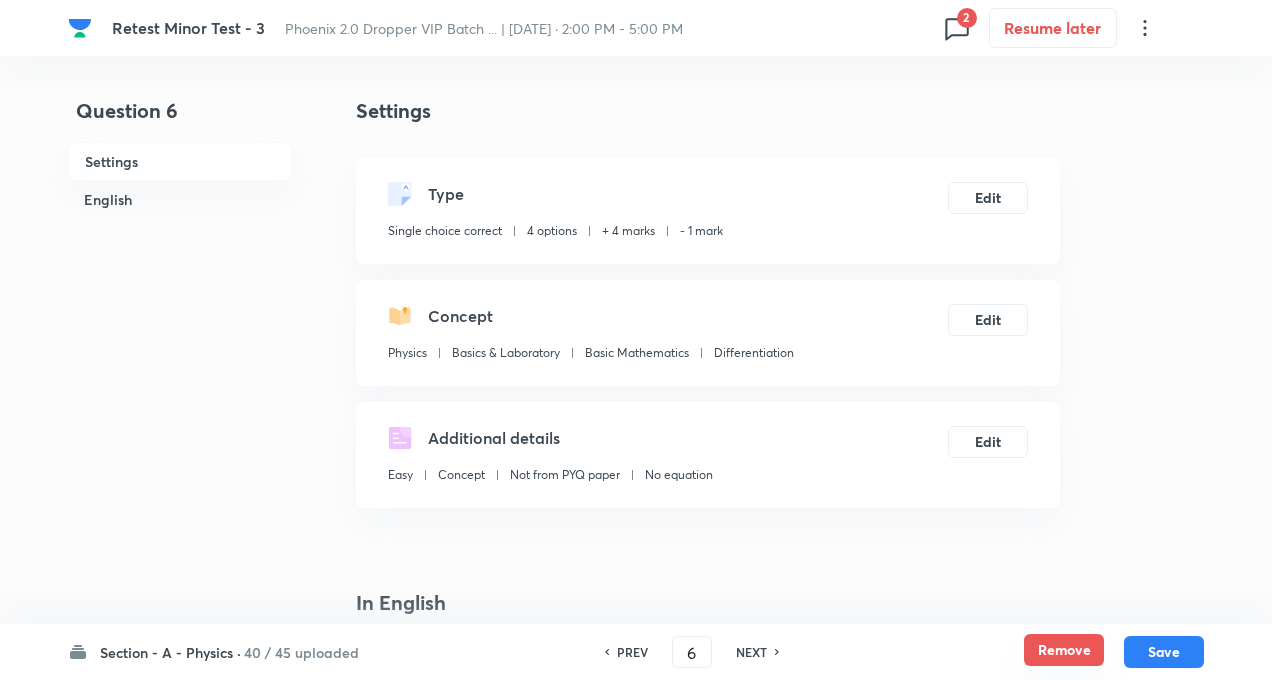 checkbox on "true" 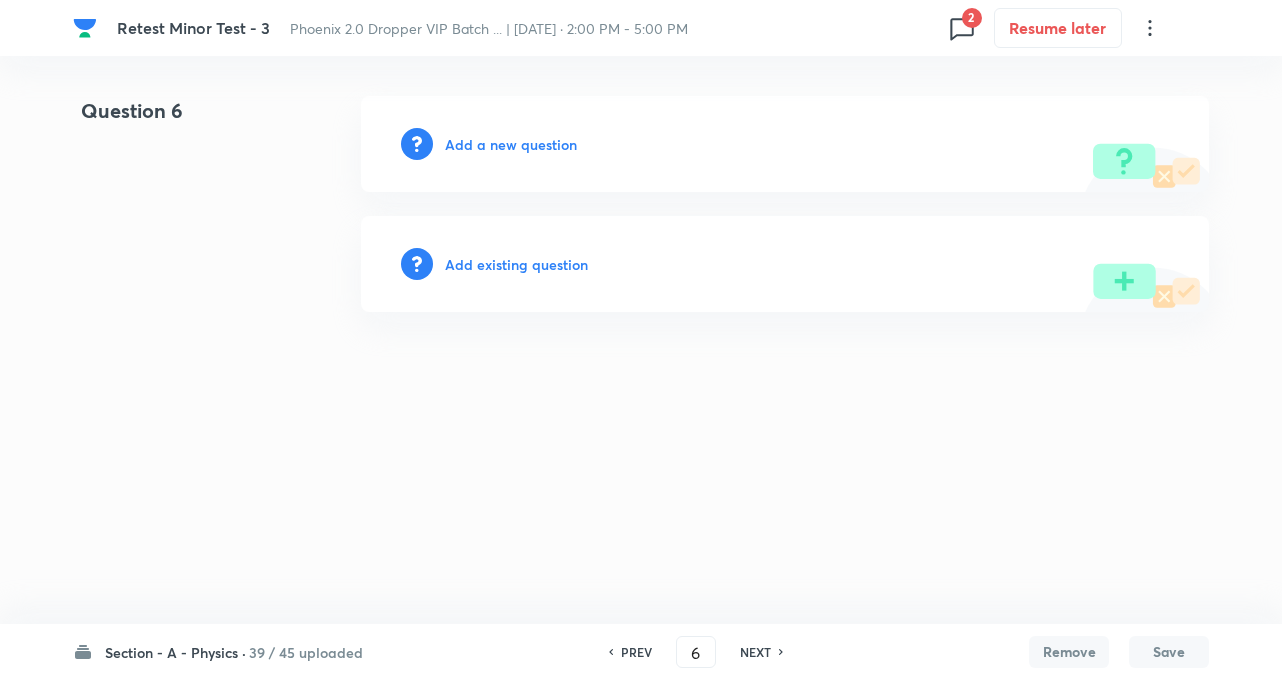 click on "NEXT" at bounding box center (755, 652) 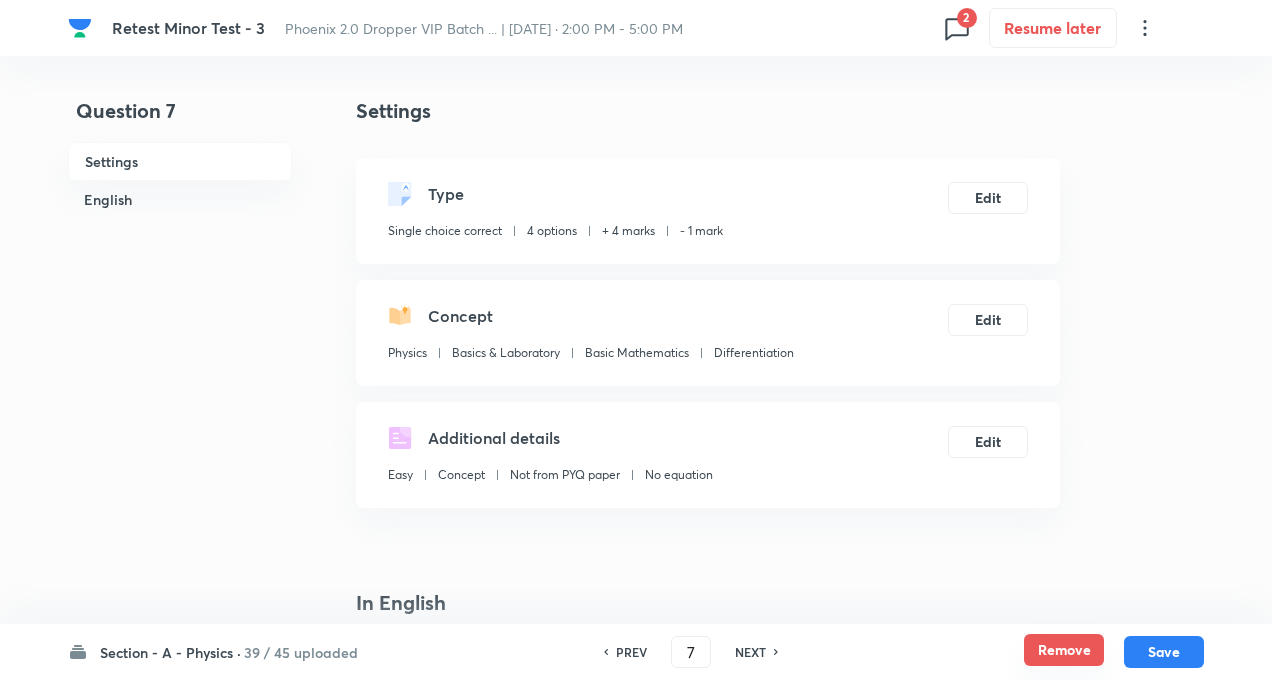 checkbox on "true" 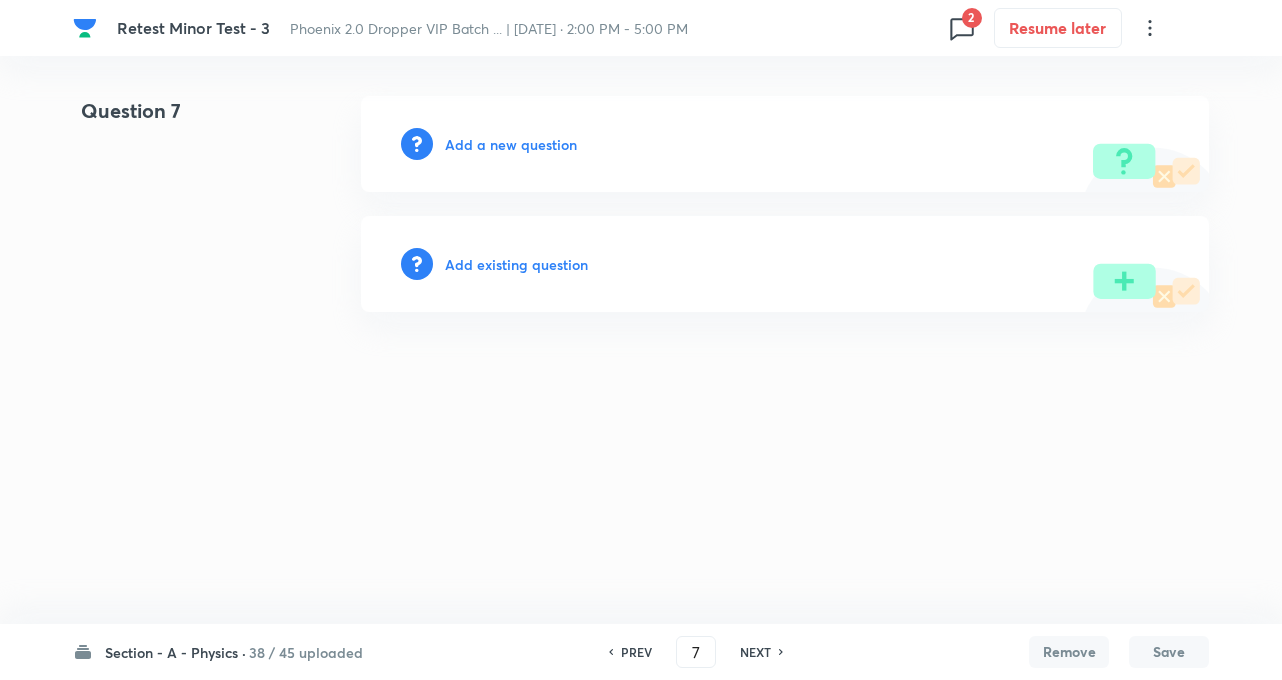 click on "NEXT" at bounding box center [755, 652] 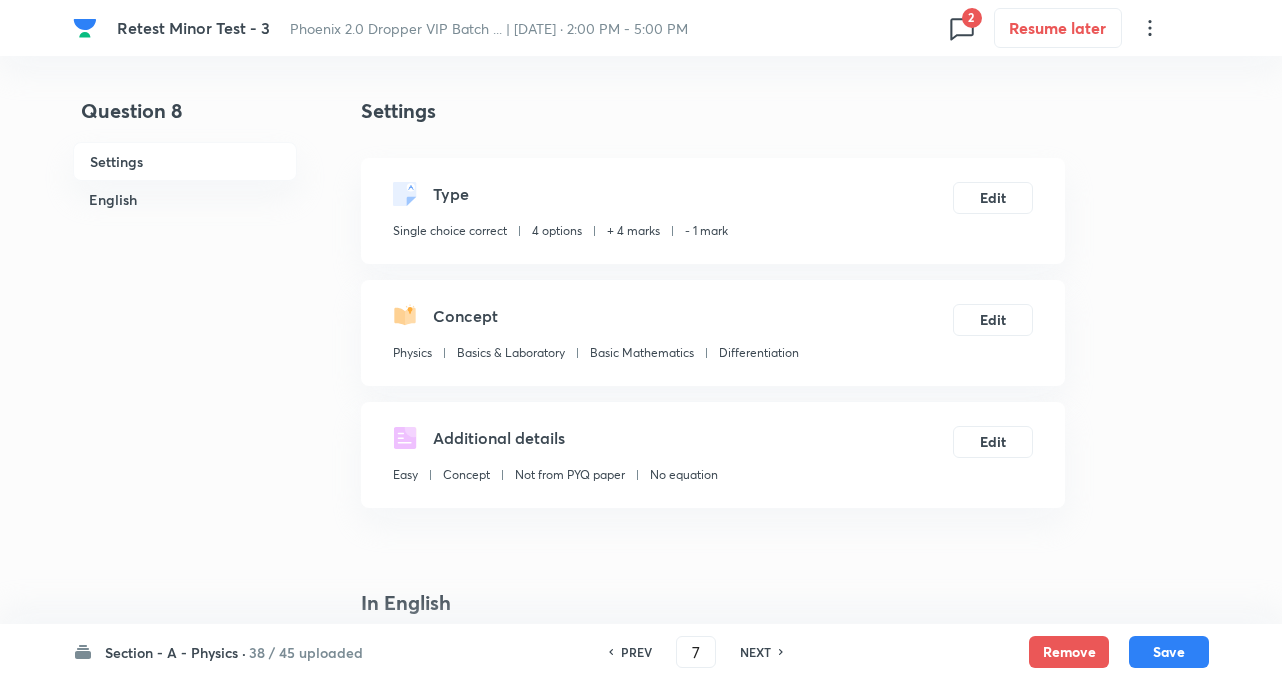 type on "8" 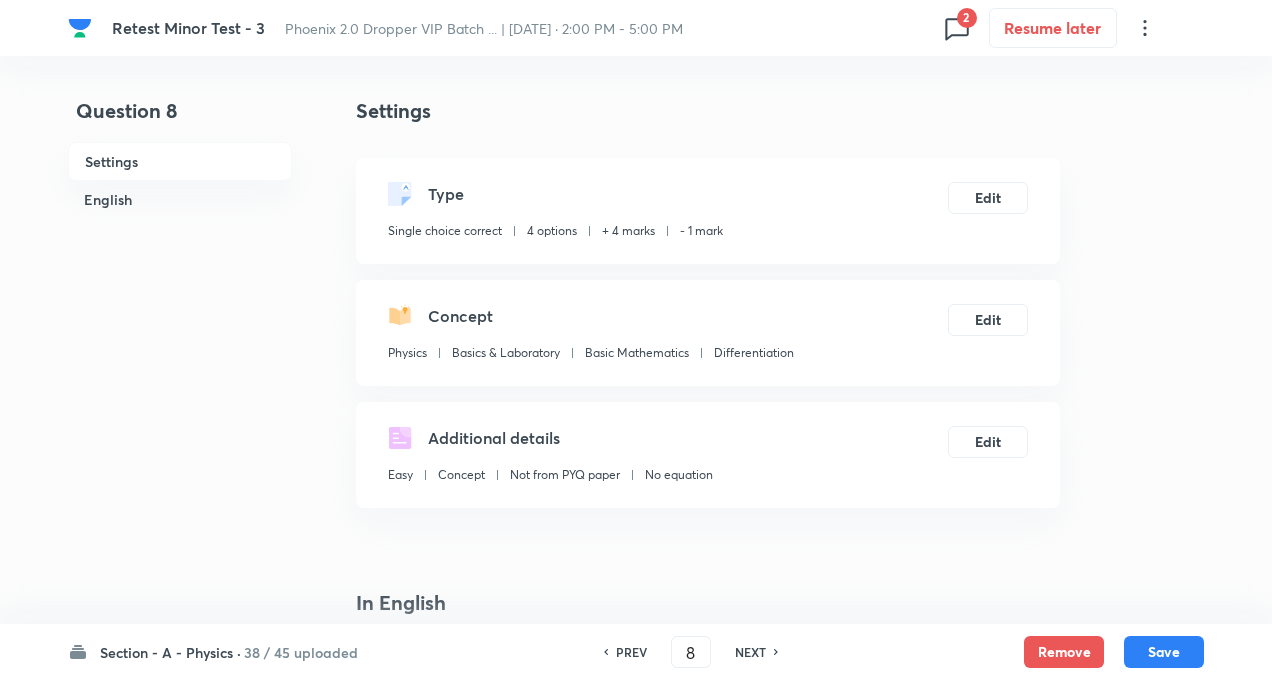 checkbox on "true" 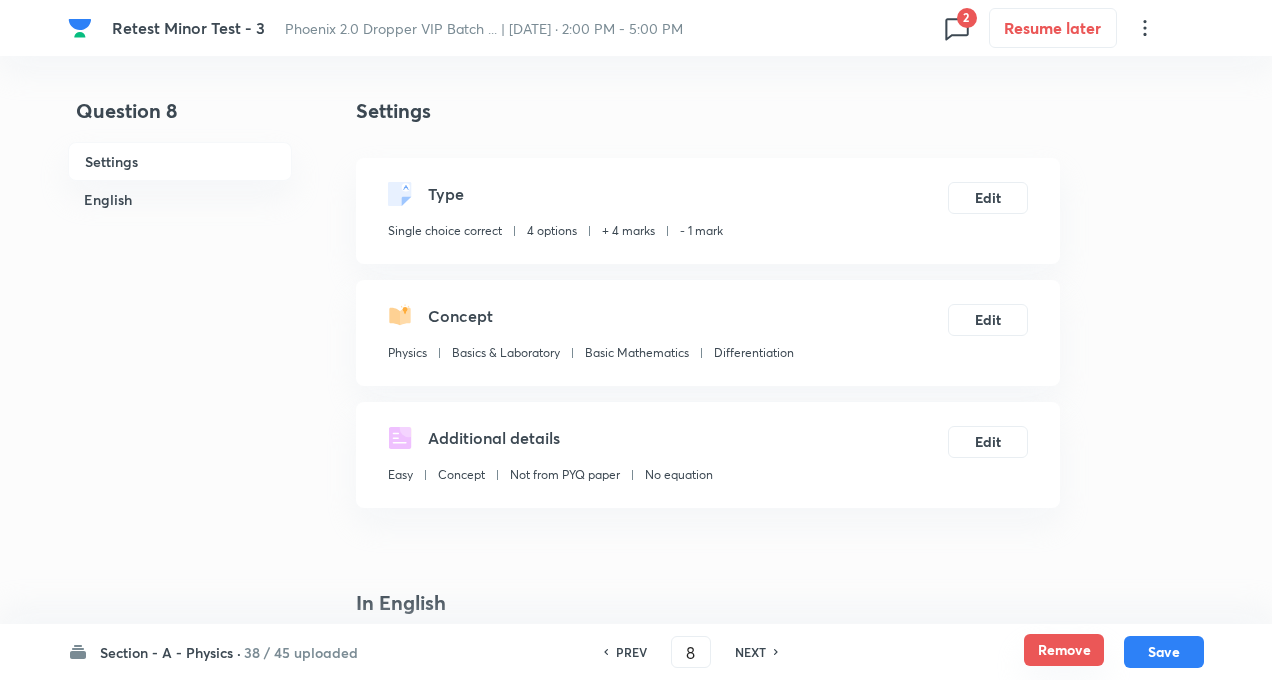 click on "Remove" at bounding box center (1064, 650) 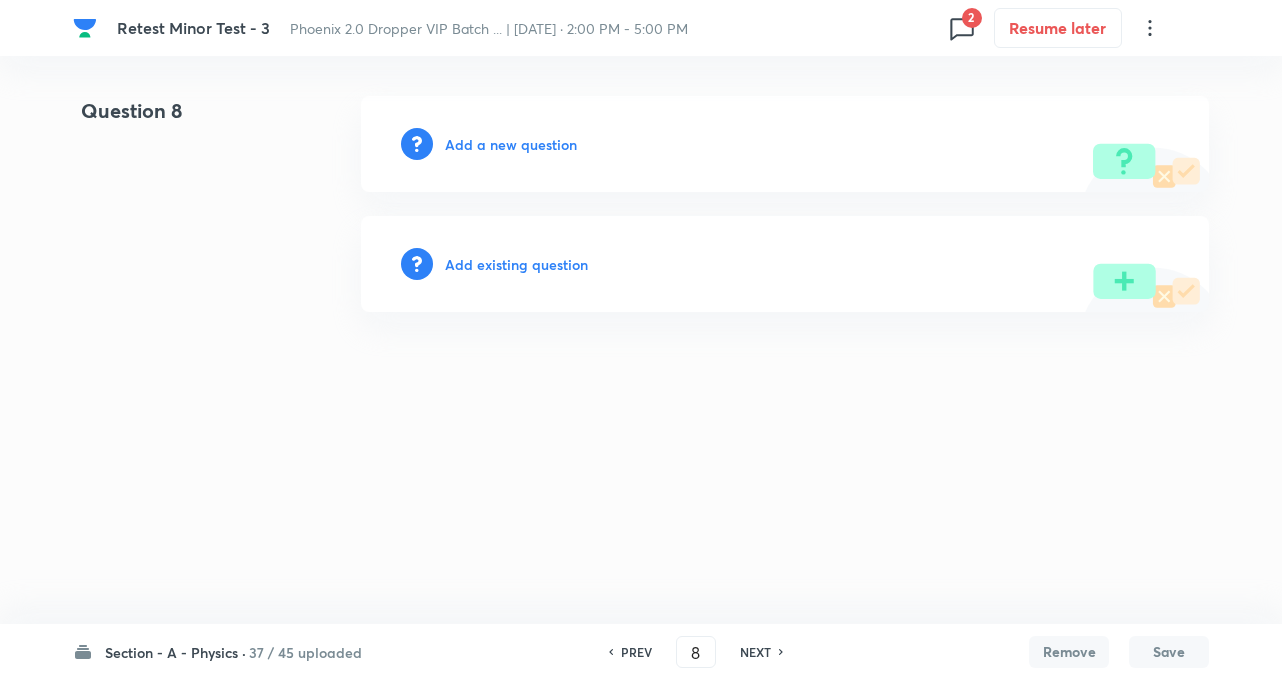 click on "NEXT" at bounding box center [755, 652] 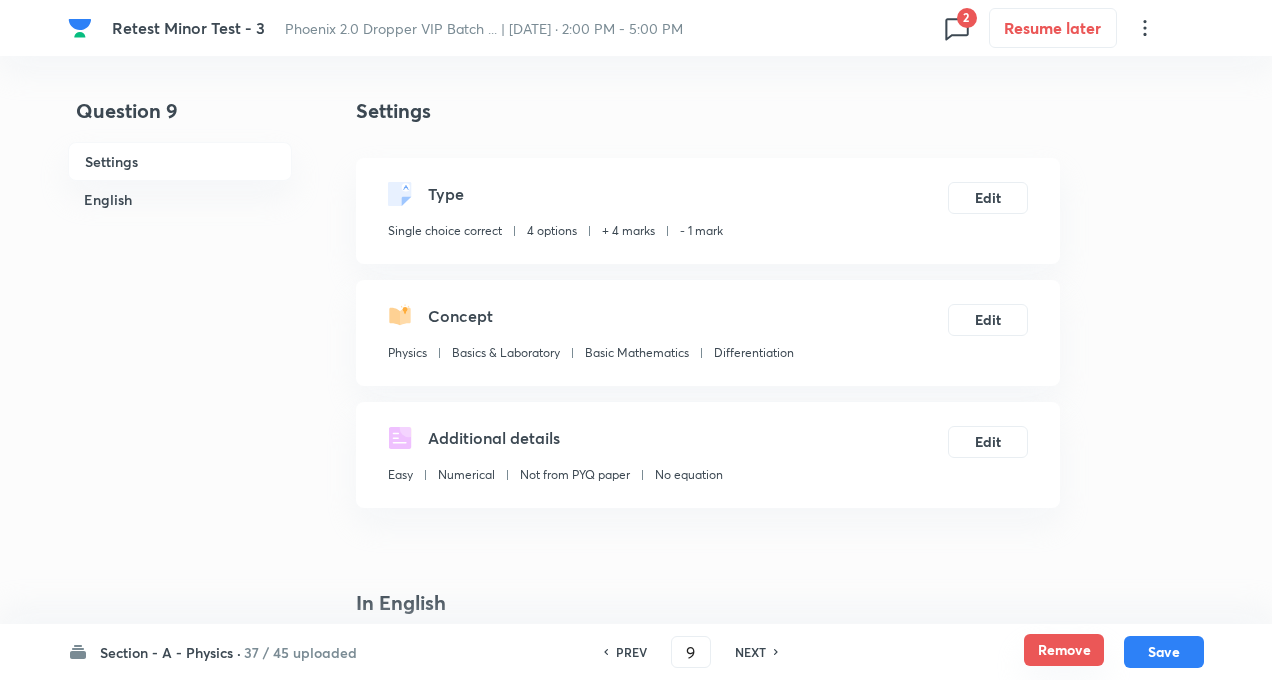 checkbox on "true" 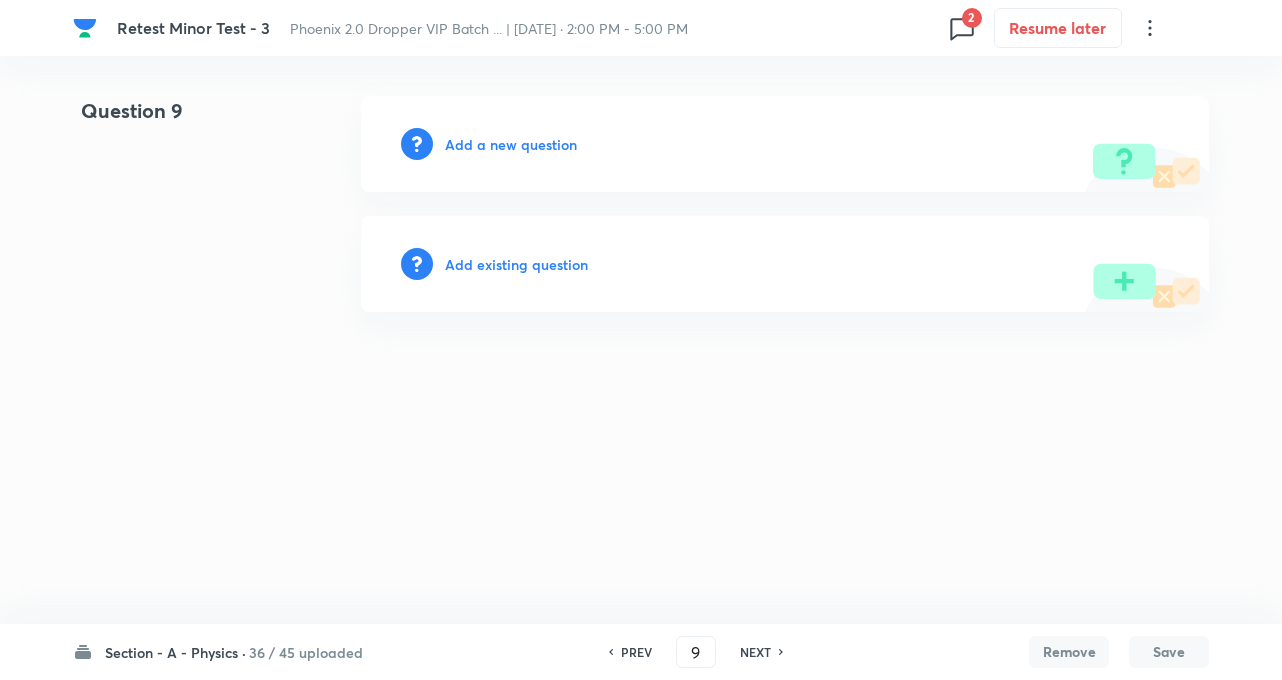 click on "NEXT" at bounding box center (755, 652) 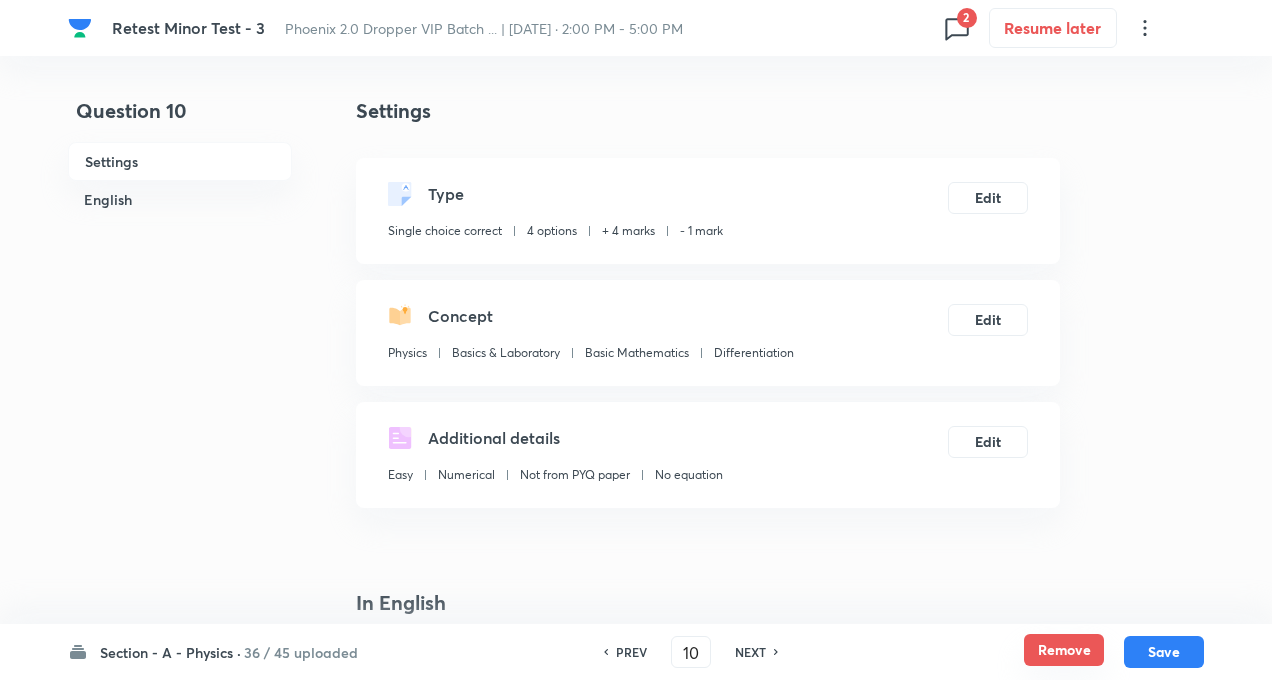 checkbox on "true" 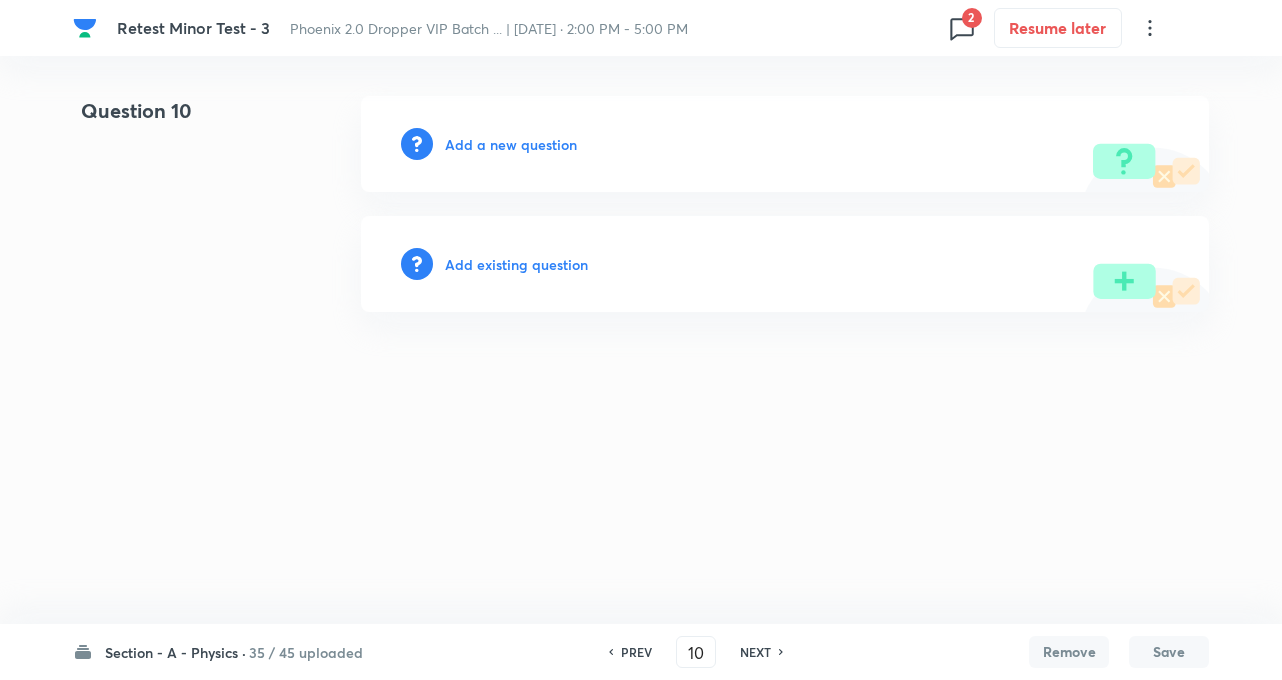 click on "NEXT" at bounding box center (755, 652) 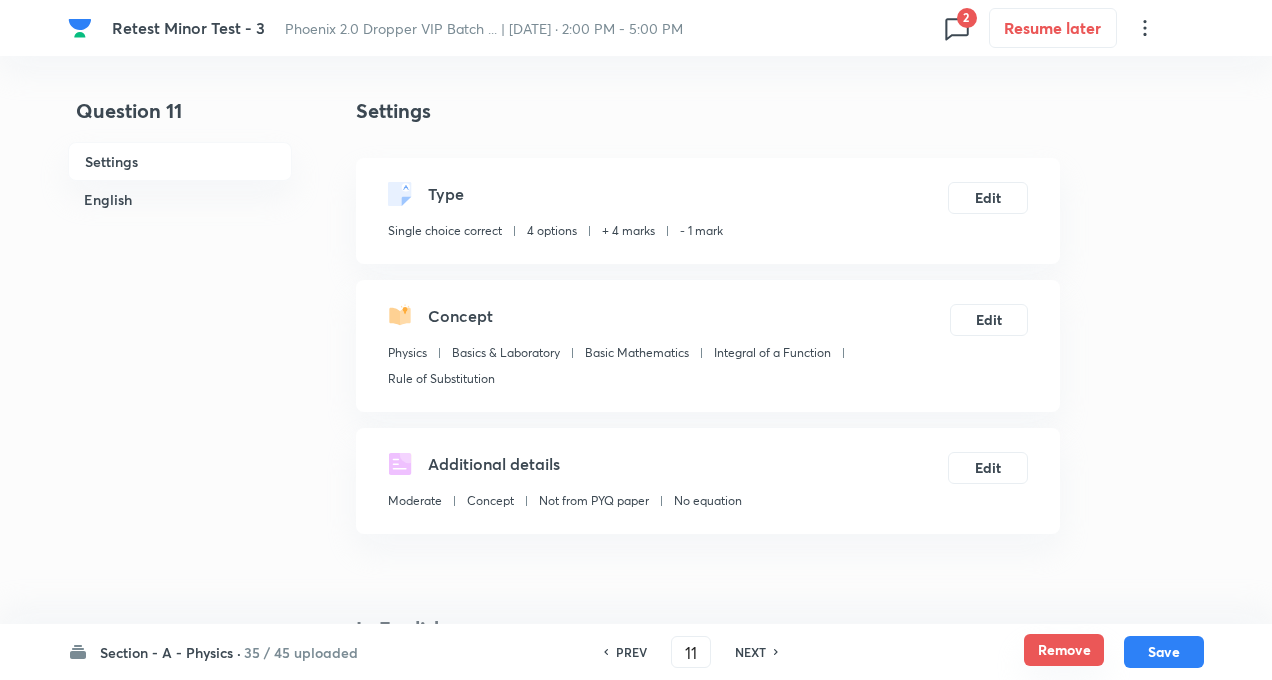 checkbox on "true" 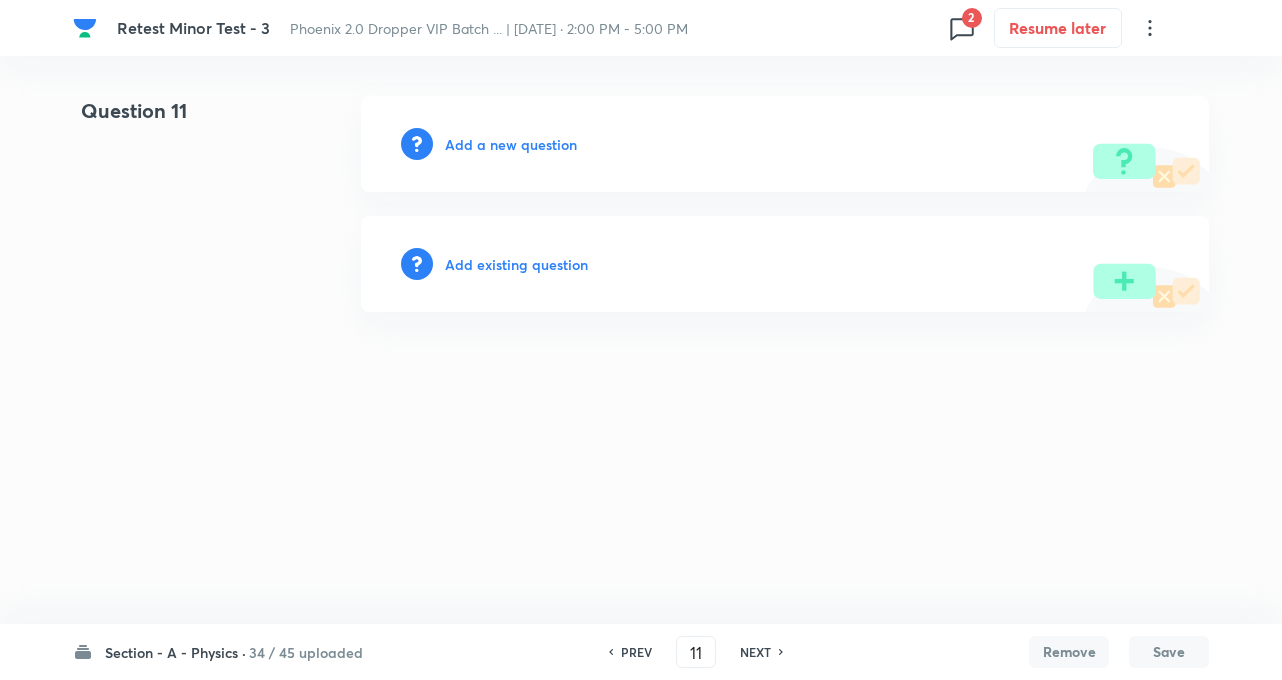 click on "NEXT" at bounding box center [755, 652] 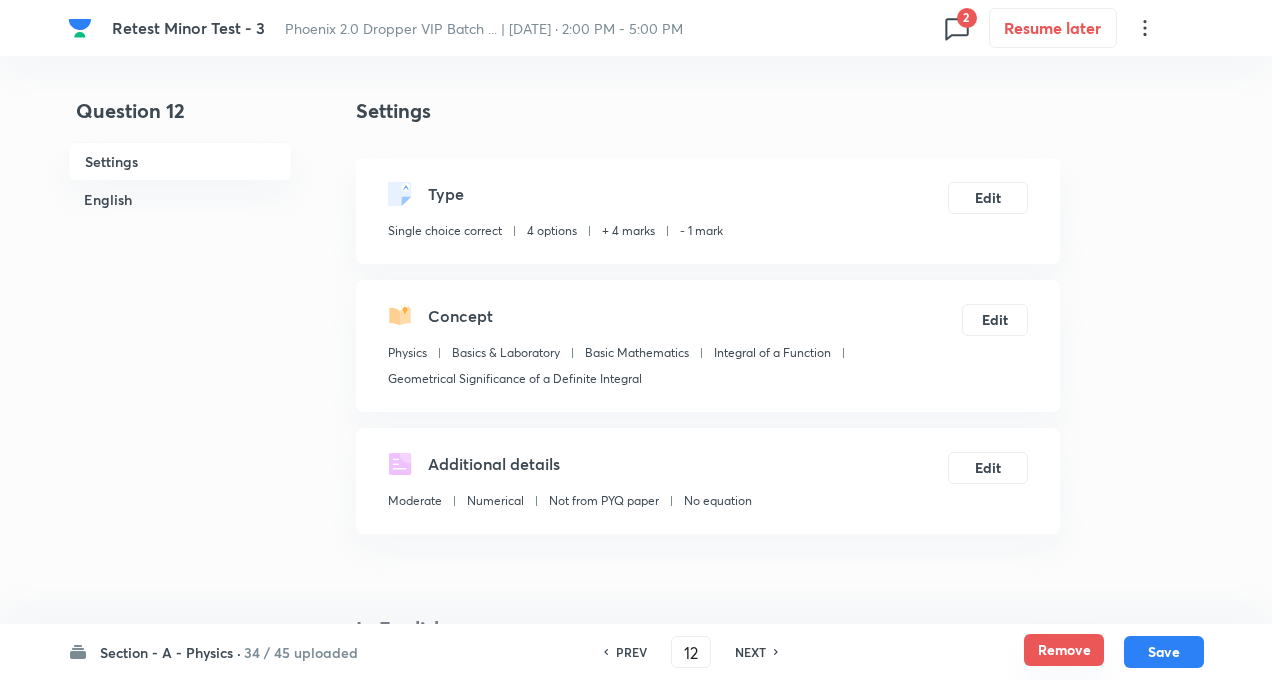 checkbox on "true" 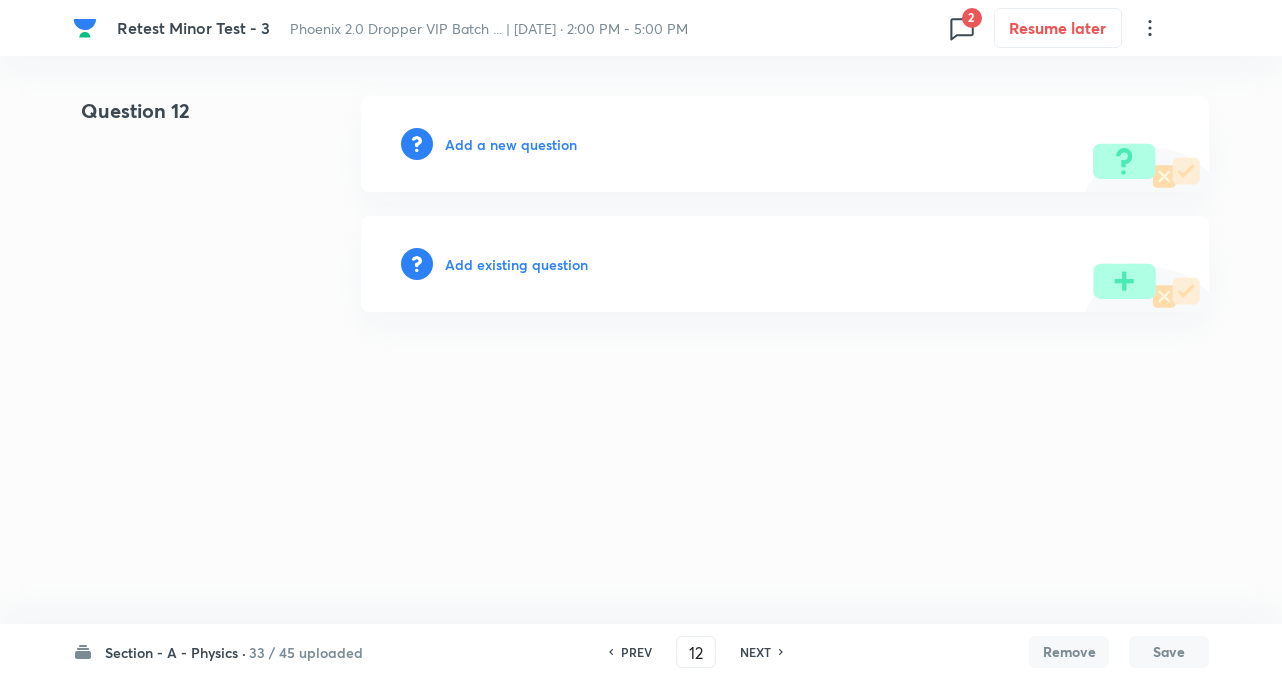 click on "NEXT" at bounding box center (758, 652) 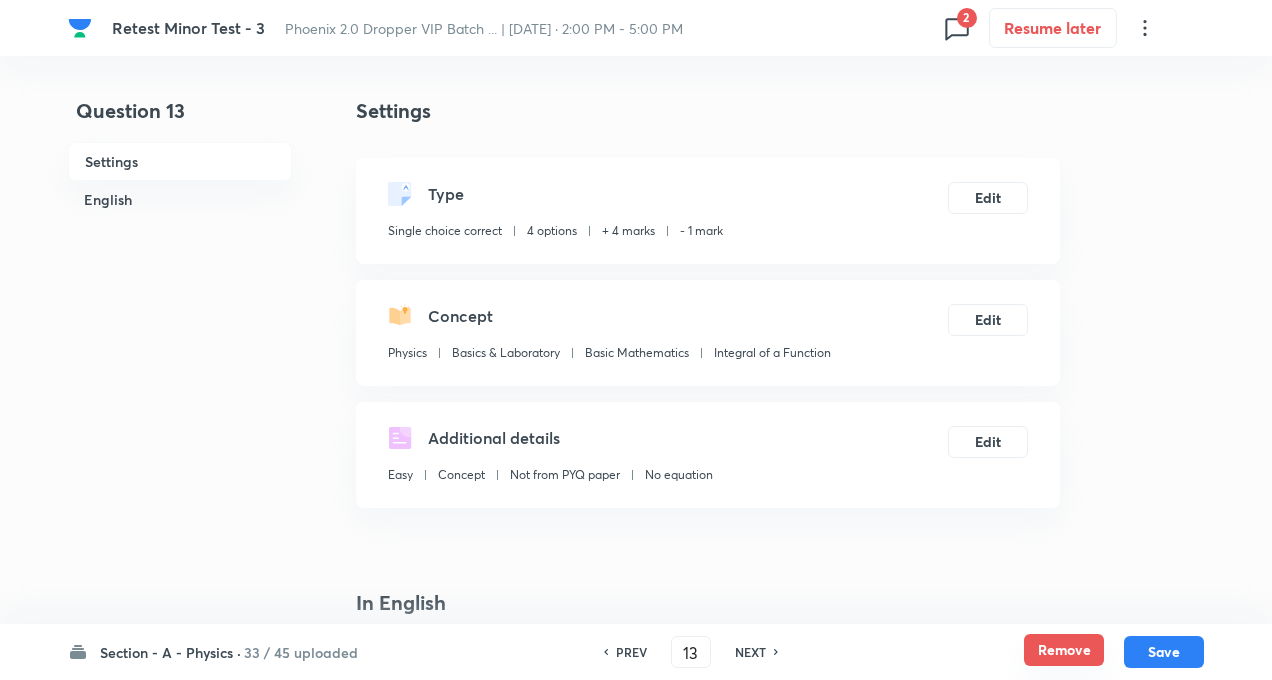 checkbox on "true" 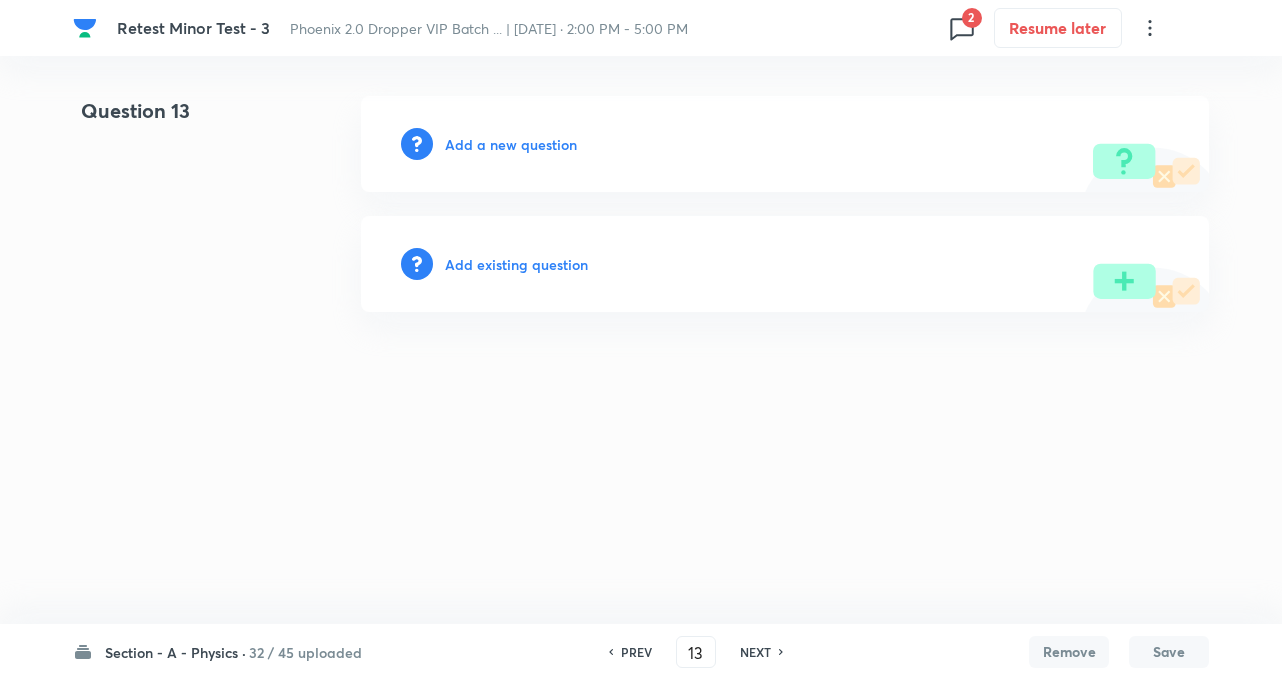 click on "NEXT" at bounding box center (755, 652) 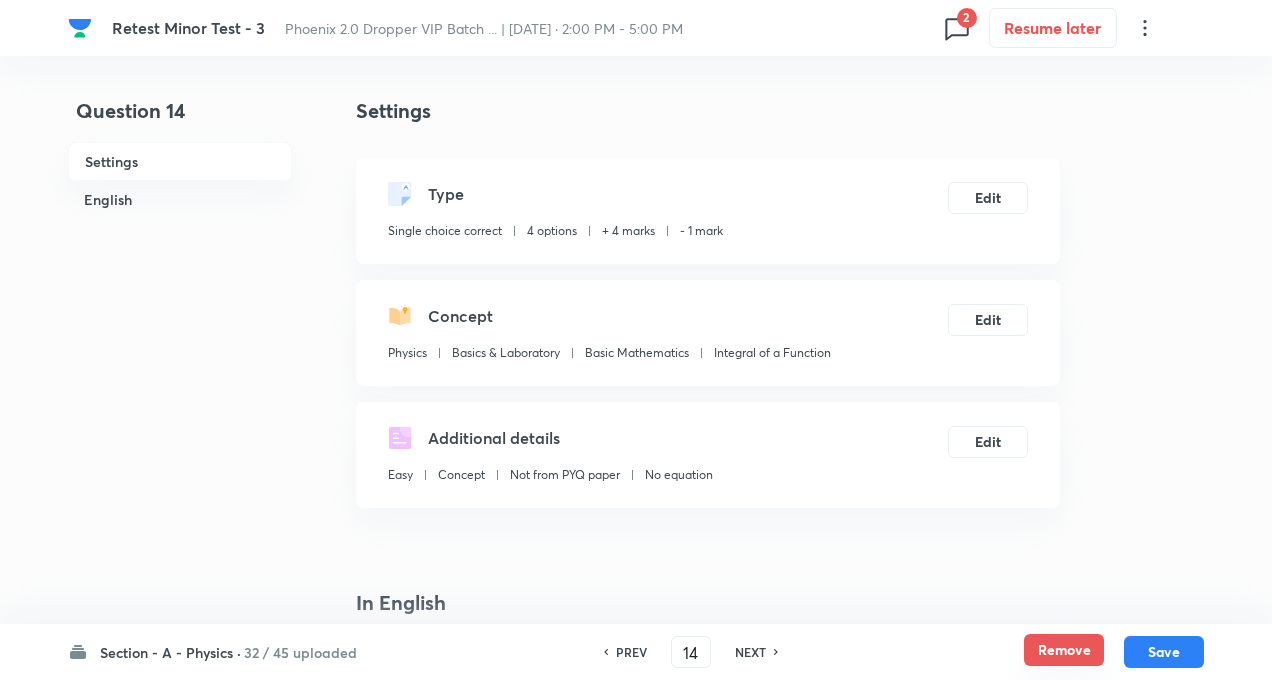 checkbox on "true" 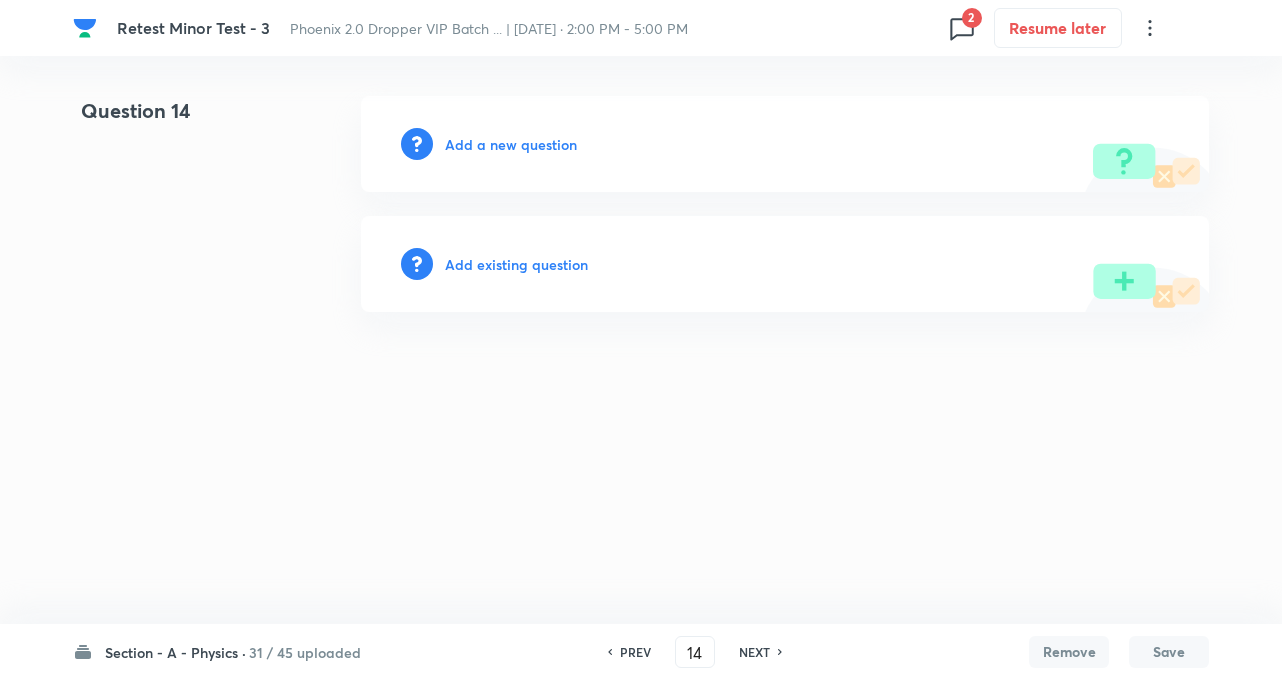 click on "NEXT" at bounding box center [754, 652] 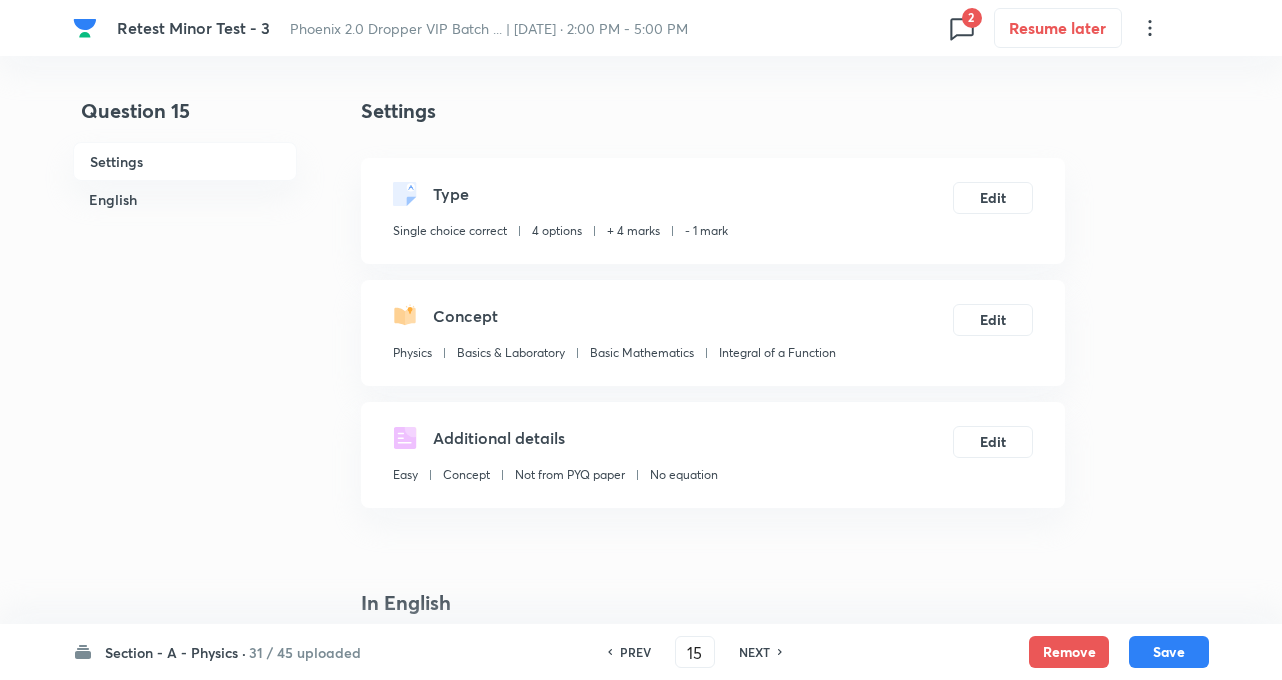 checkbox on "true" 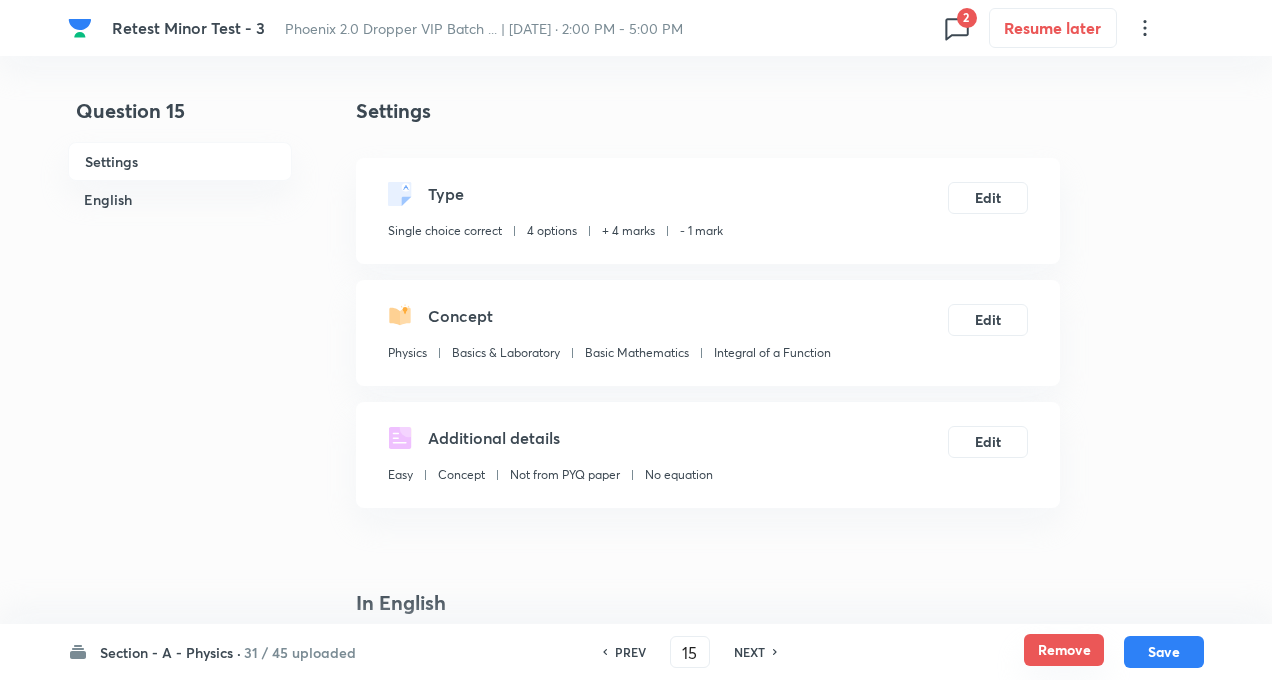 click on "Remove" at bounding box center [1064, 650] 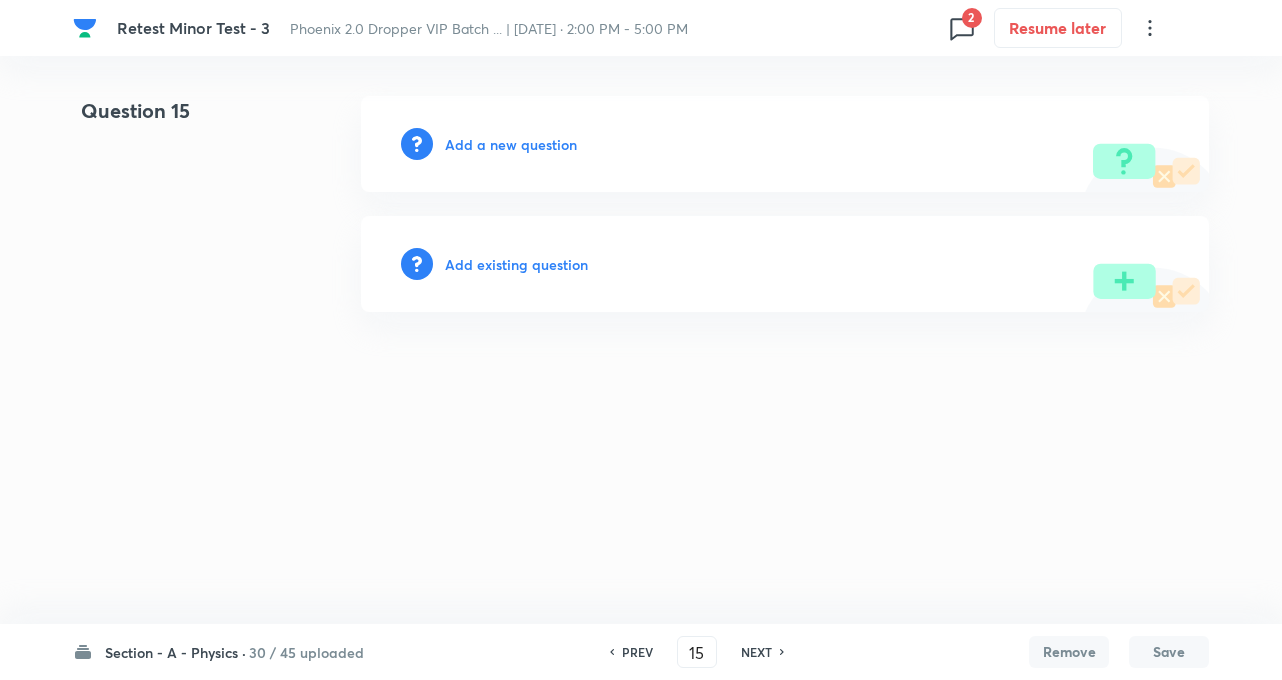 click on "NEXT" at bounding box center [756, 652] 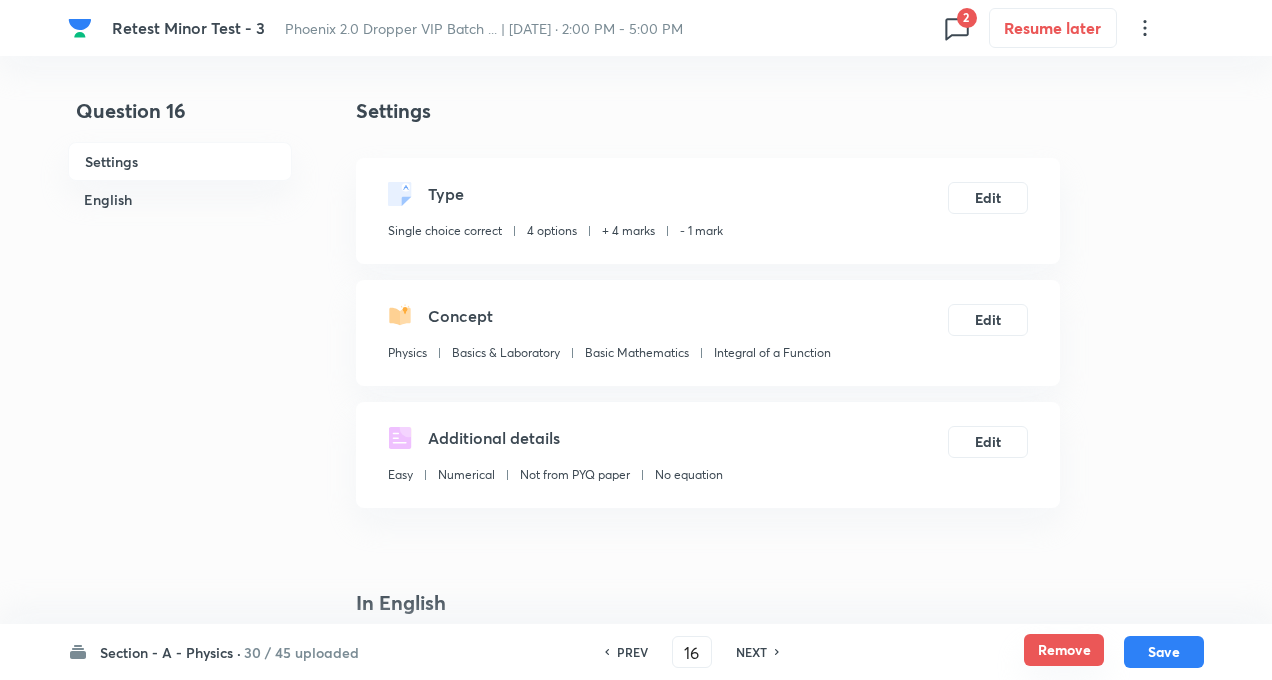 checkbox on "true" 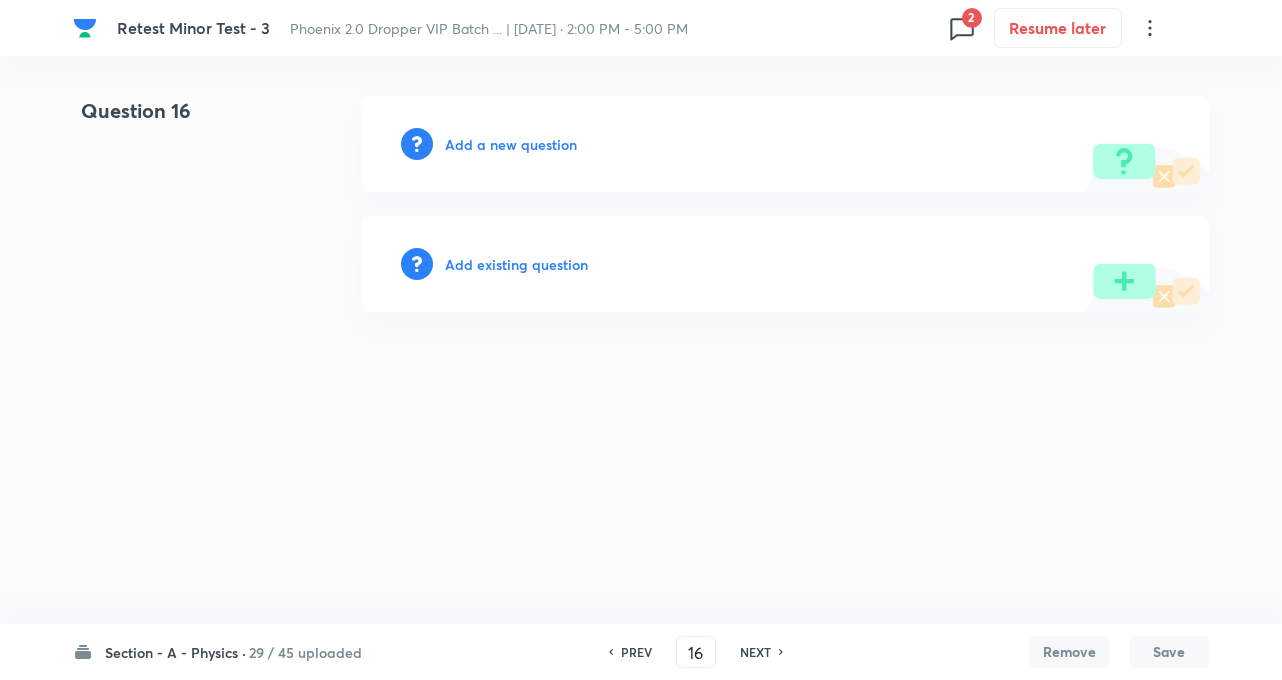 click on "NEXT" at bounding box center (755, 652) 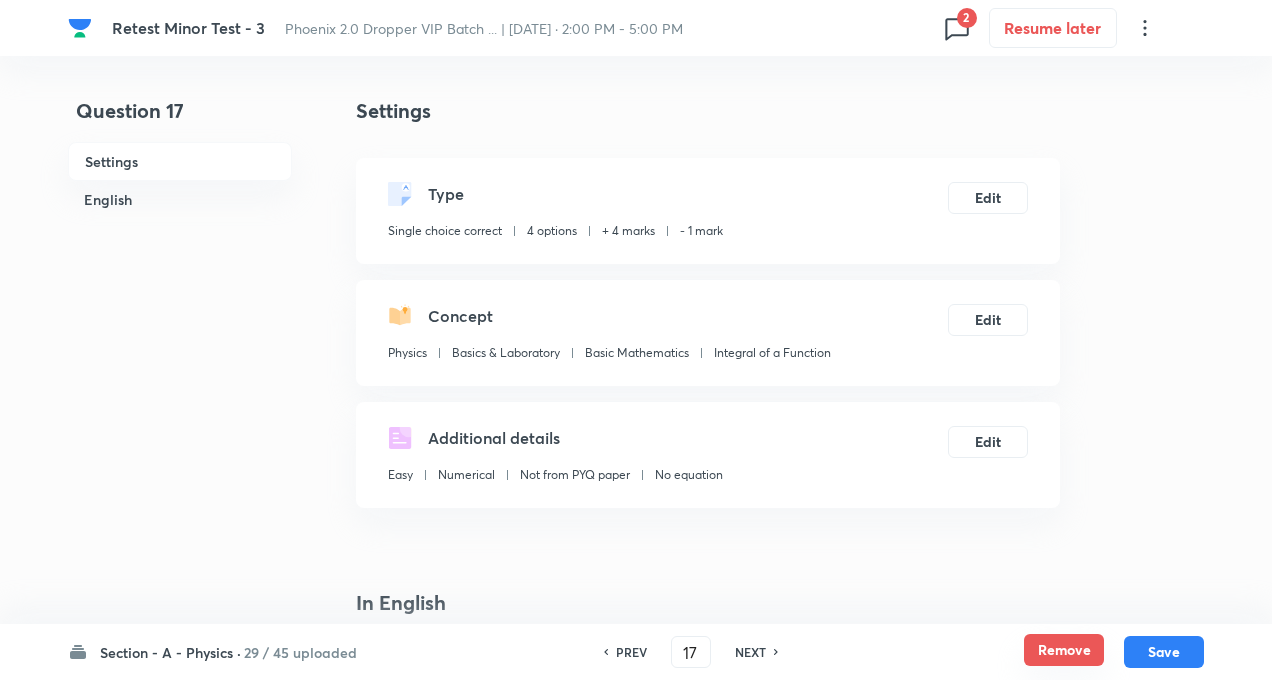 checkbox on "true" 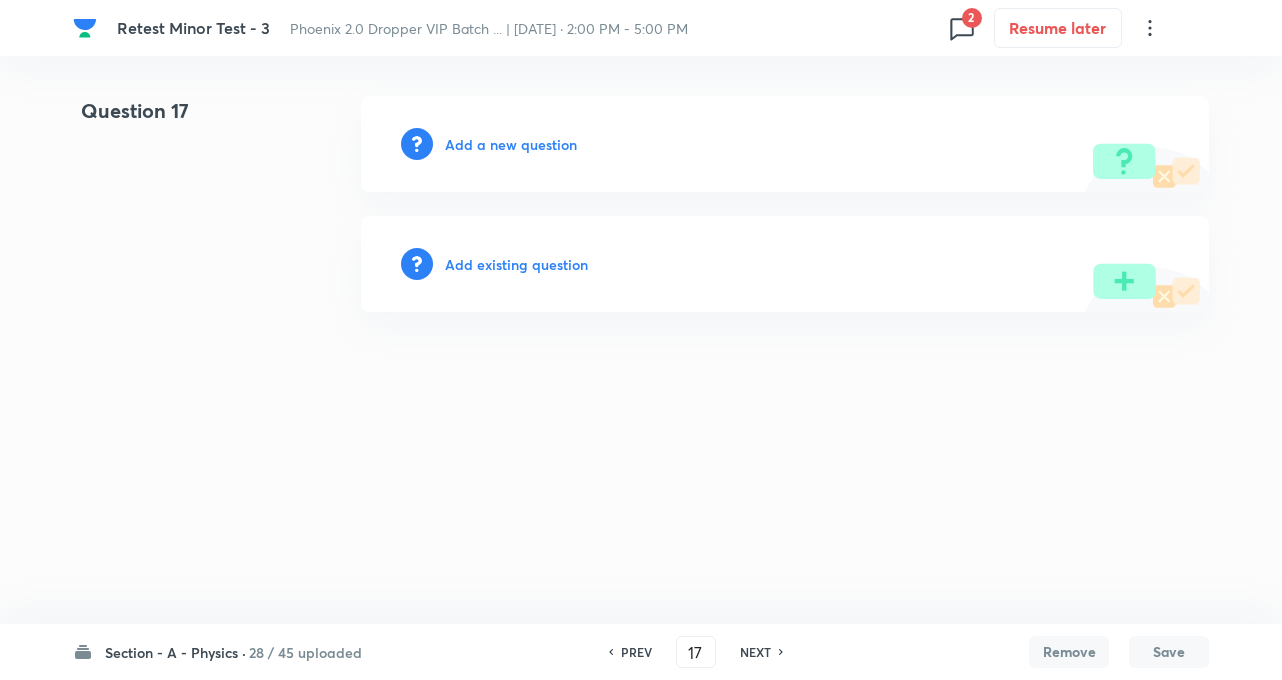 click on "NEXT" at bounding box center [755, 652] 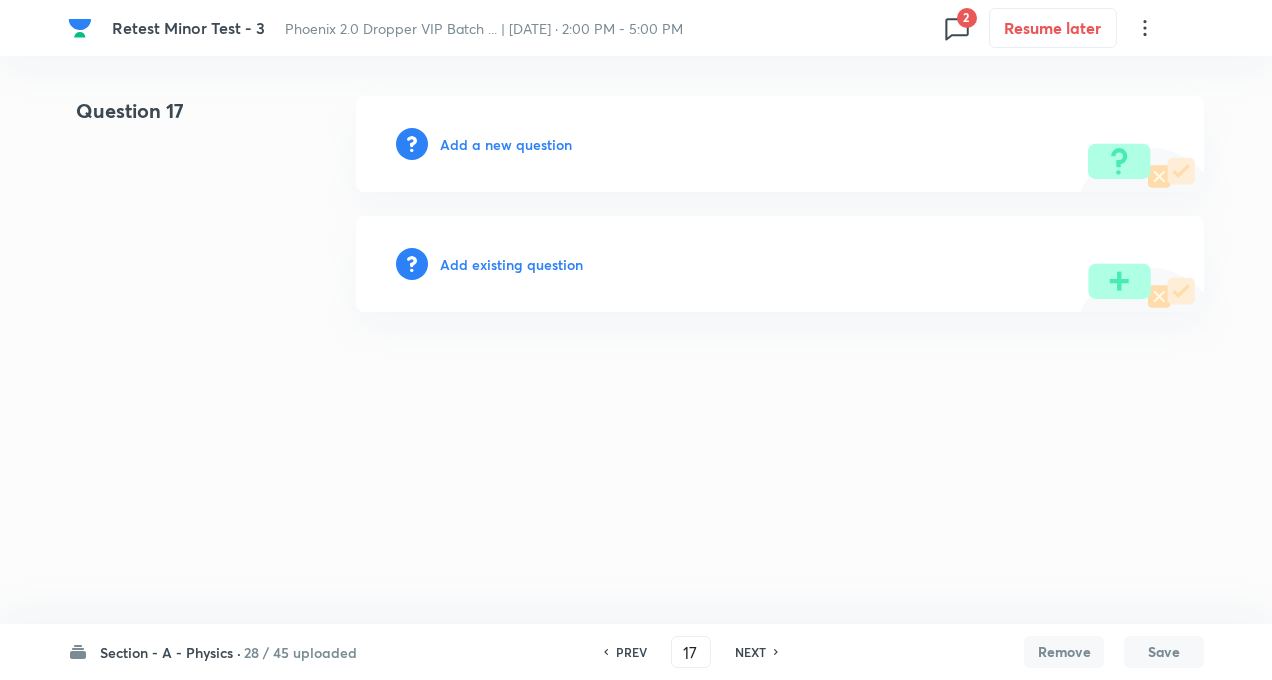 type on "18" 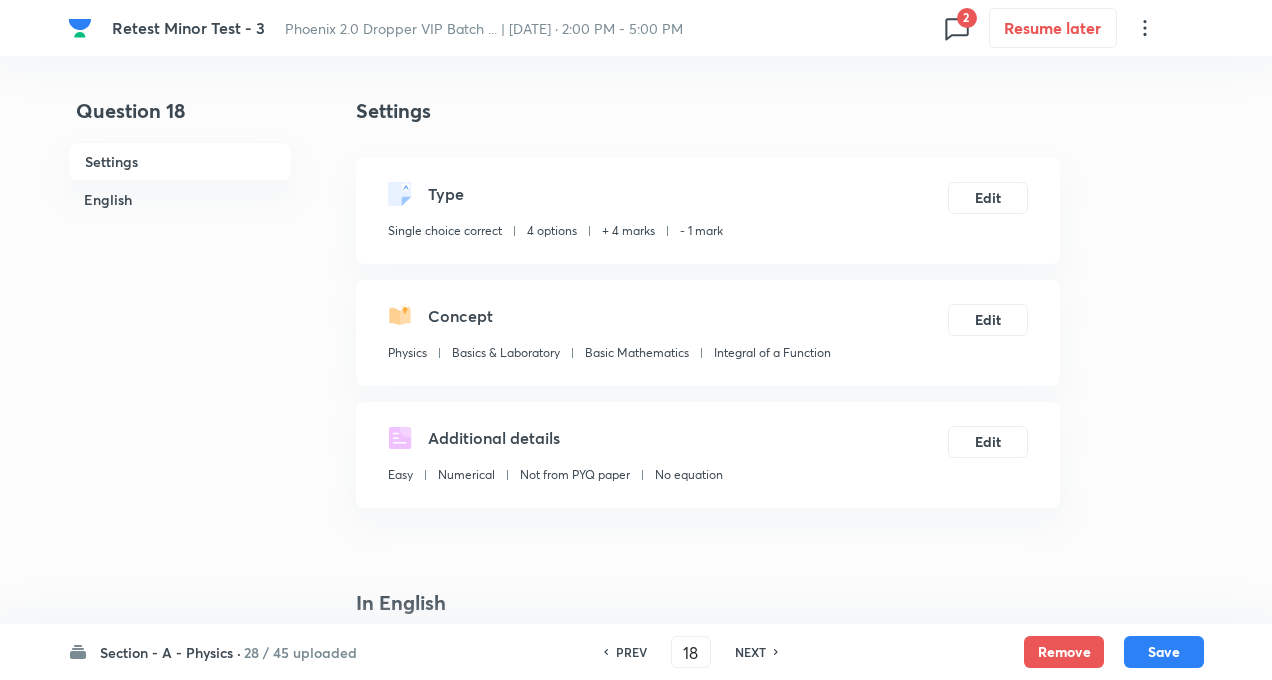 checkbox on "true" 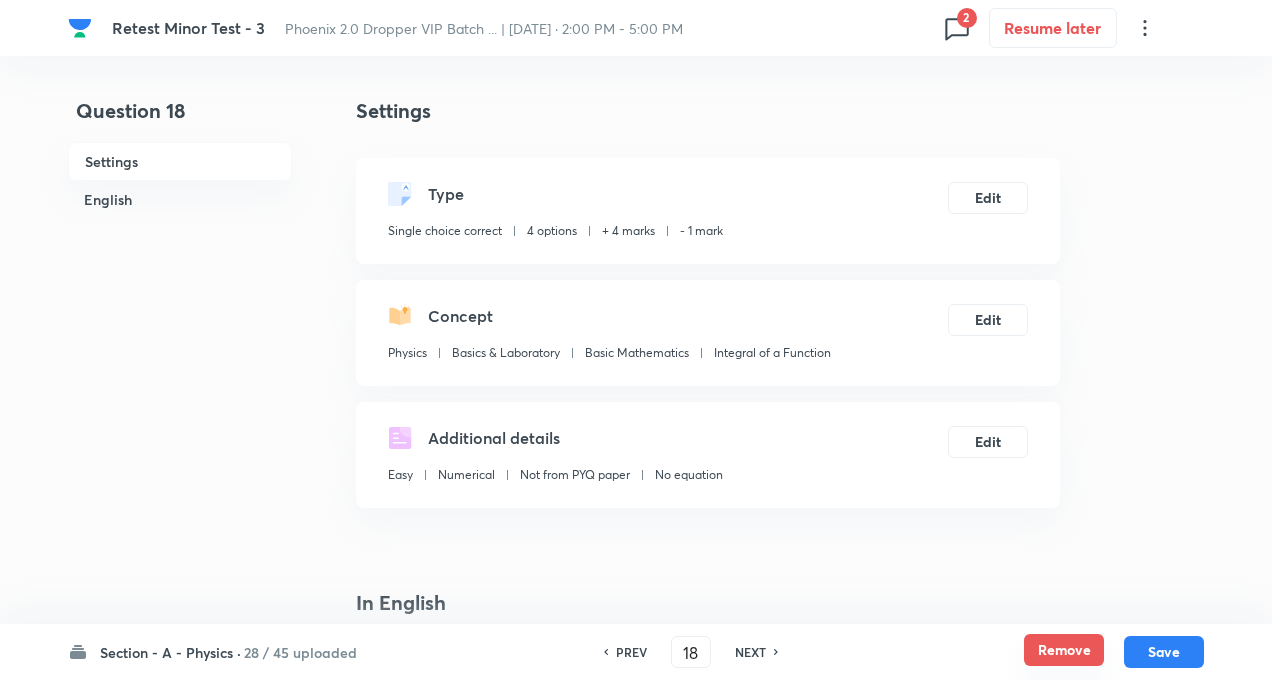 click on "Remove" at bounding box center (1064, 650) 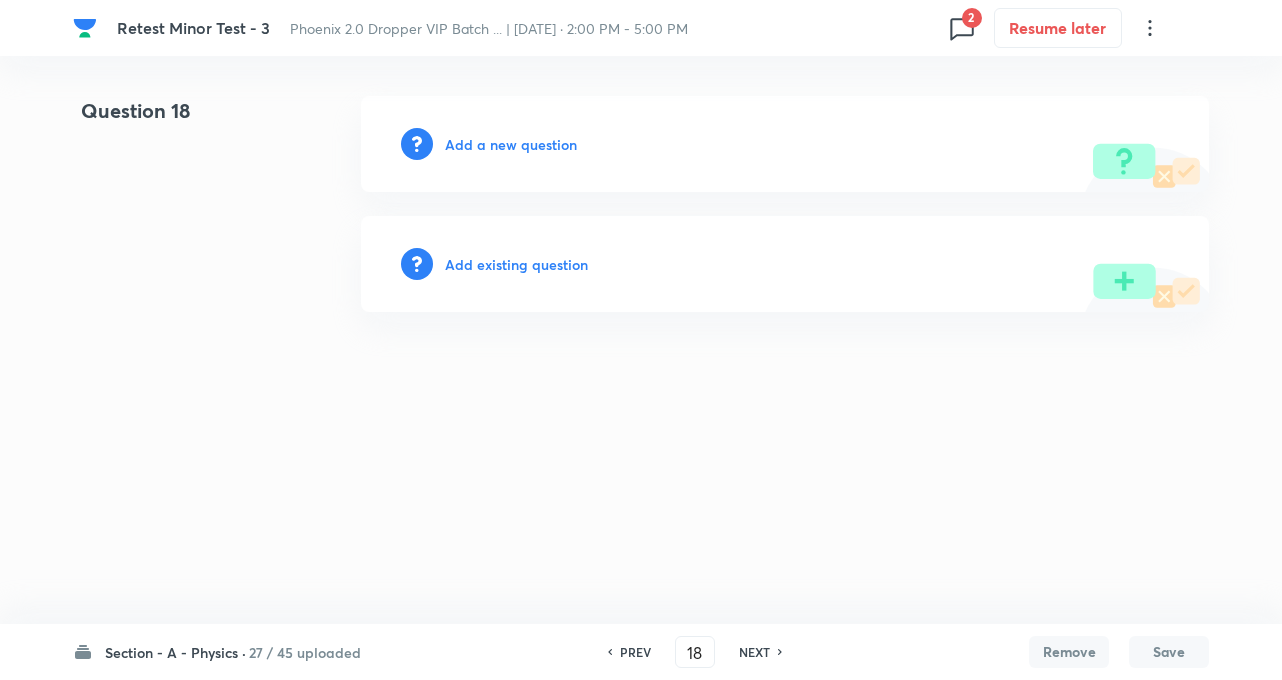 click on "NEXT" at bounding box center (754, 652) 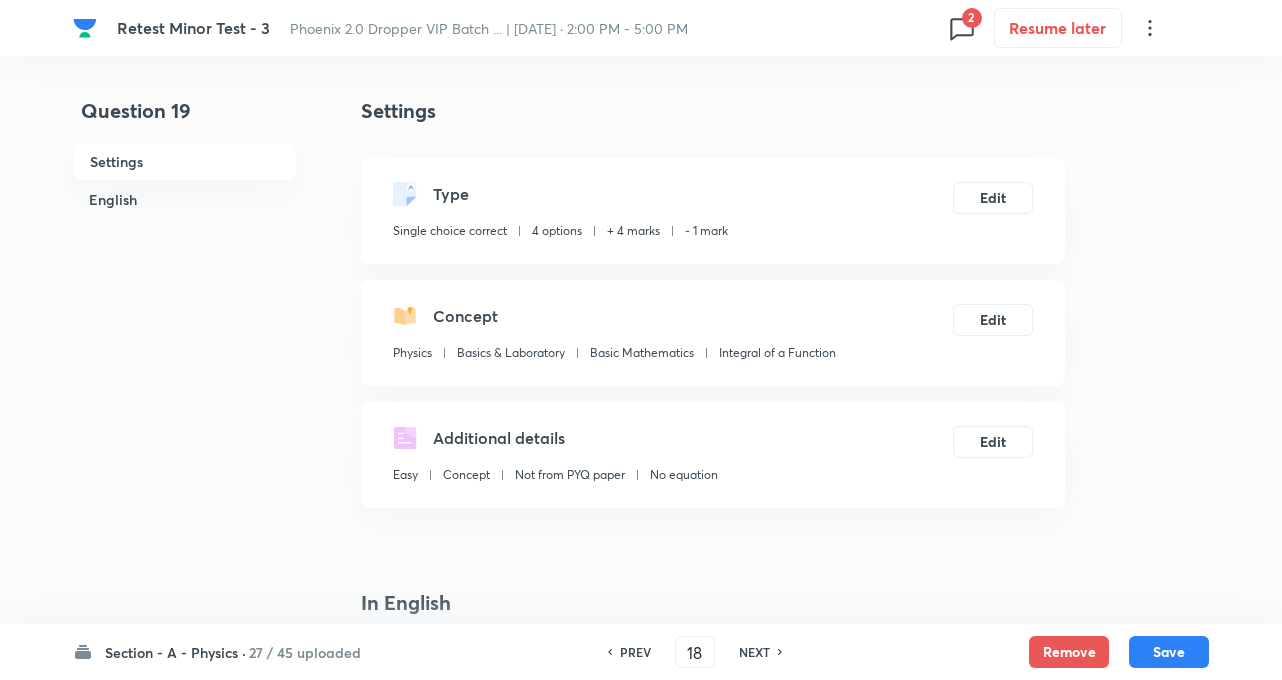 type on "19" 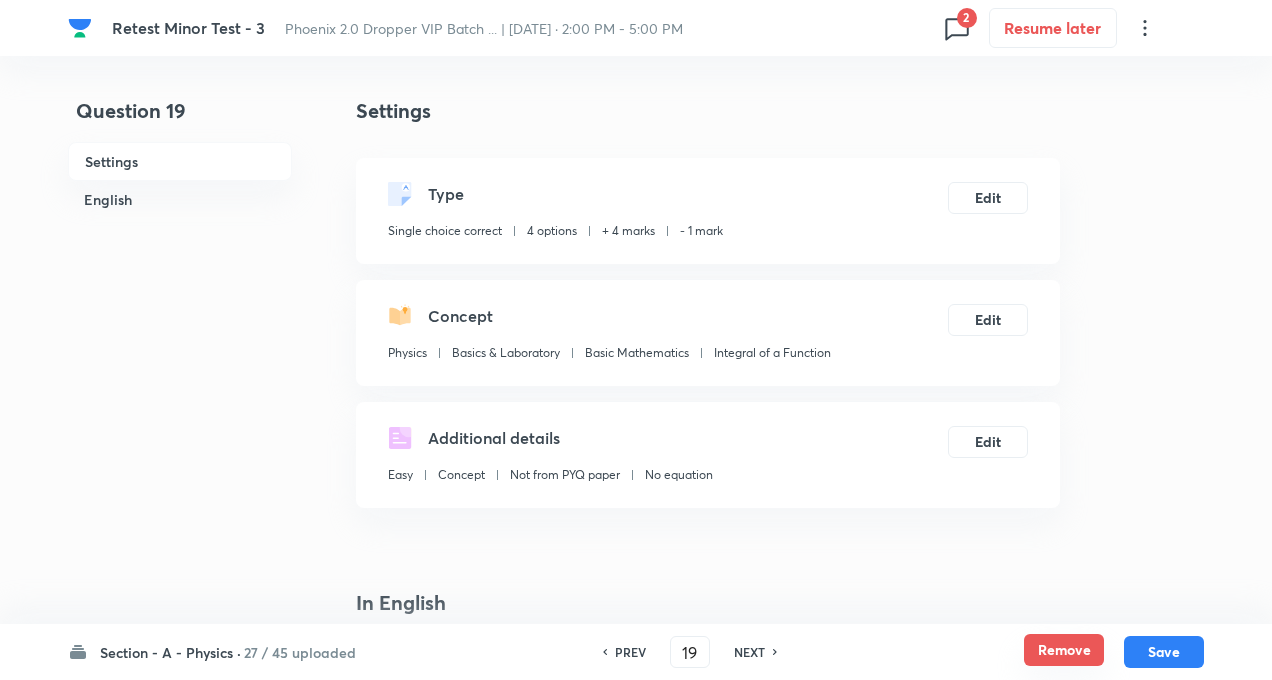 checkbox on "true" 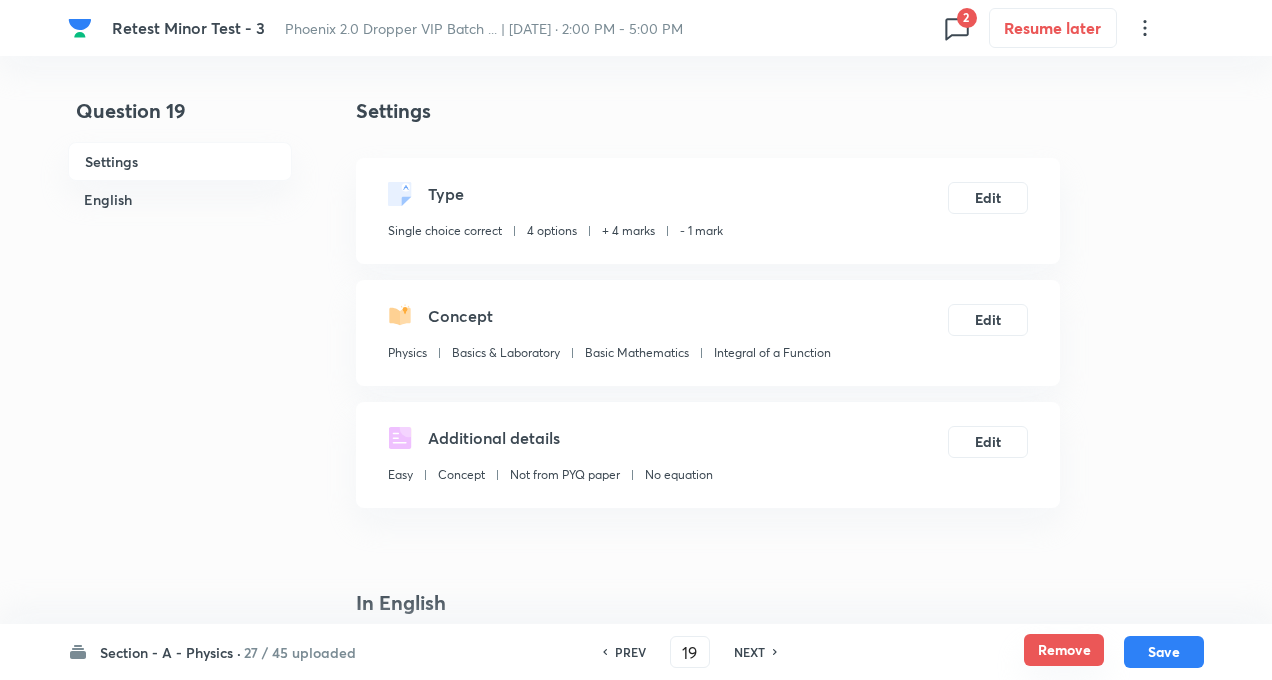 click on "Remove" at bounding box center (1064, 650) 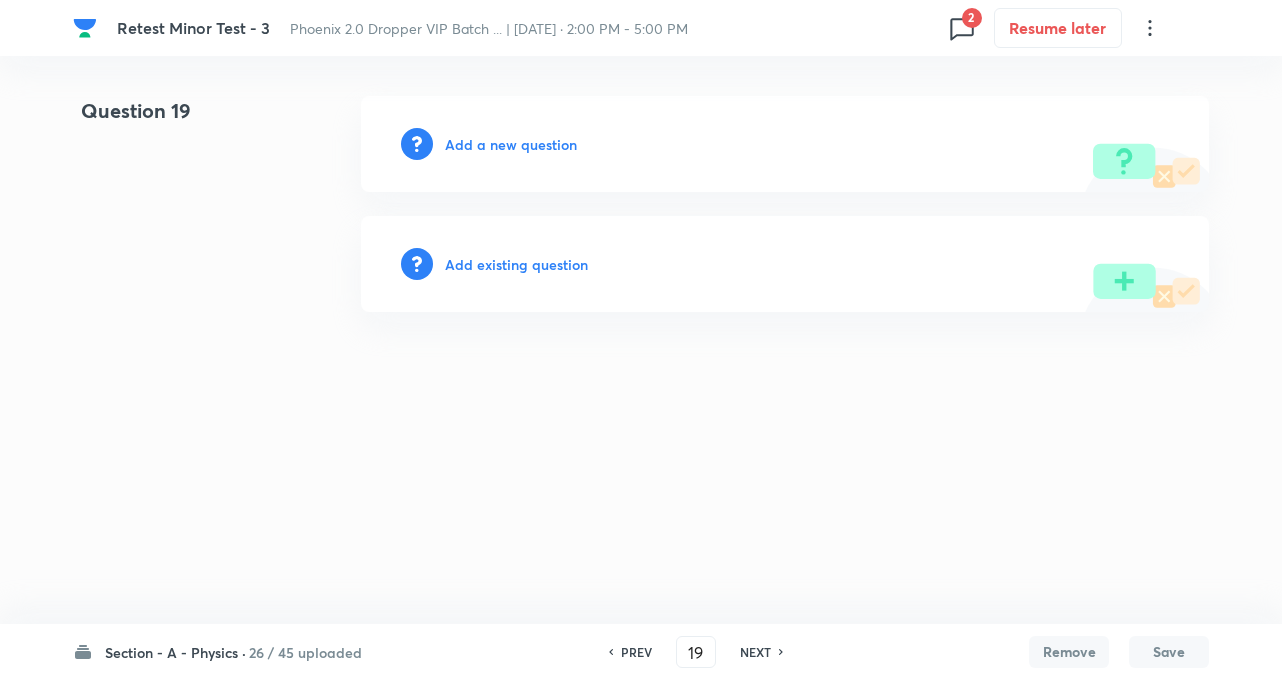 click on "NEXT" at bounding box center [755, 652] 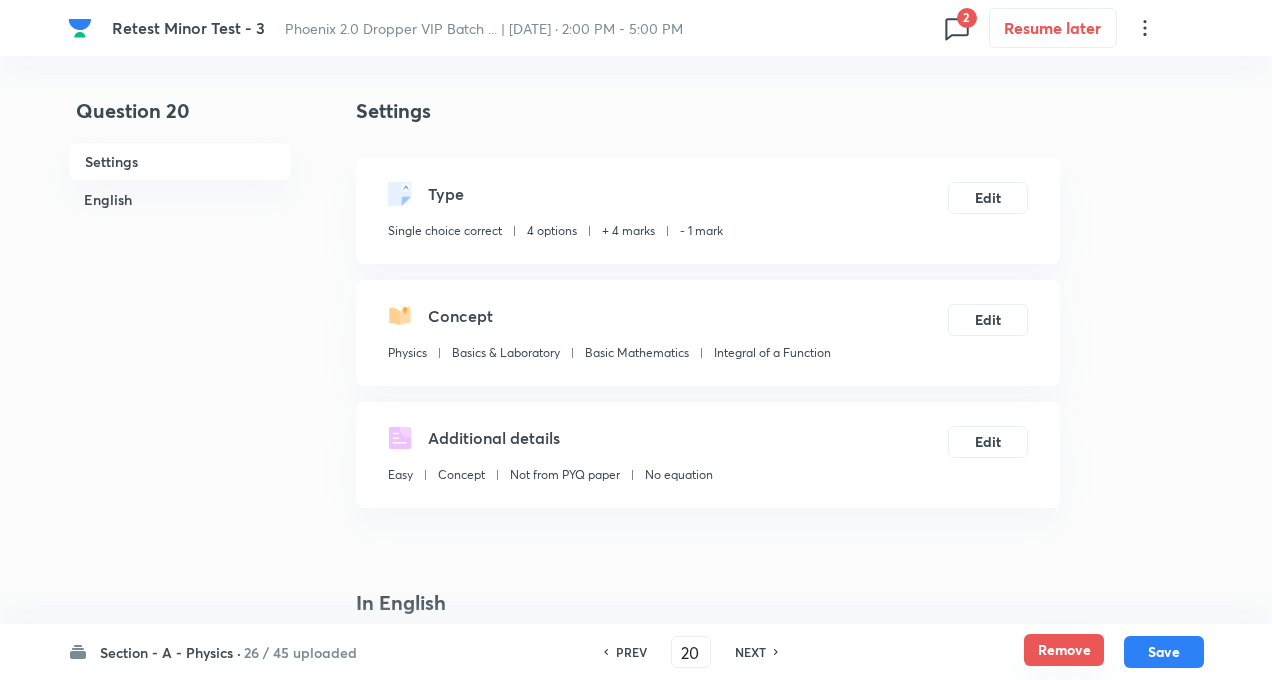 checkbox on "true" 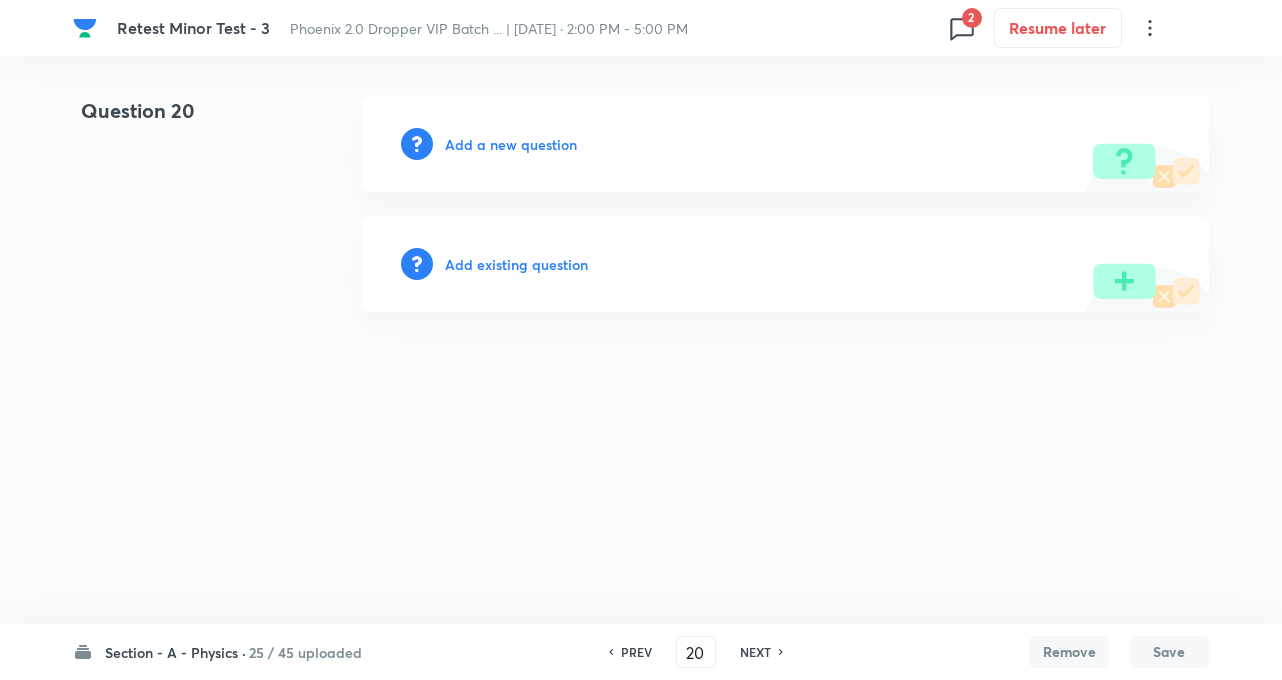 click on "NEXT" at bounding box center (755, 652) 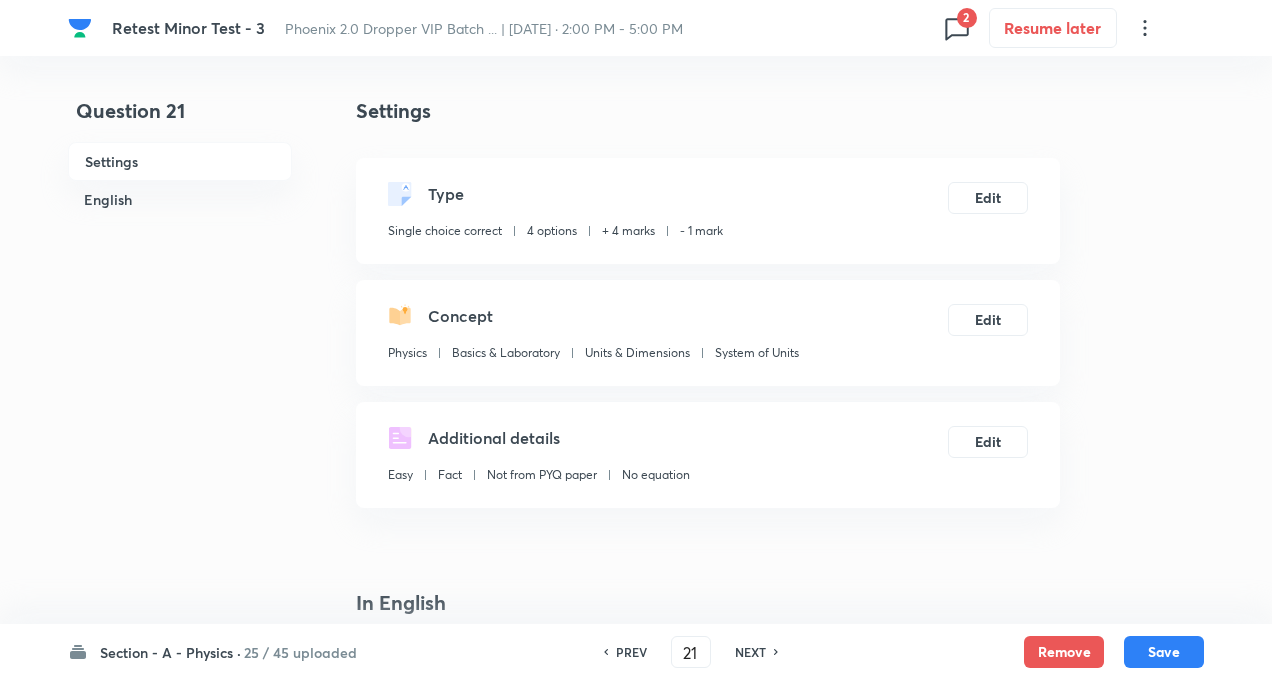 checkbox on "true" 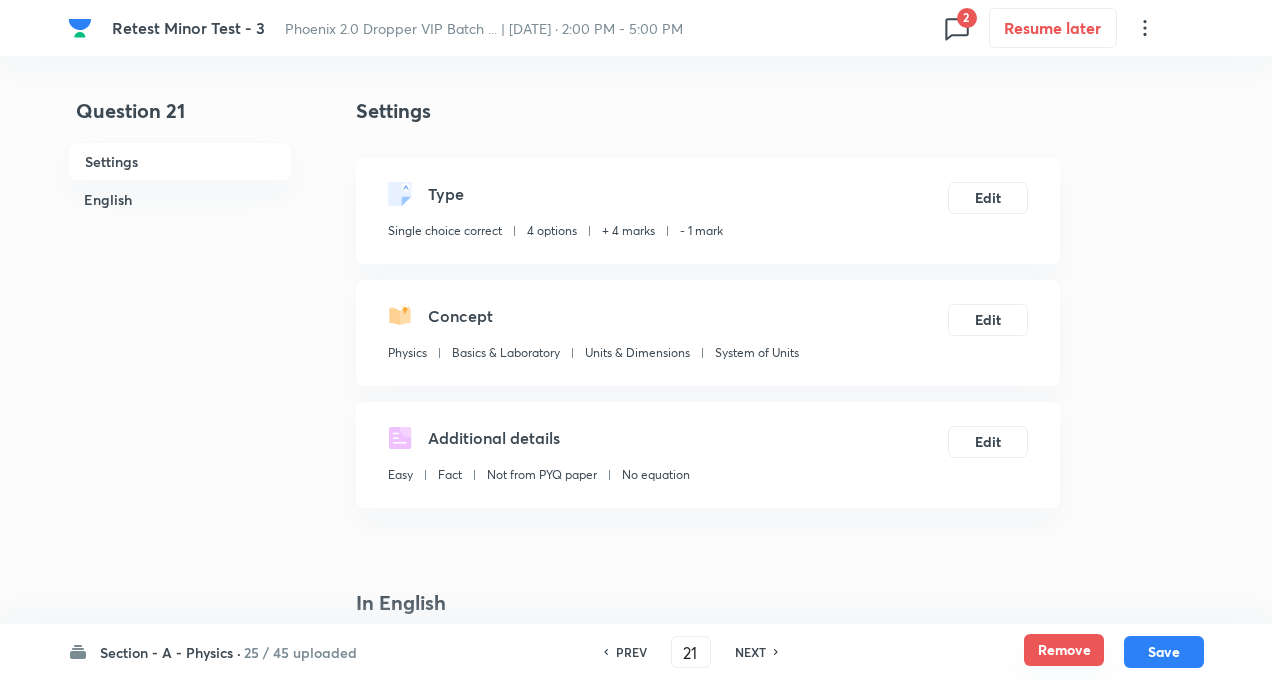 click on "Remove" at bounding box center [1064, 650] 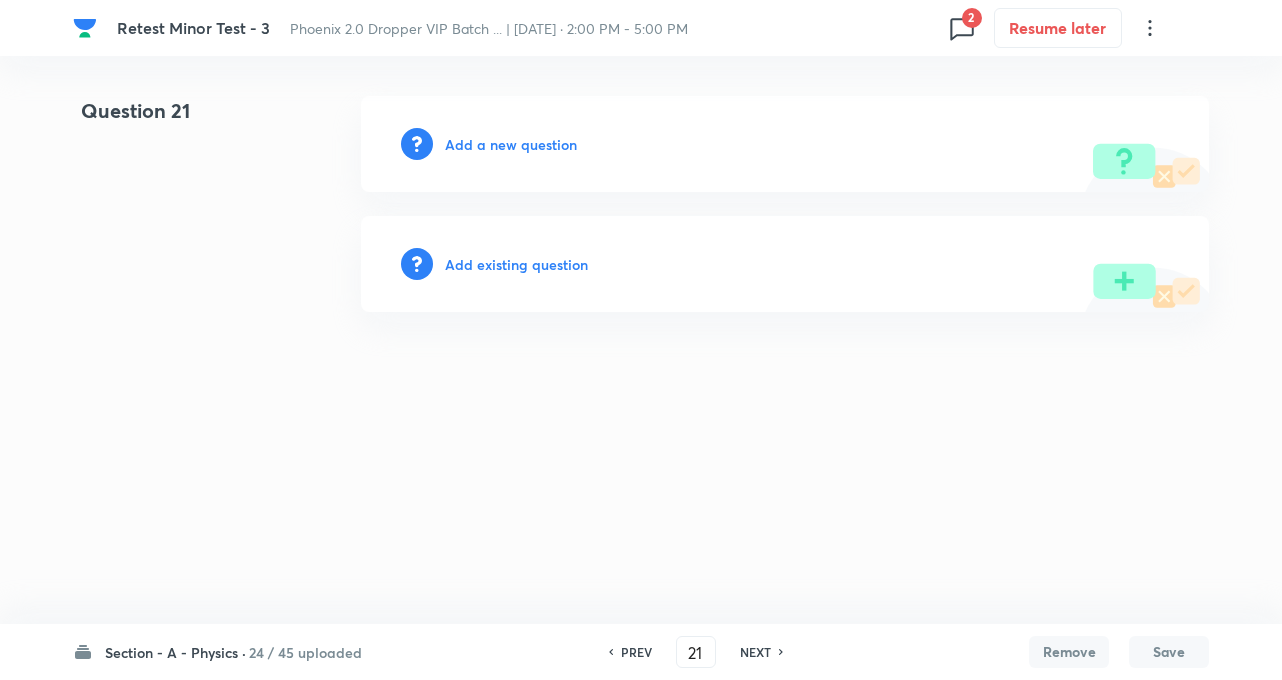 click on "NEXT" at bounding box center [758, 652] 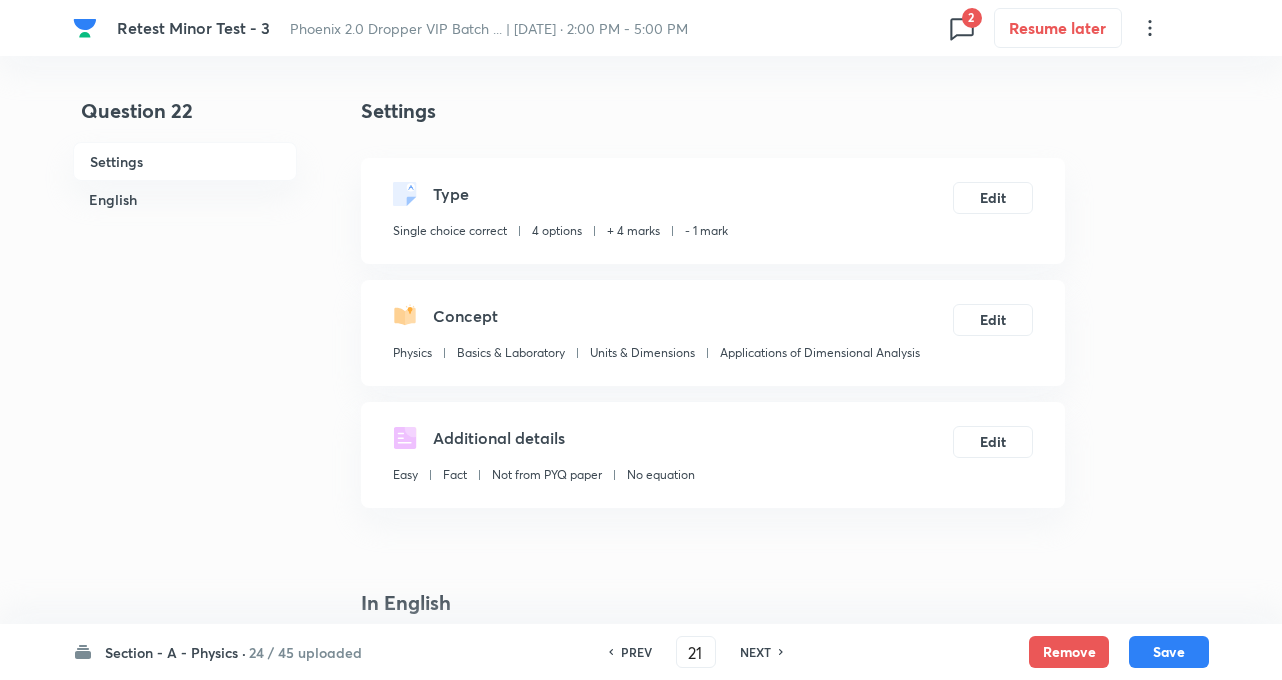 type on "22" 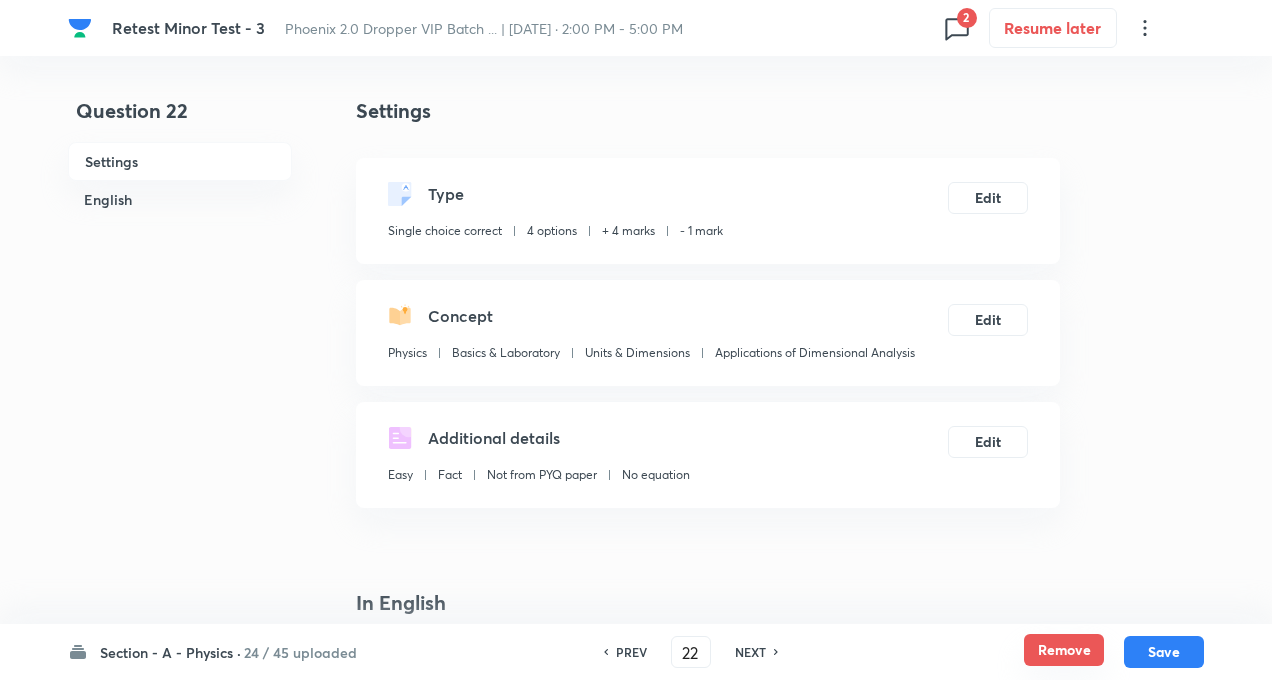 checkbox on "true" 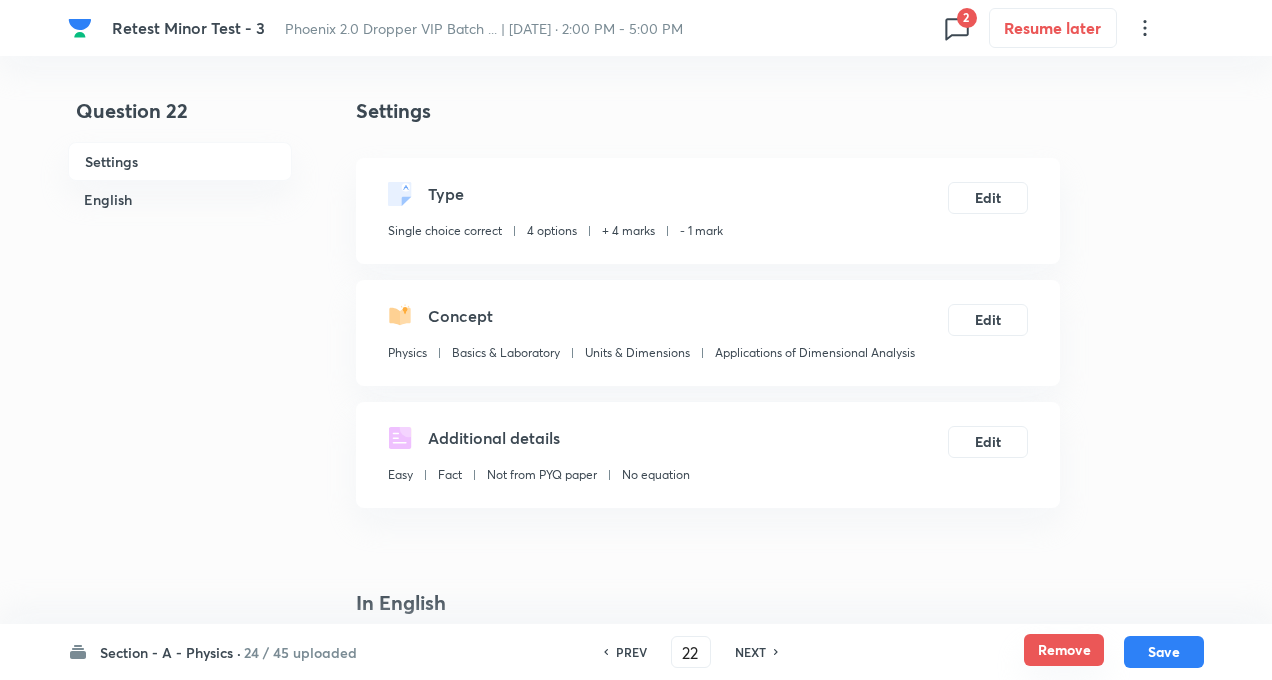 click on "Remove" at bounding box center [1064, 650] 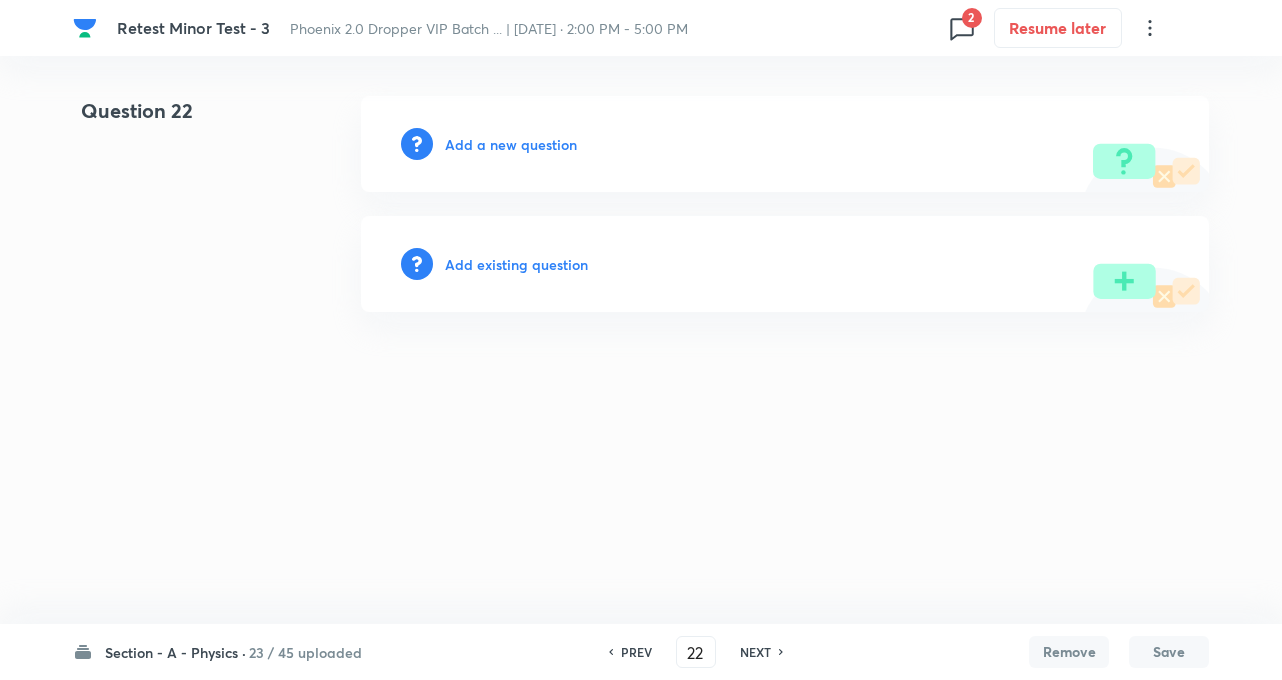 click on "NEXT" at bounding box center (755, 652) 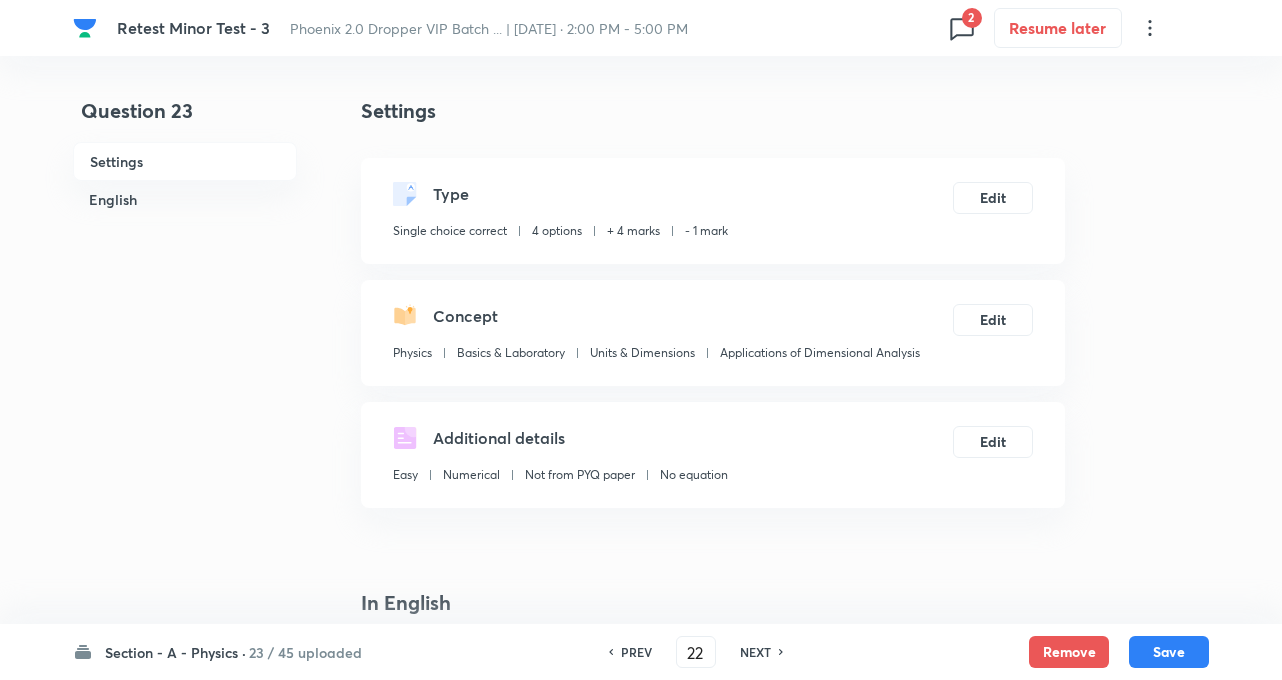 type on "23" 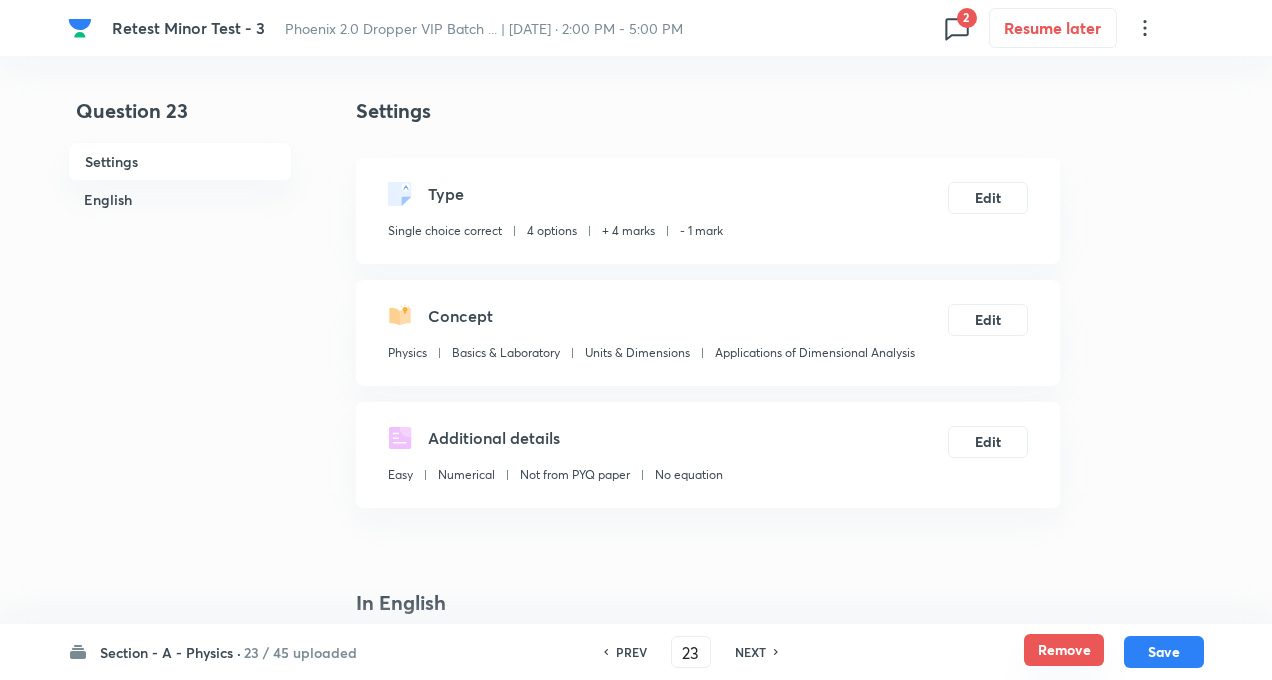 checkbox on "true" 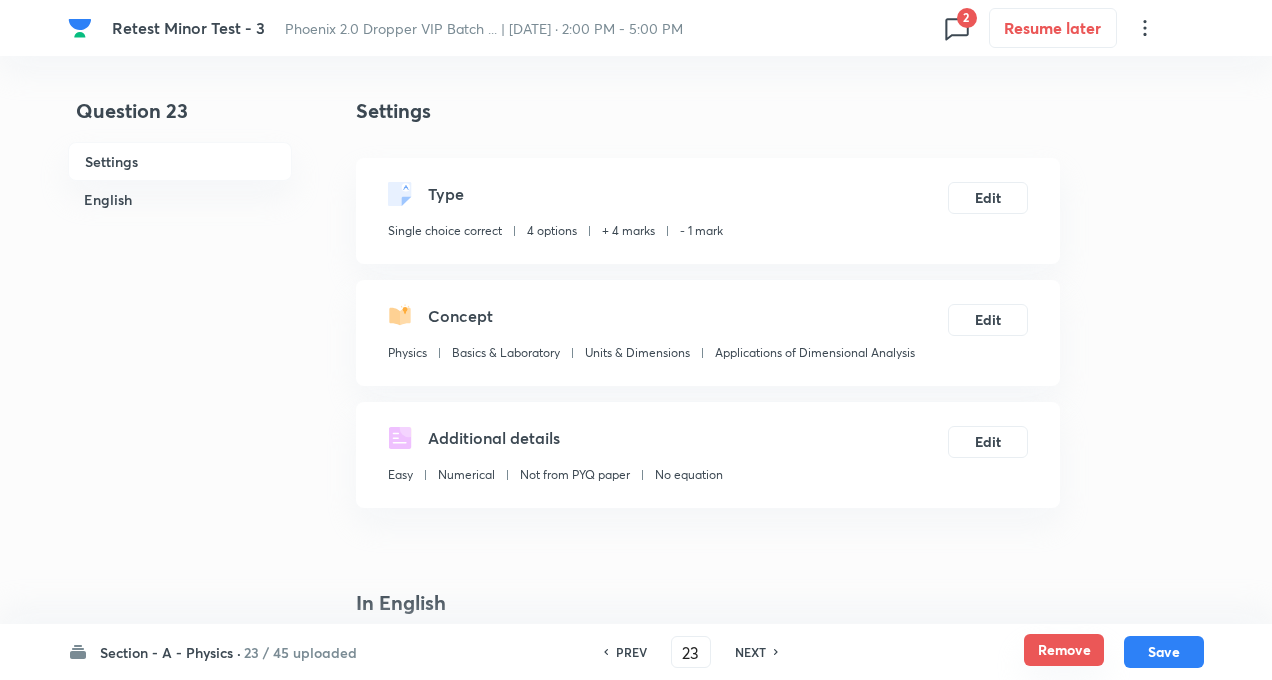 click on "Remove" at bounding box center [1064, 650] 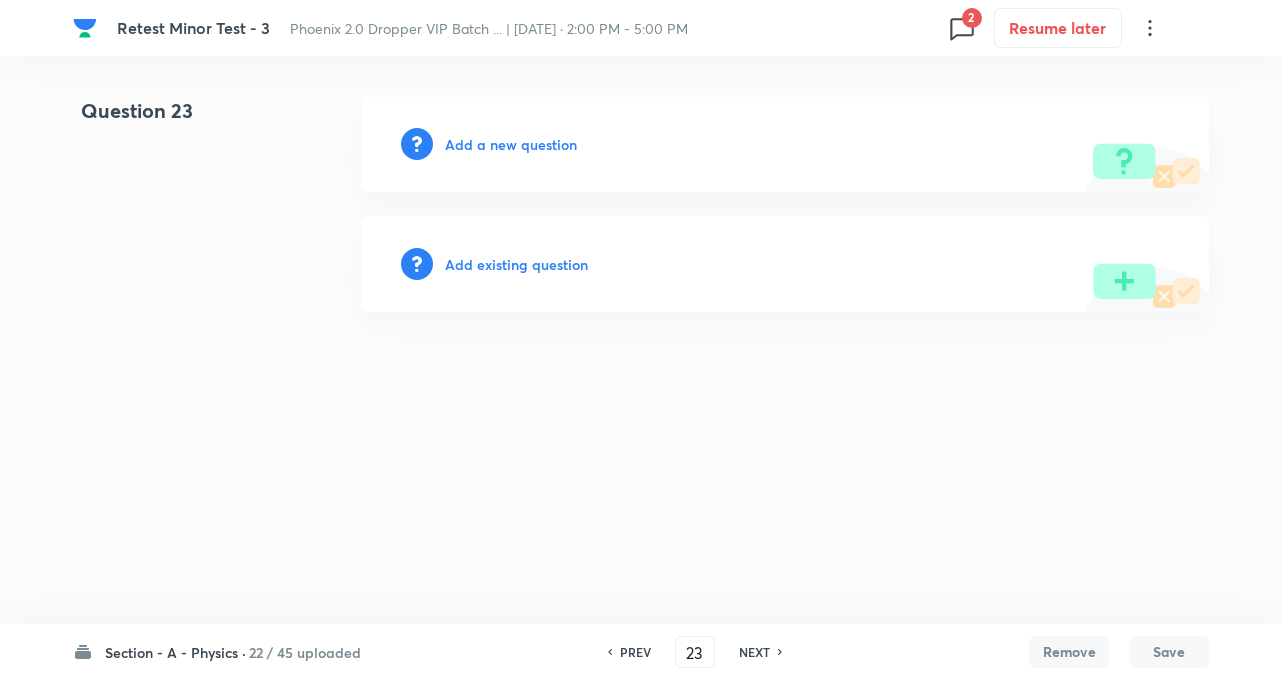 click on "NEXT" at bounding box center (754, 652) 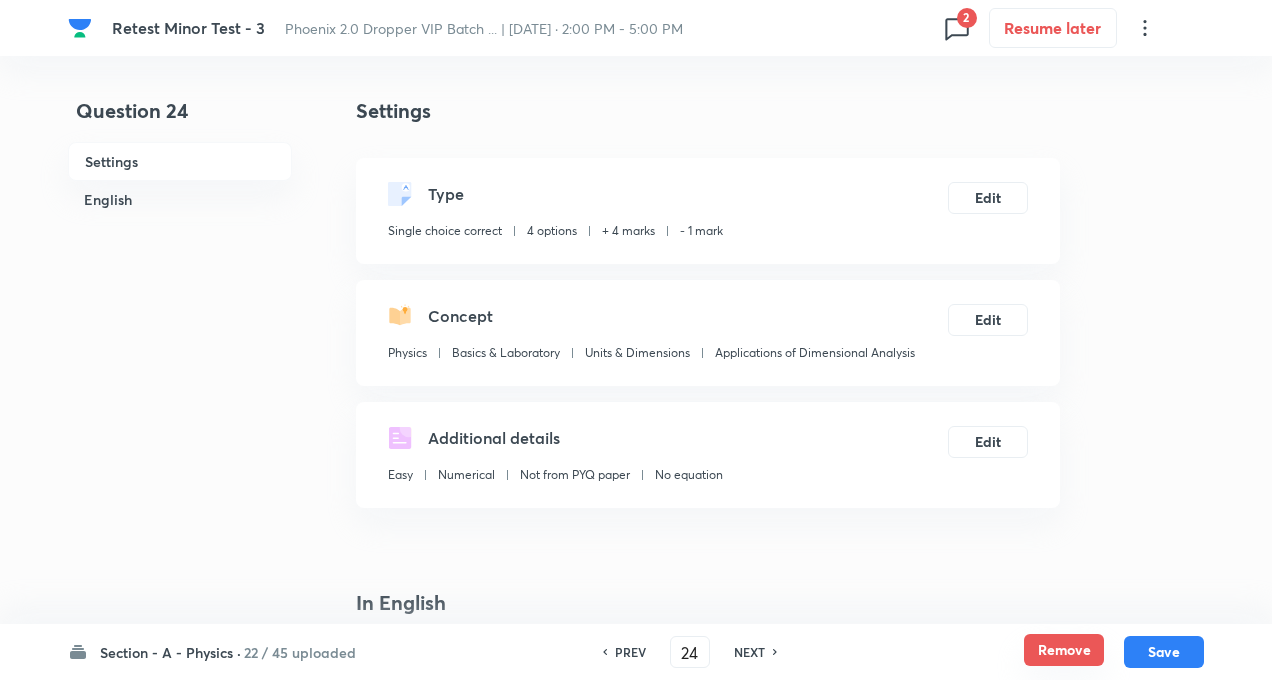 checkbox on "true" 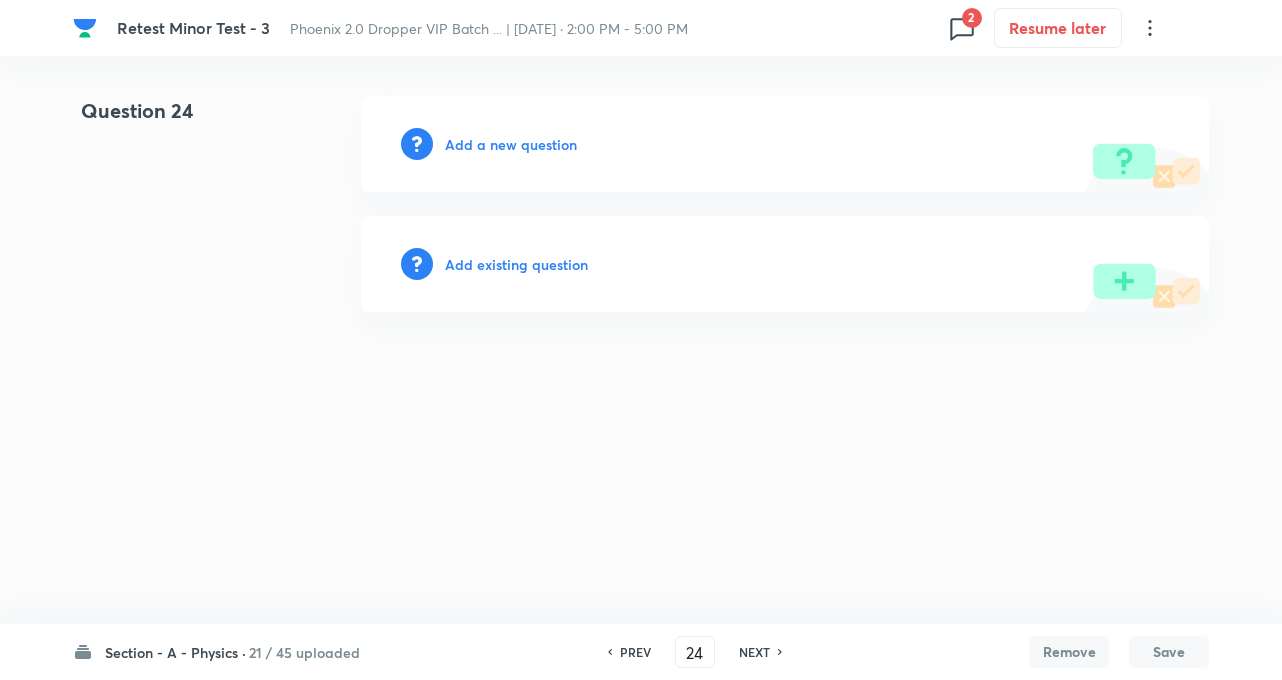 click on "NEXT" at bounding box center (757, 652) 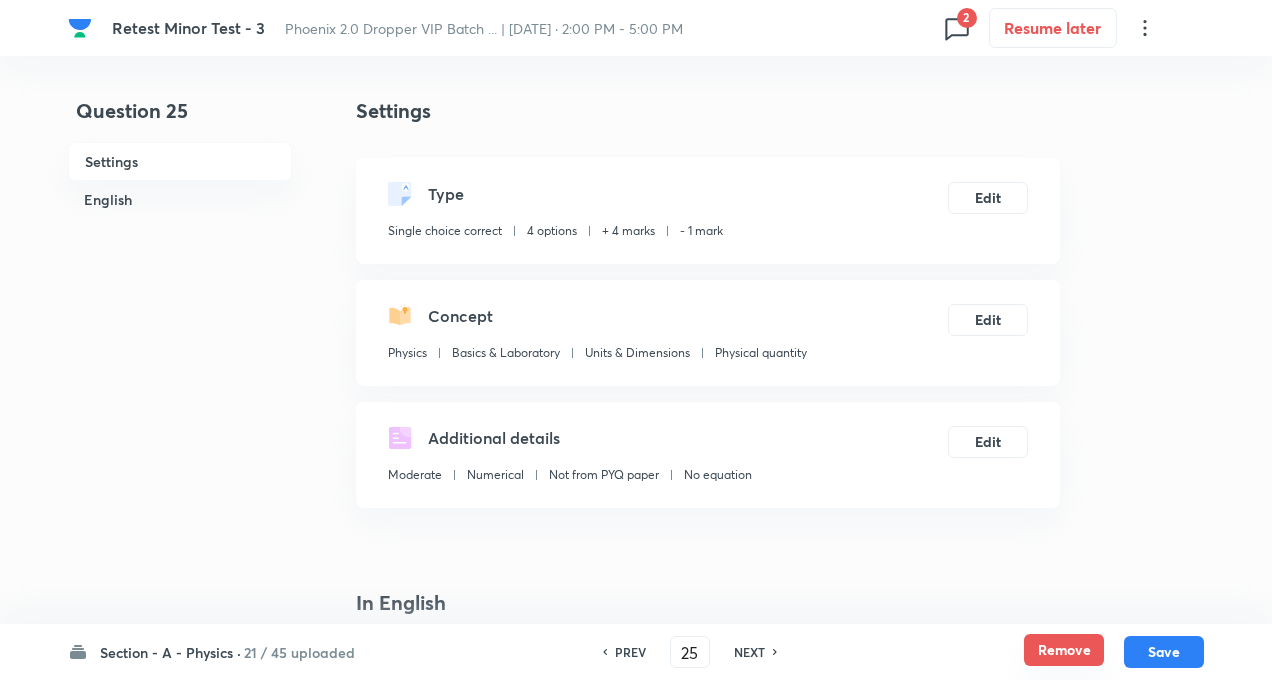 checkbox on "true" 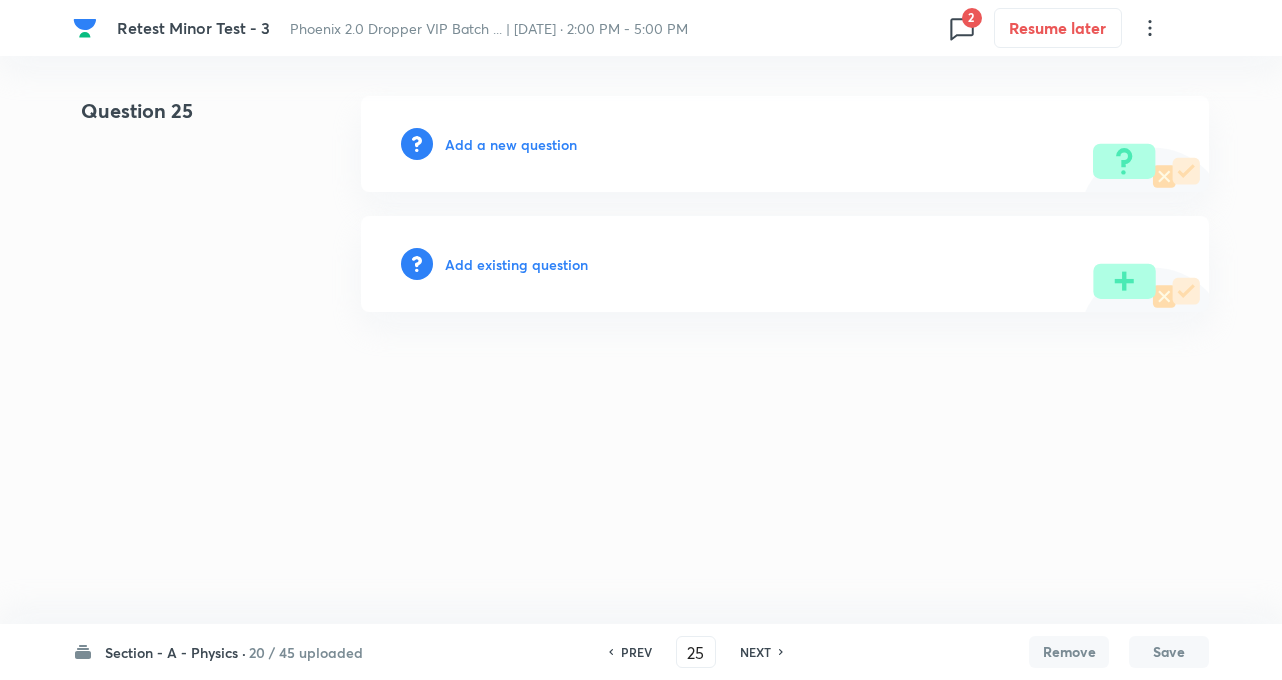click on "NEXT" at bounding box center [758, 652] 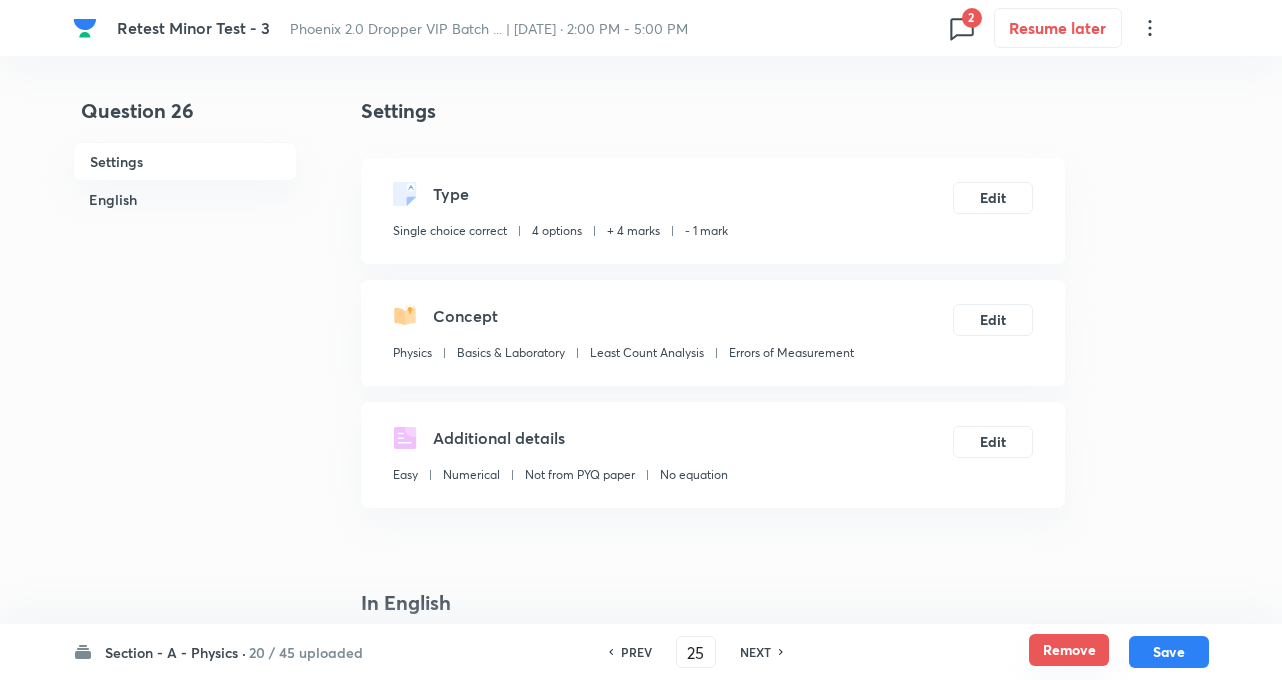 type on "26" 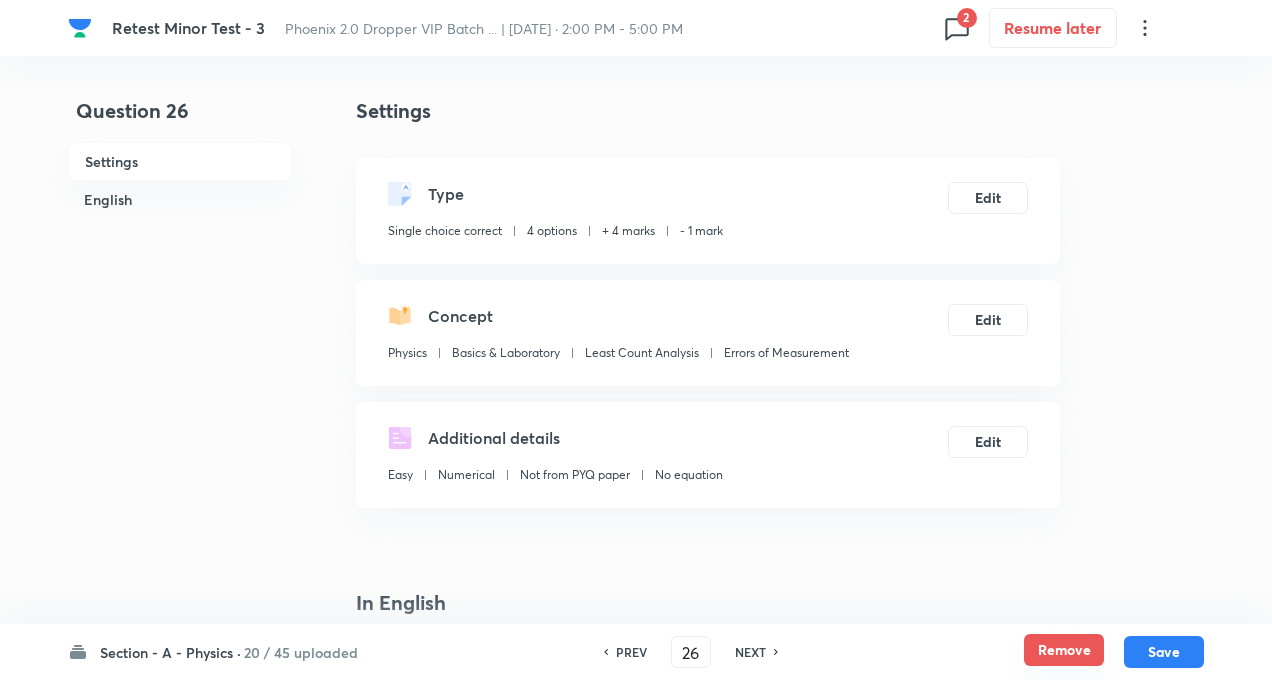 checkbox on "true" 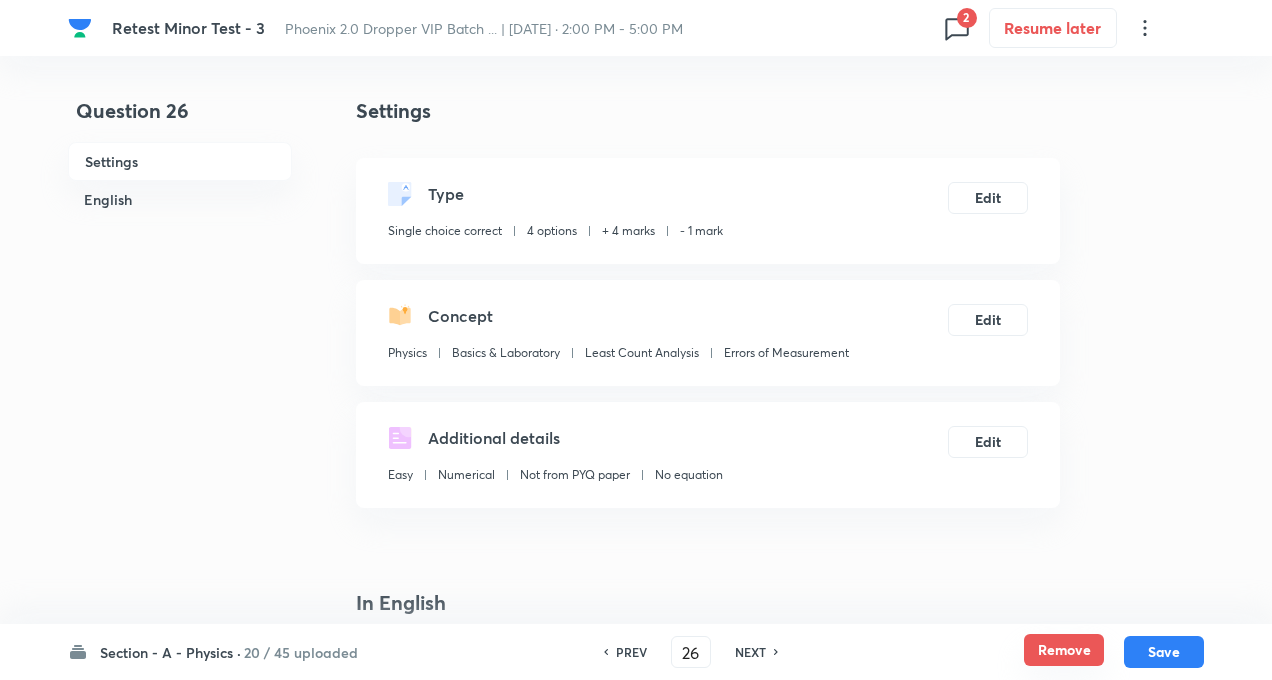 click on "Remove" at bounding box center (1064, 650) 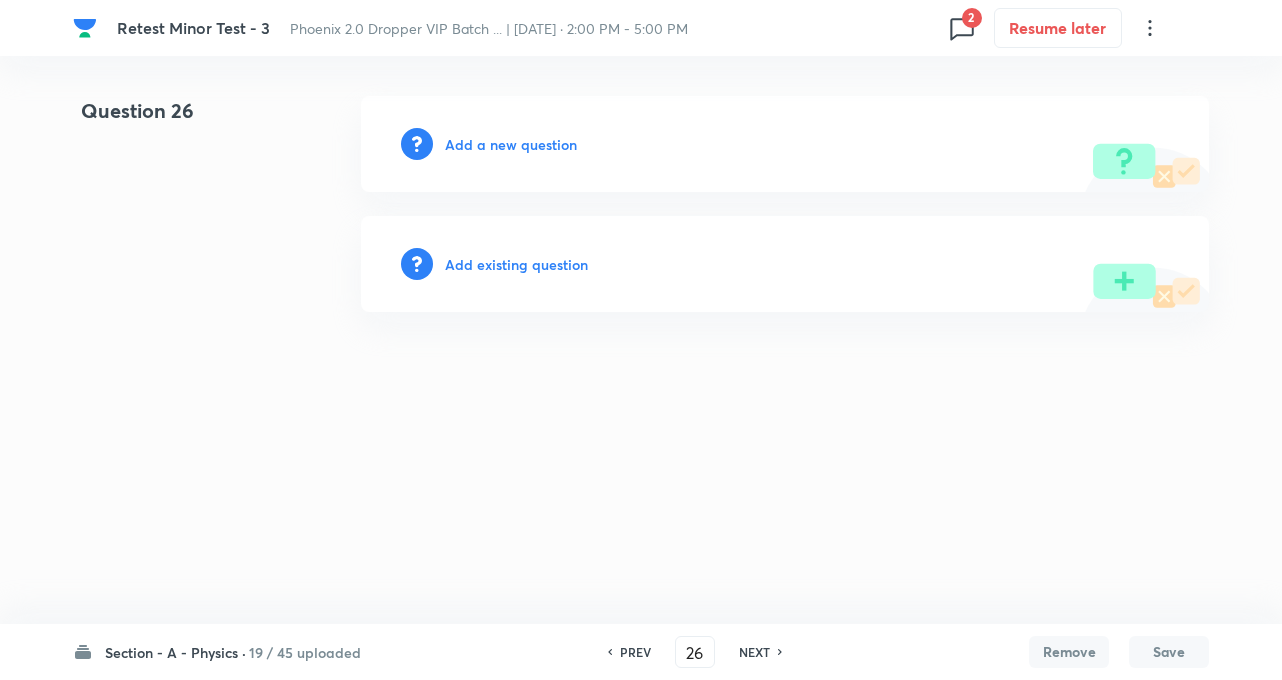 click on "NEXT" at bounding box center (754, 652) 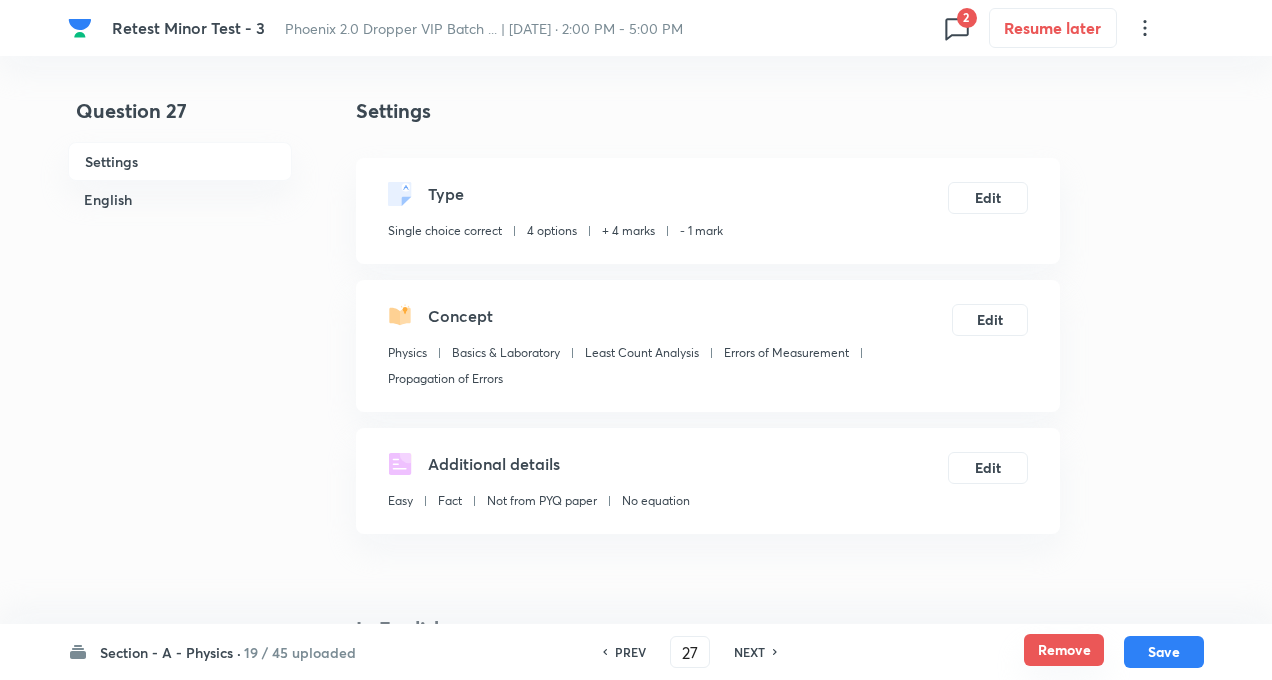 checkbox on "true" 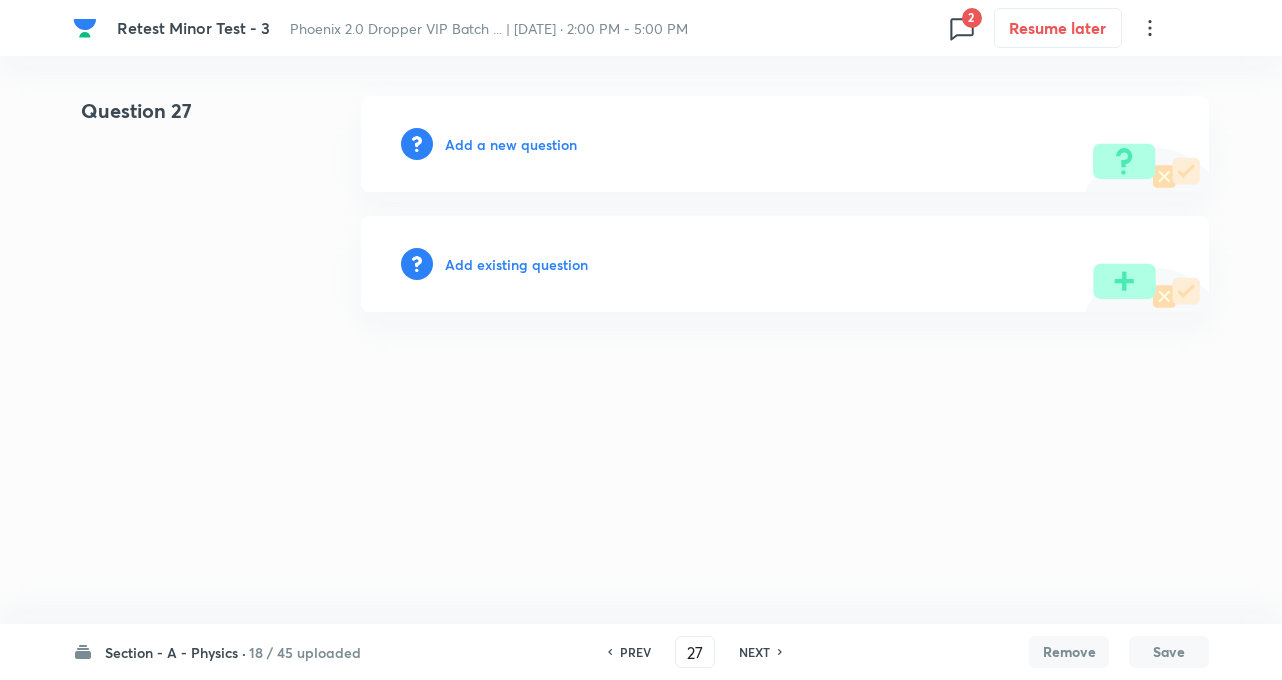 click on "NEXT" at bounding box center (754, 652) 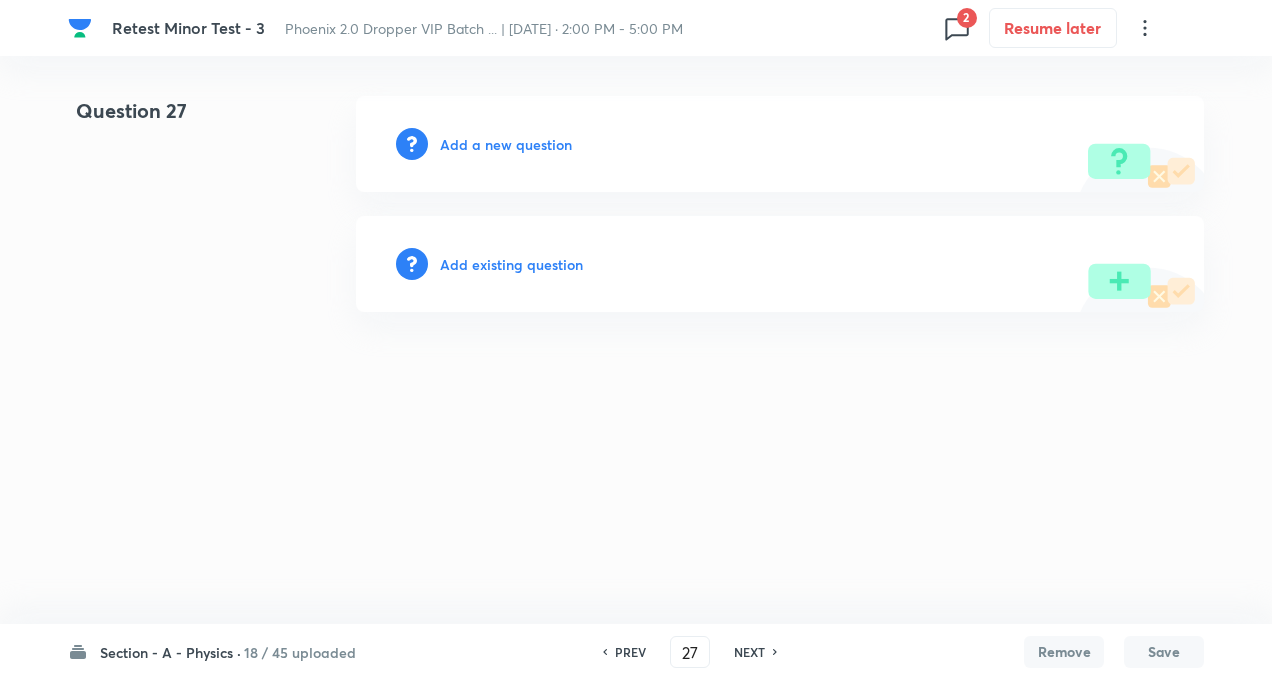 type on "28" 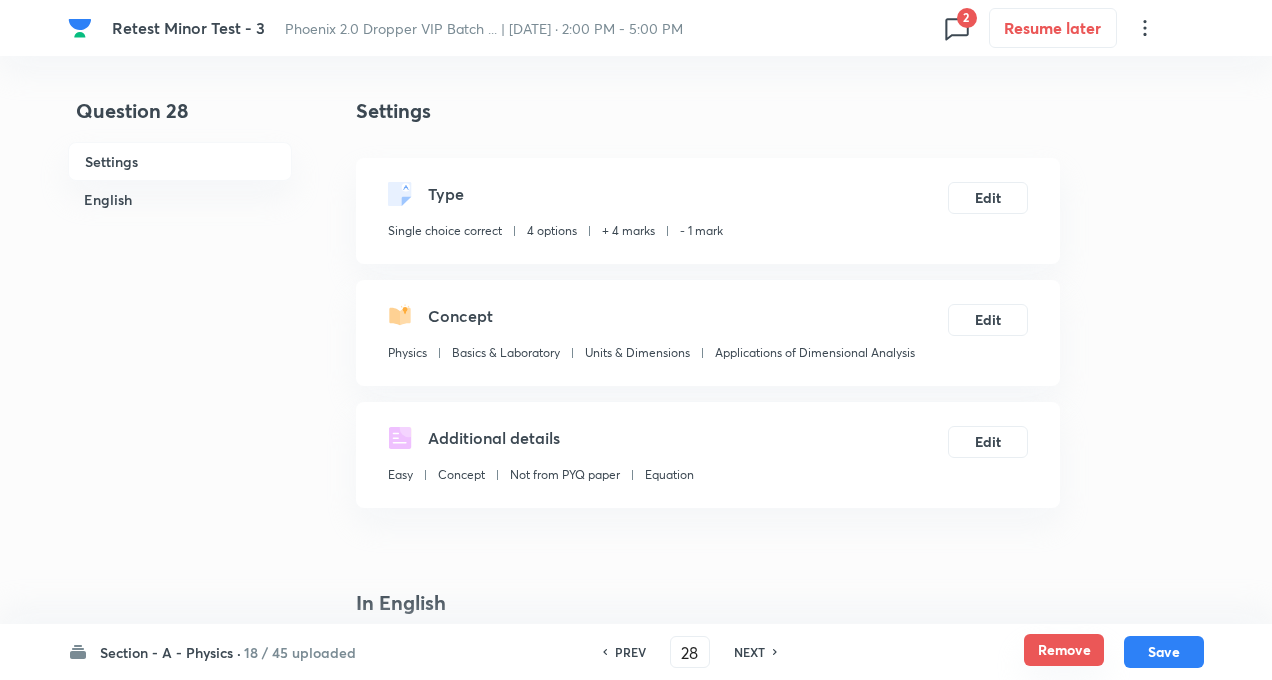 checkbox on "true" 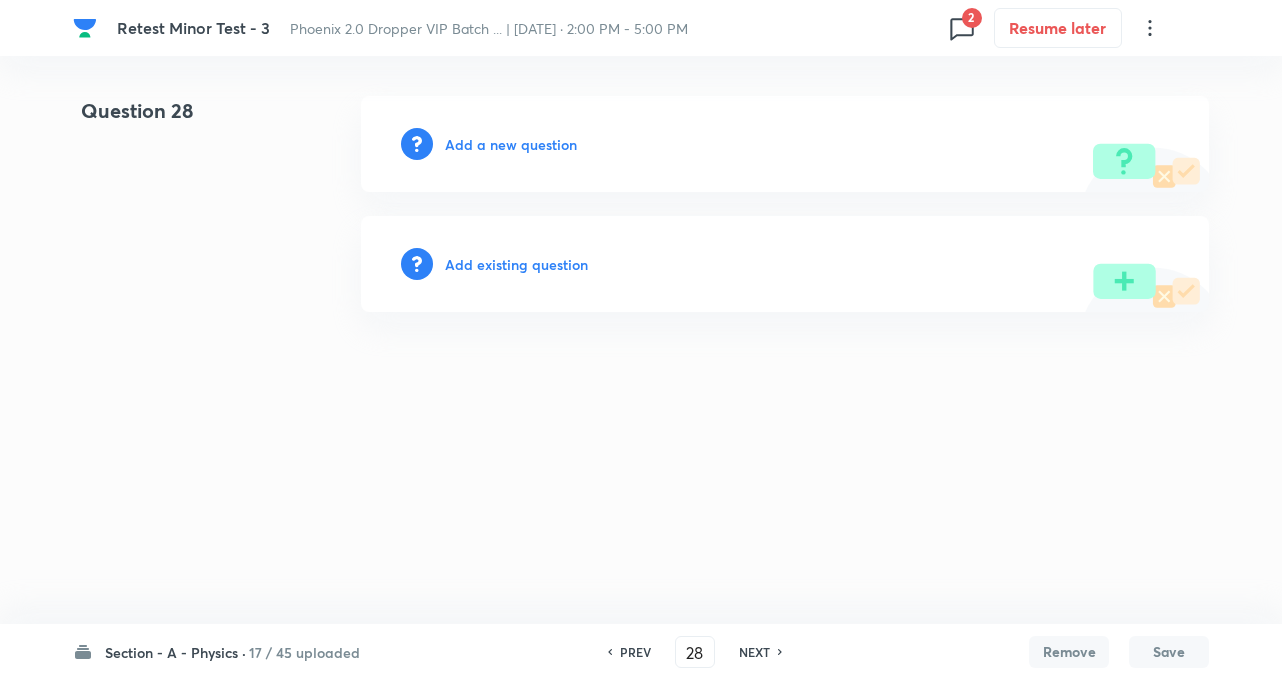 click on "NEXT" at bounding box center (754, 652) 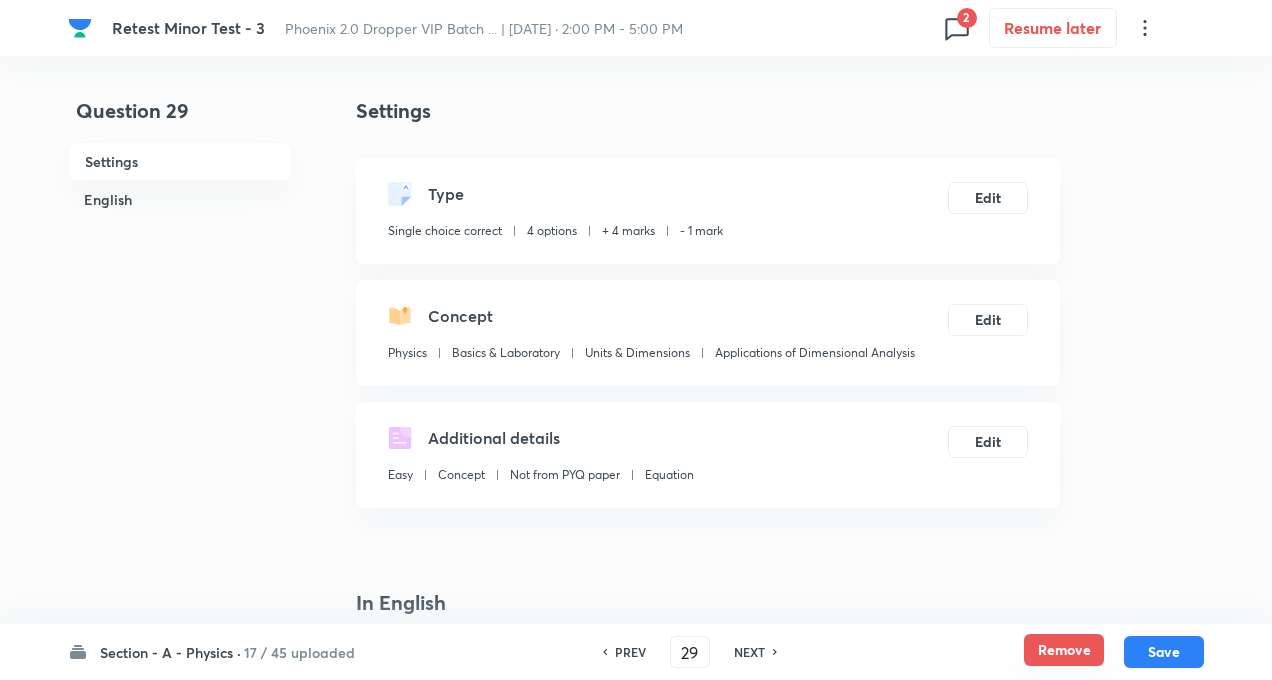 checkbox on "true" 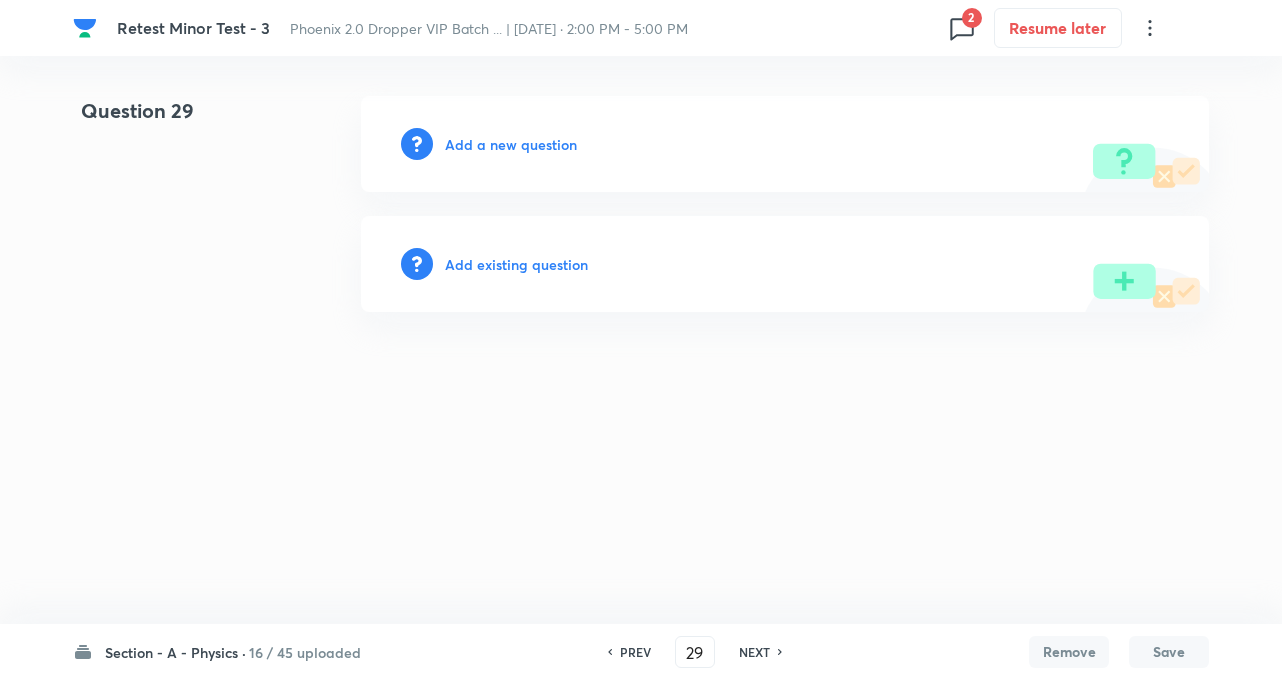 click on "NEXT" at bounding box center [754, 652] 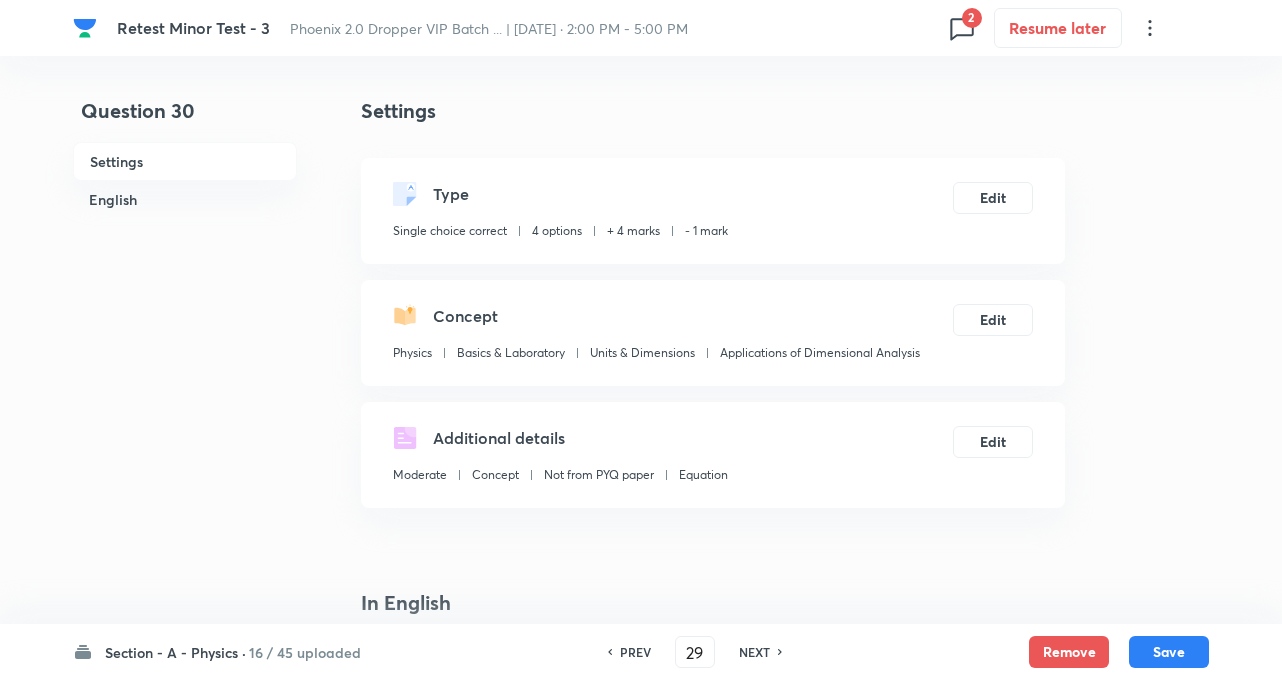 type on "30" 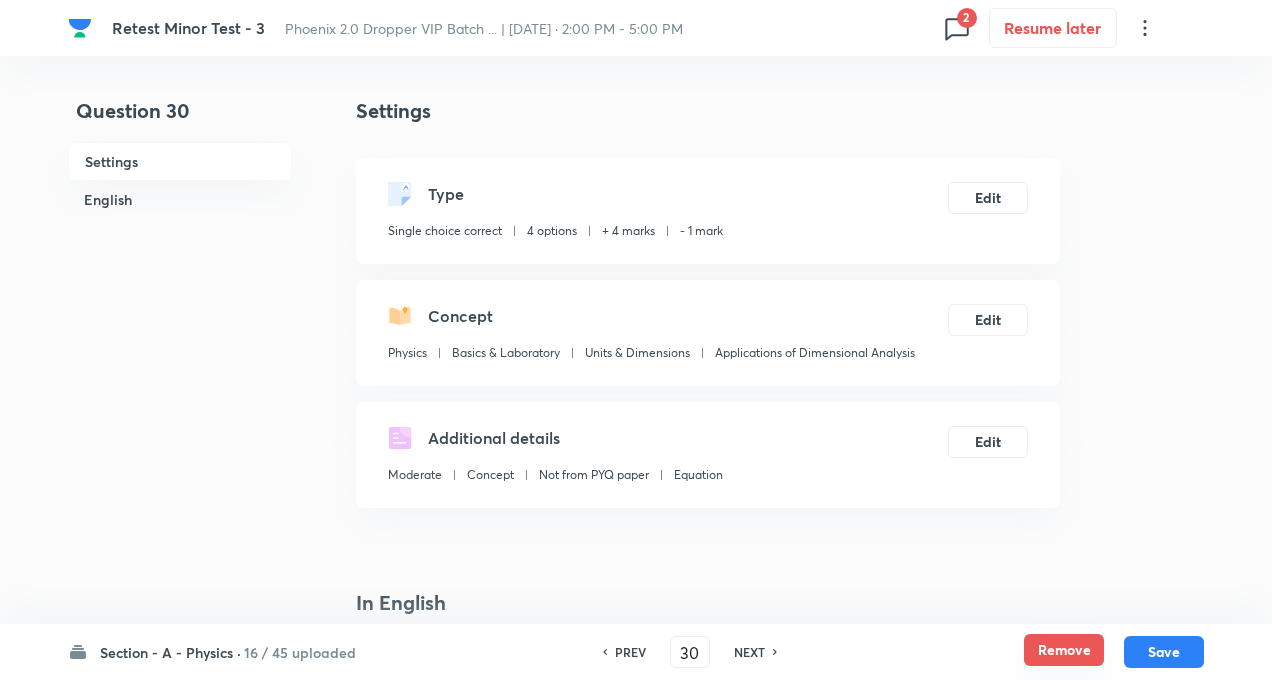 checkbox on "true" 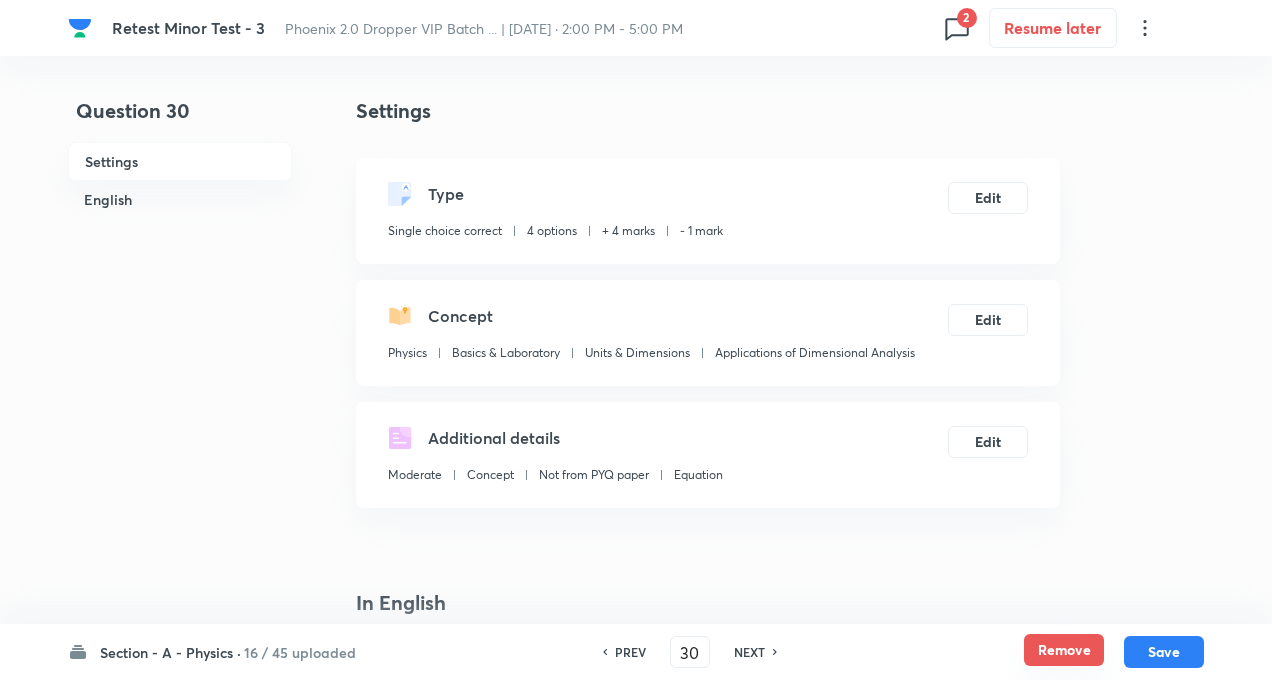 click on "Remove" at bounding box center [1064, 650] 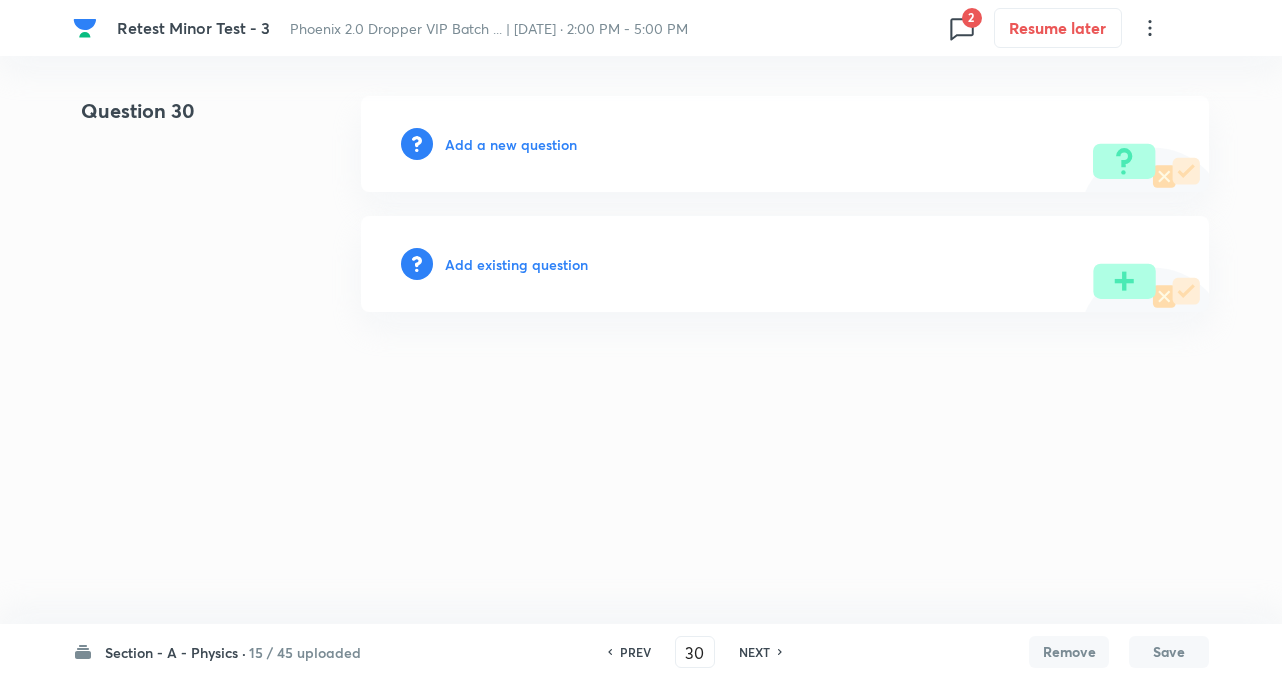 click on "NEXT" at bounding box center [754, 652] 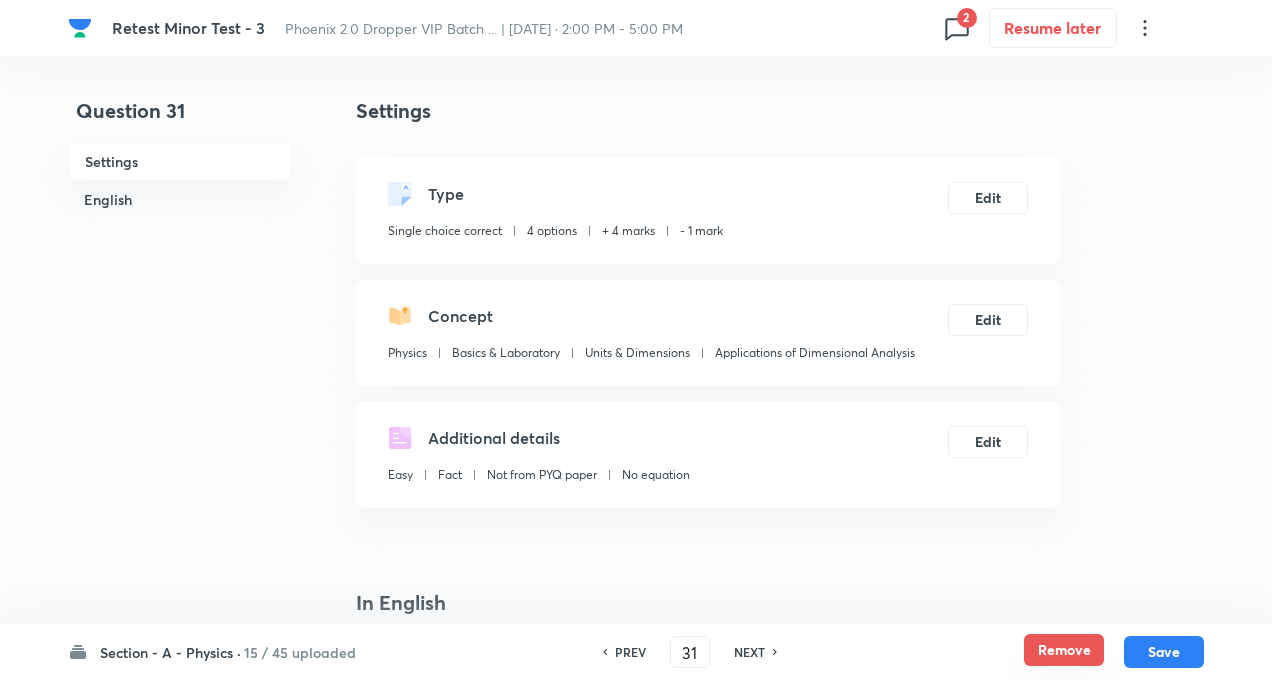 checkbox on "true" 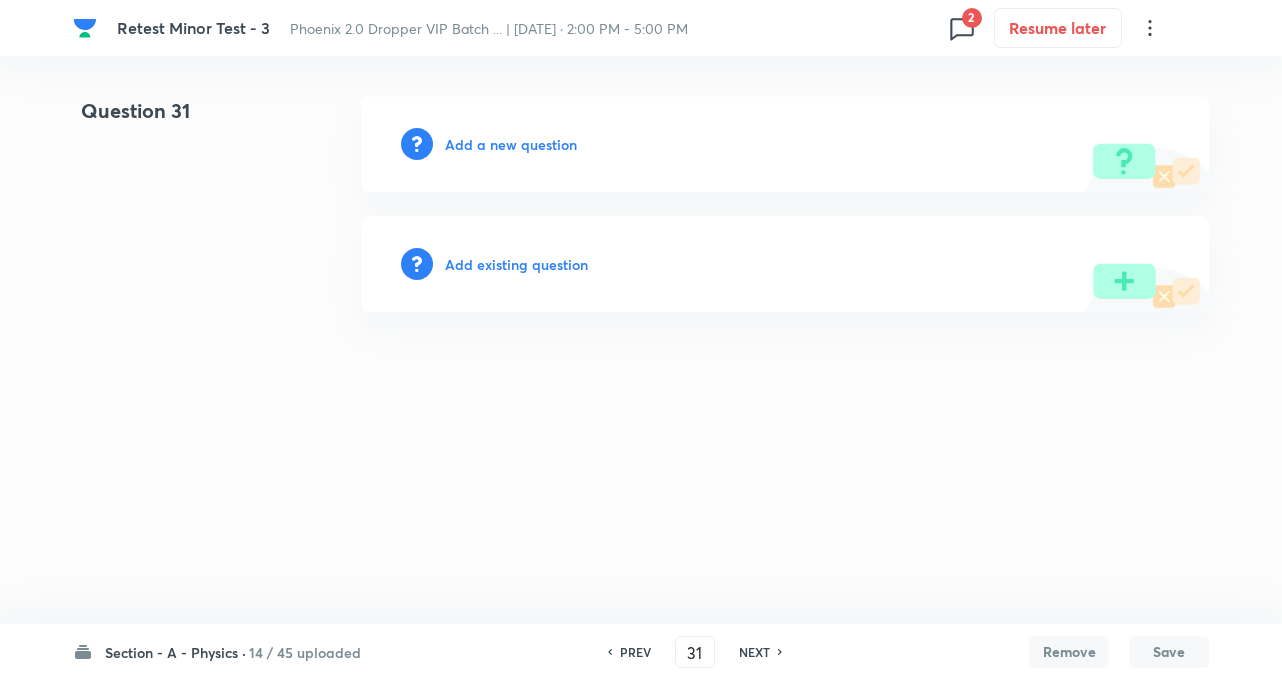 click on "PREV 31 ​ NEXT" at bounding box center [695, 652] 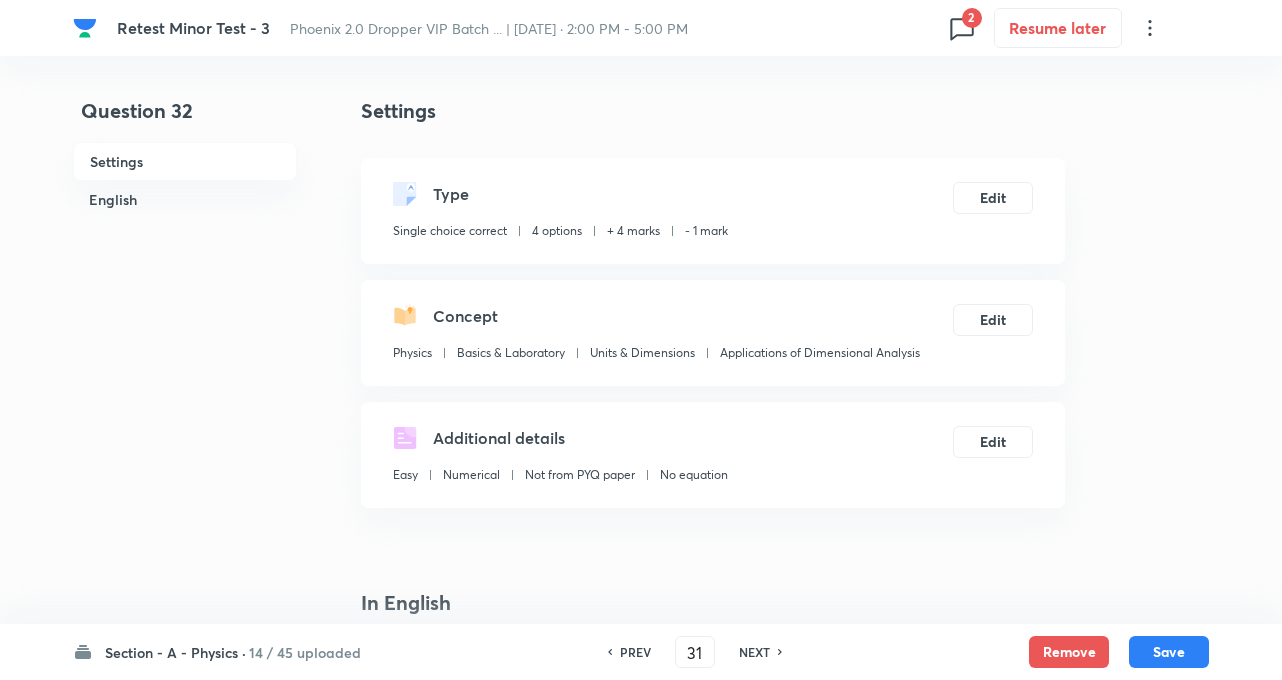 type on "32" 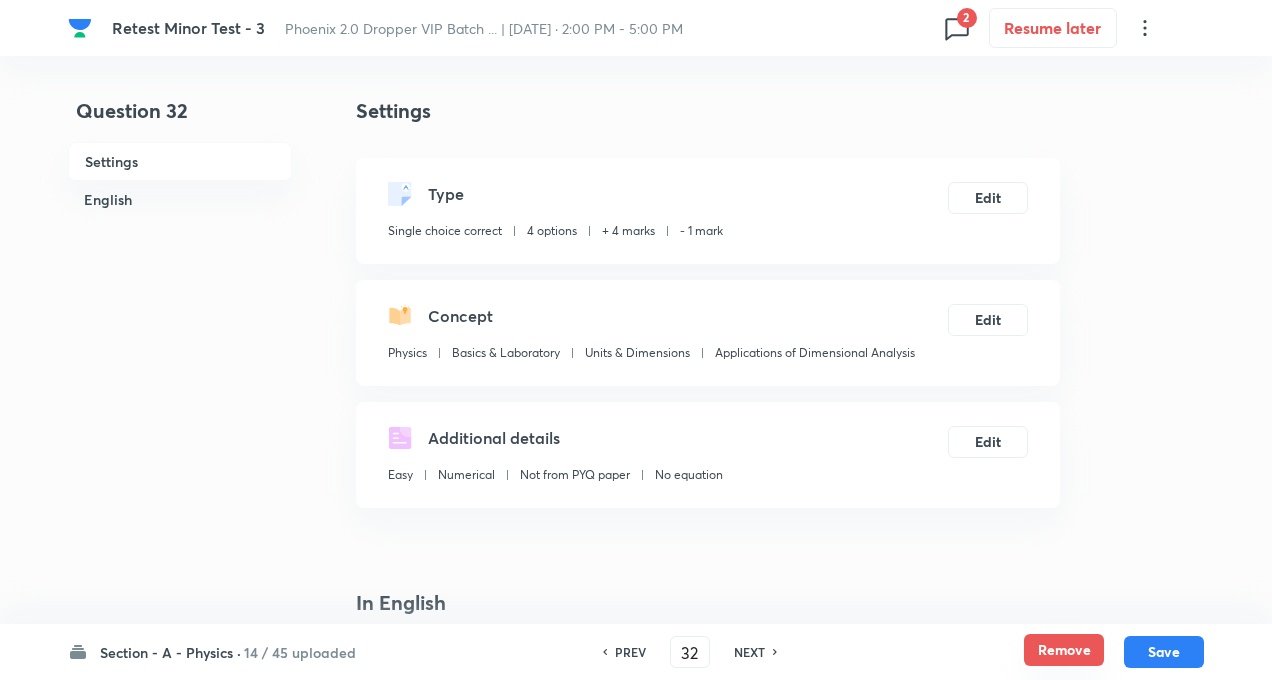 checkbox on "true" 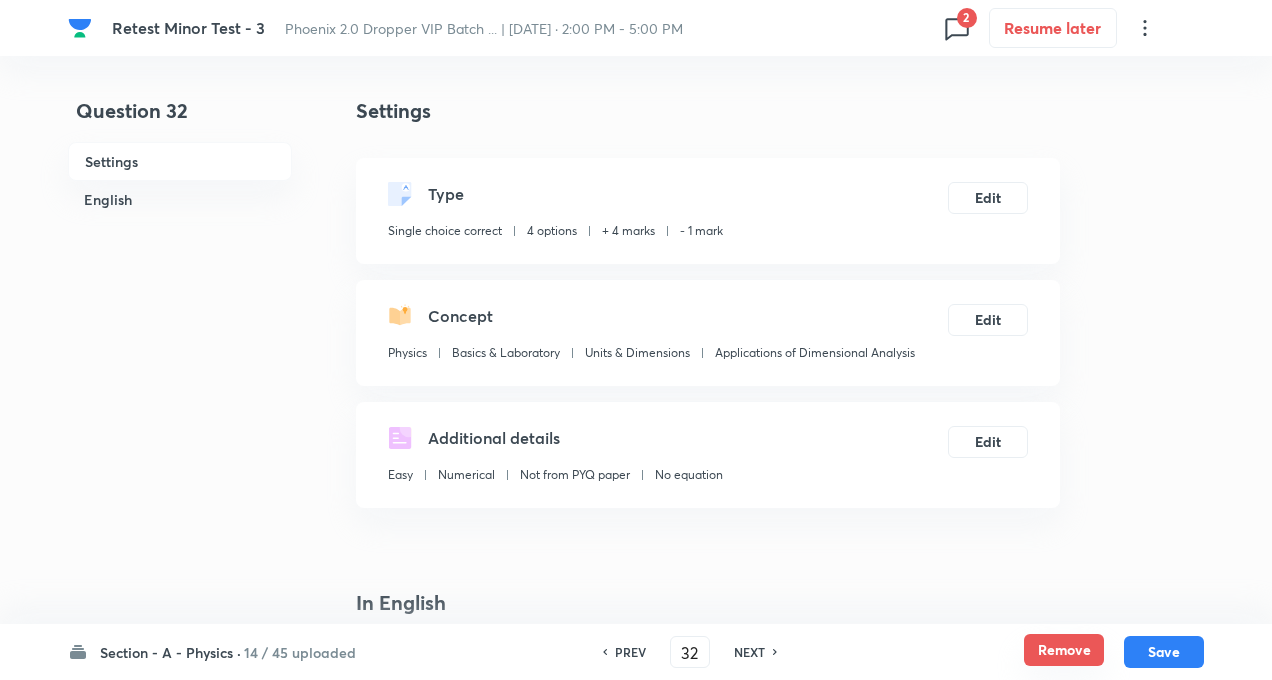 click on "Remove" at bounding box center (1064, 650) 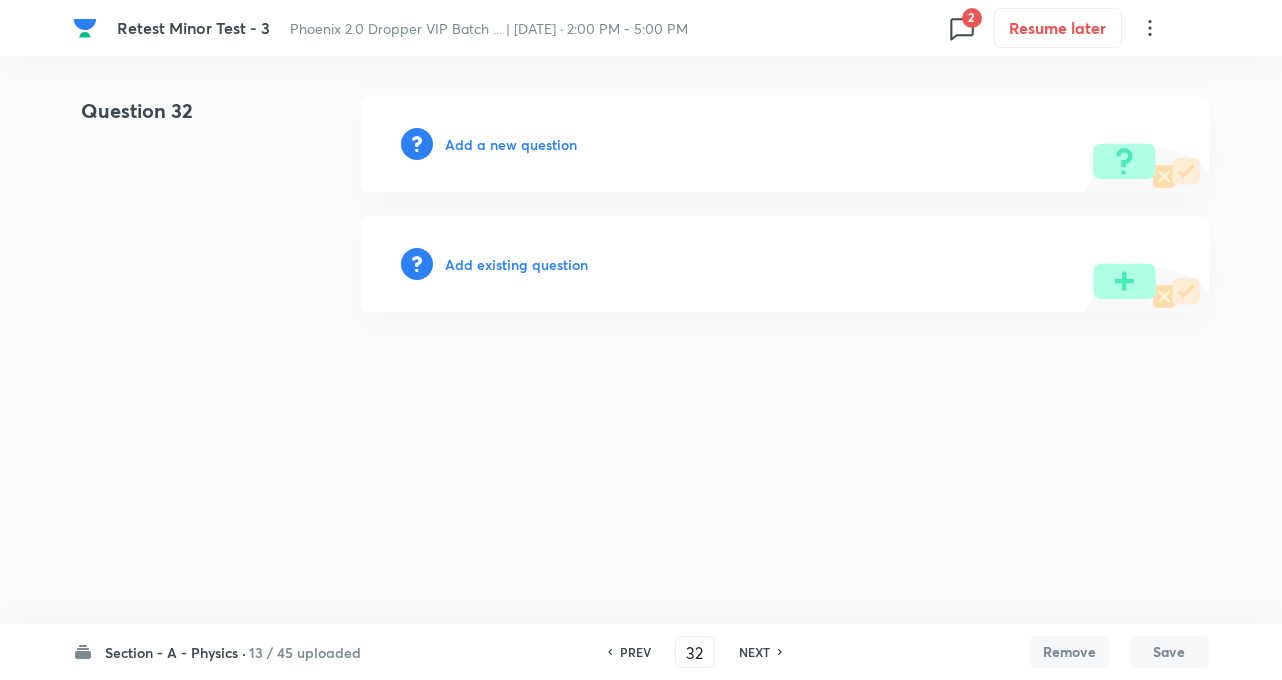 click on "NEXT" at bounding box center [757, 652] 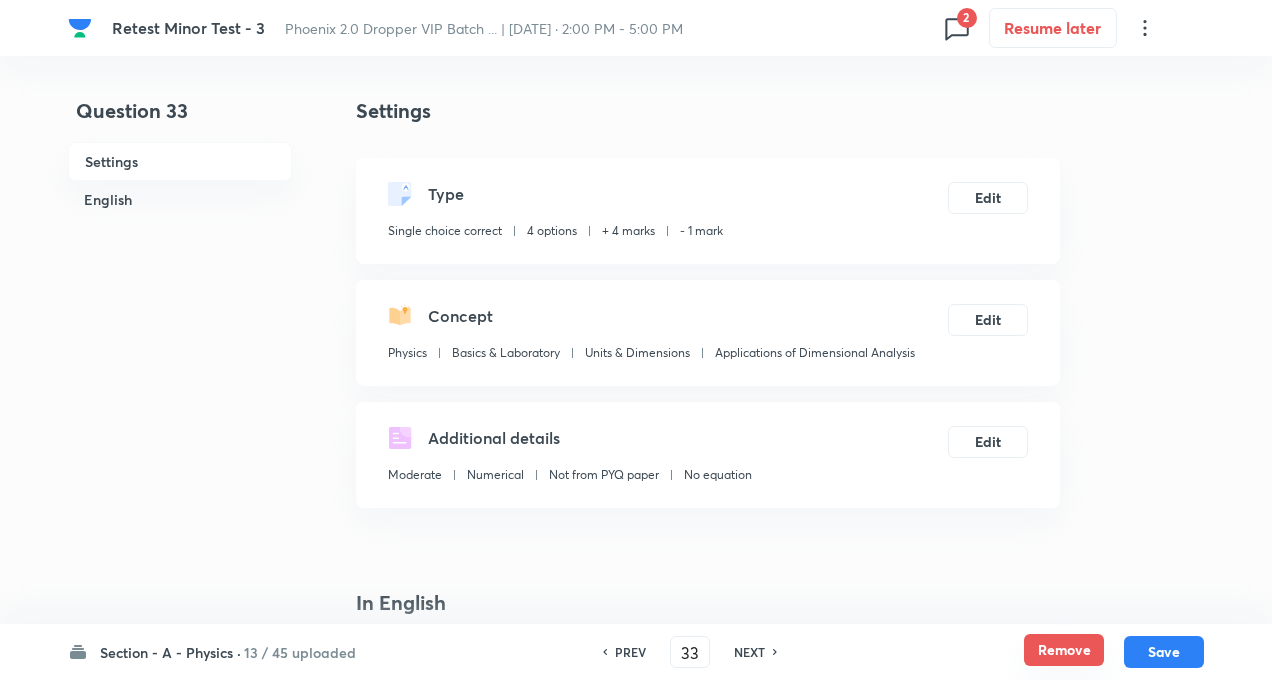 checkbox on "true" 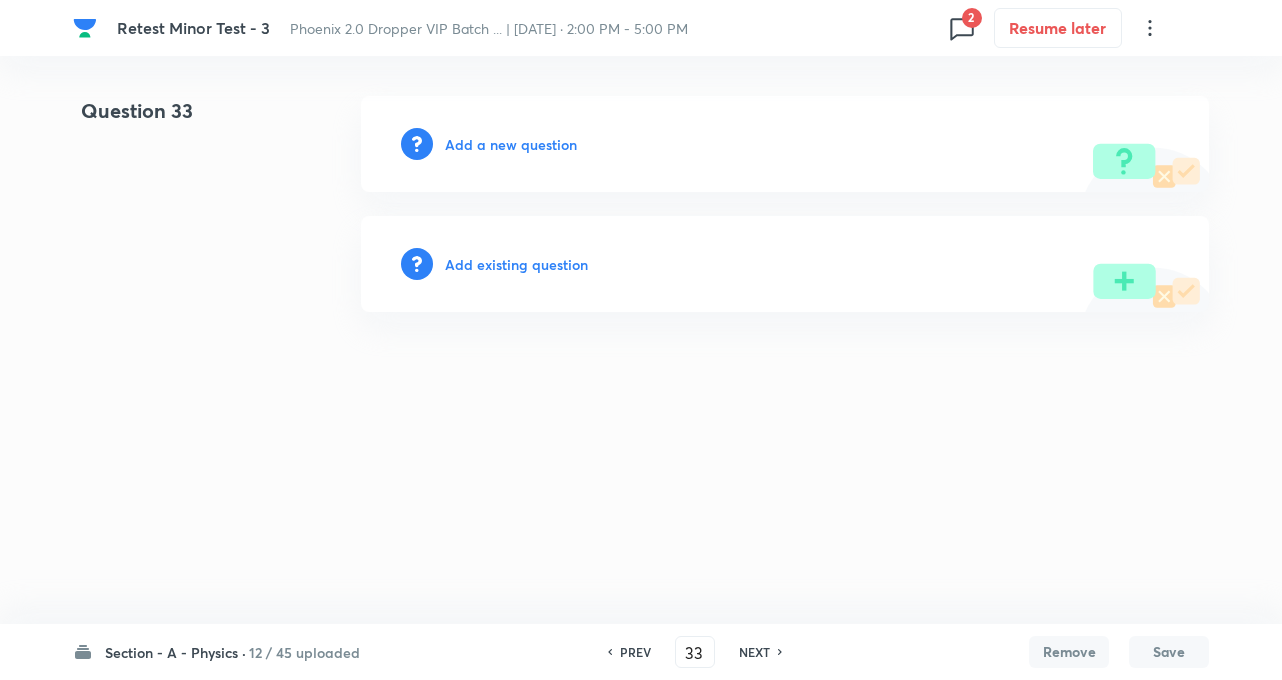click on "NEXT" at bounding box center (754, 652) 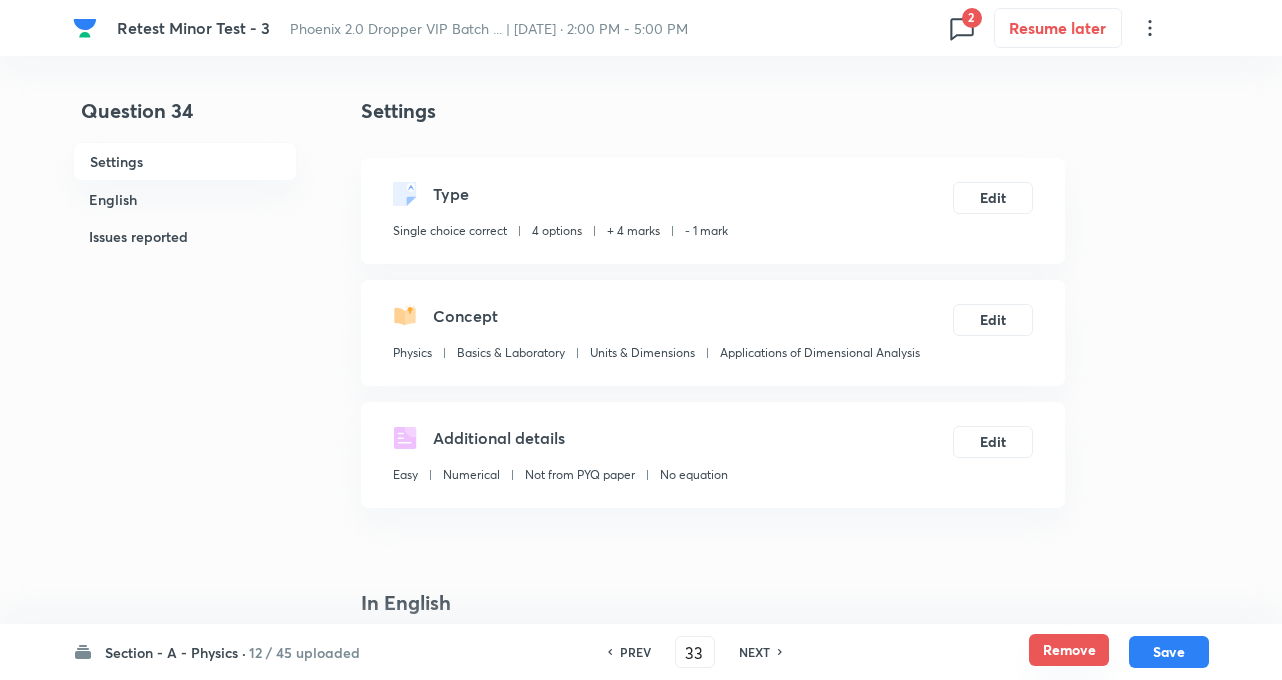type on "34" 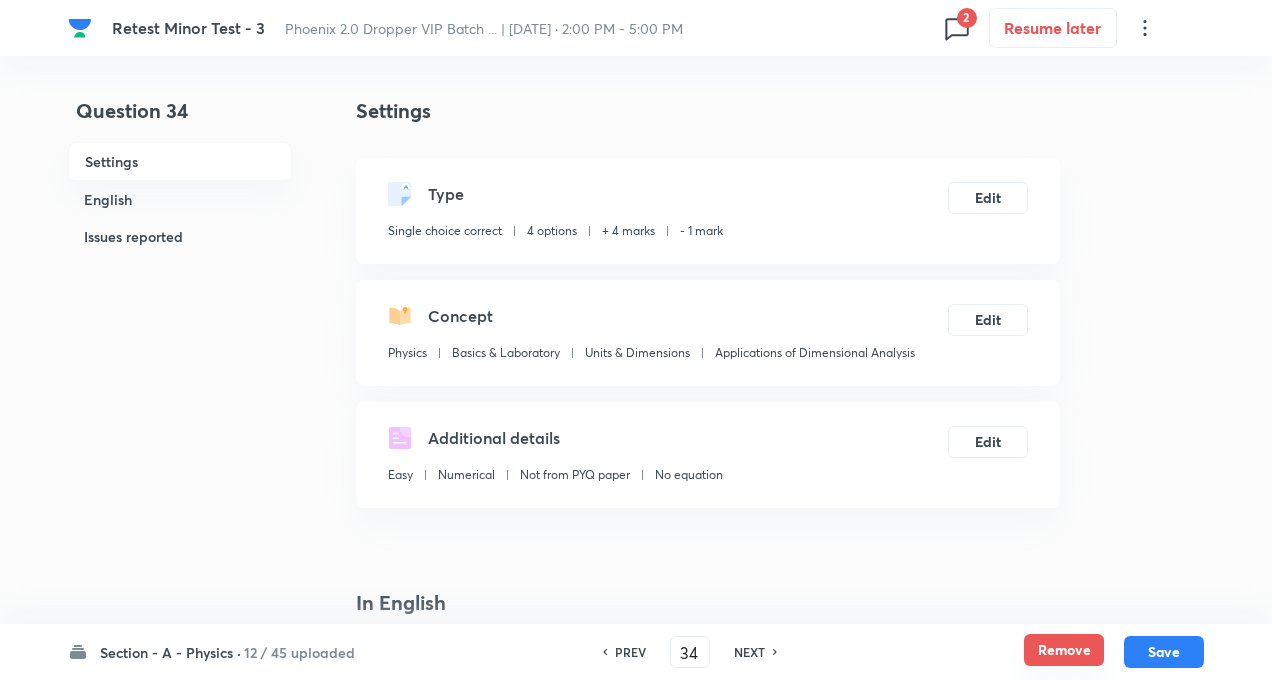 checkbox on "true" 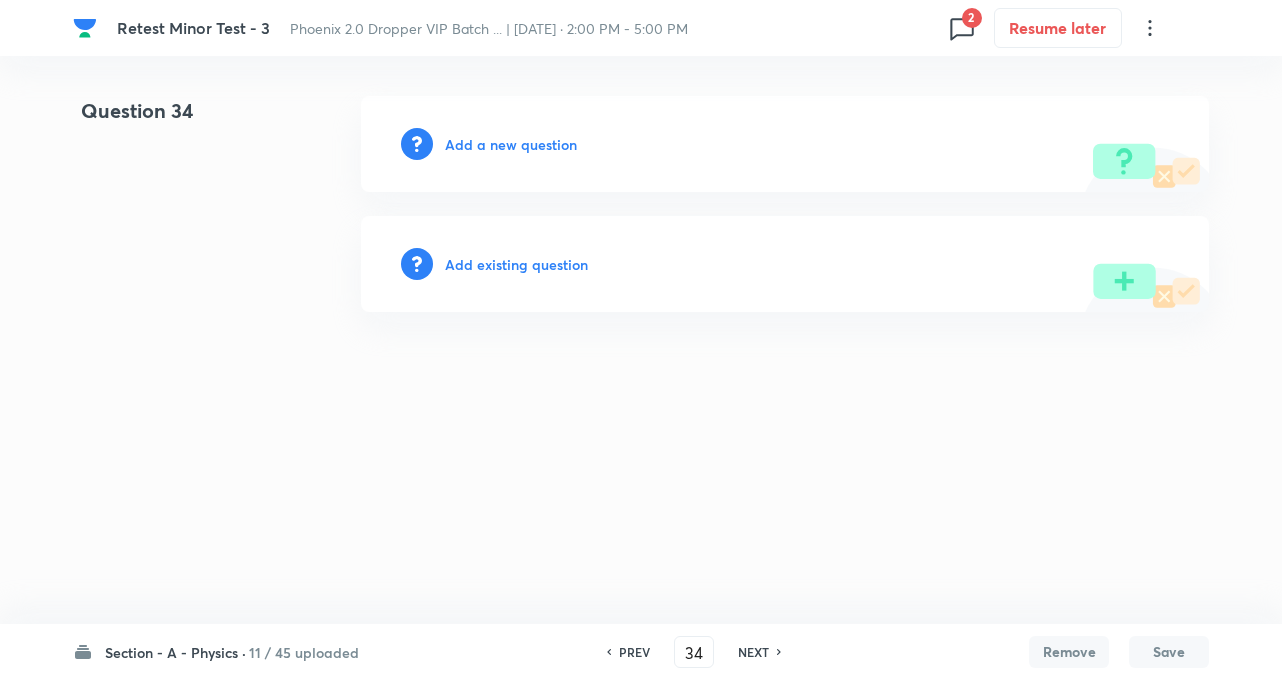 click on "NEXT" at bounding box center [753, 652] 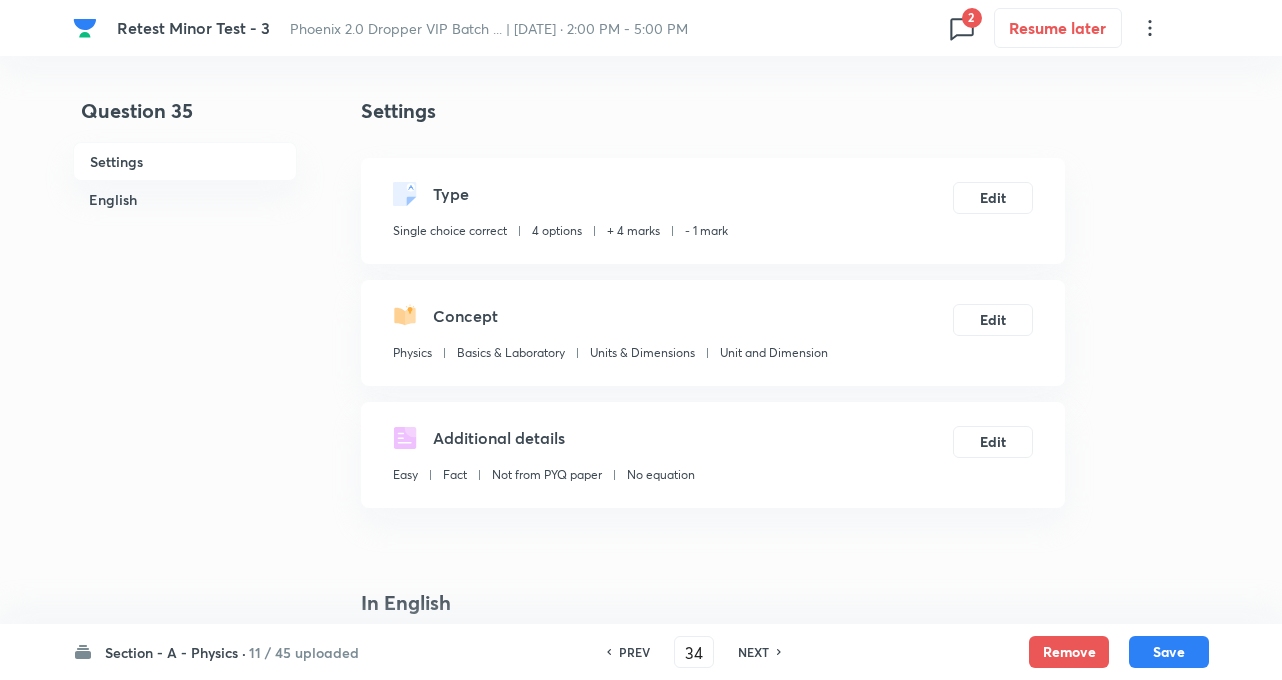 type on "35" 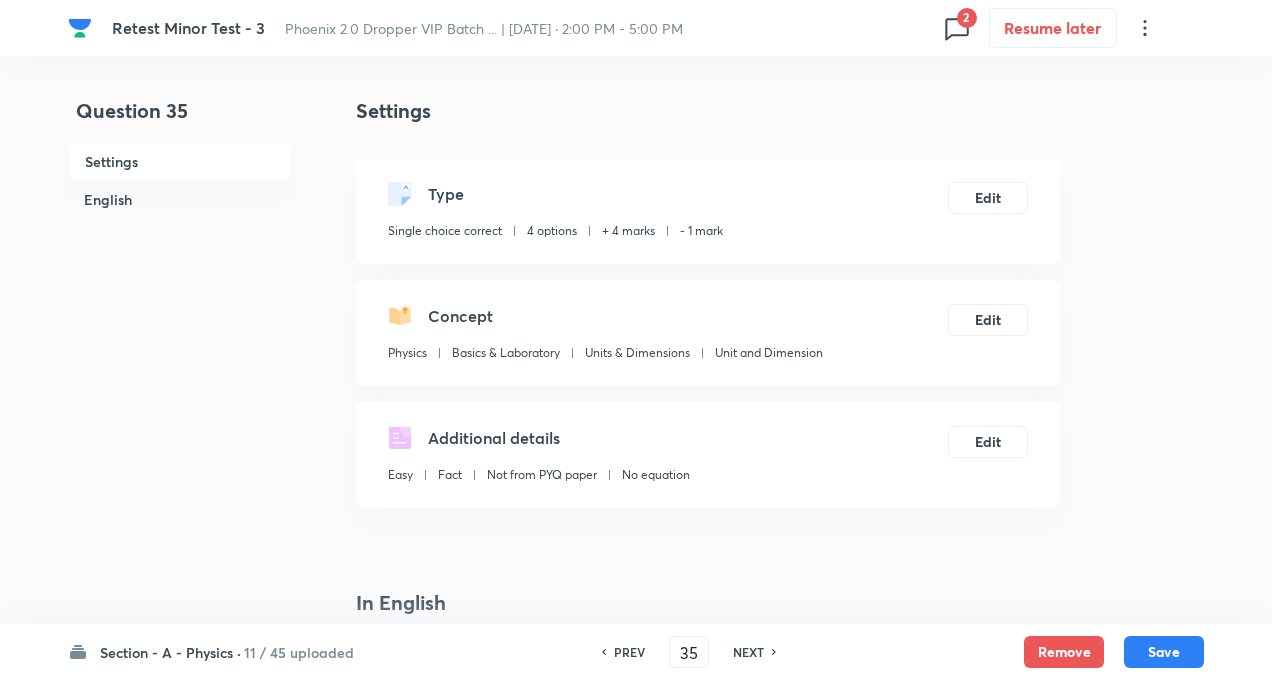 checkbox on "true" 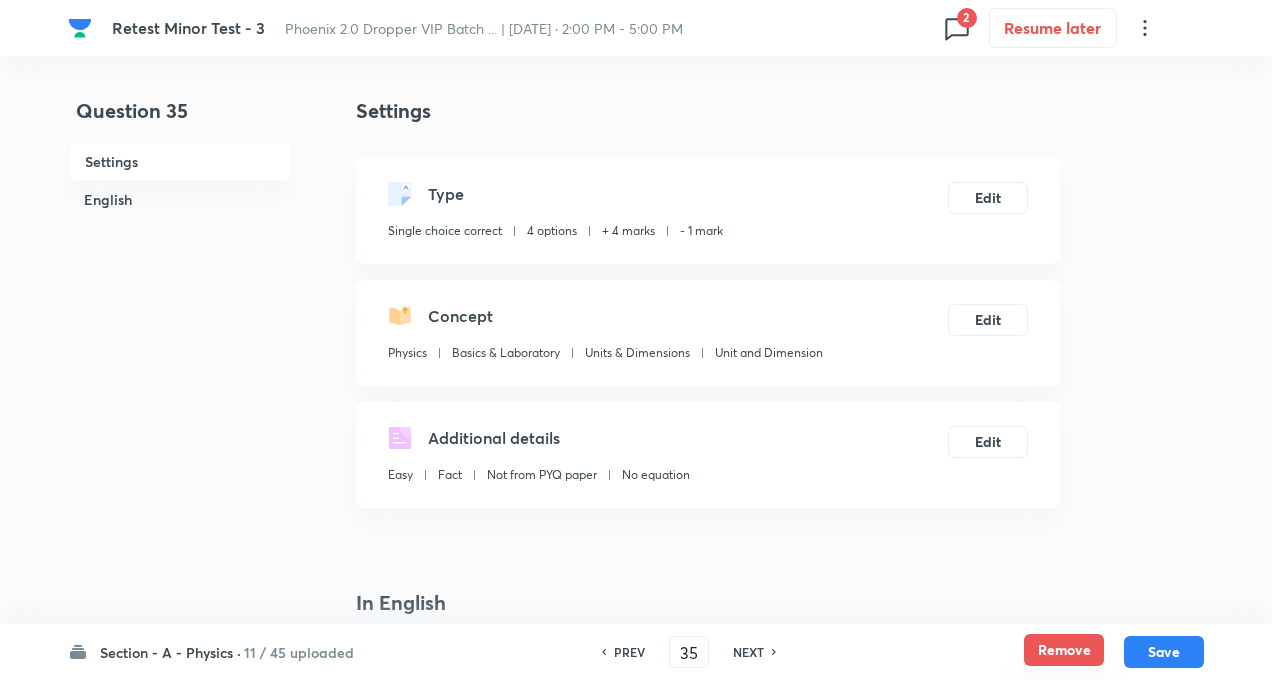 click on "Remove" at bounding box center (1064, 650) 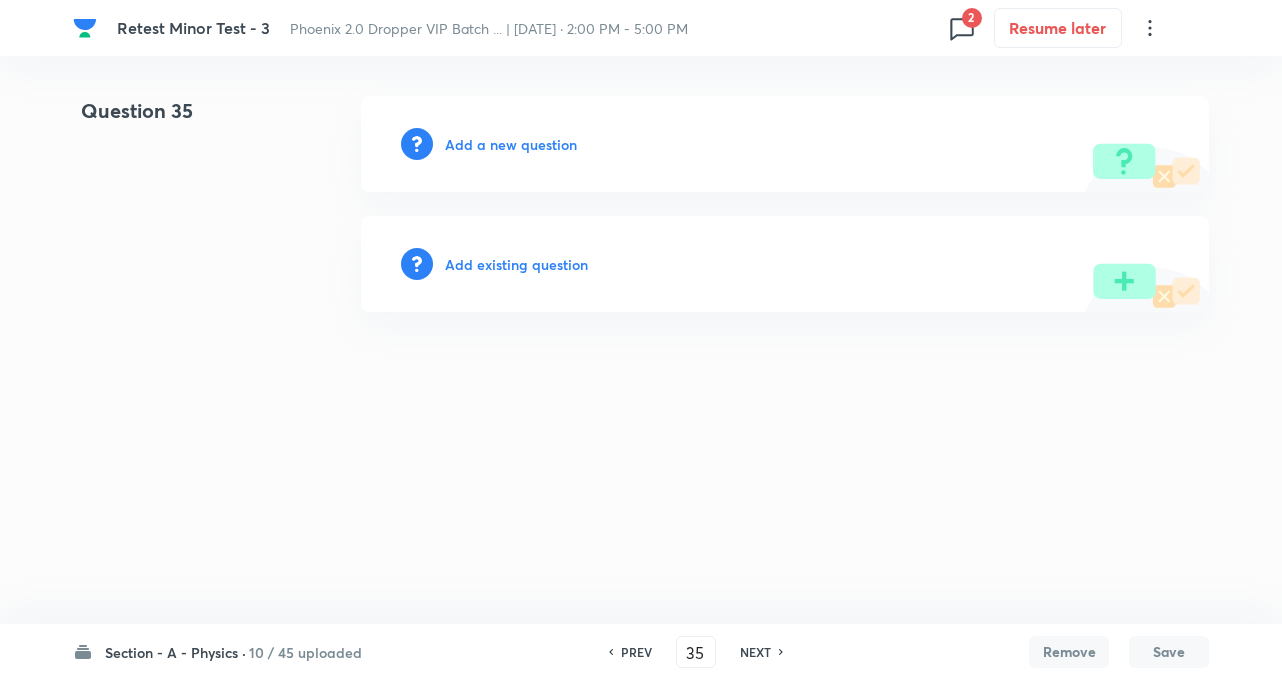 click on "NEXT" at bounding box center (755, 652) 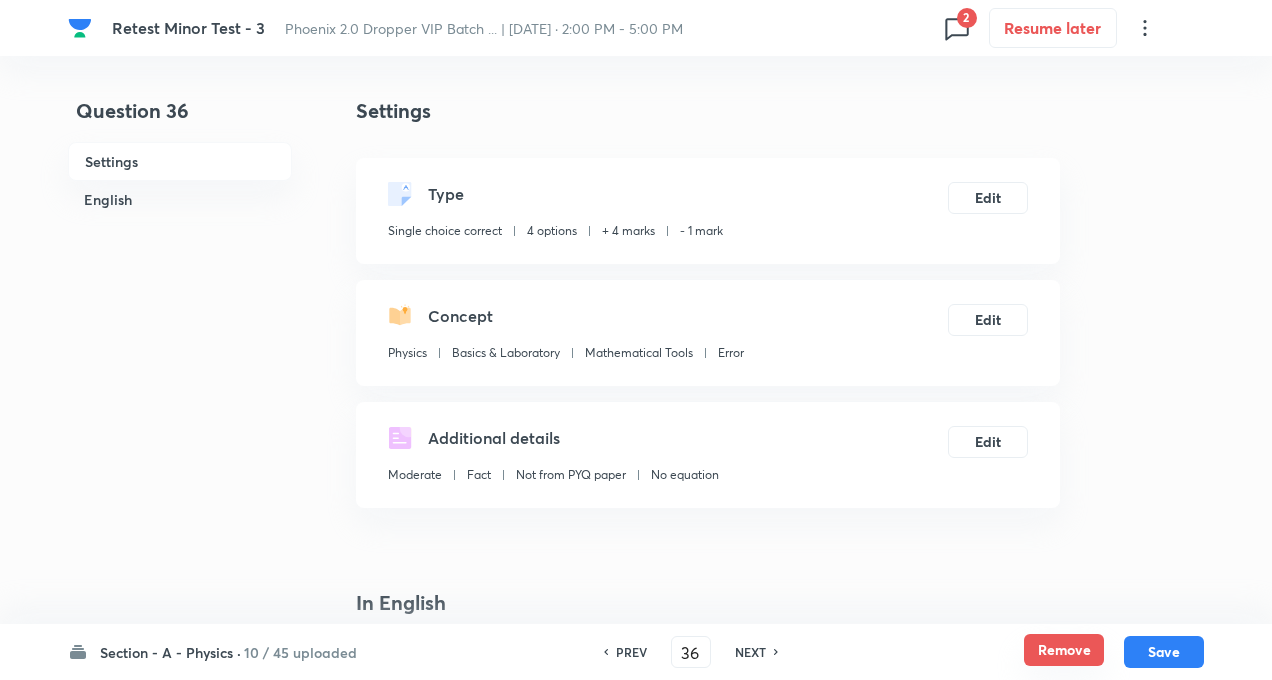 checkbox on "true" 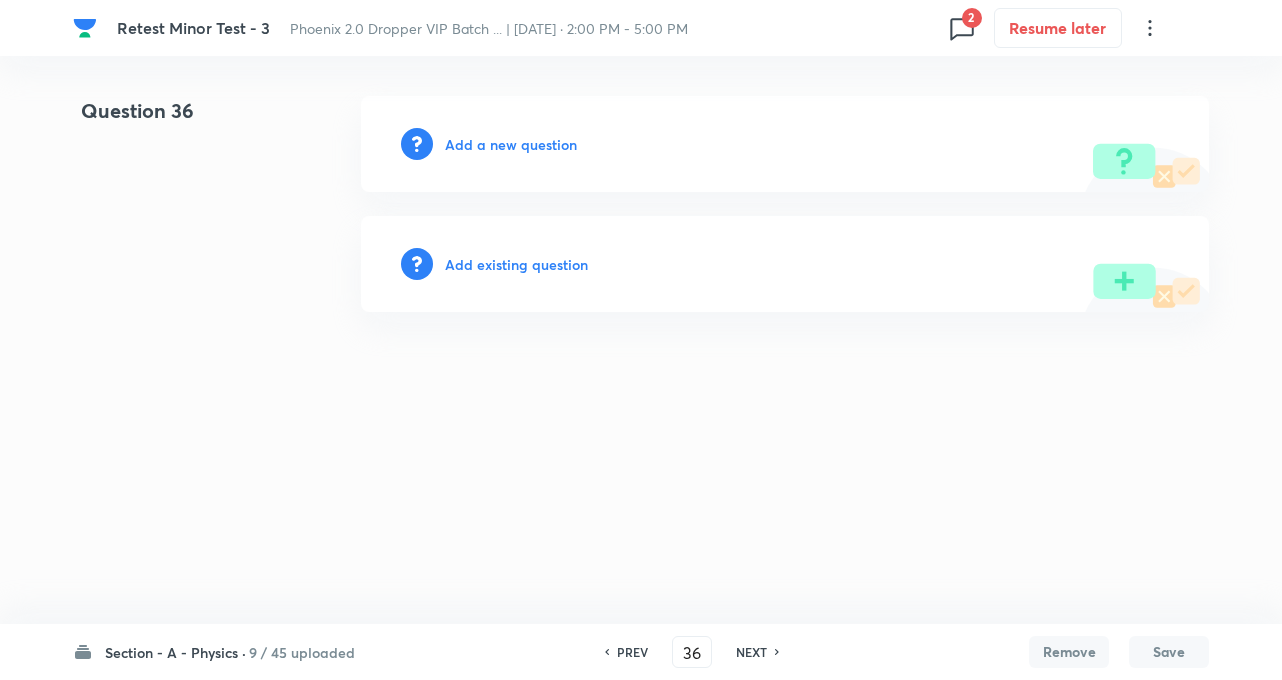 click on "NEXT" at bounding box center (751, 652) 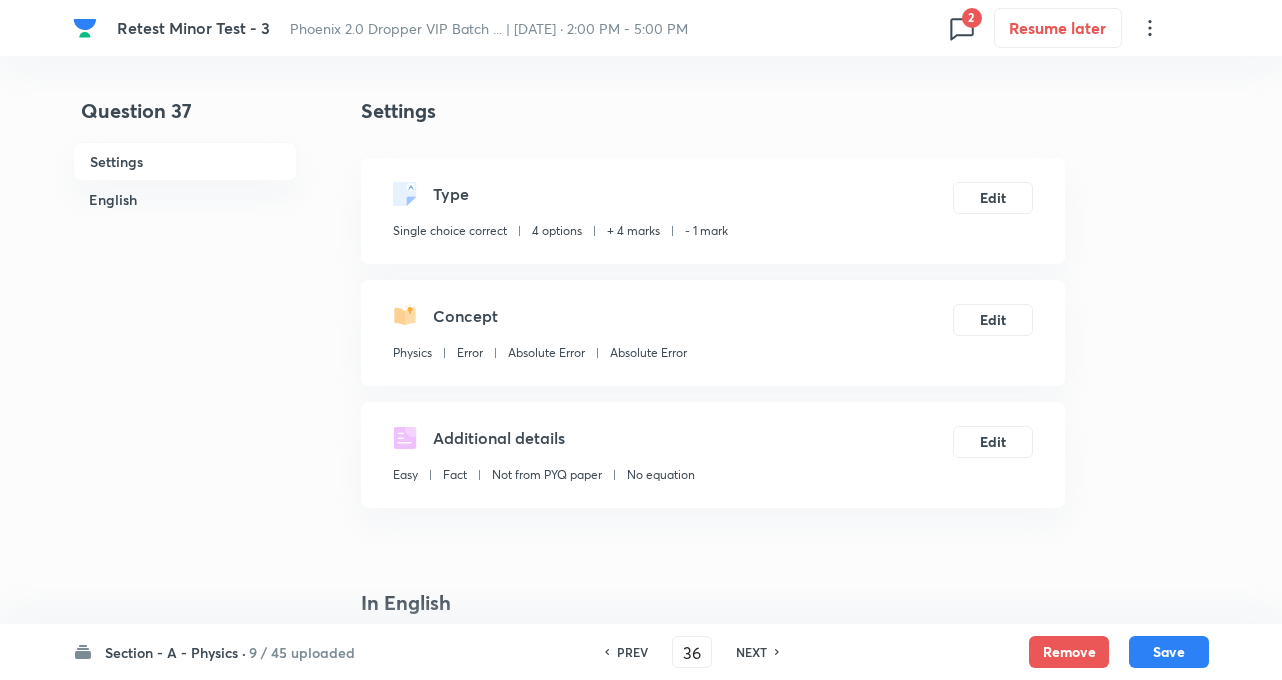 type on "37" 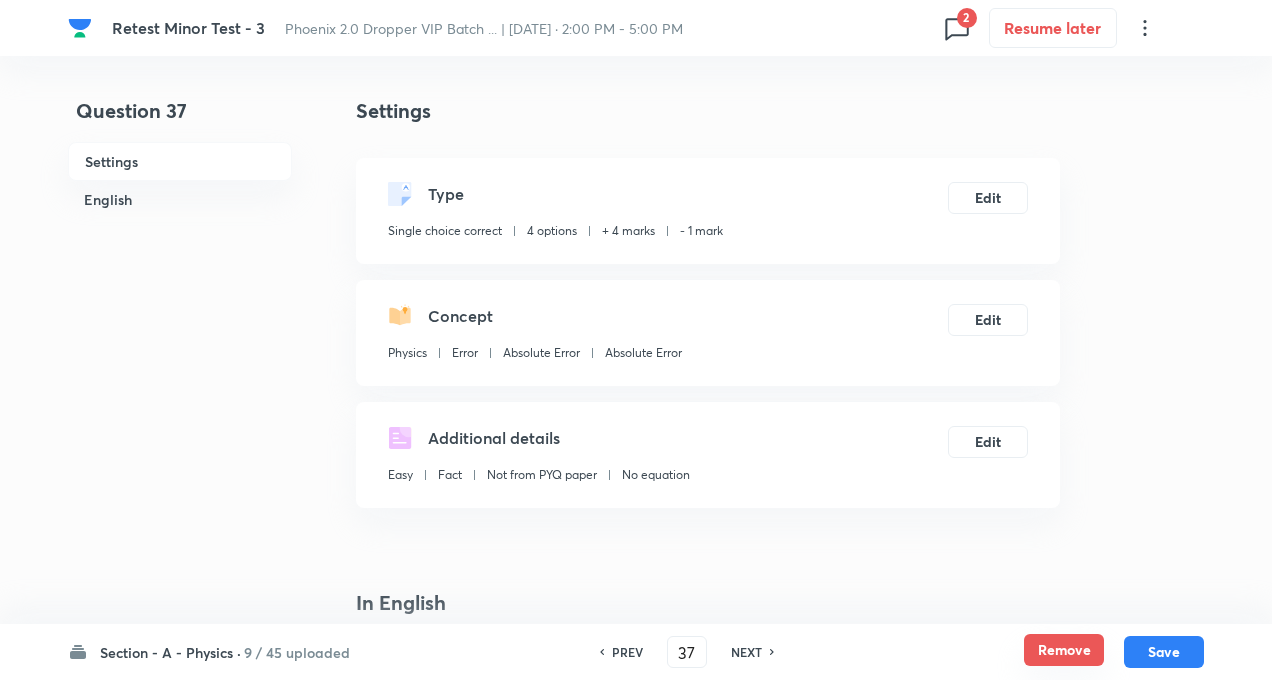 checkbox on "true" 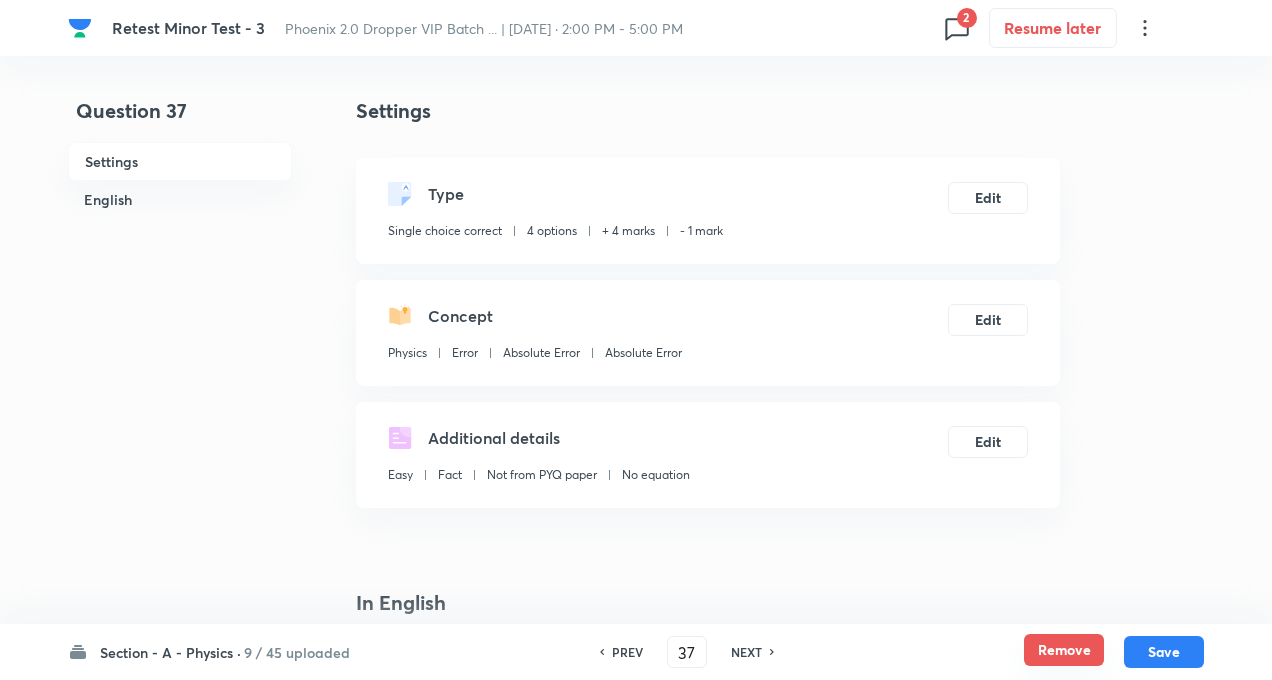 click on "Remove" at bounding box center (1064, 650) 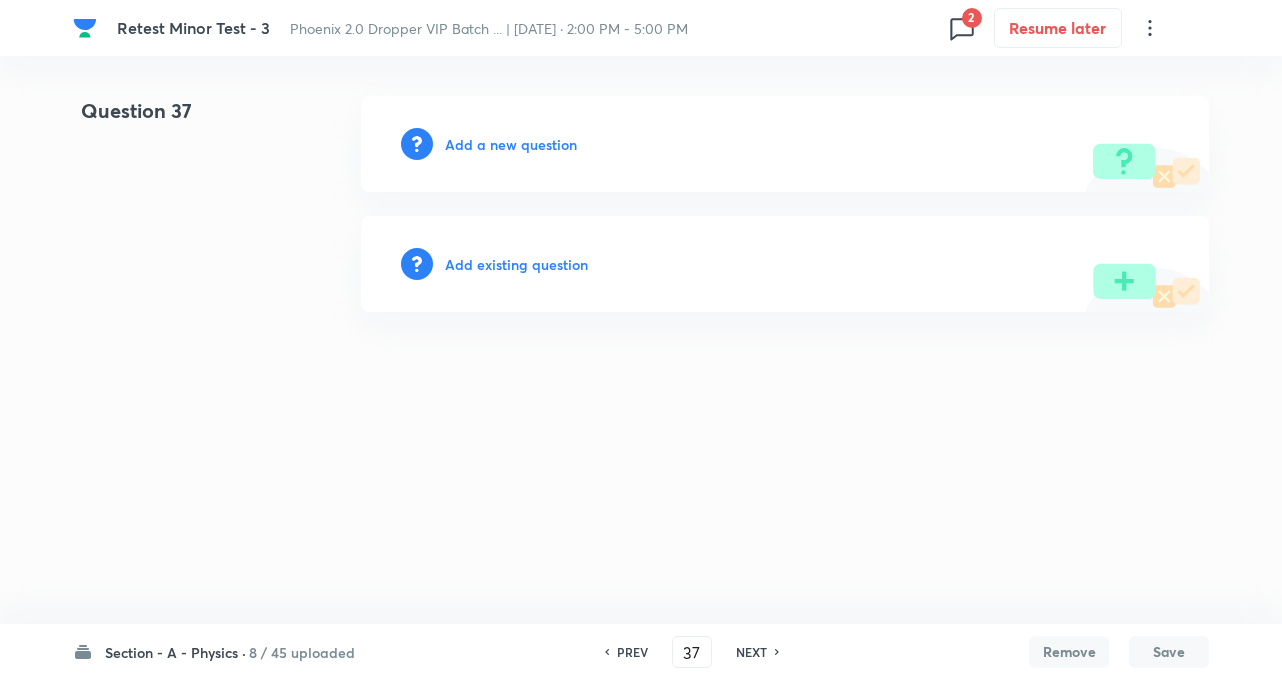 click on "NEXT" at bounding box center (751, 652) 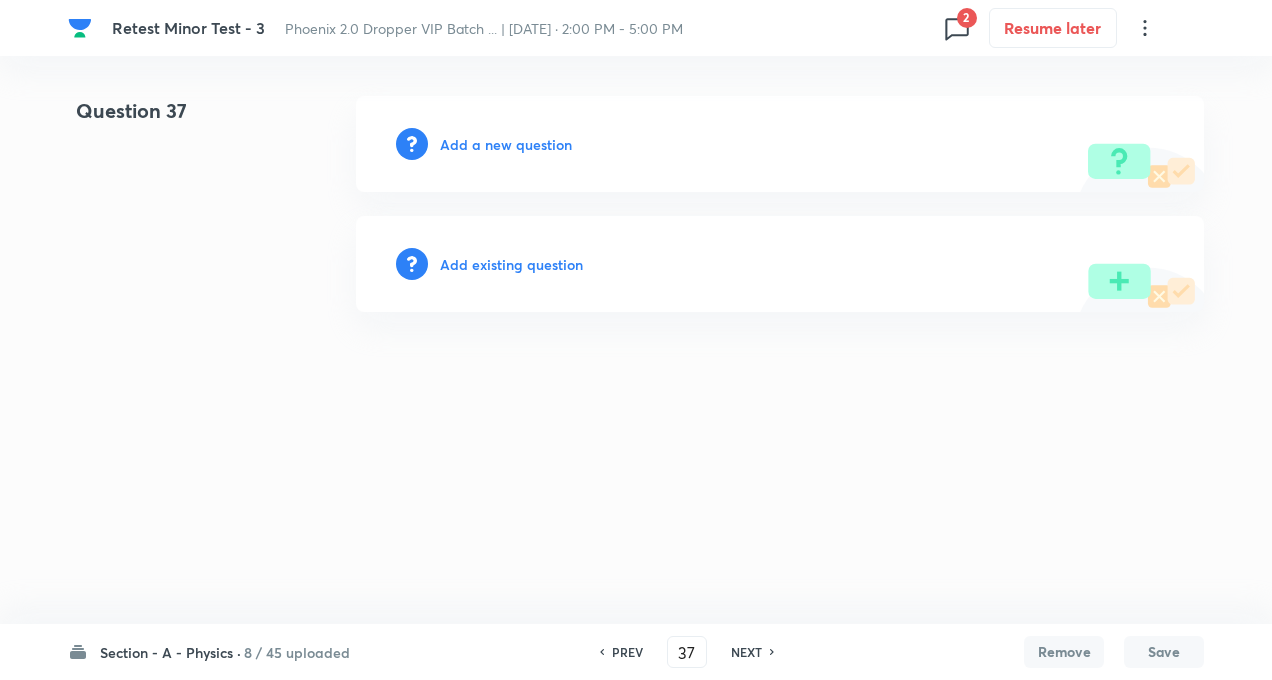 type on "38" 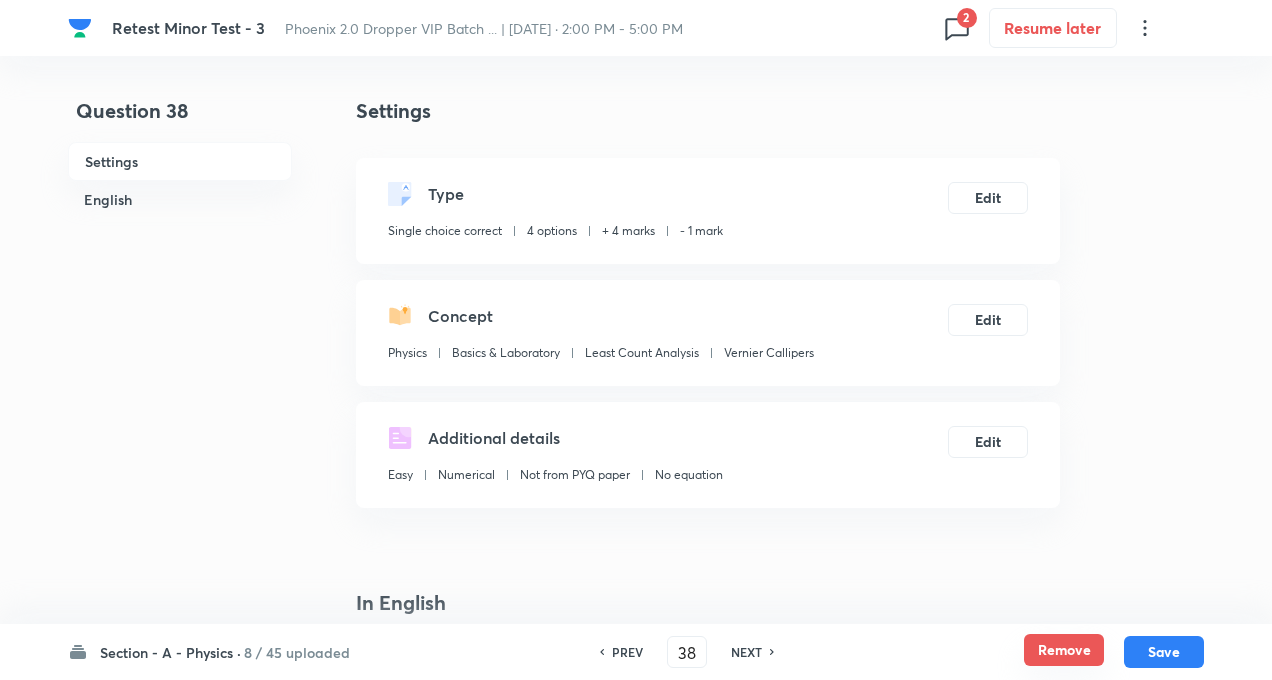 checkbox on "true" 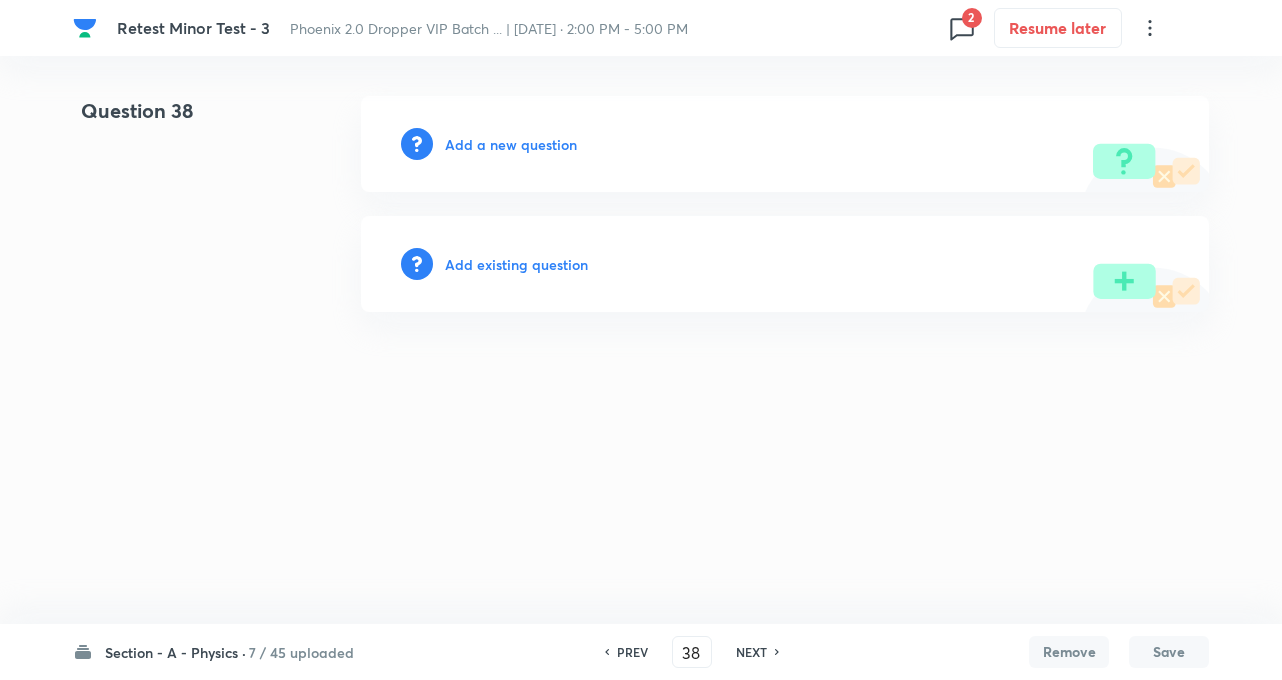 click on "NEXT" at bounding box center [751, 652] 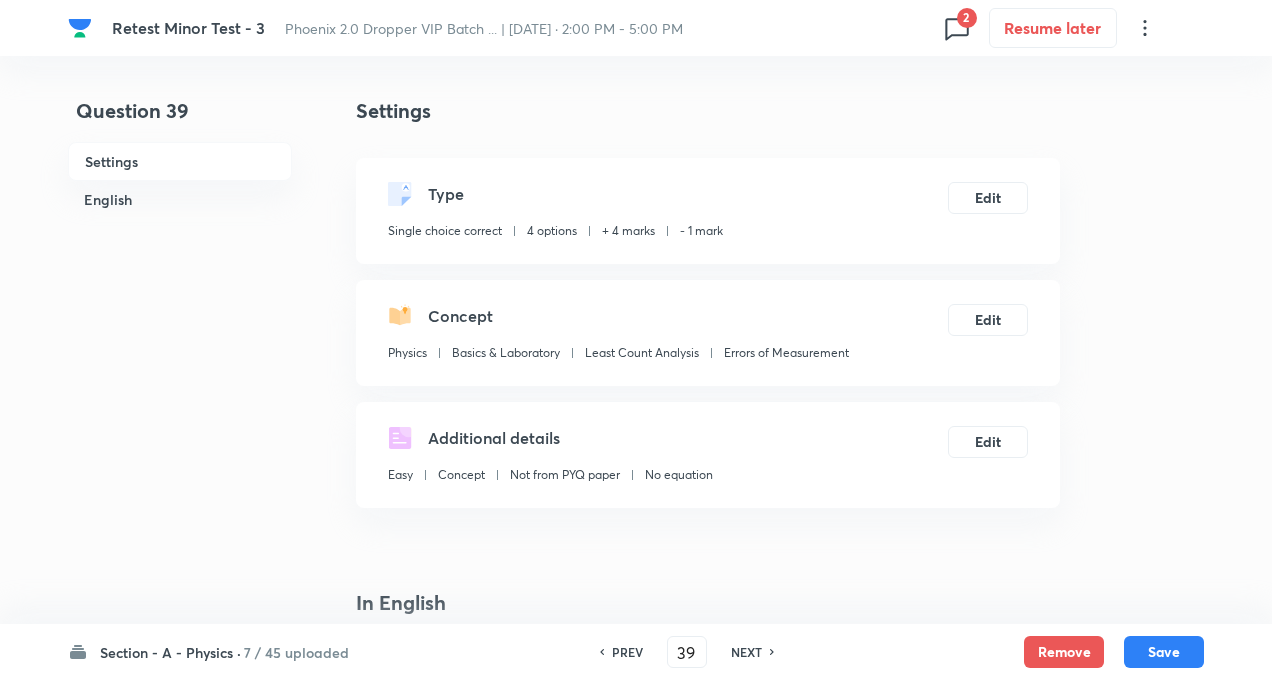 checkbox on "true" 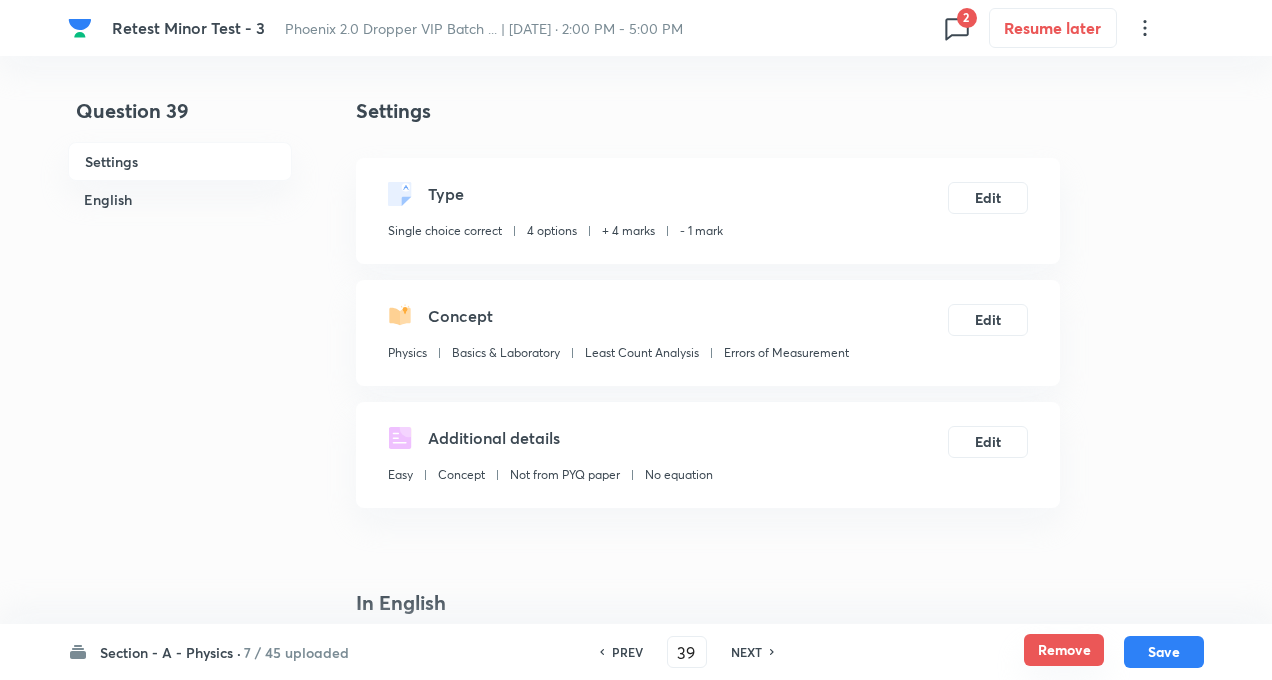 click on "Remove" at bounding box center (1064, 650) 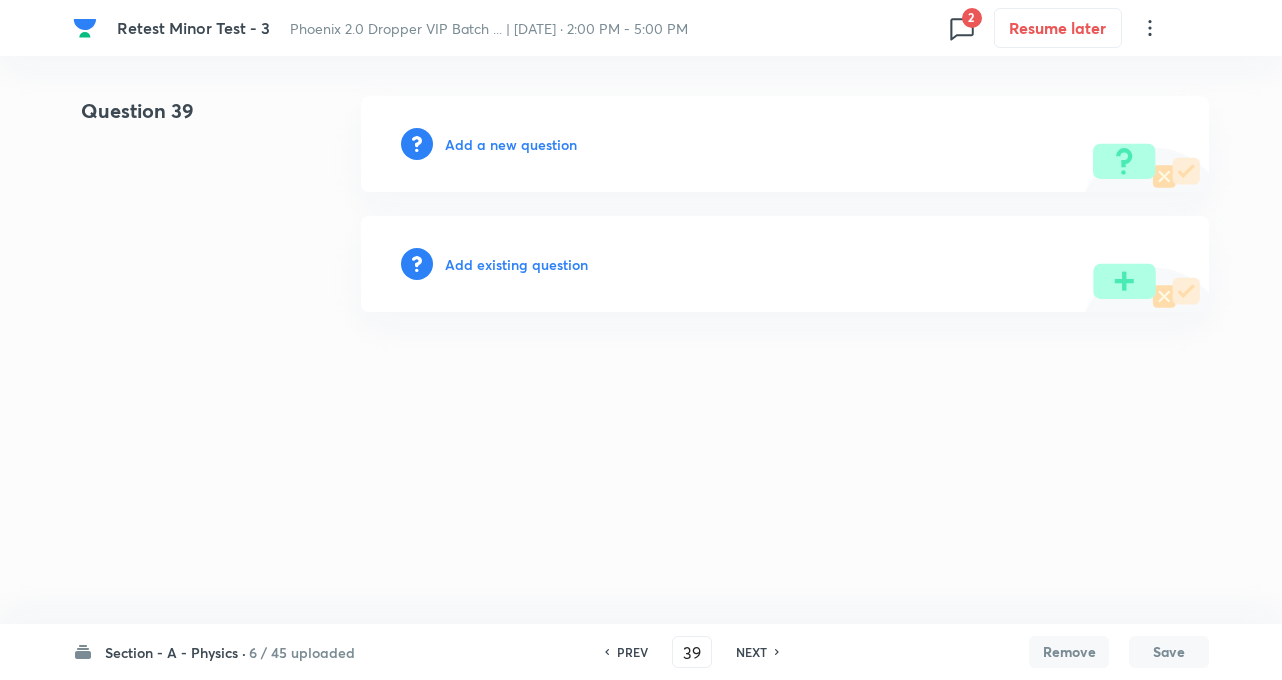 click on "NEXT" at bounding box center [754, 652] 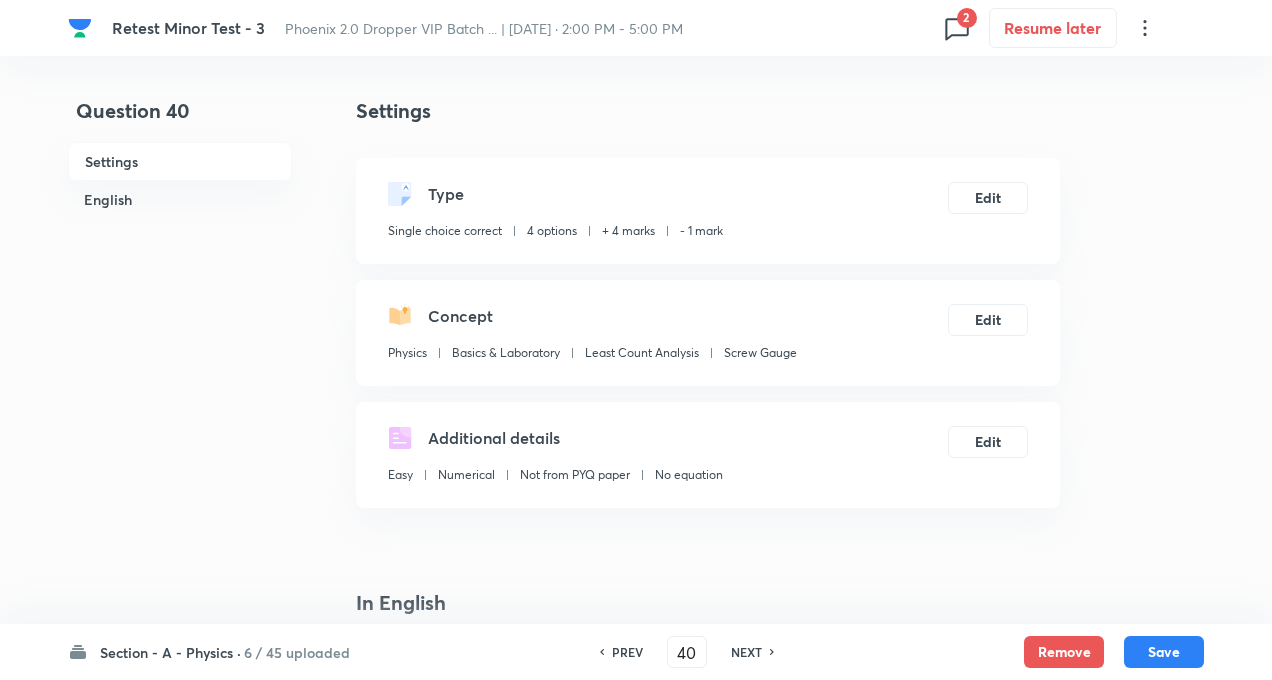 checkbox on "true" 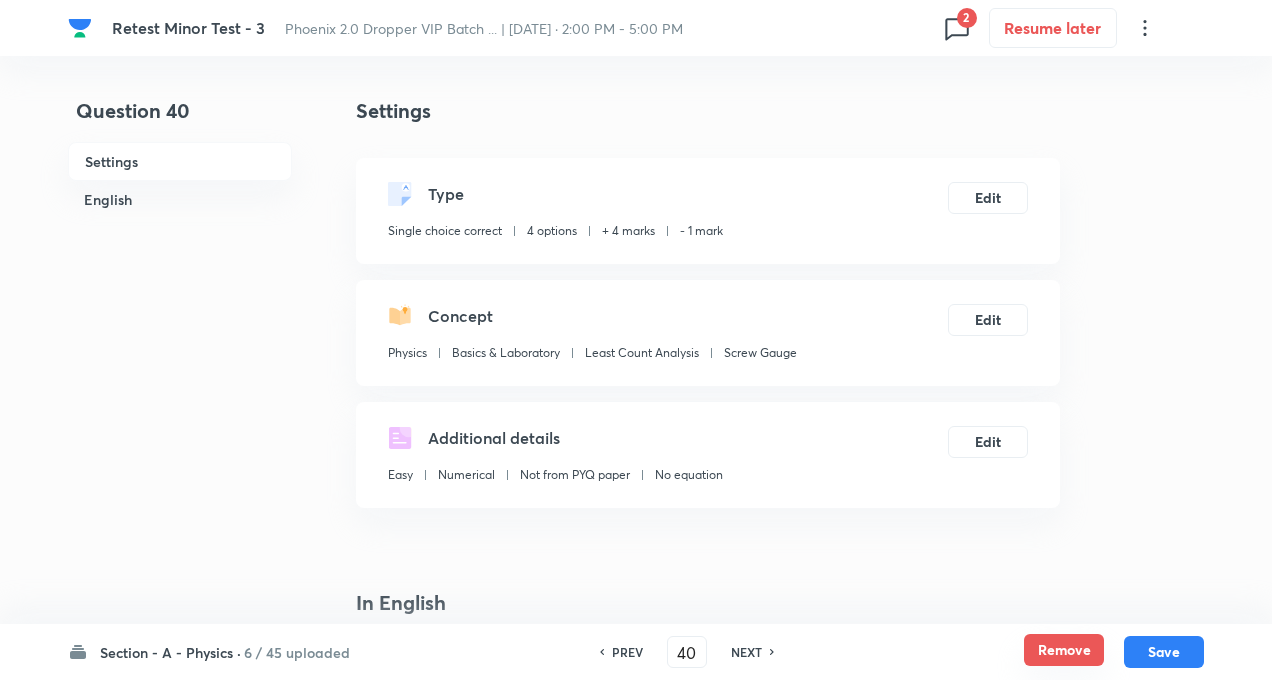 click on "Remove" at bounding box center (1064, 650) 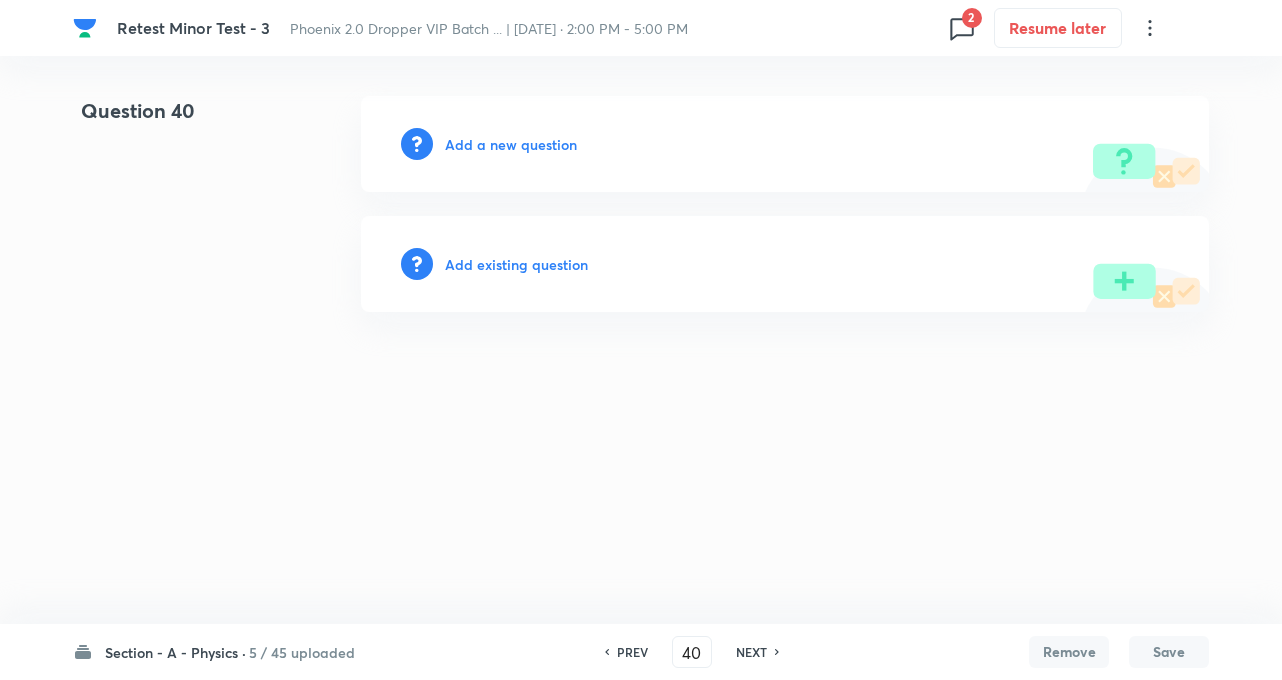 click on "NEXT" at bounding box center (751, 652) 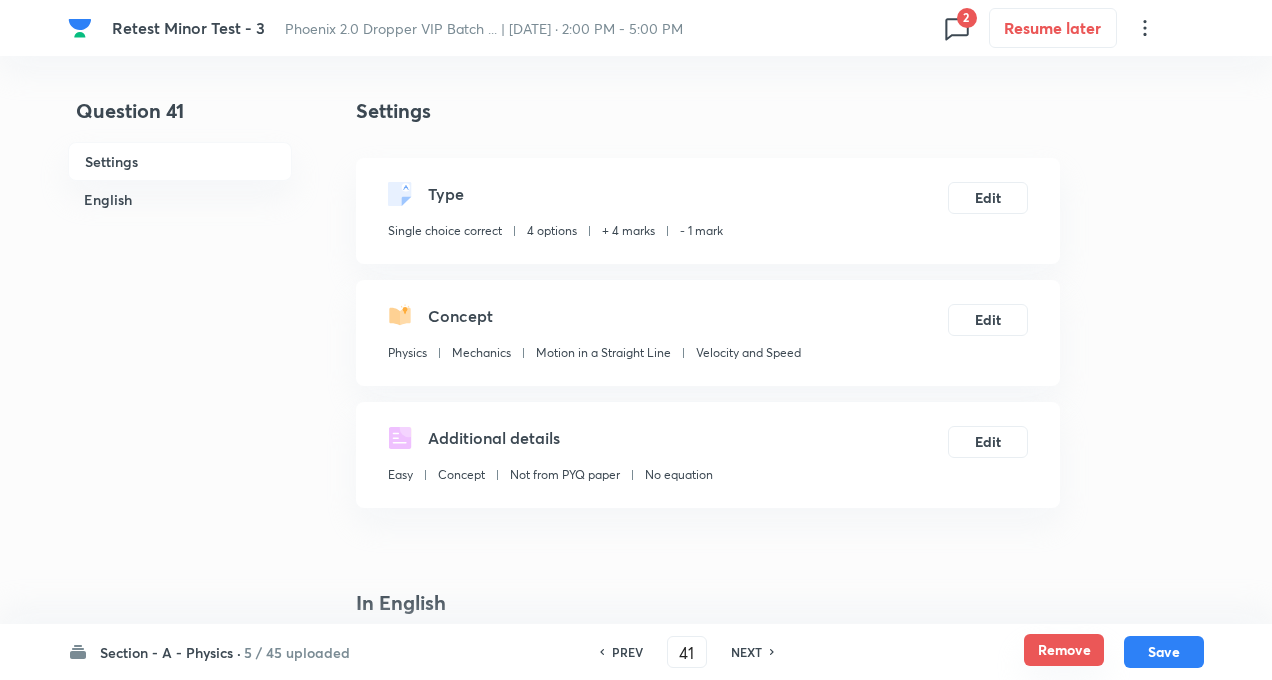 checkbox on "true" 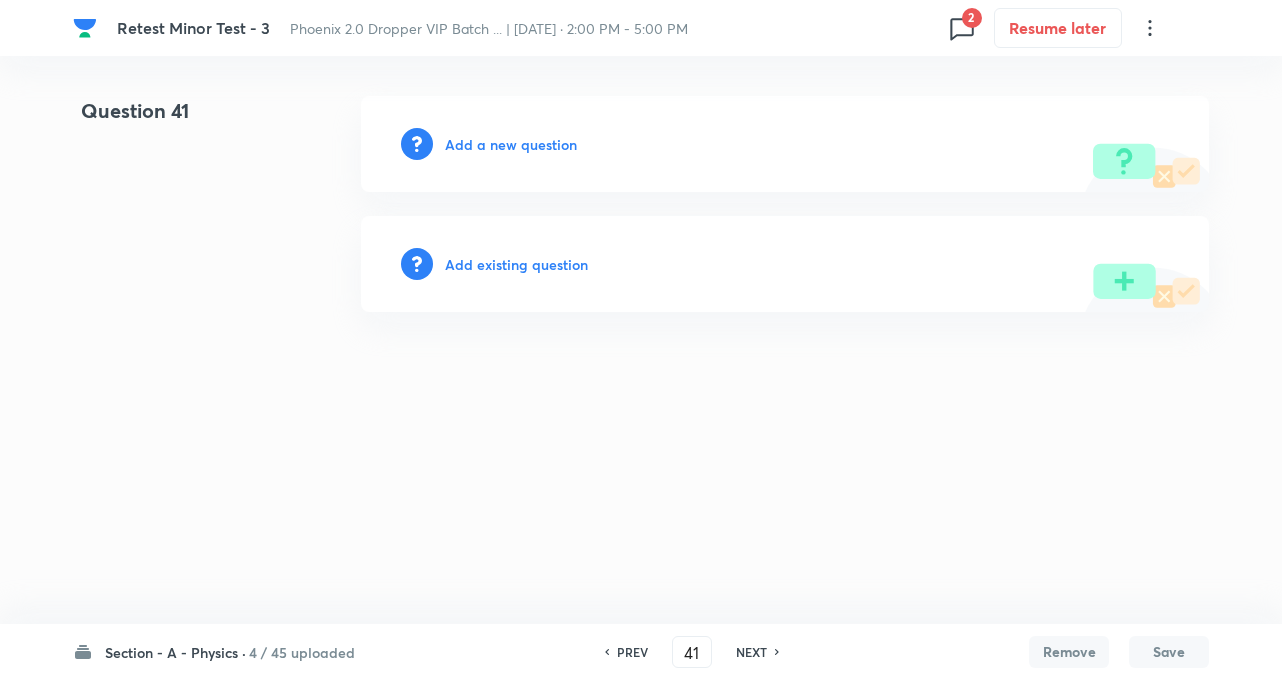 click on "NEXT" at bounding box center [751, 652] 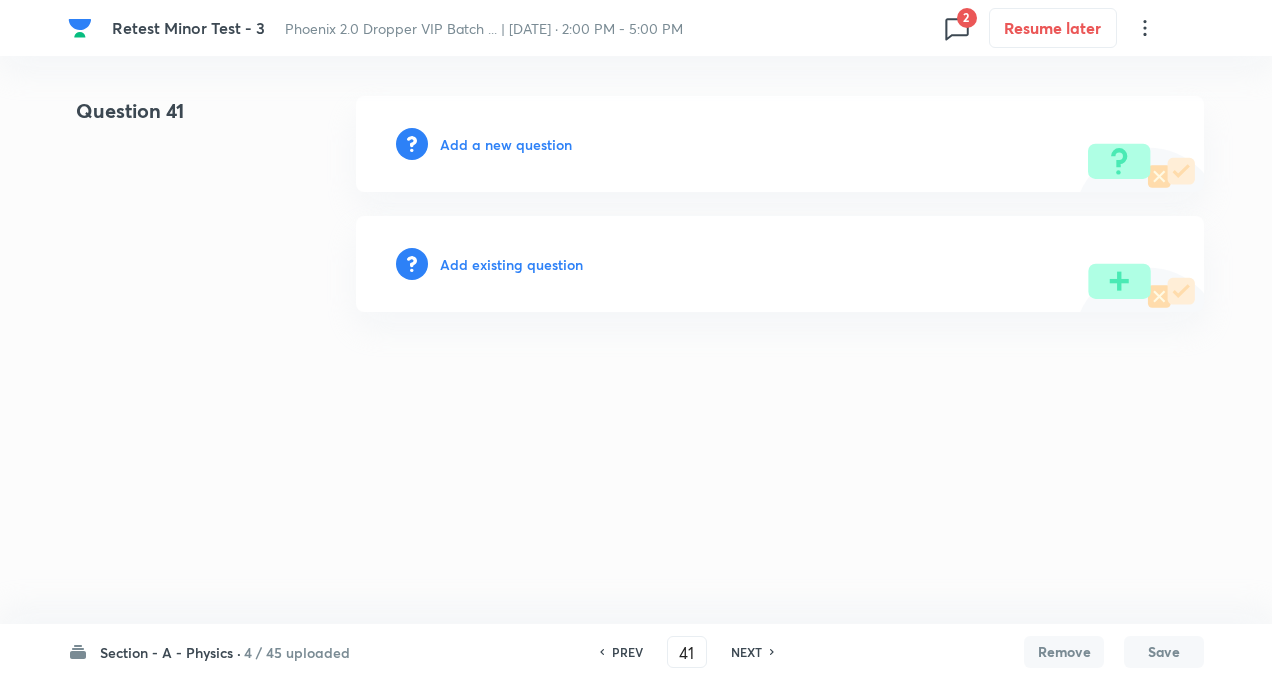 type on "42" 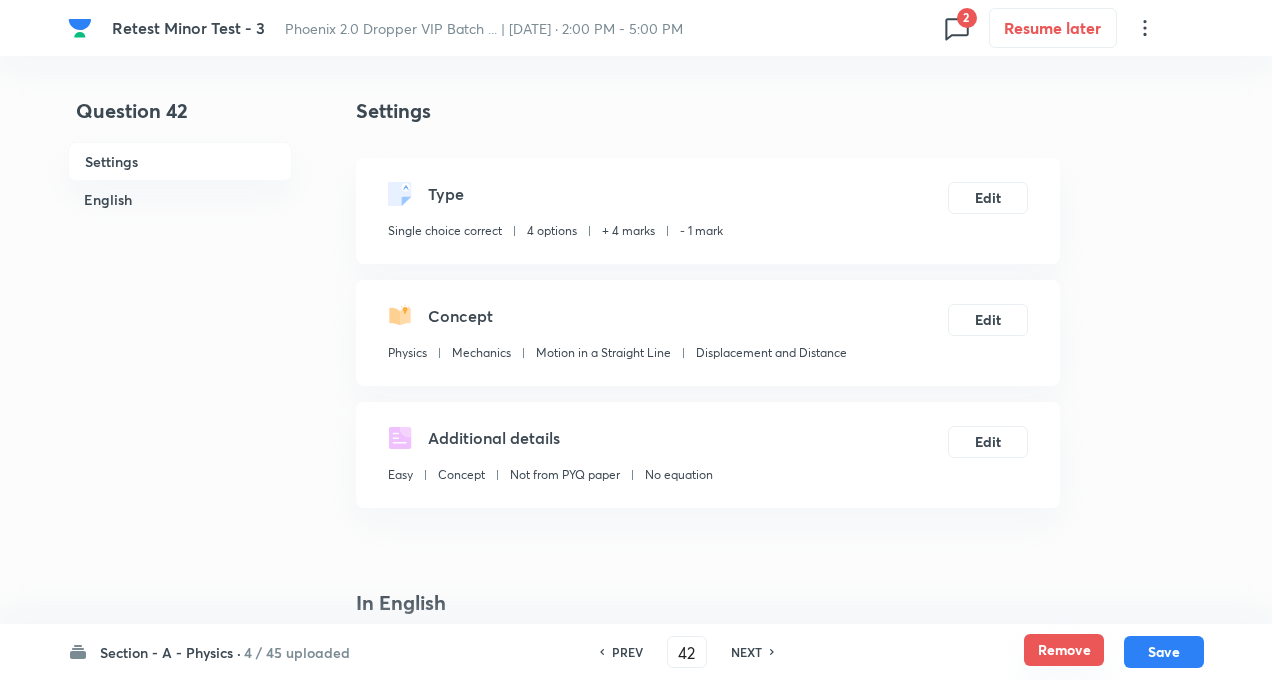 checkbox on "true" 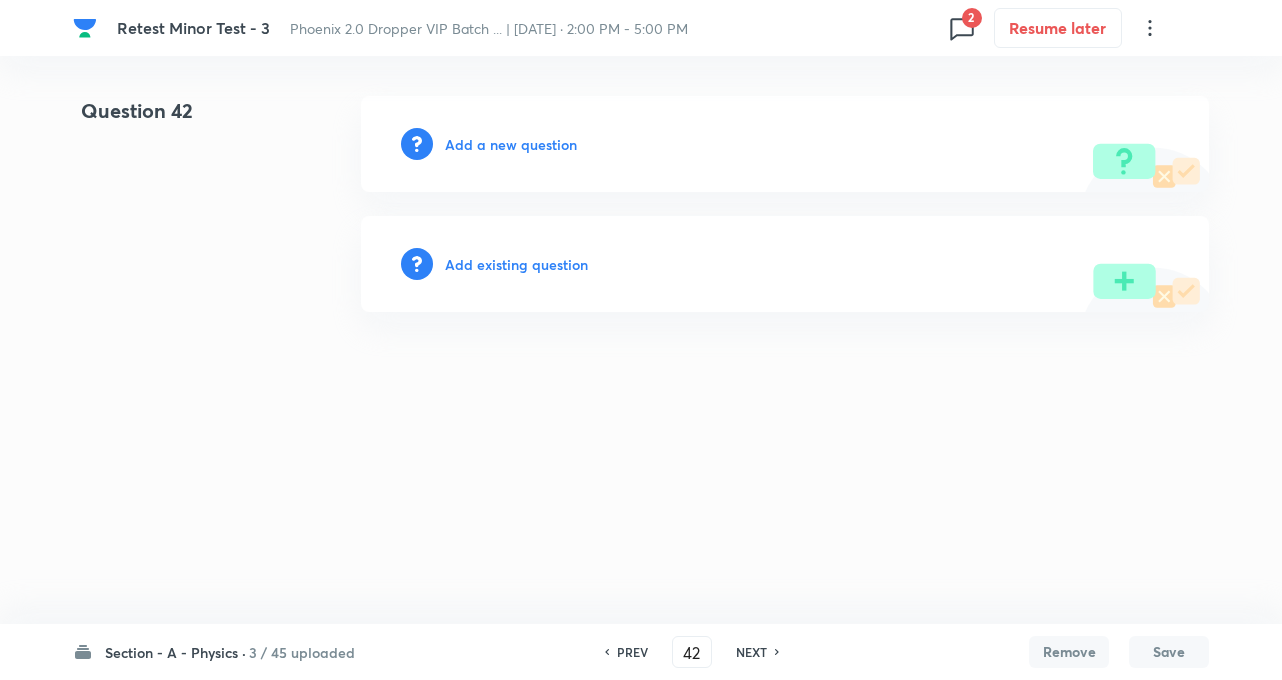 click on "NEXT" at bounding box center (751, 652) 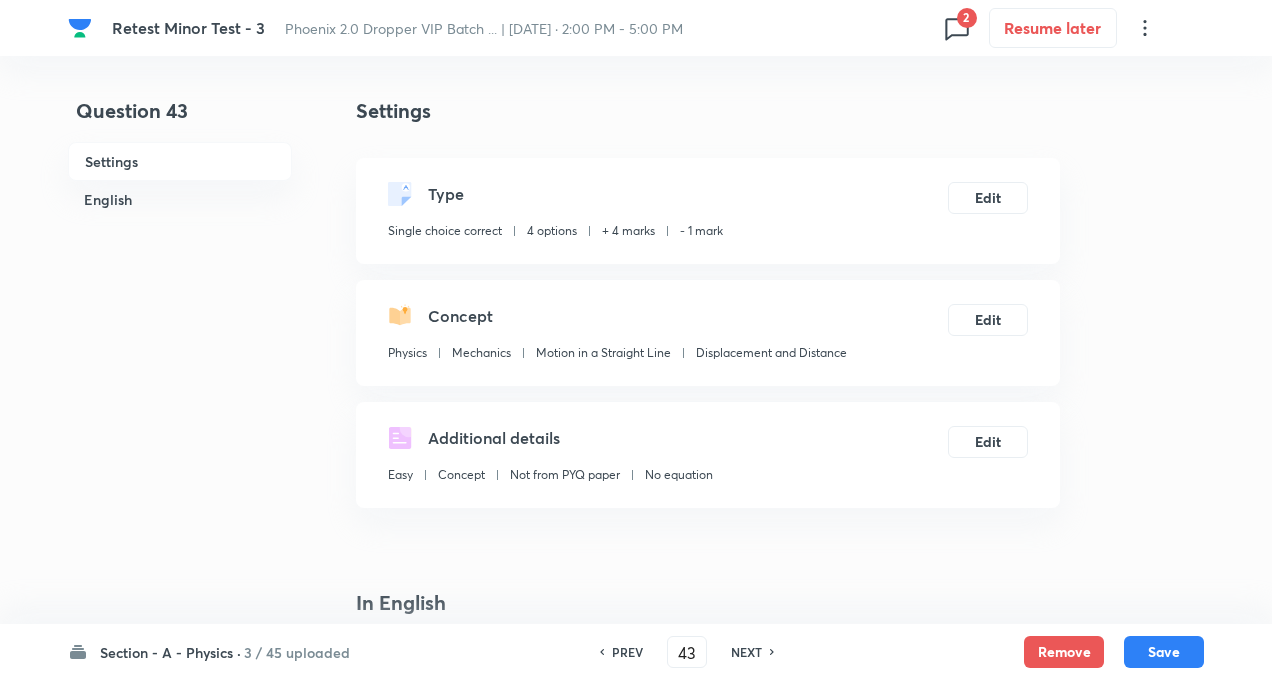checkbox on "true" 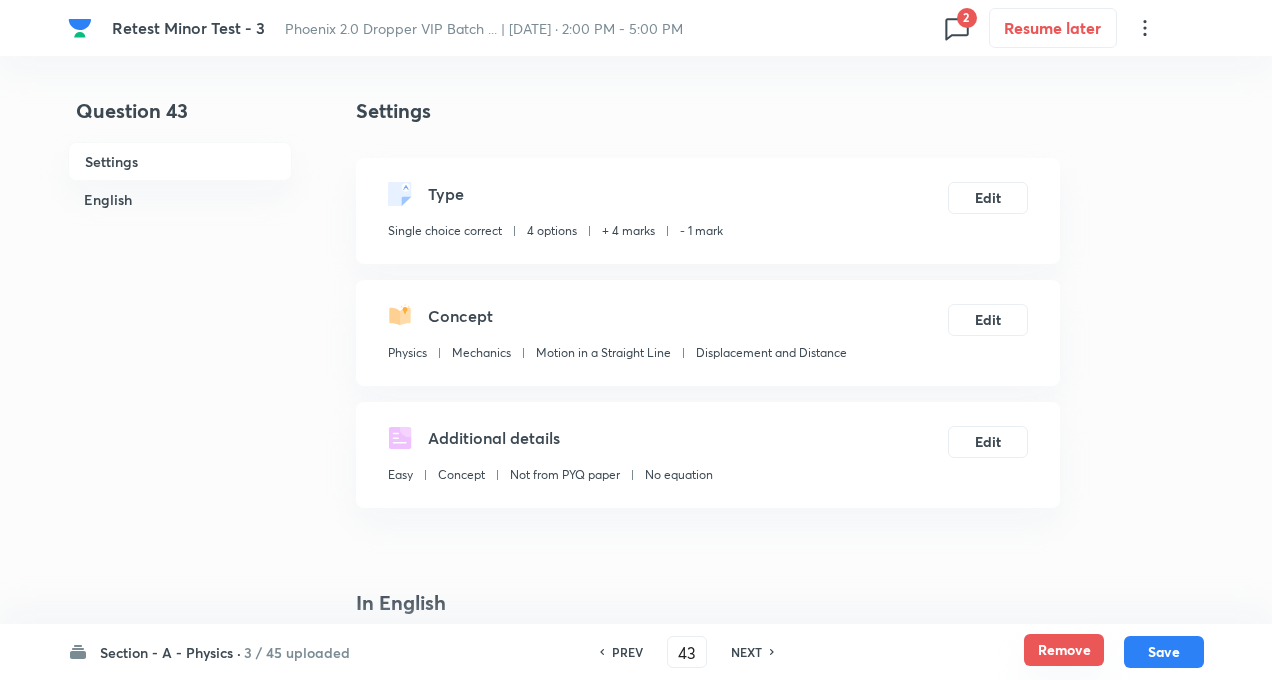 click on "Remove" at bounding box center (1064, 650) 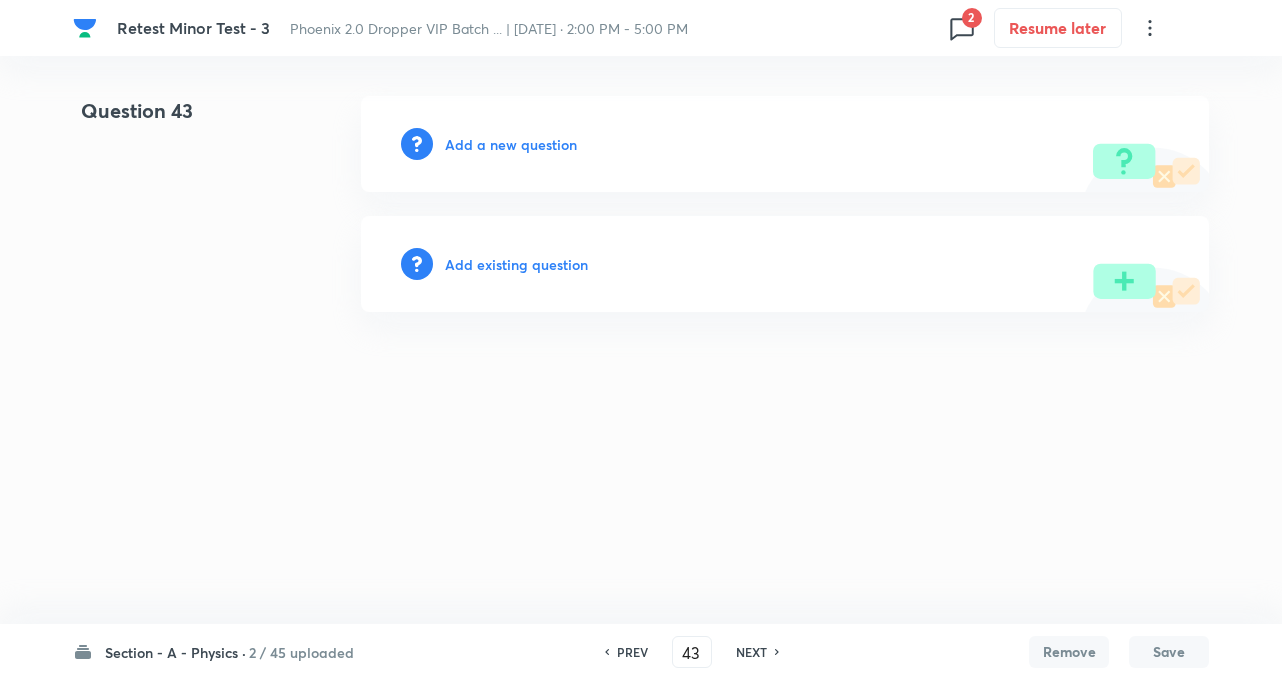 click on "NEXT" at bounding box center [751, 652] 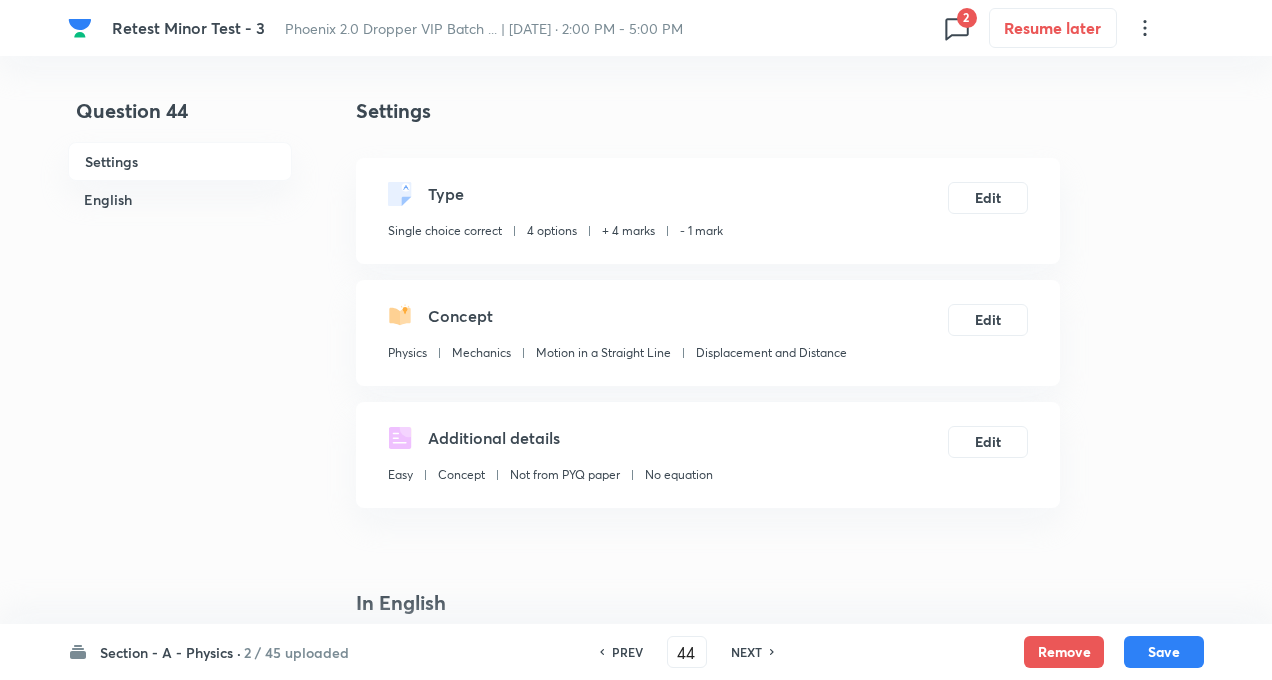checkbox on "true" 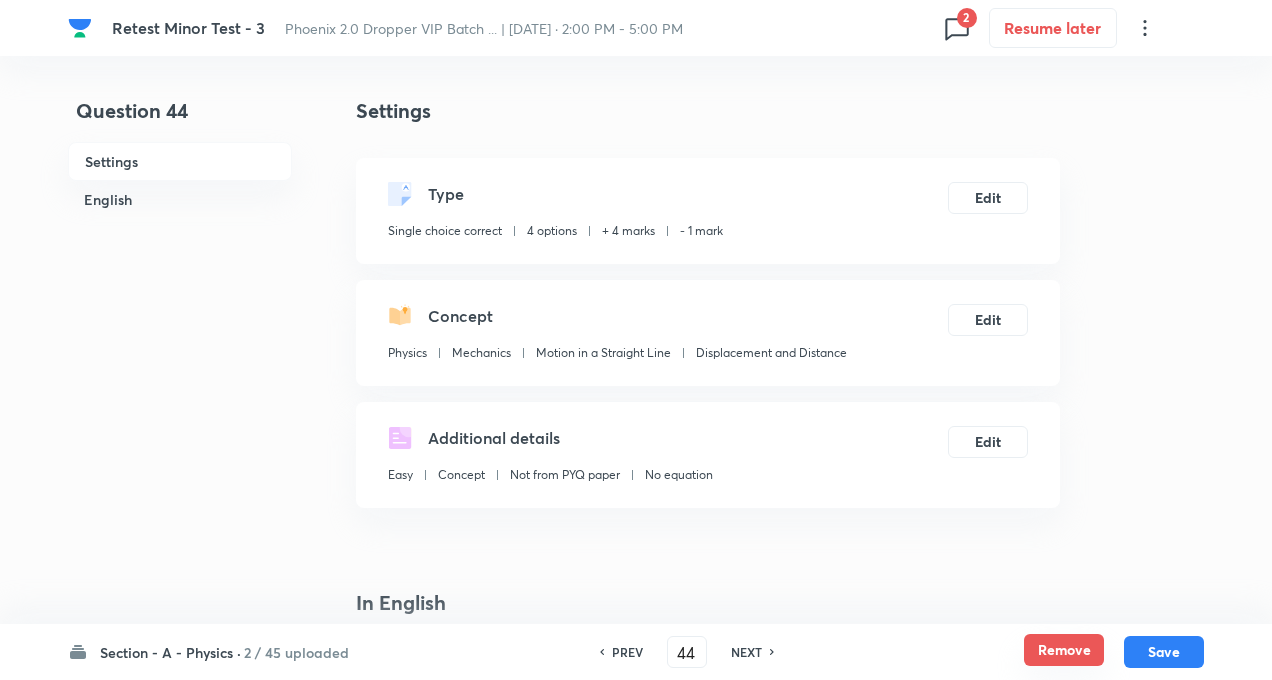 click on "Remove" at bounding box center [1064, 650] 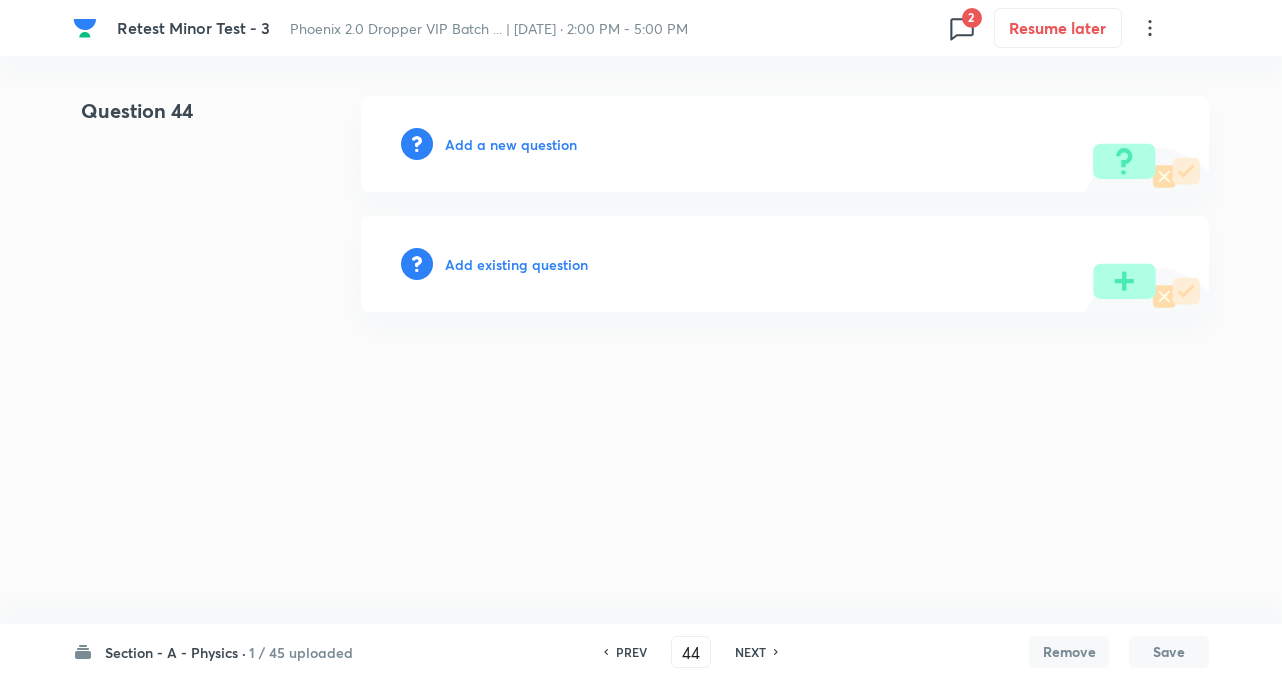 click on "NEXT" at bounding box center (750, 652) 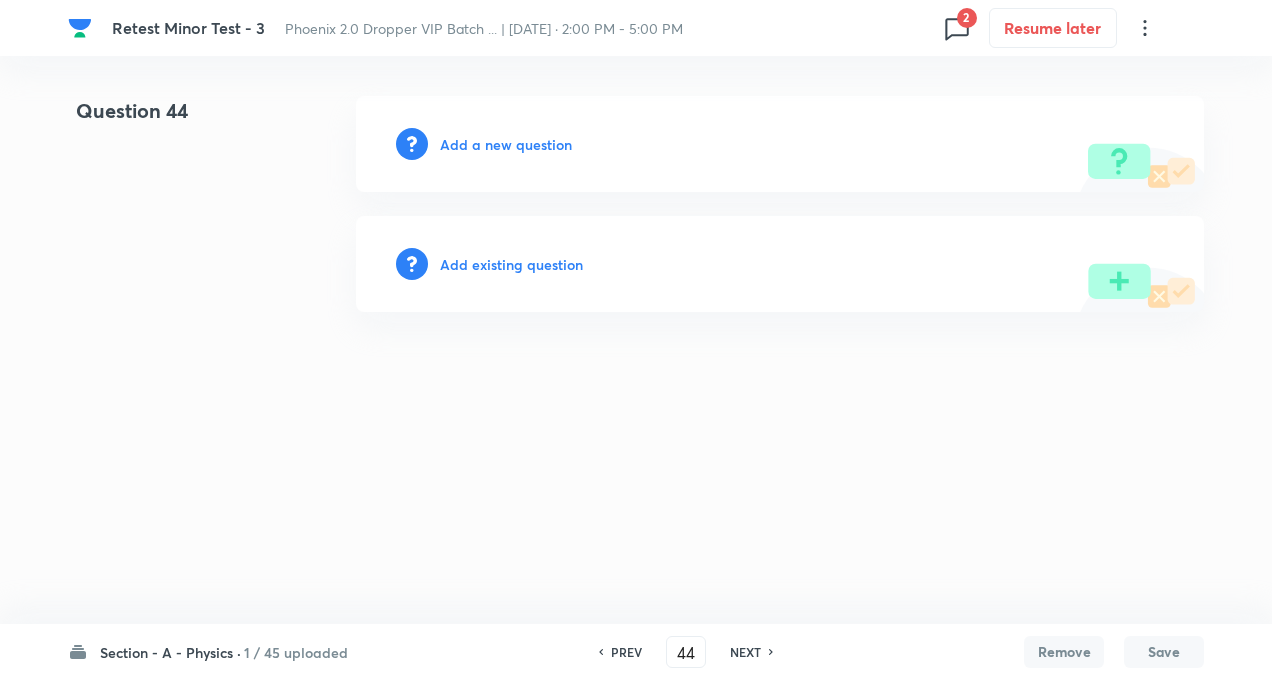 type on "45" 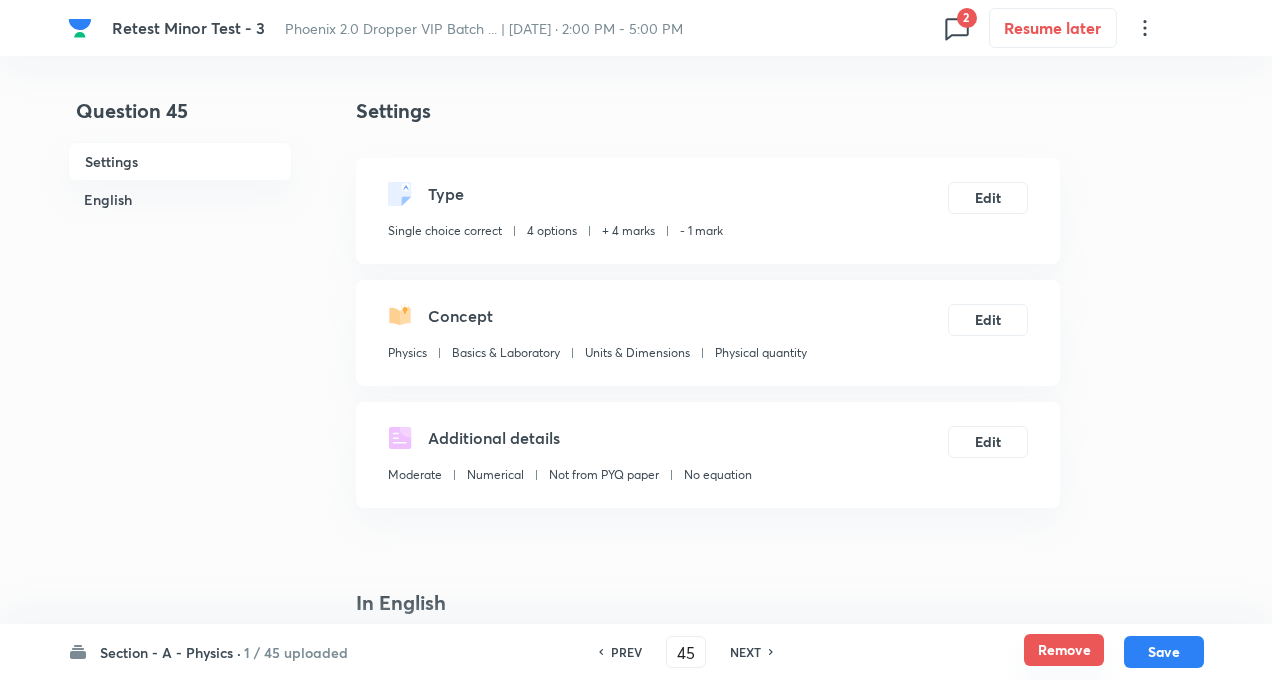 checkbox on "true" 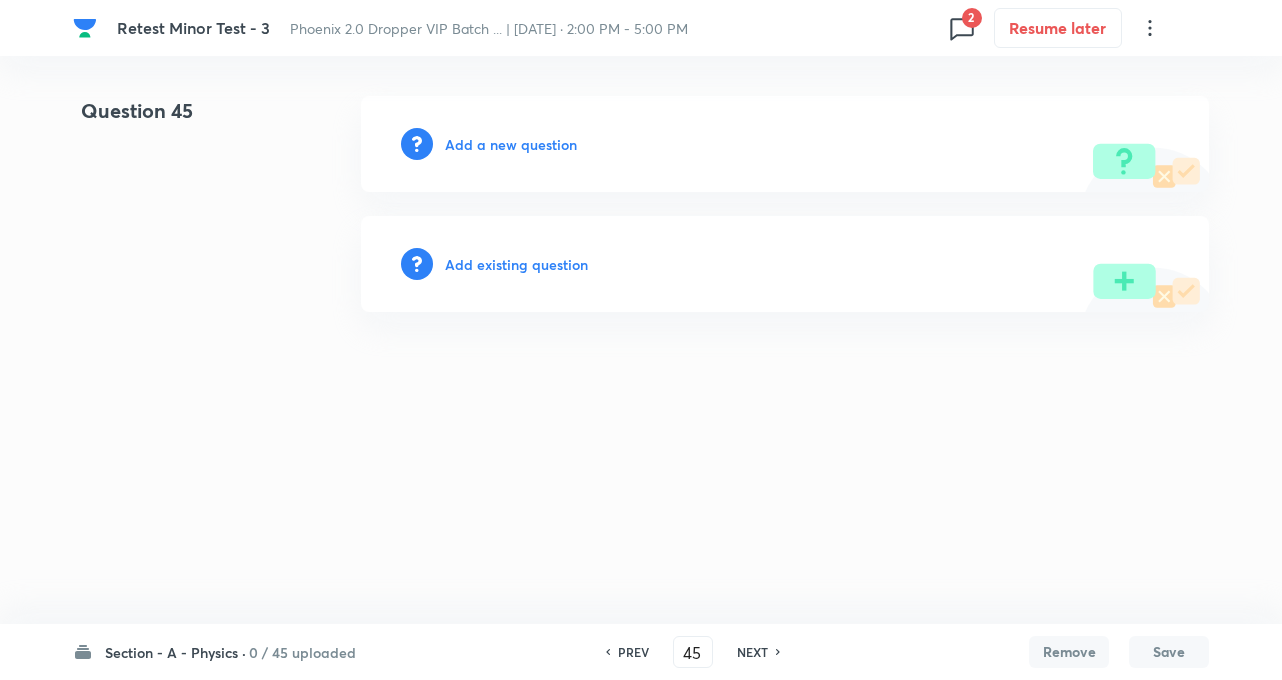 click on "NEXT" at bounding box center [752, 652] 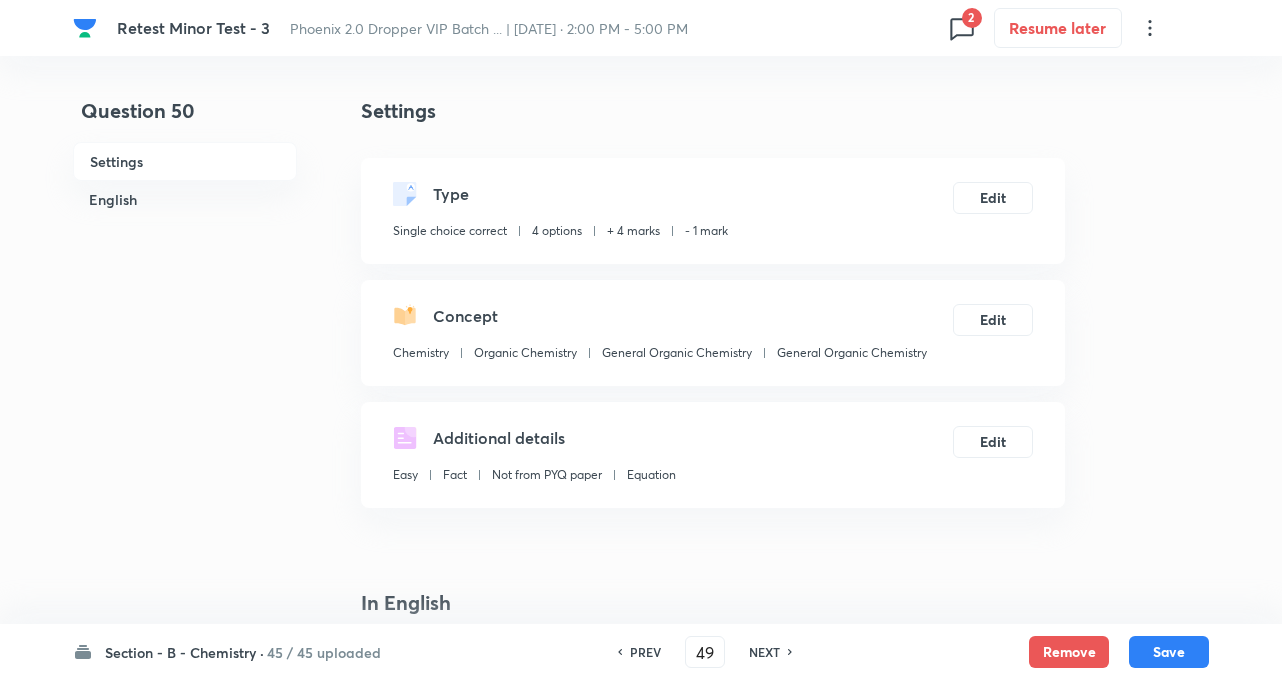 click on "NEXT" at bounding box center (764, 652) 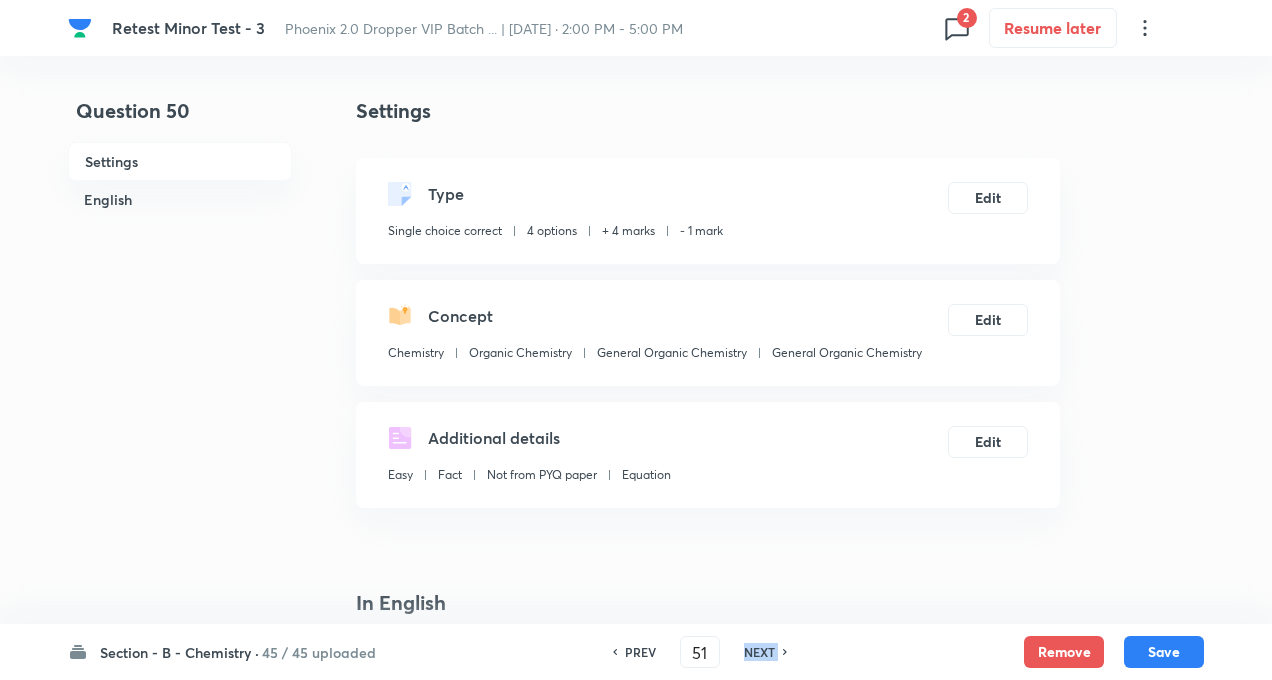click on "NEXT" at bounding box center [759, 652] 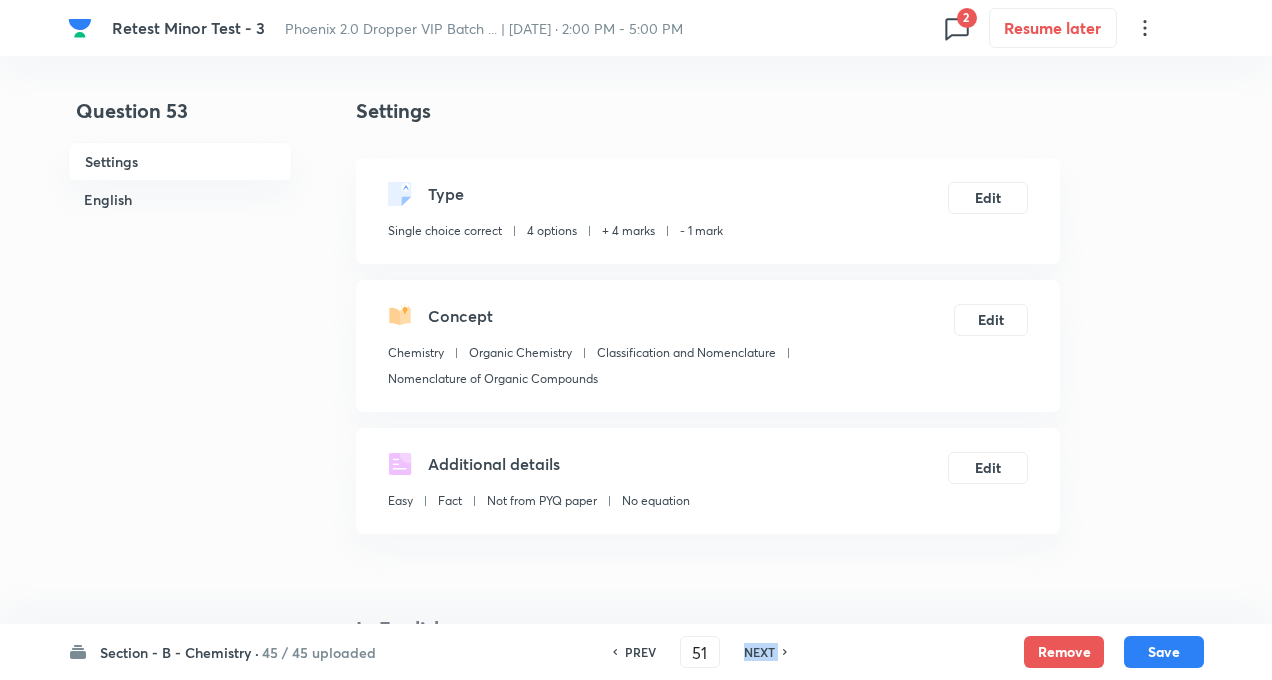 type on "52" 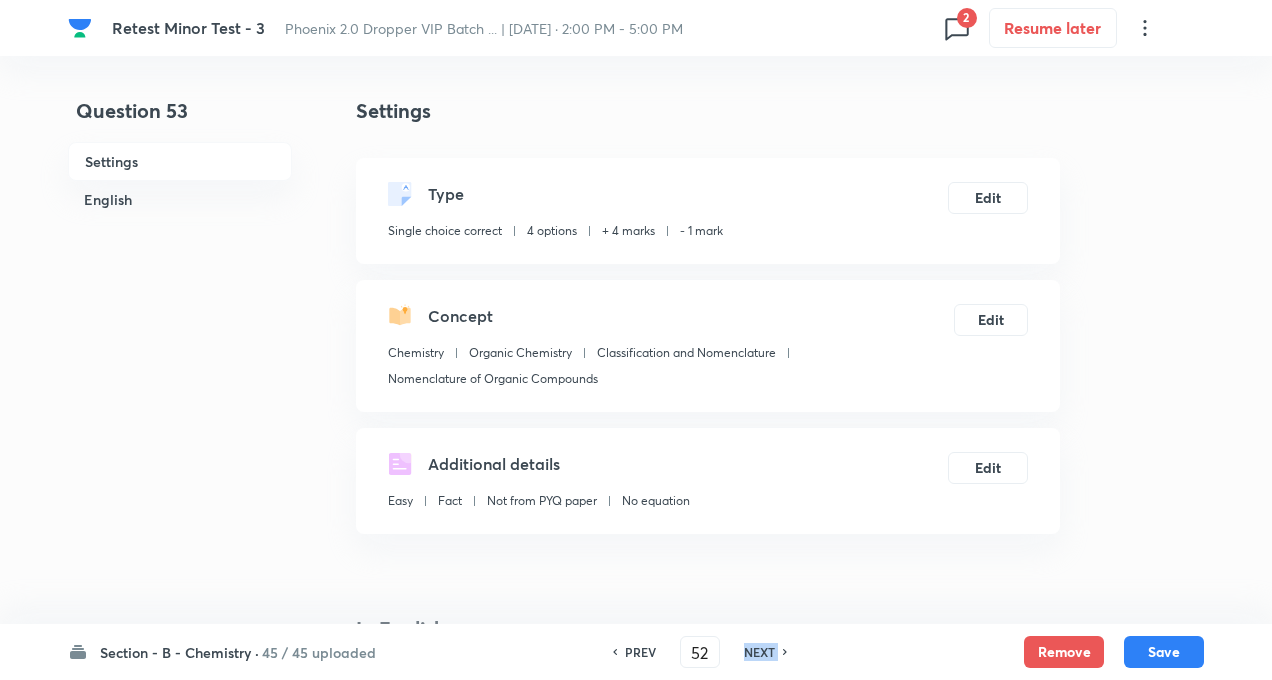 click on "NEXT" at bounding box center [759, 652] 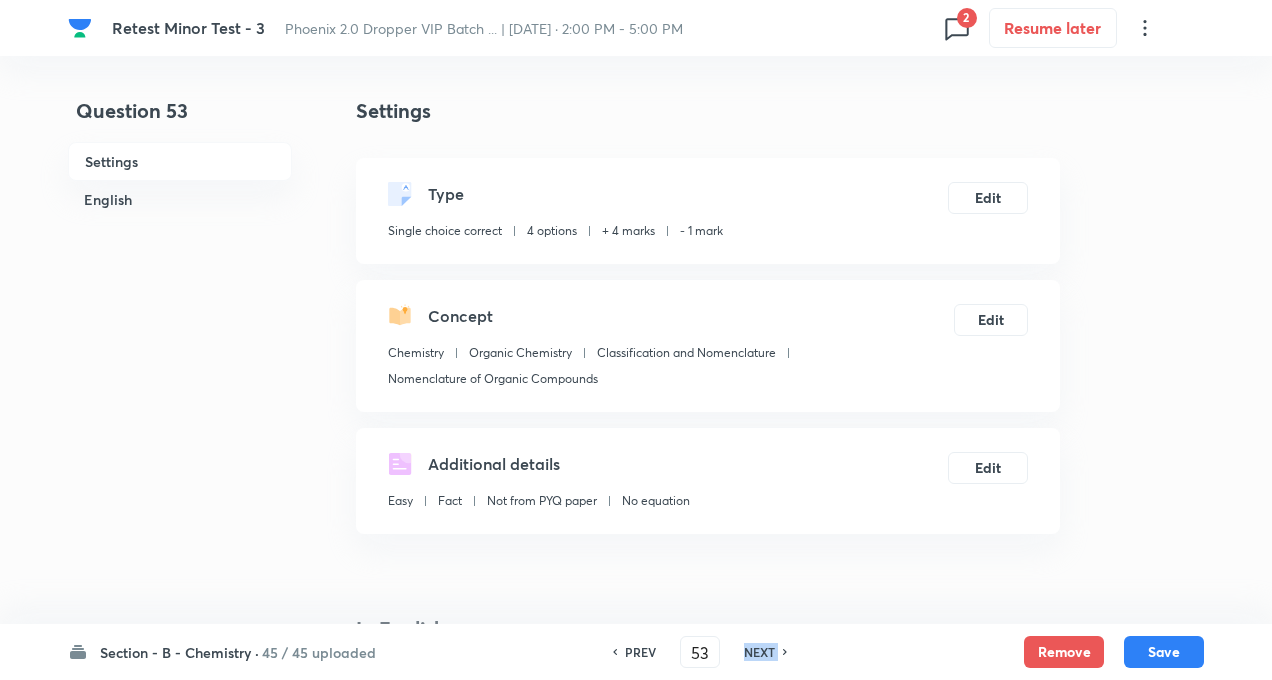 click on "NEXT" at bounding box center [759, 652] 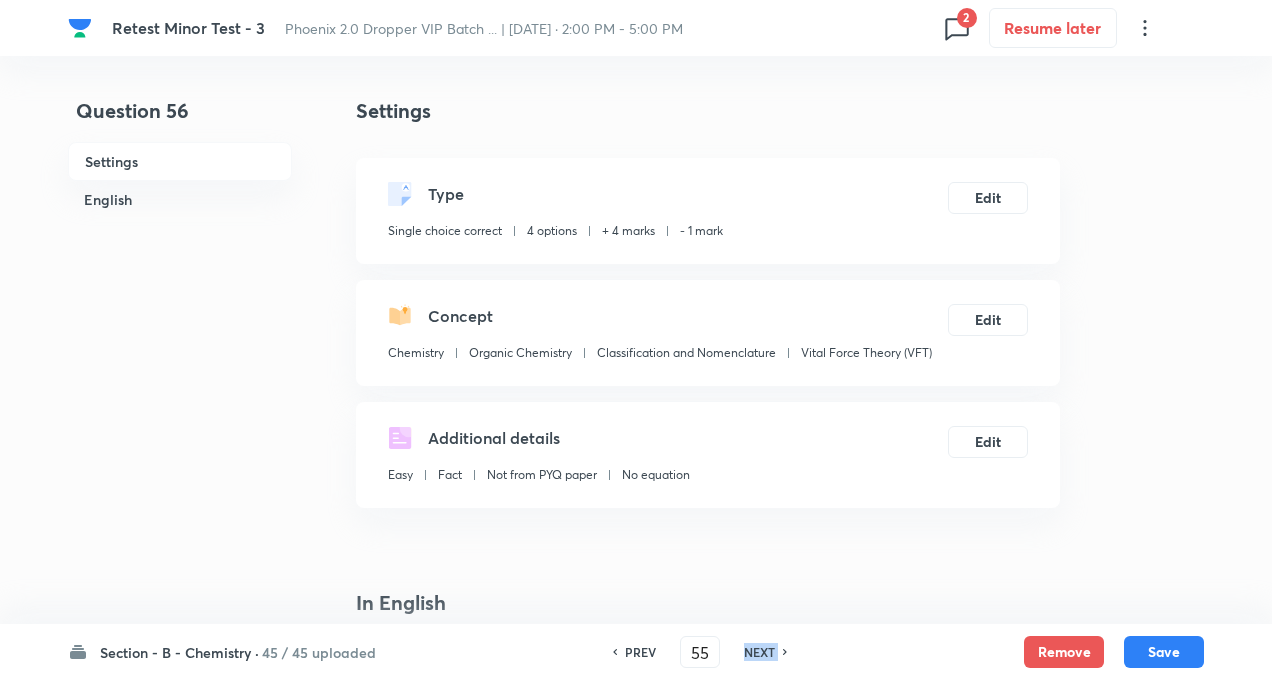 type on "56" 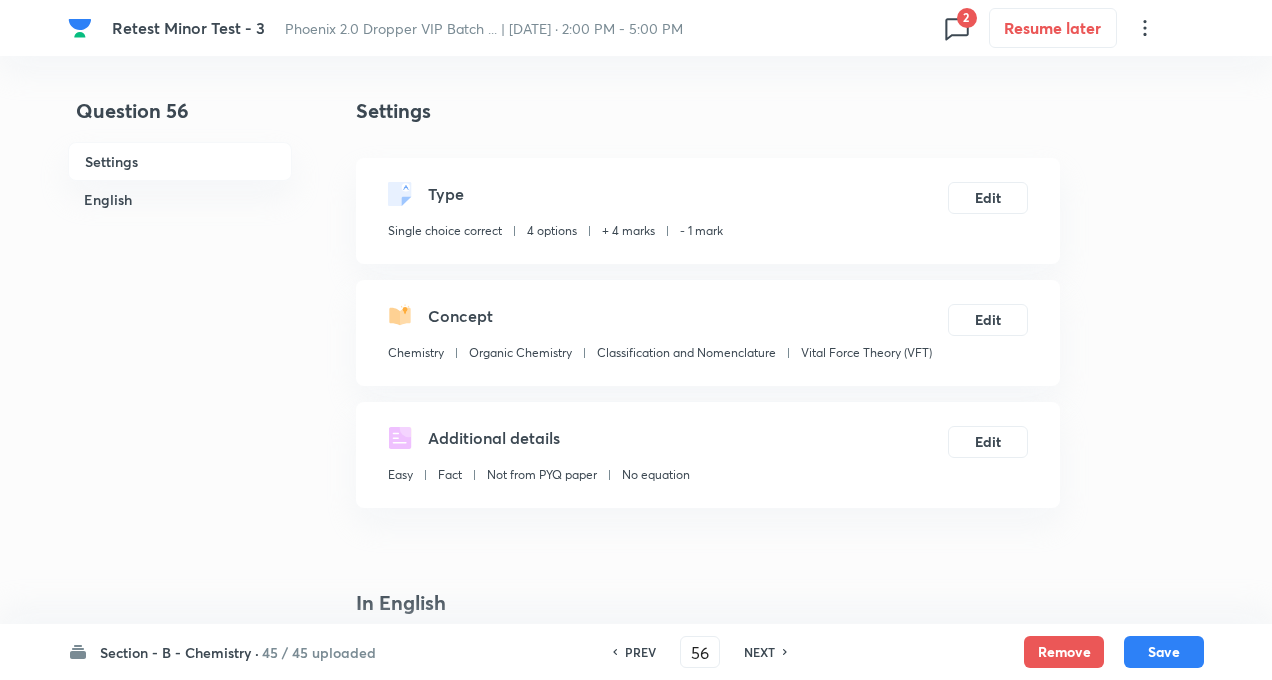 checkbox on "true" 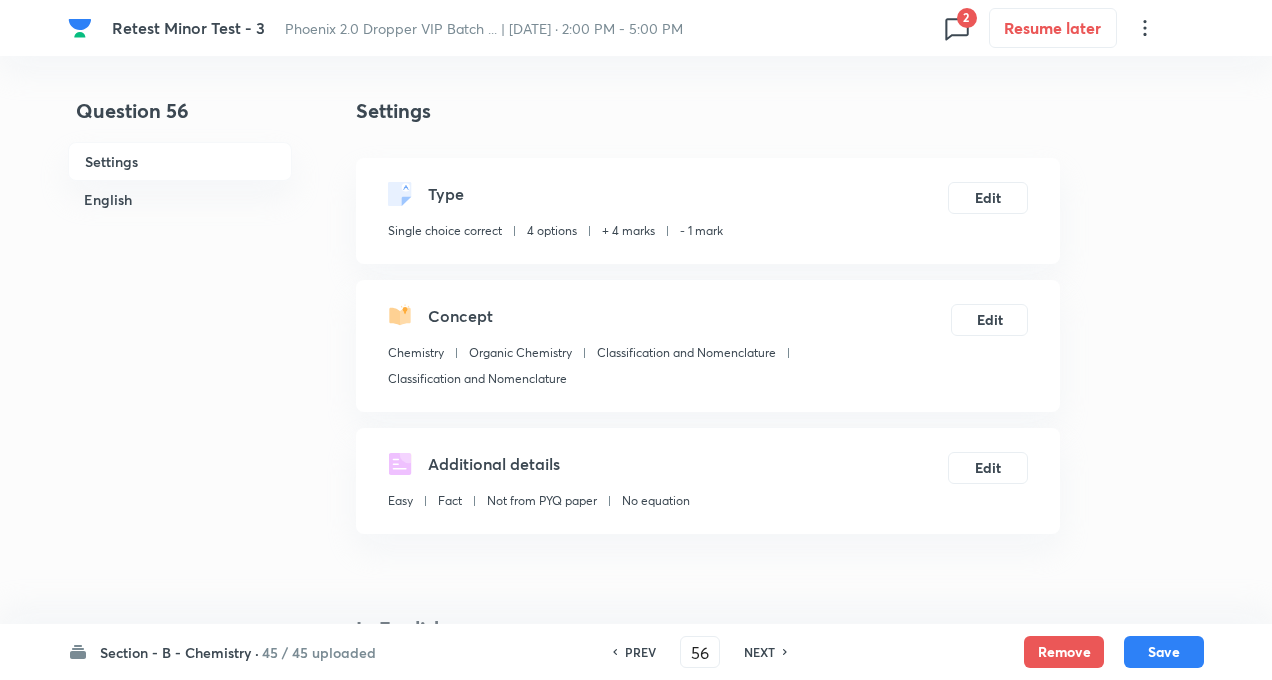 click on "45 / 45 uploaded" at bounding box center [319, 652] 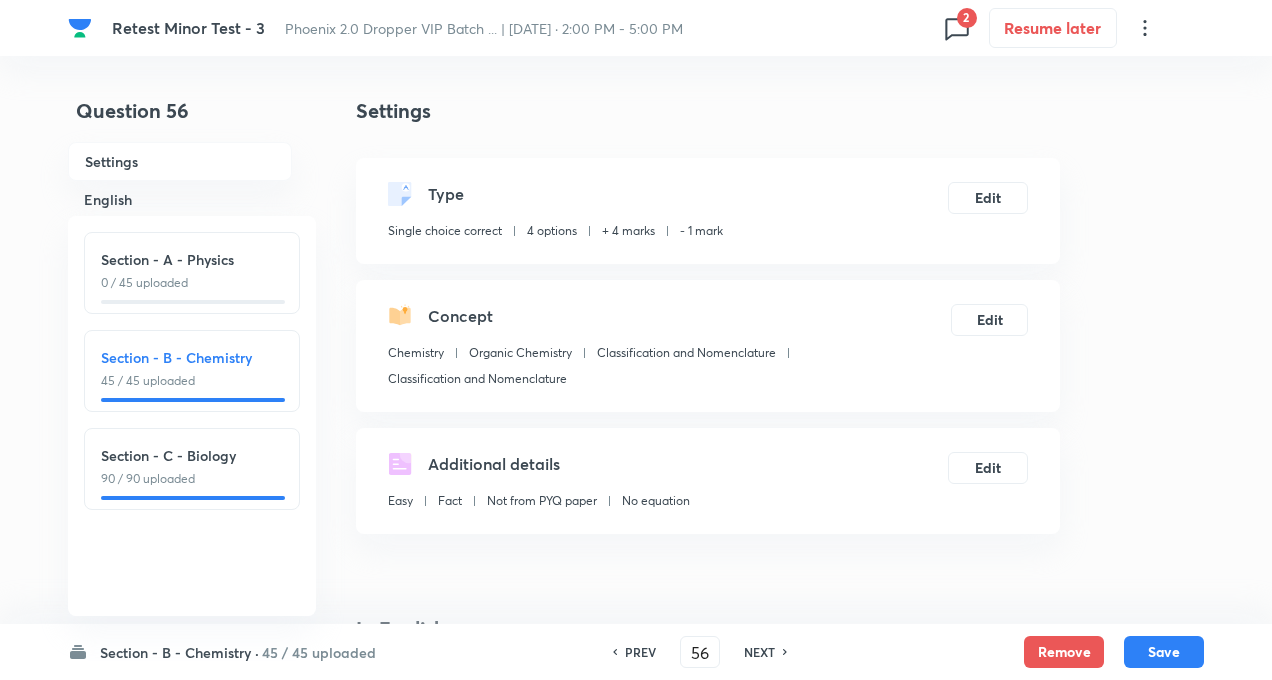 click on "Section - C - Biology" at bounding box center [192, 455] 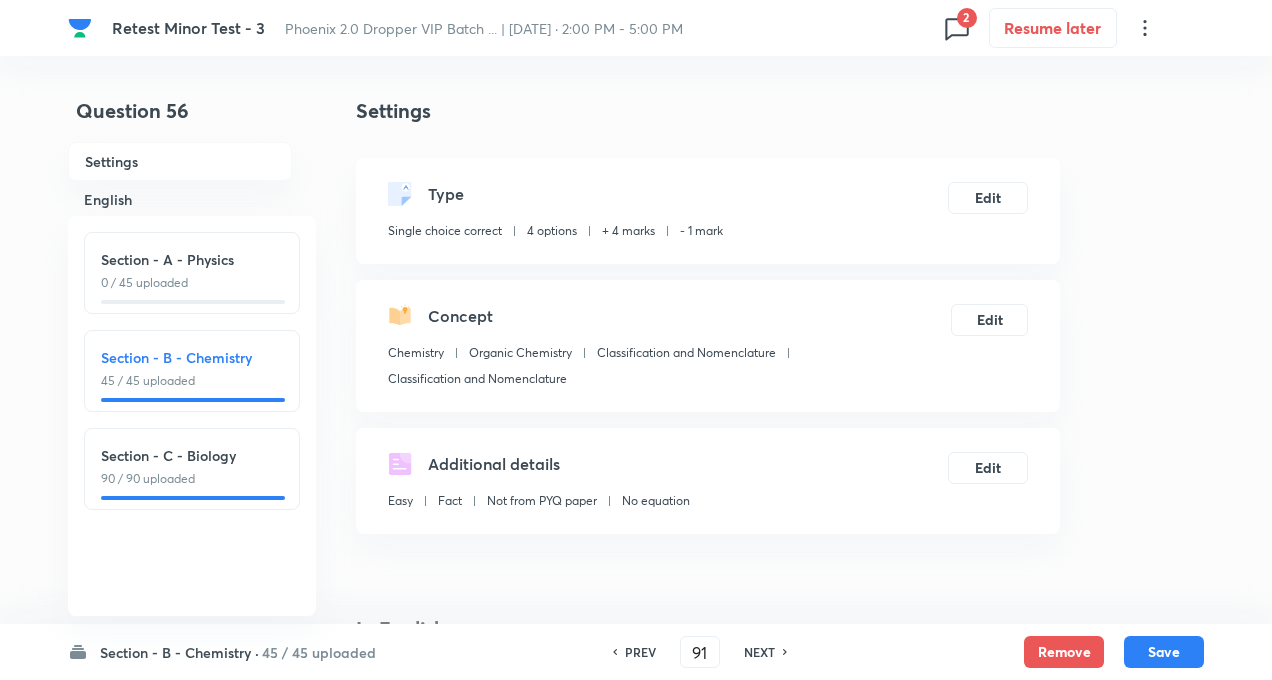 checkbox on "false" 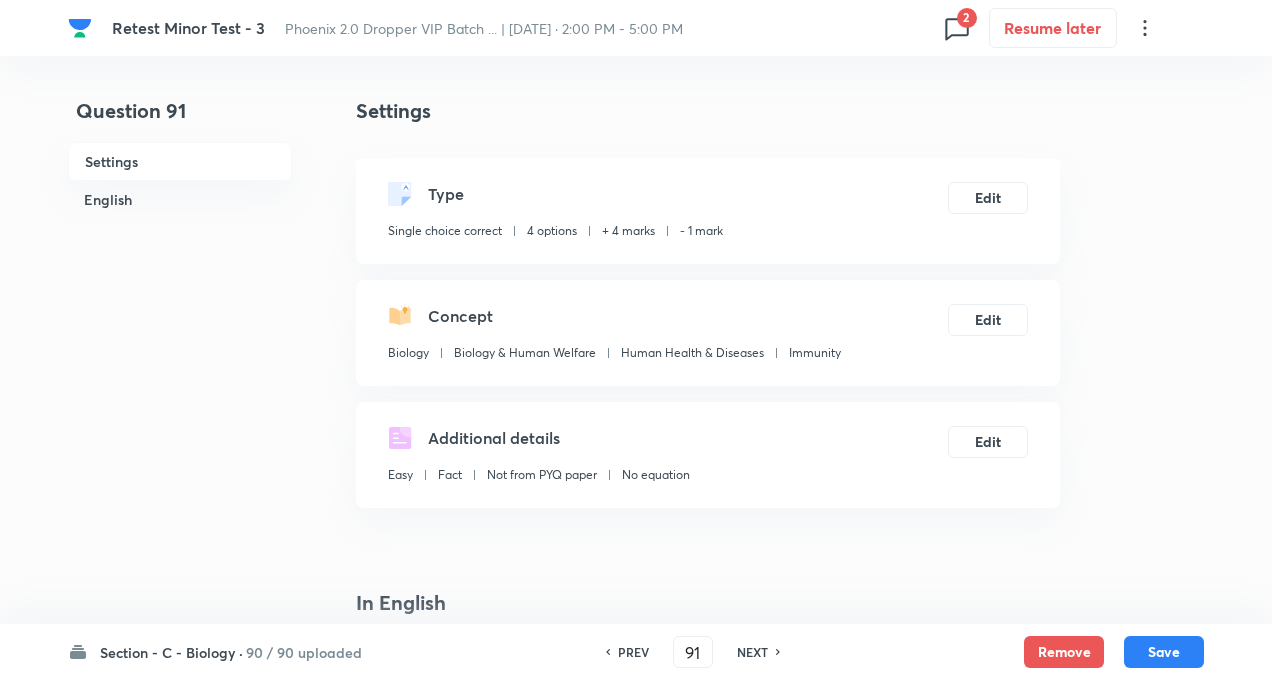 checkbox on "true" 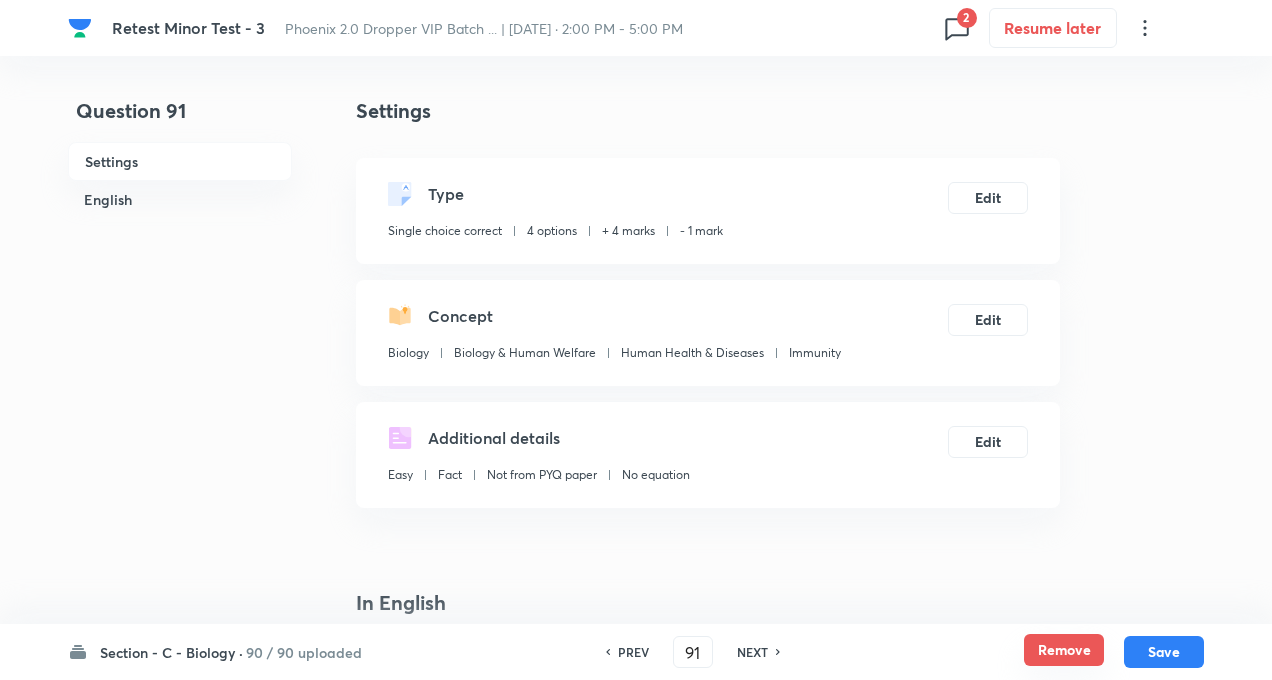 click on "Remove" at bounding box center [1064, 650] 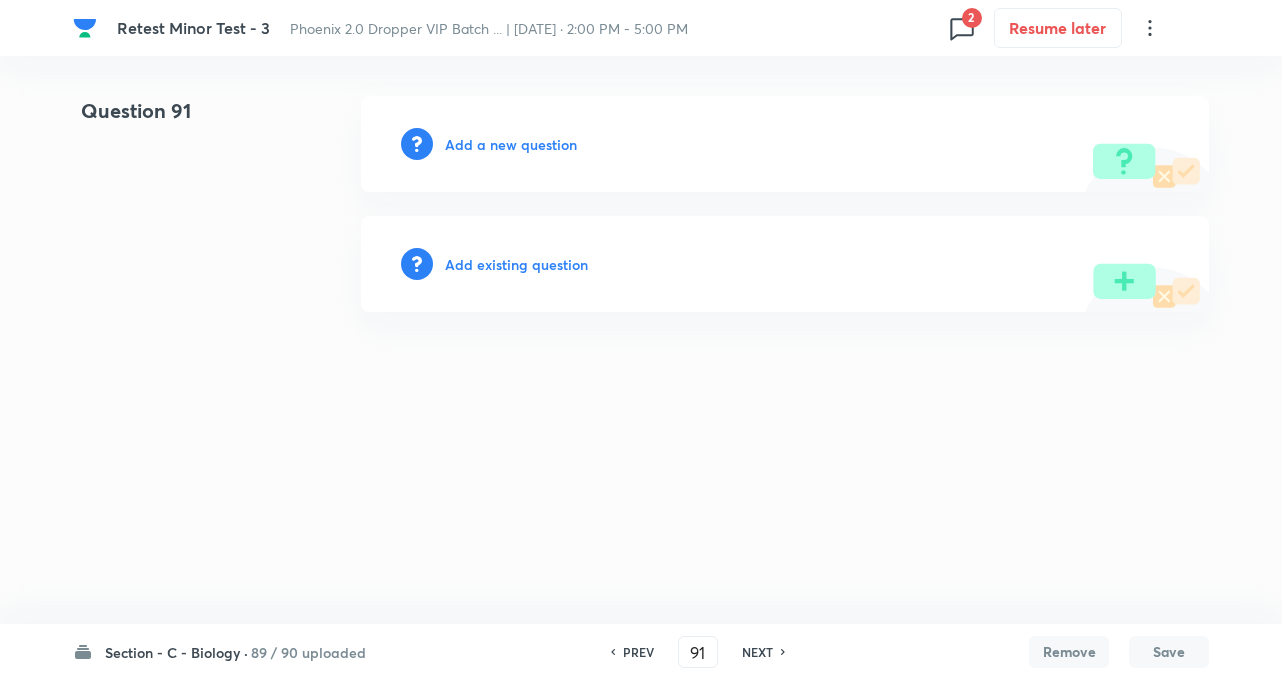 click on "NEXT" at bounding box center (757, 652) 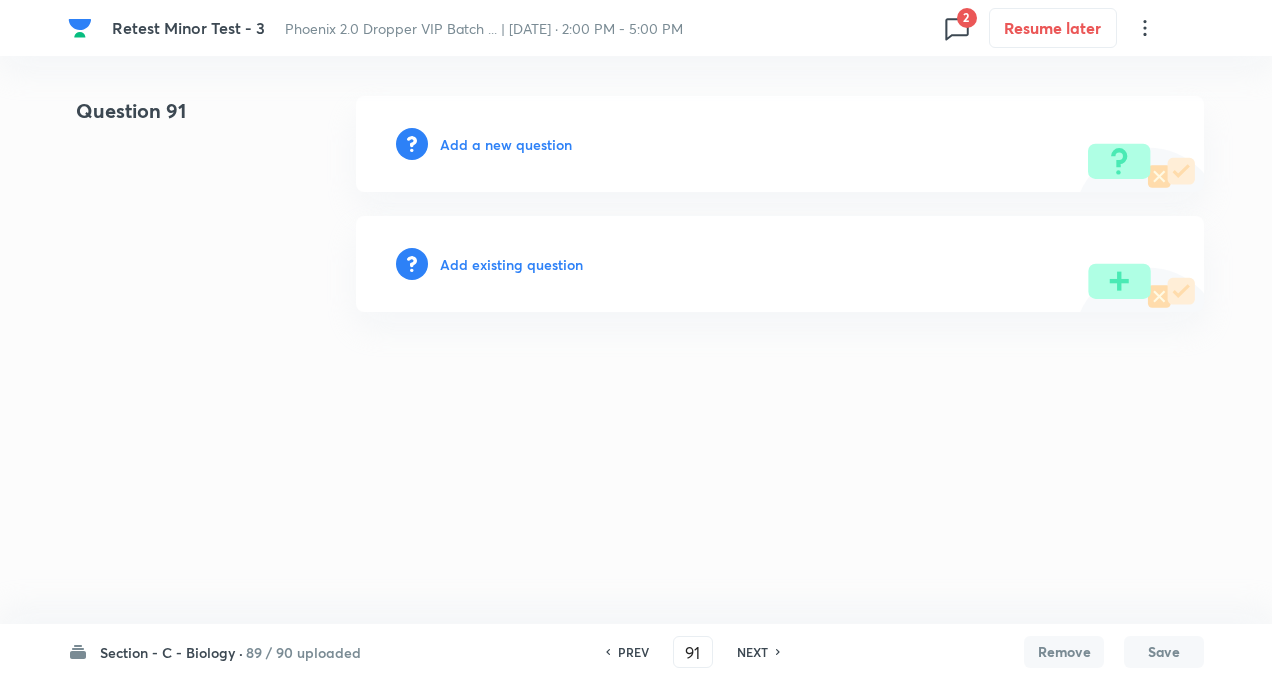 type on "92" 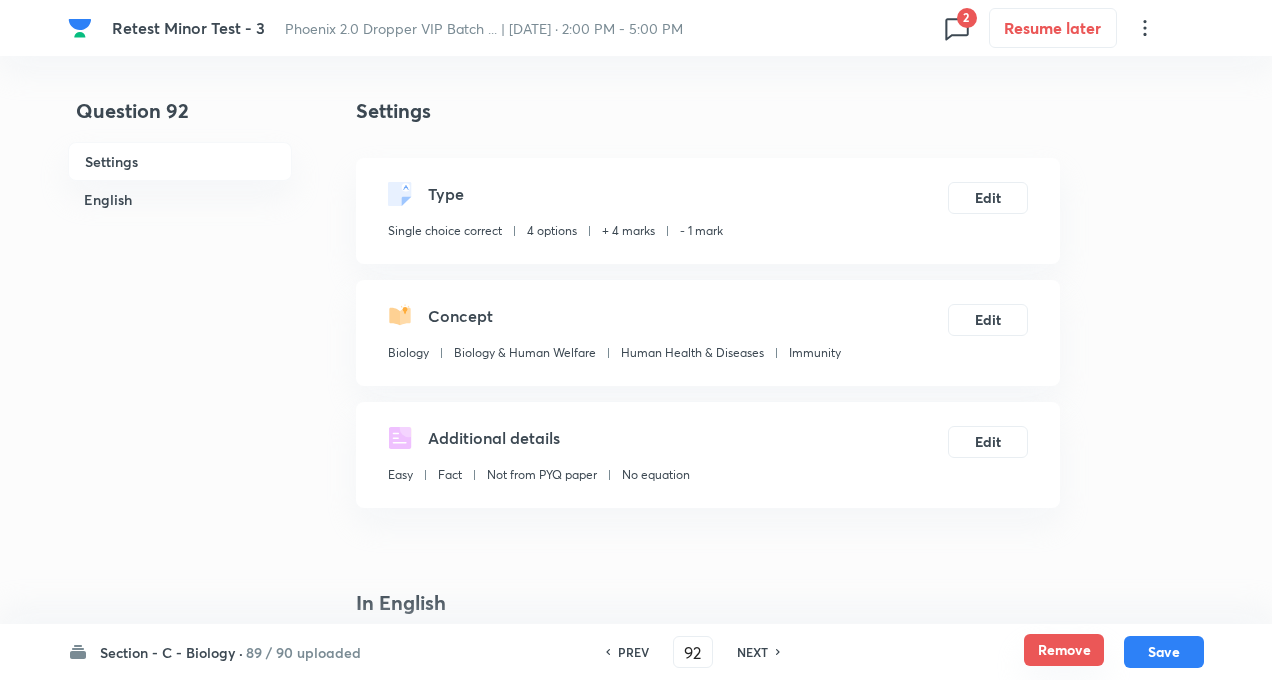 checkbox on "true" 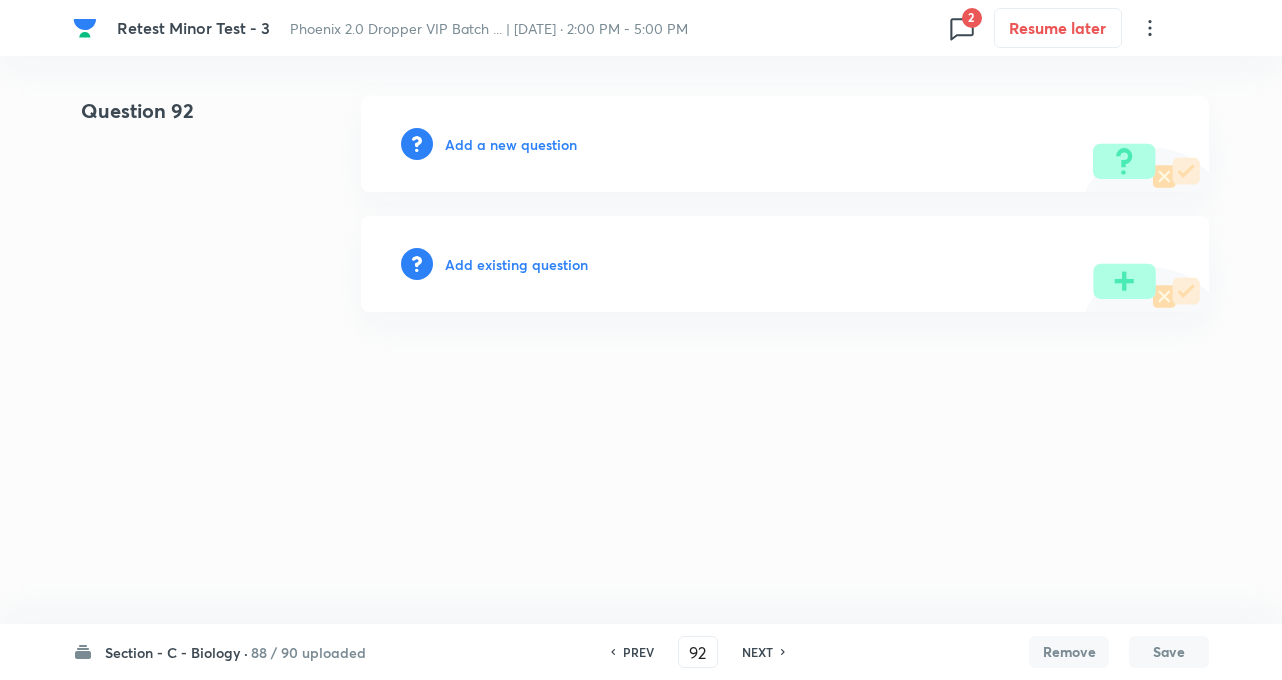 click on "NEXT" at bounding box center [757, 652] 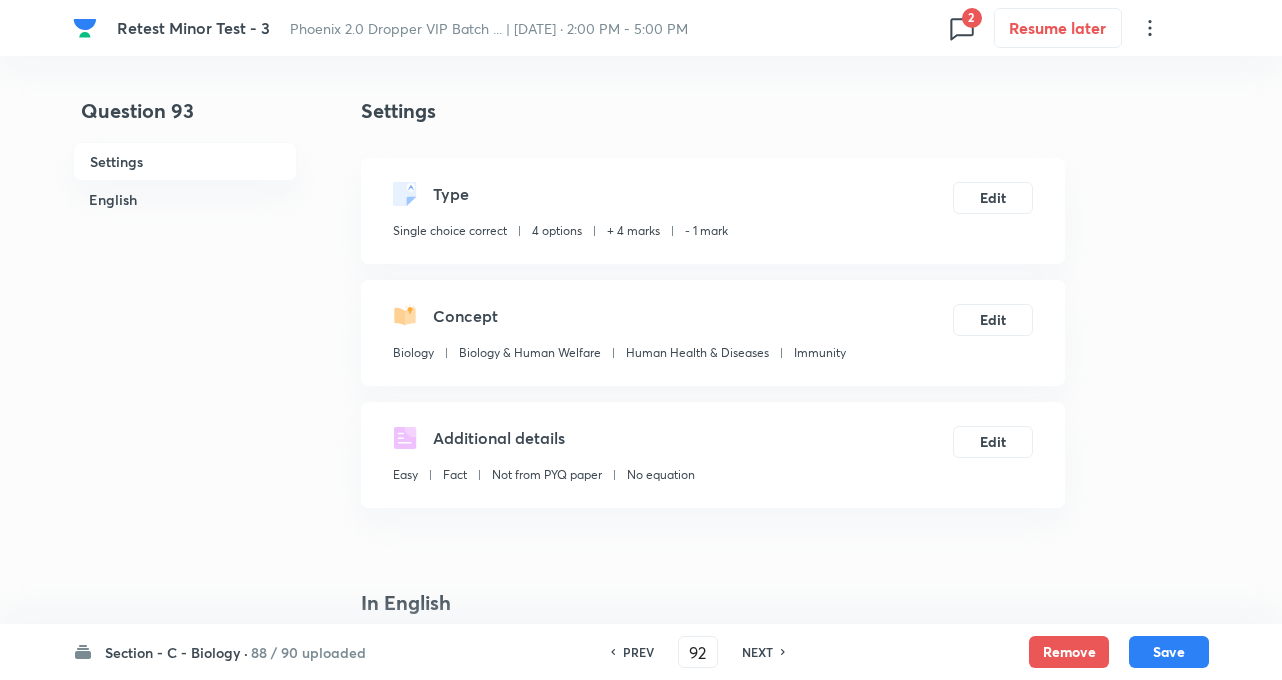 type on "93" 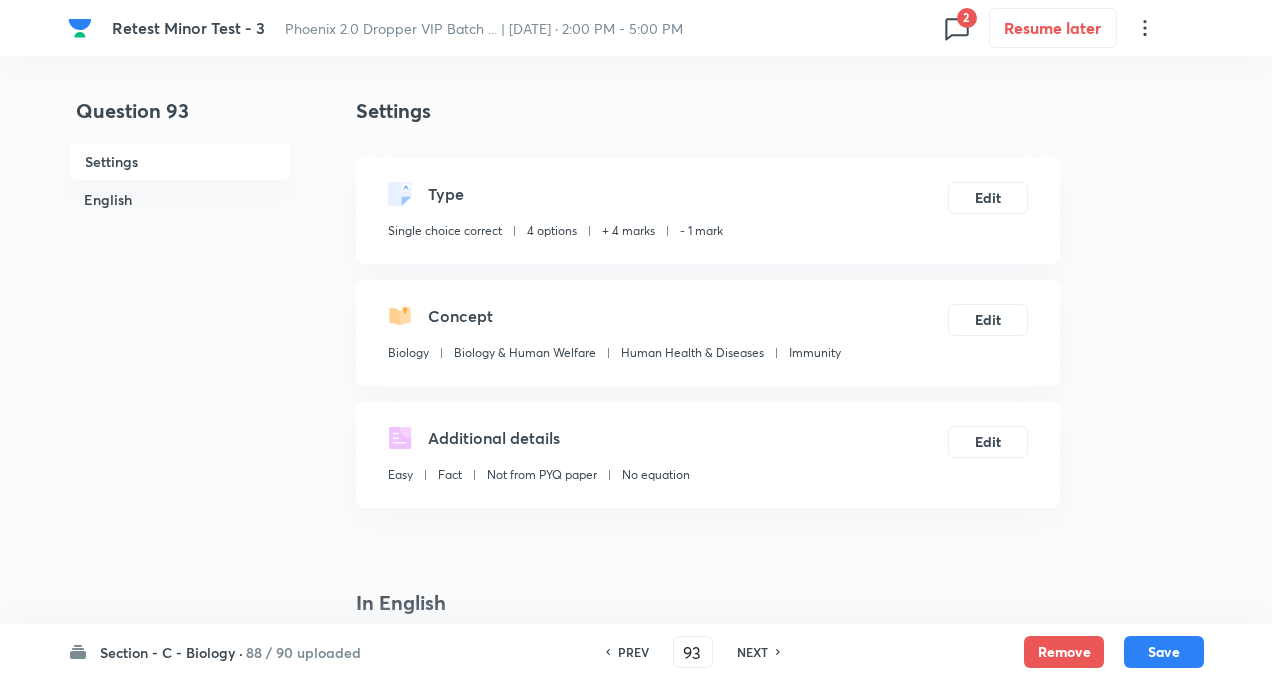 checkbox on "true" 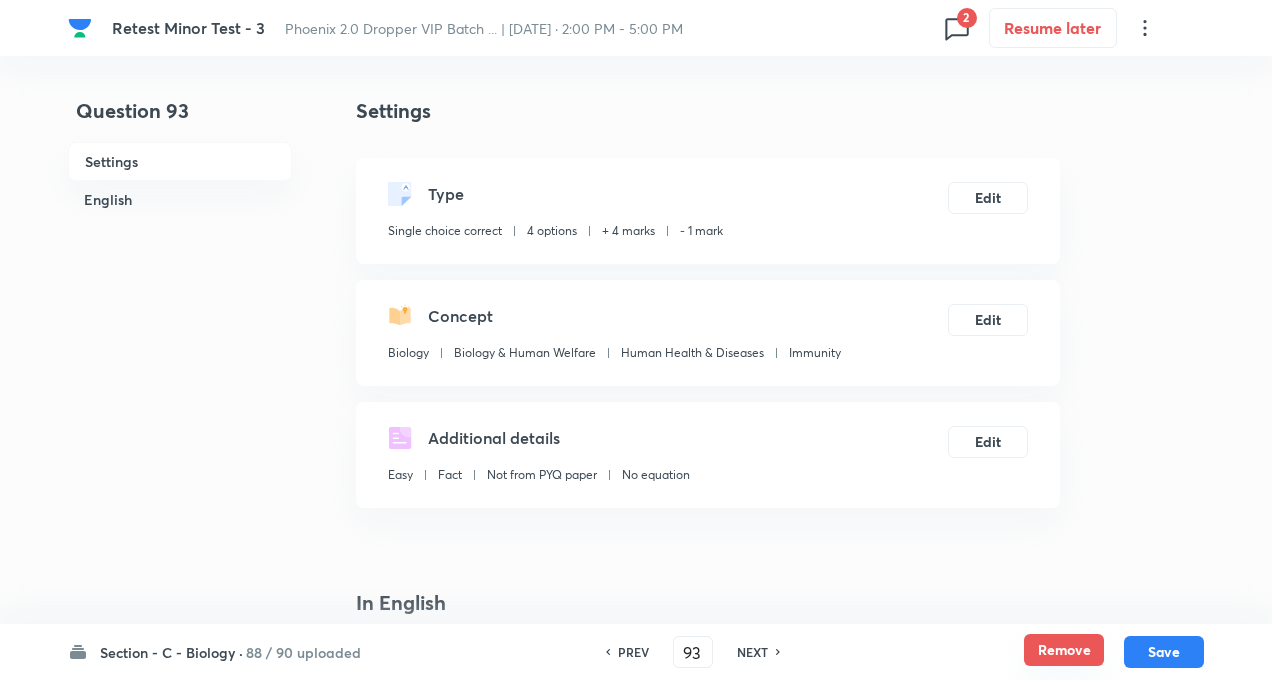 click on "Remove" at bounding box center (1064, 650) 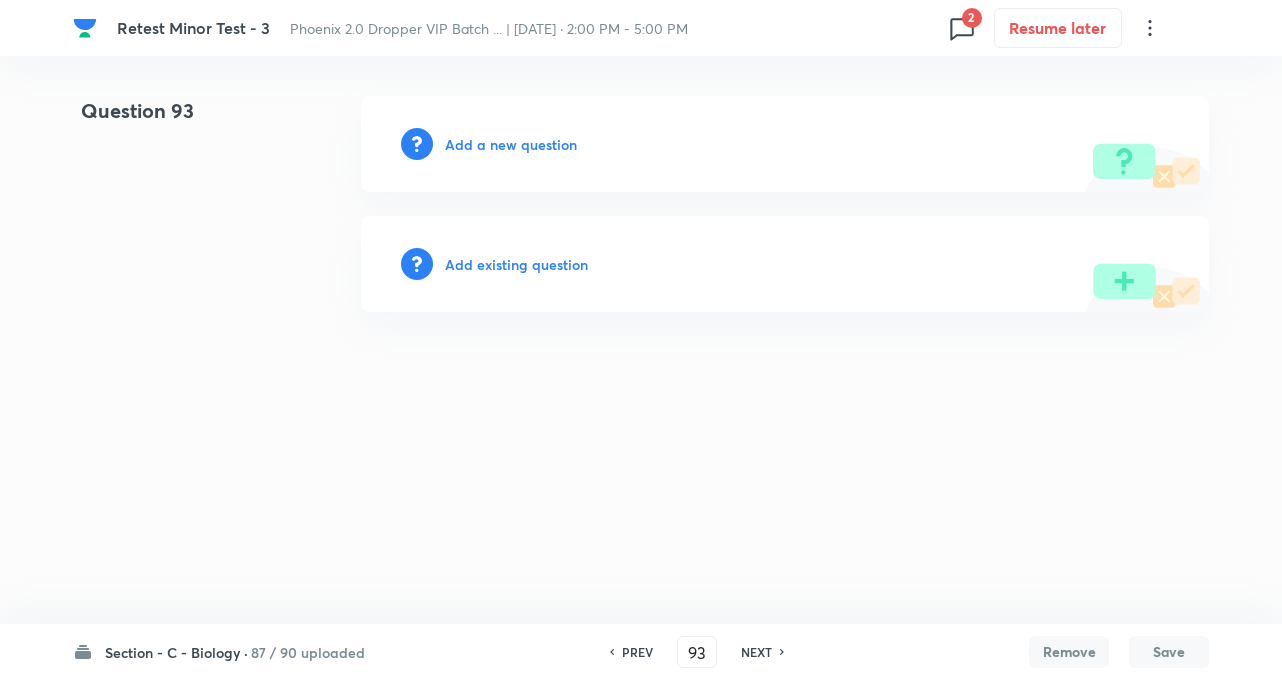 click on "NEXT" at bounding box center (756, 652) 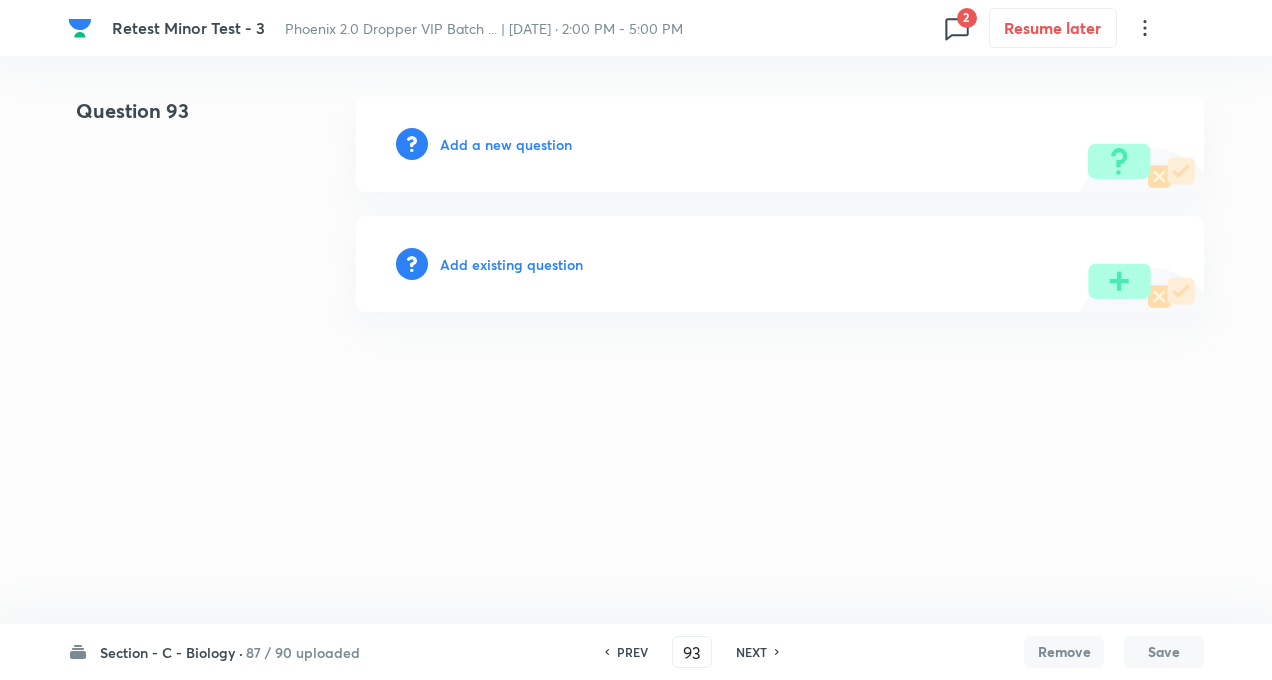 type on "94" 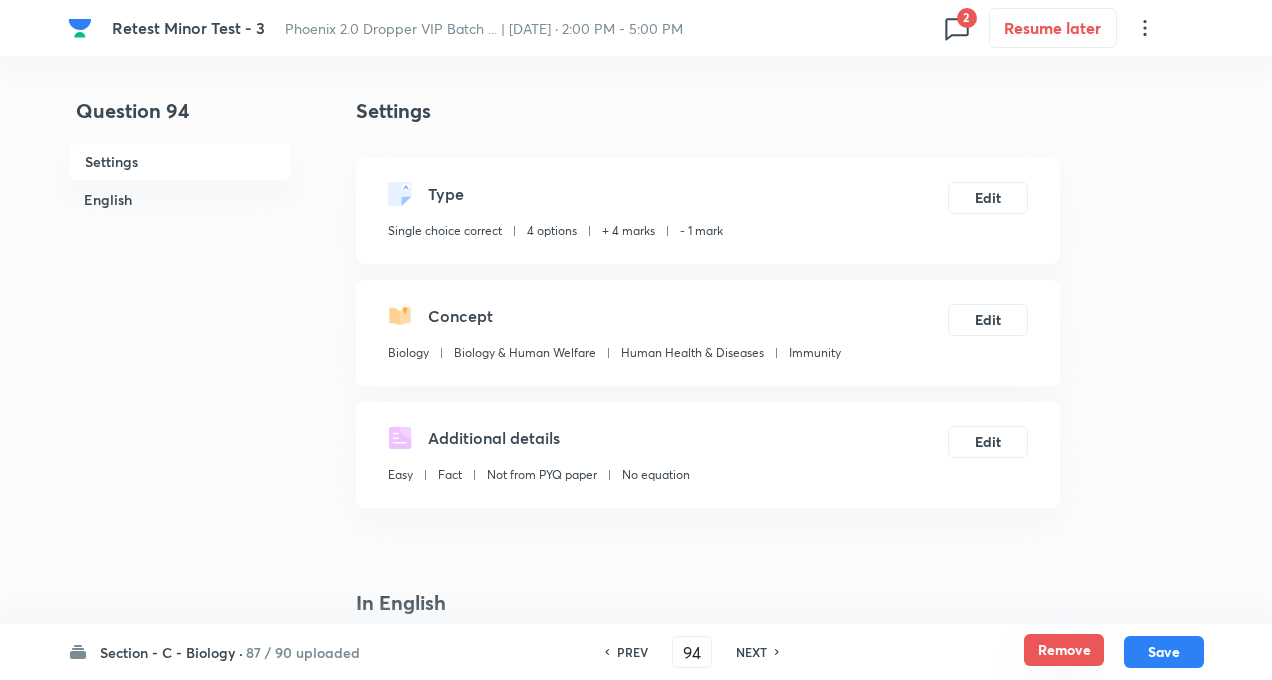 checkbox on "true" 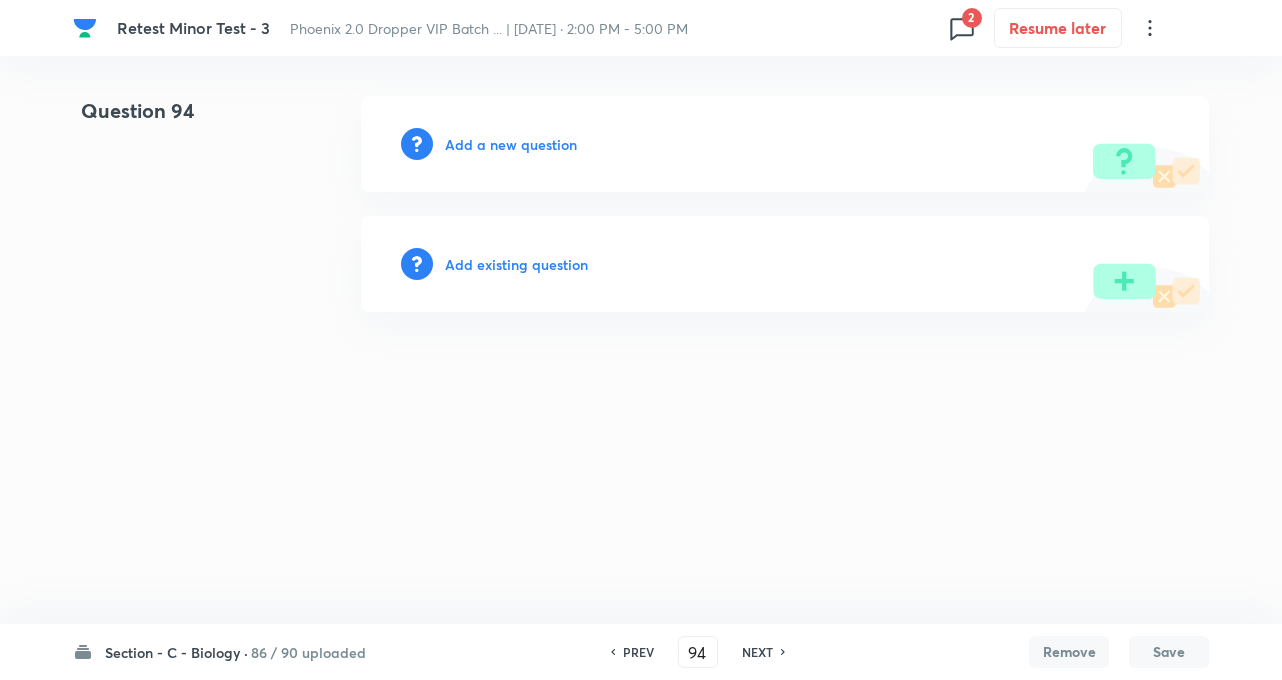click on "NEXT" at bounding box center [757, 652] 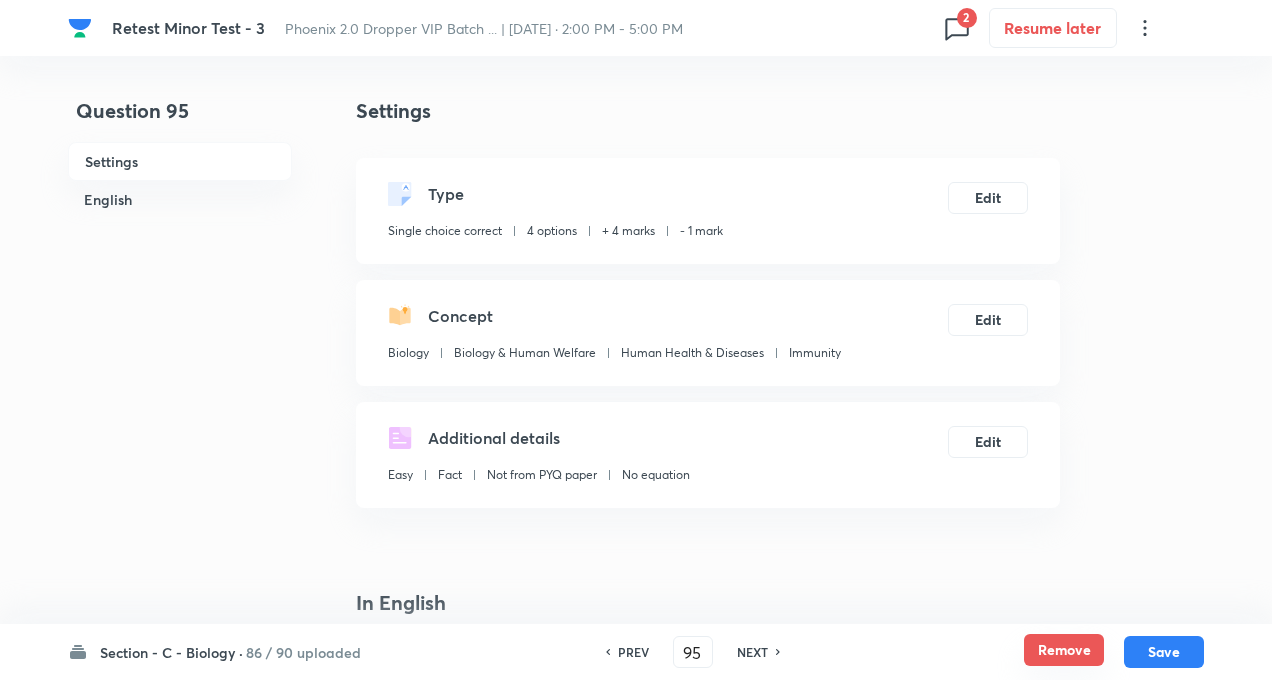 checkbox on "true" 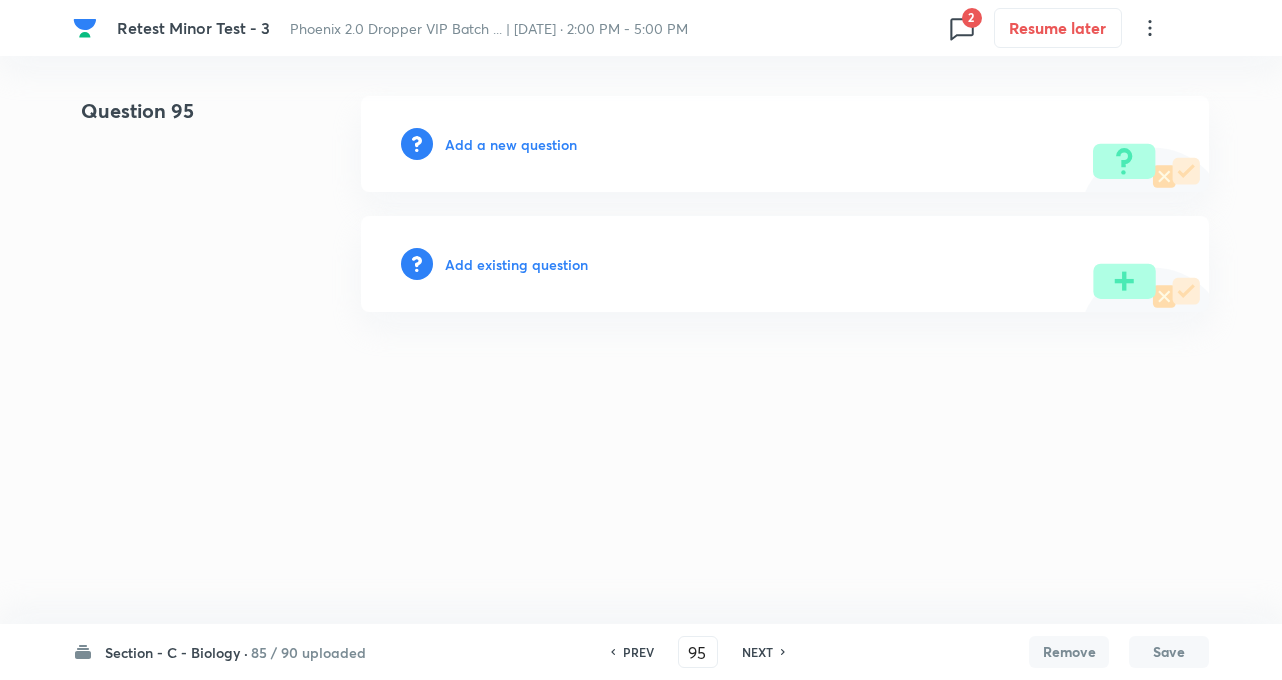 click on "NEXT" at bounding box center (757, 652) 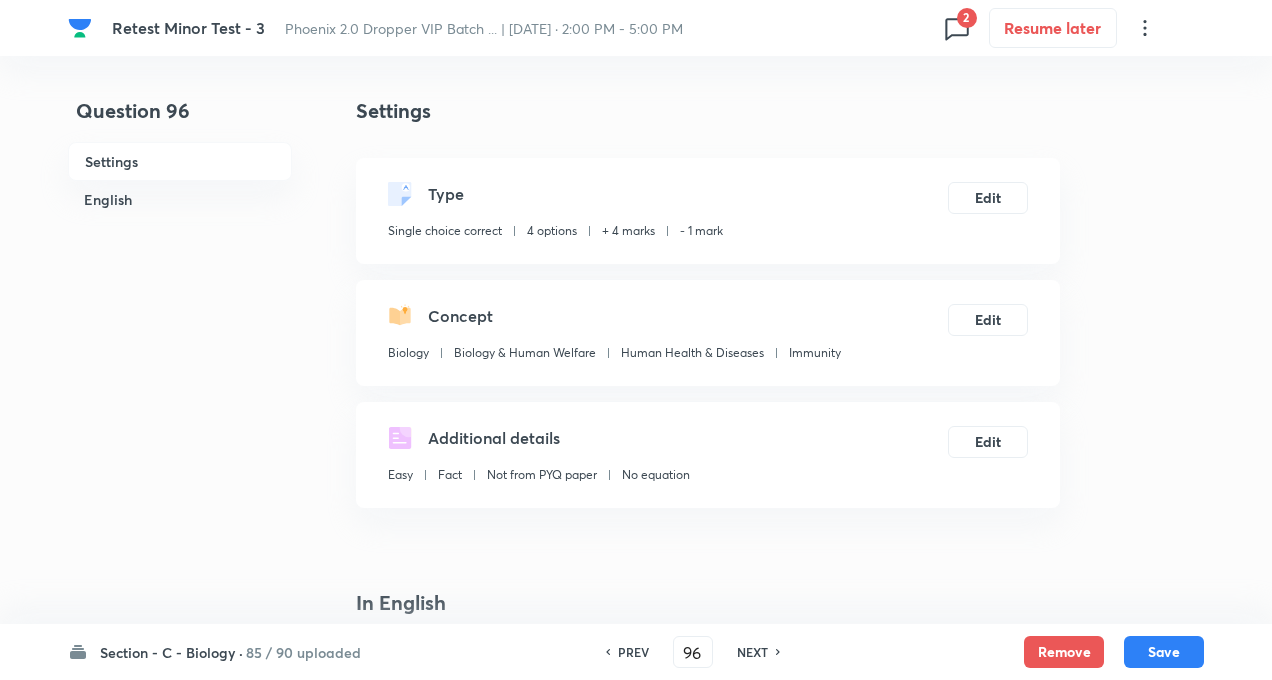 checkbox on "true" 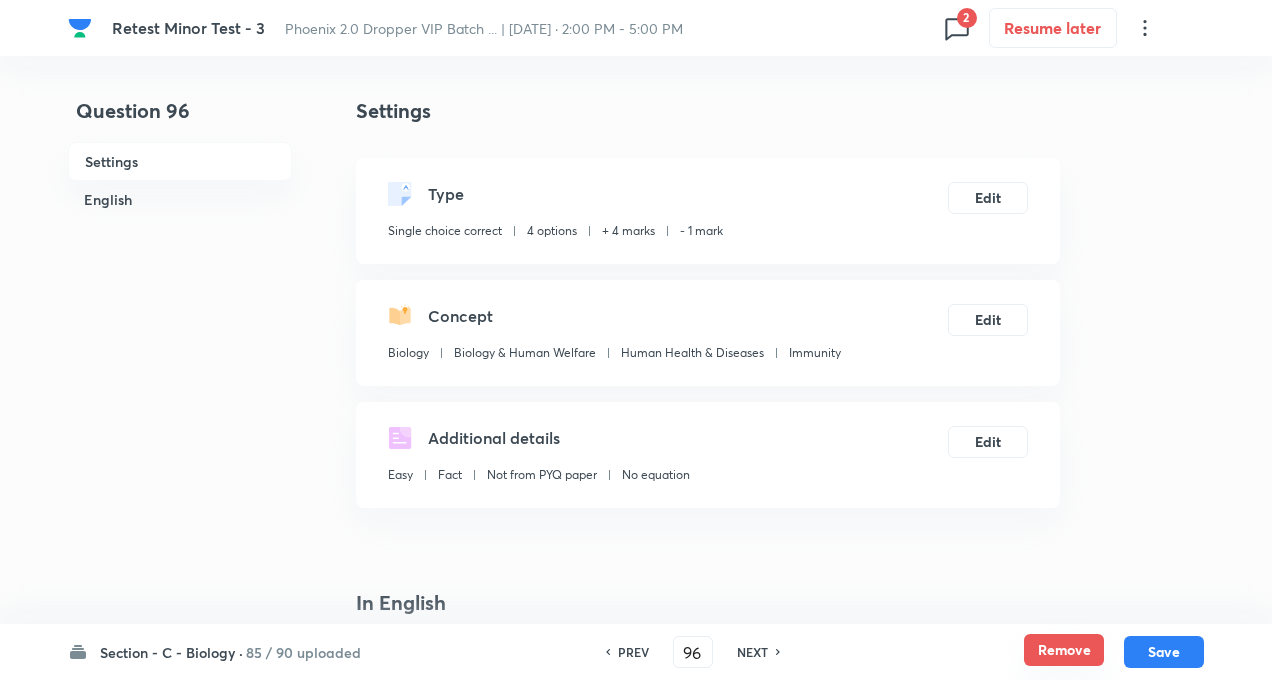 click on "Remove" at bounding box center [1064, 650] 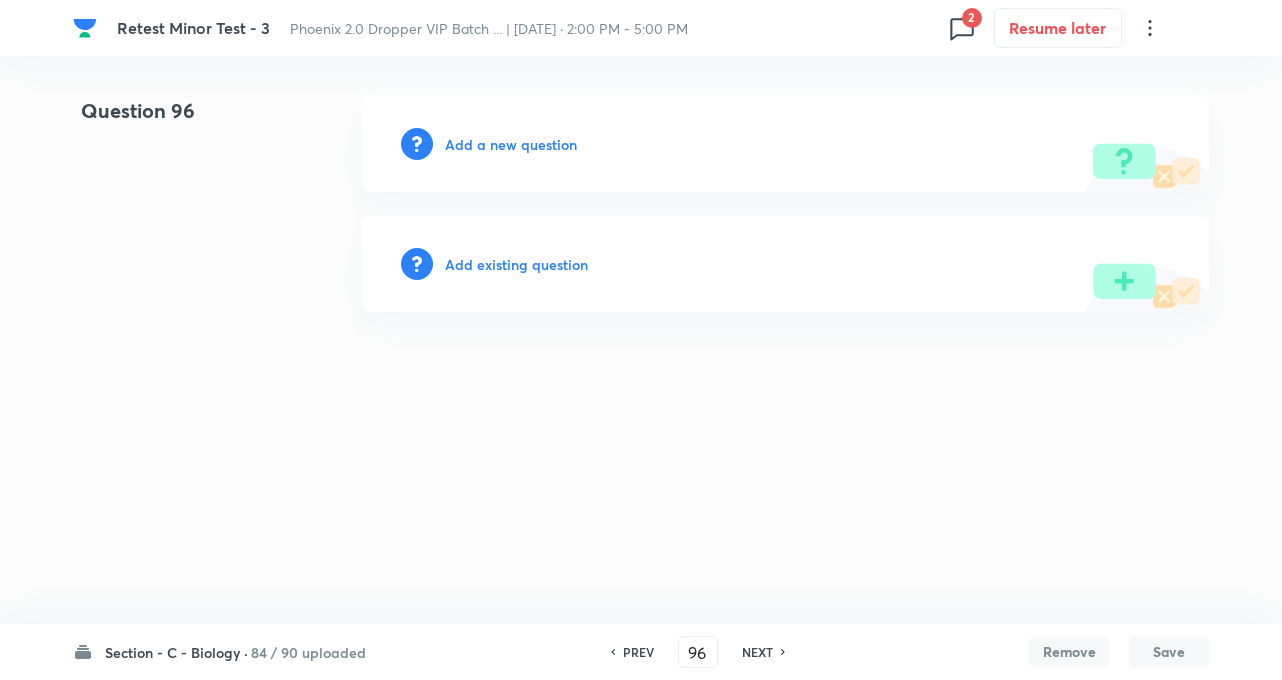 click on "NEXT" at bounding box center [757, 652] 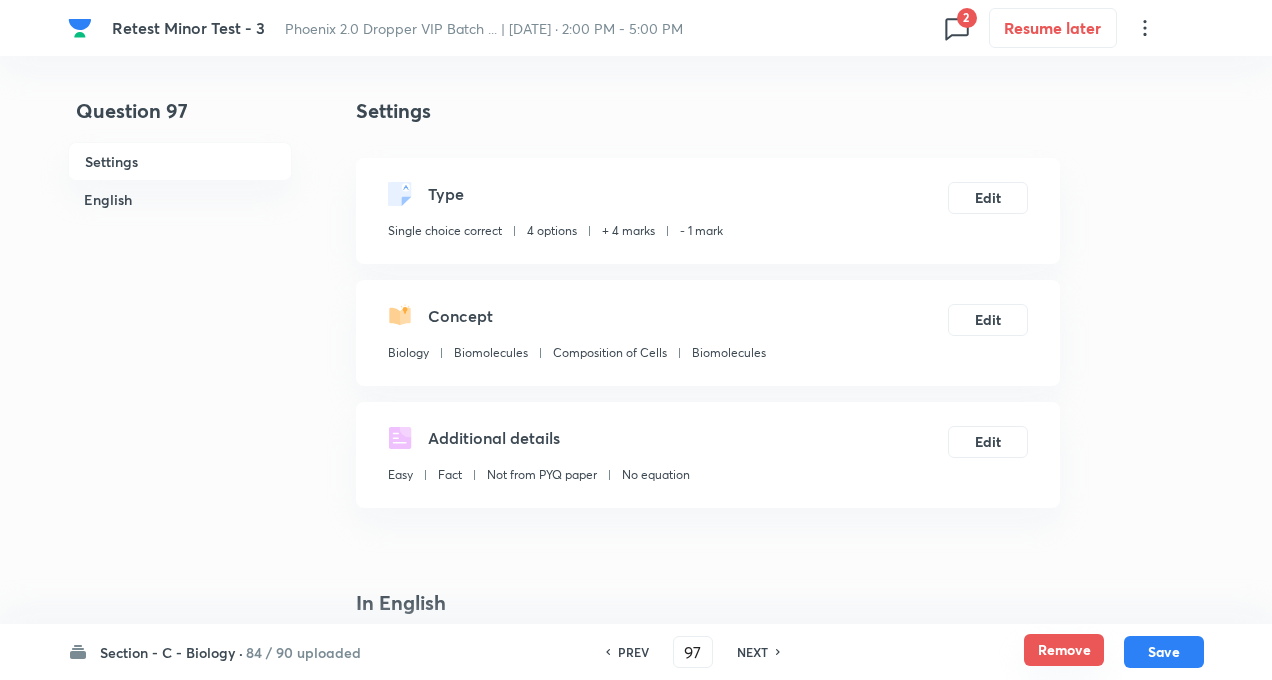 checkbox on "true" 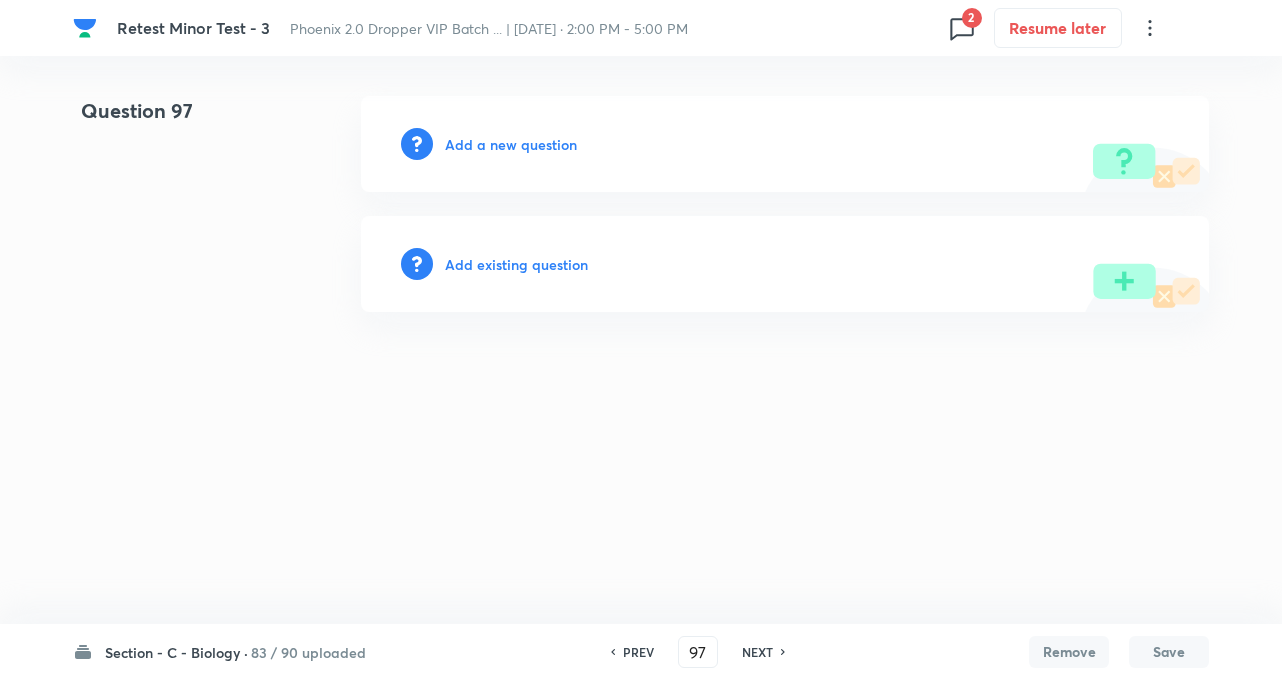 click on "NEXT" at bounding box center [757, 652] 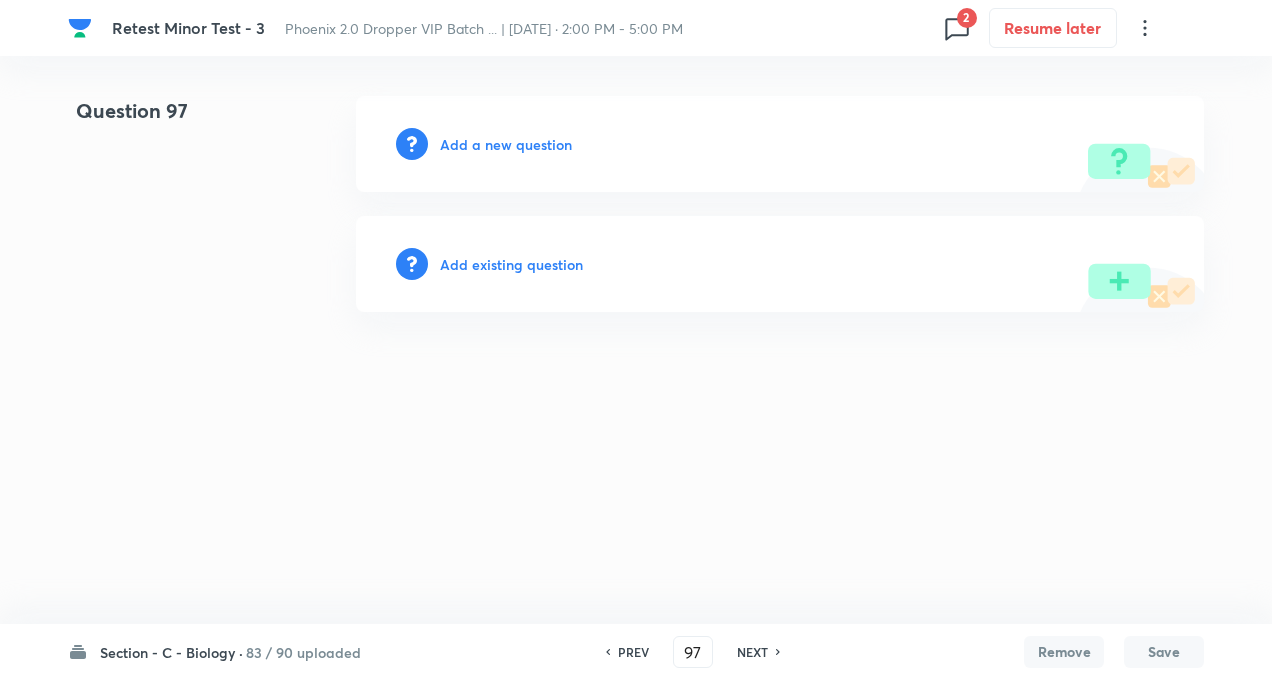 type on "98" 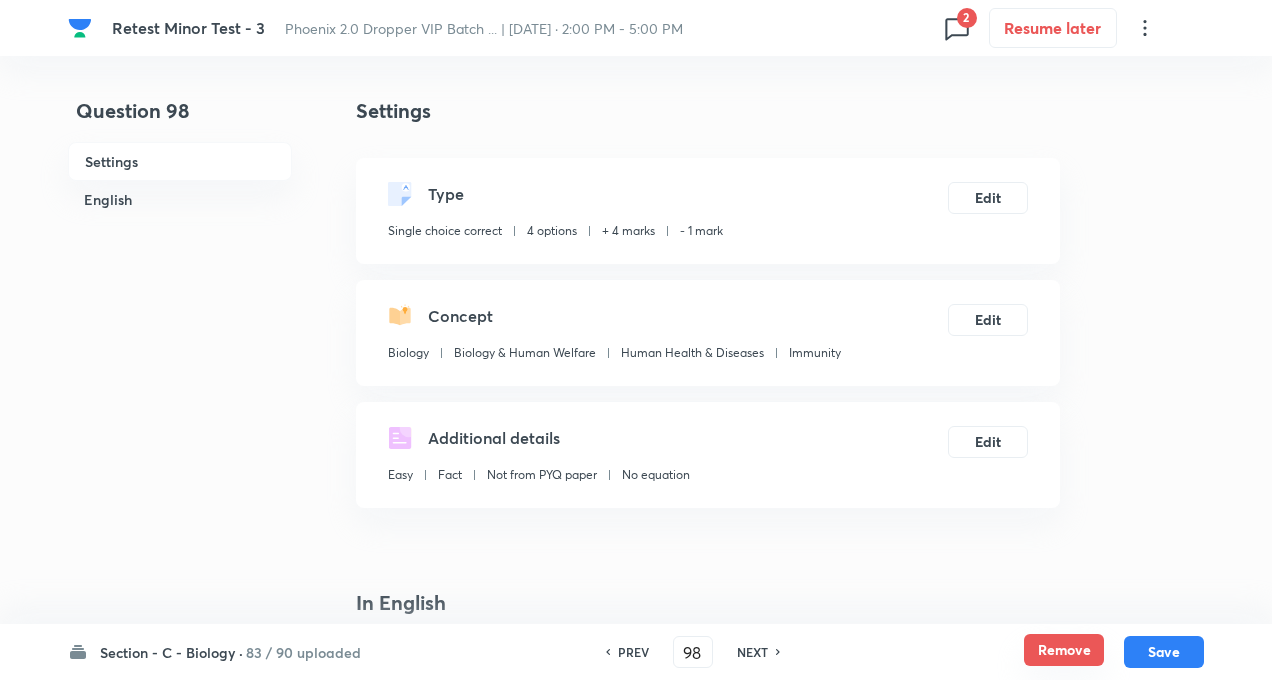 checkbox on "true" 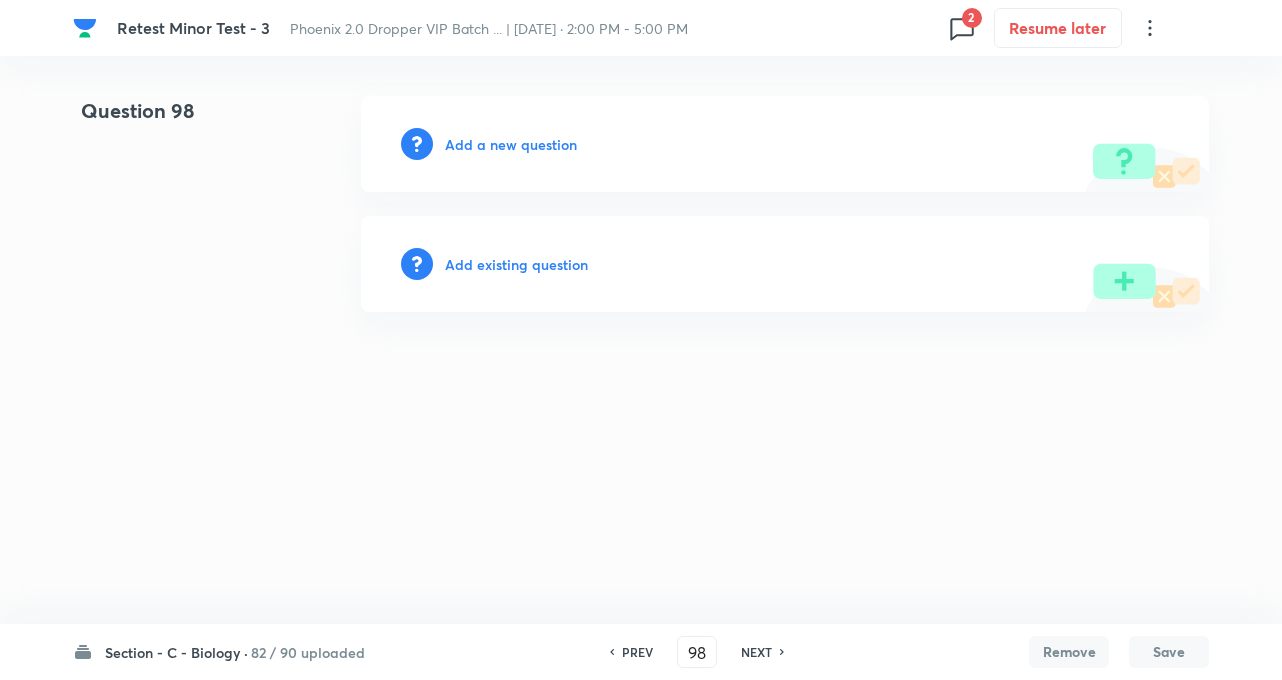 click on "NEXT" at bounding box center [756, 652] 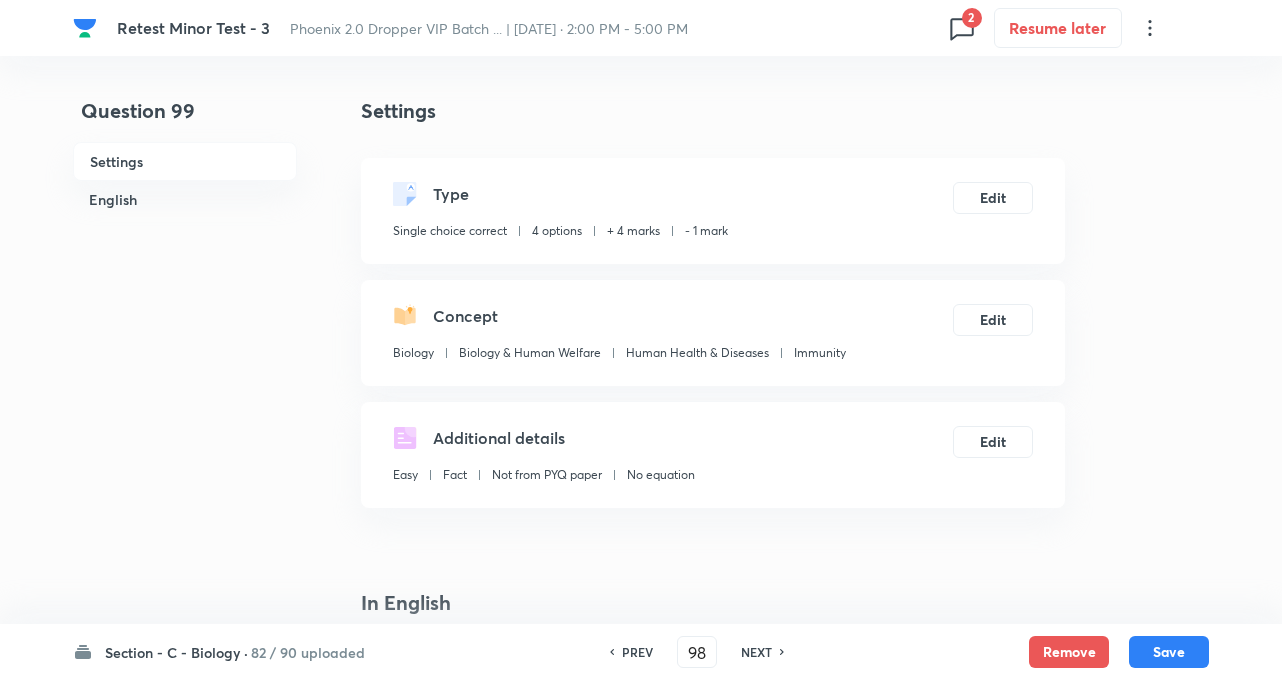 type on "99" 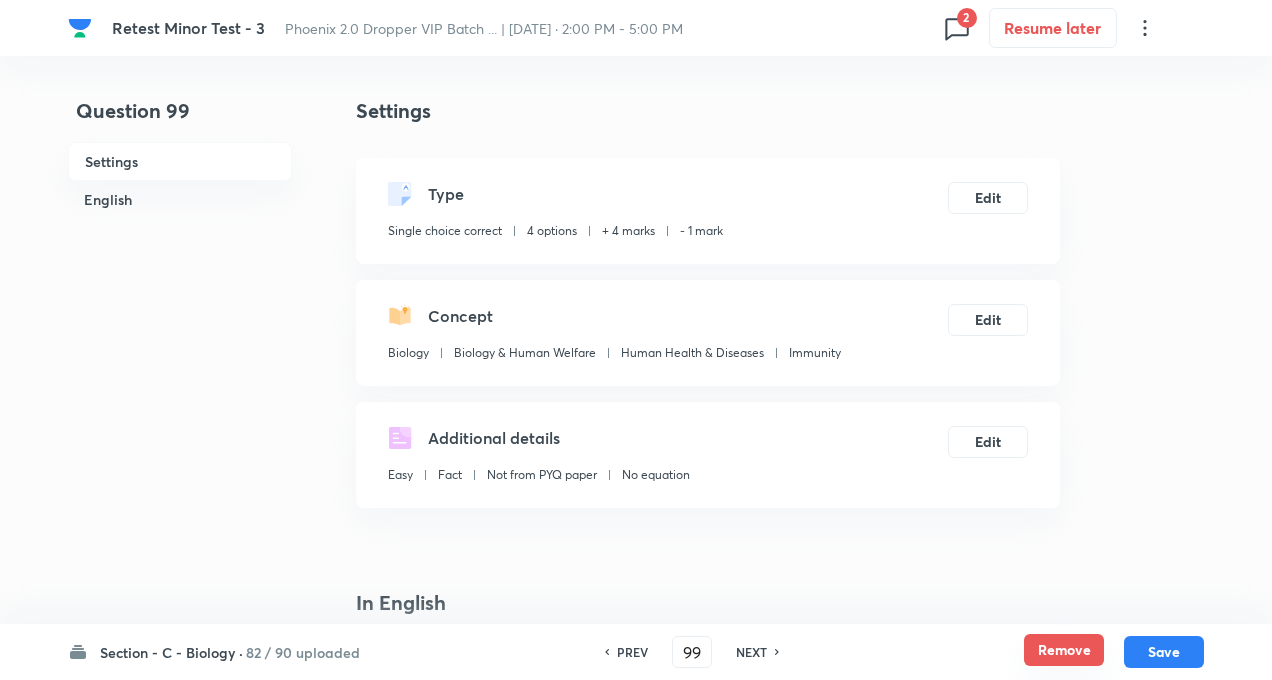 checkbox on "true" 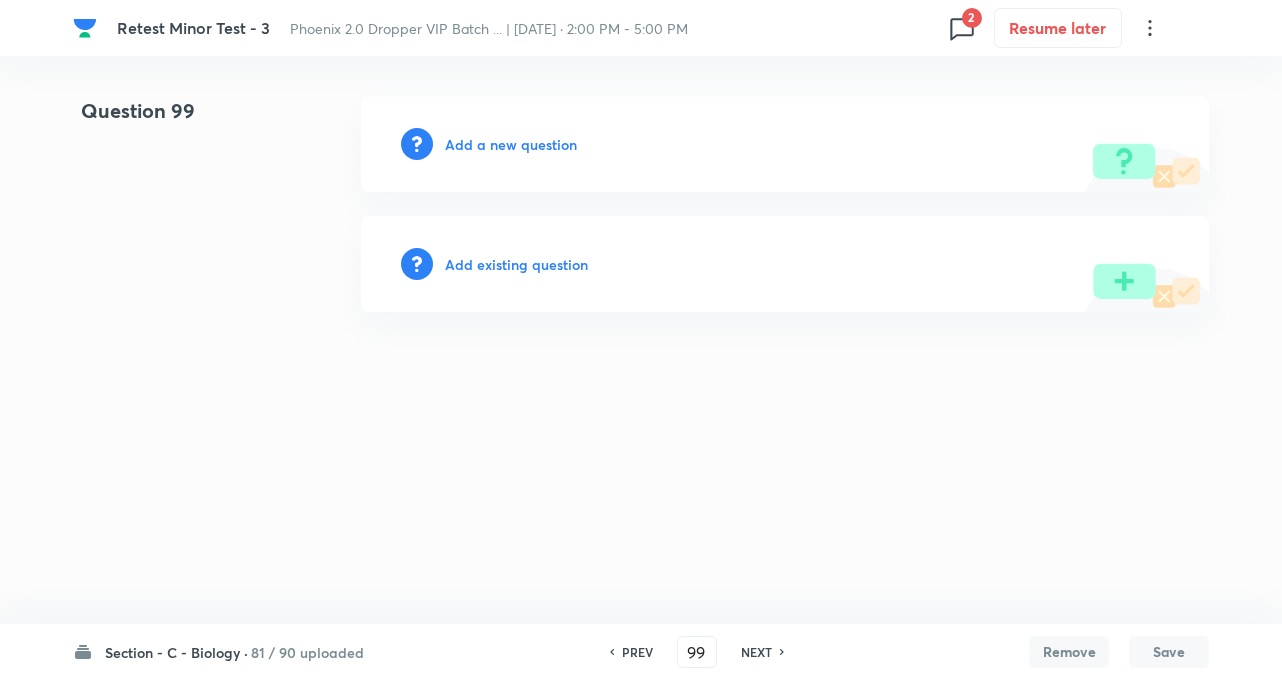 click on "NEXT" at bounding box center [756, 652] 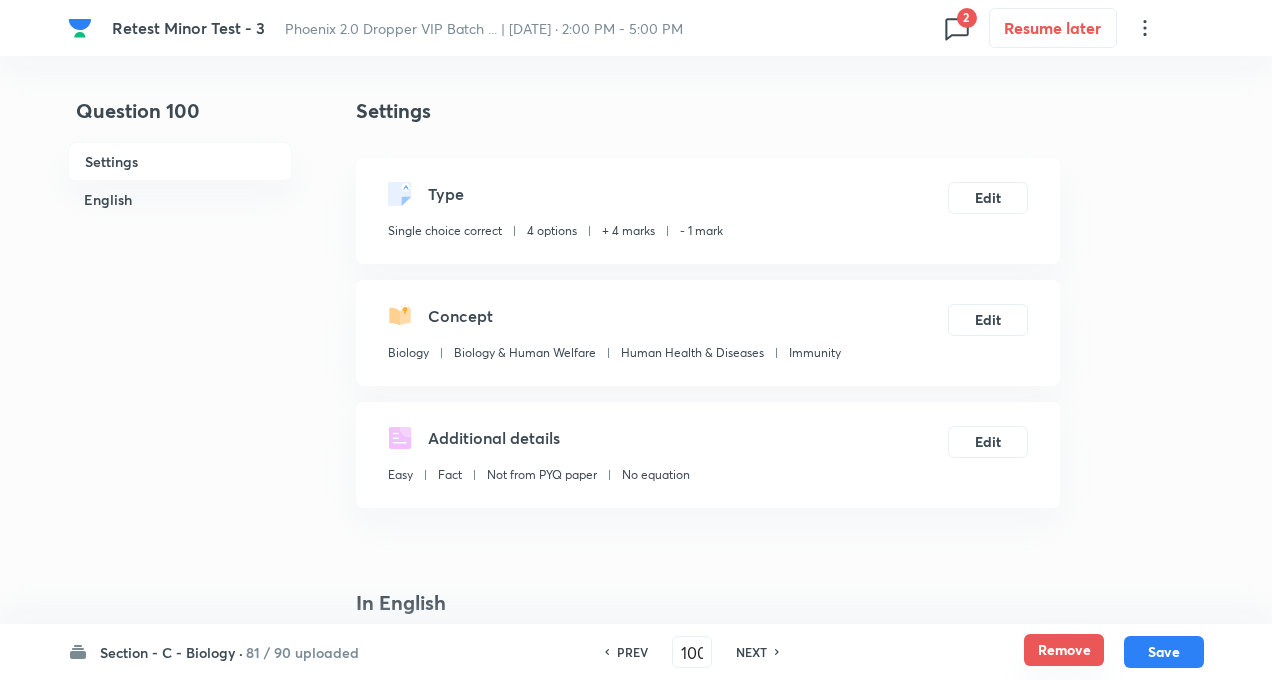 checkbox on "true" 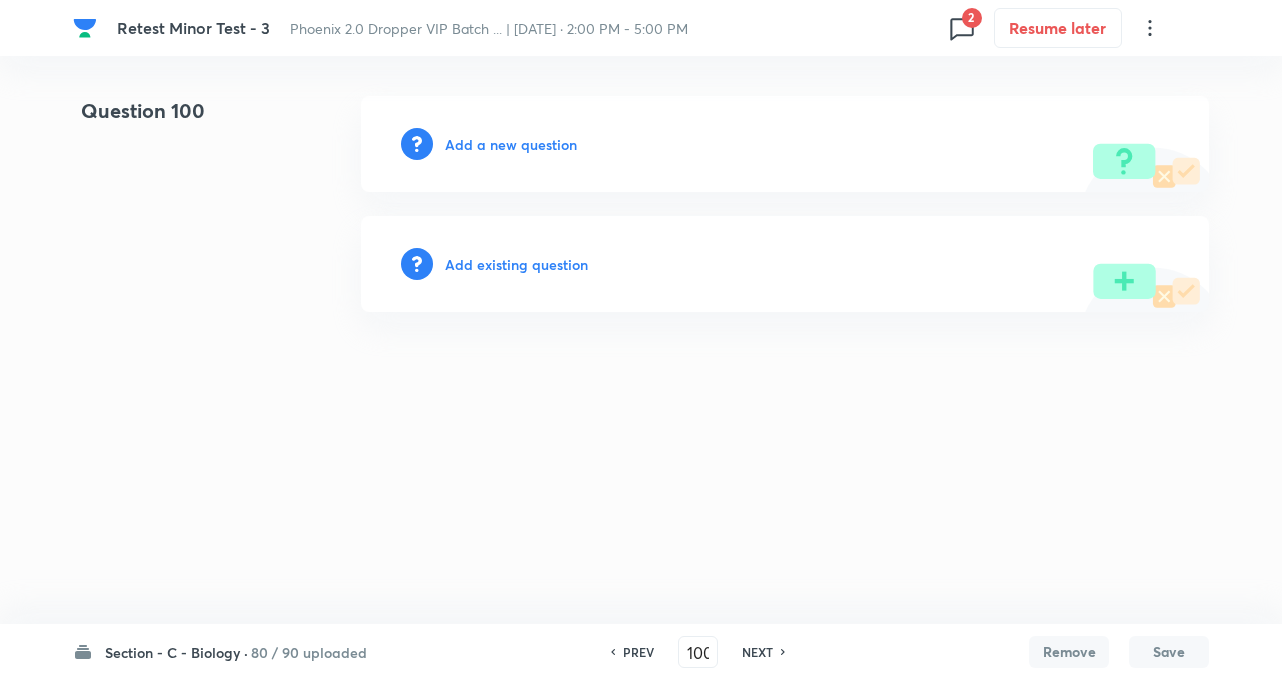 click on "NEXT" at bounding box center [757, 652] 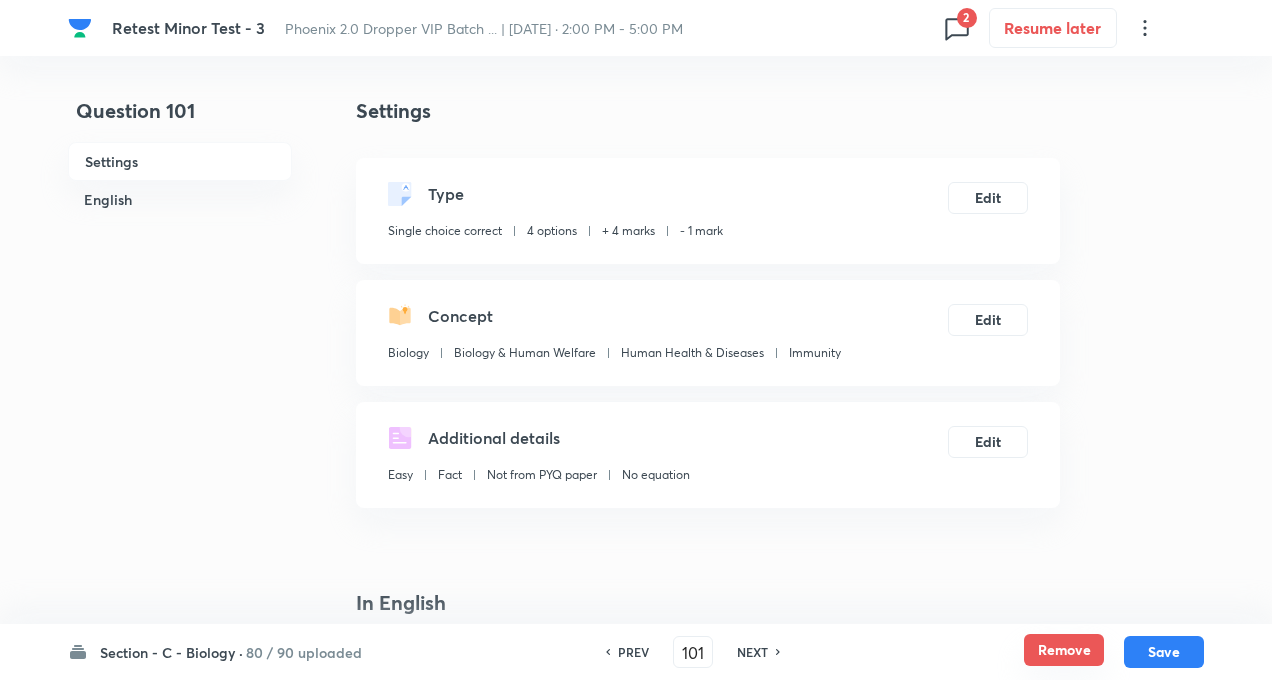 checkbox on "true" 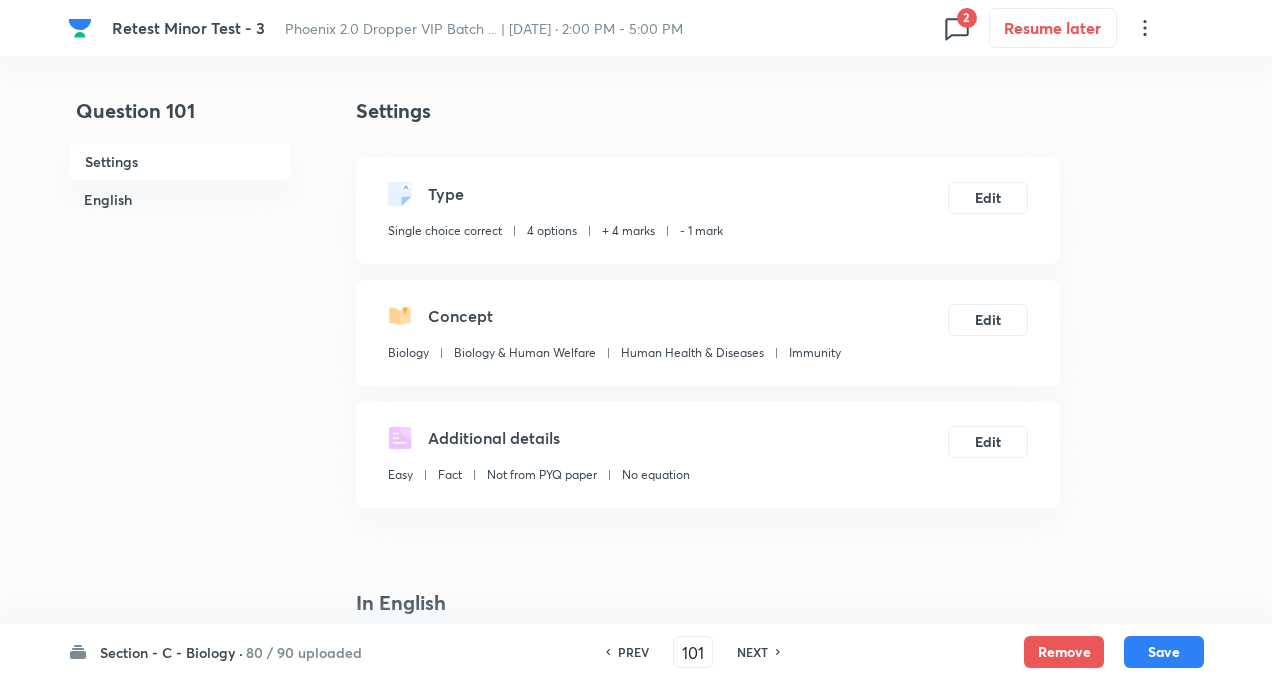 click on "NEXT" at bounding box center (755, 652) 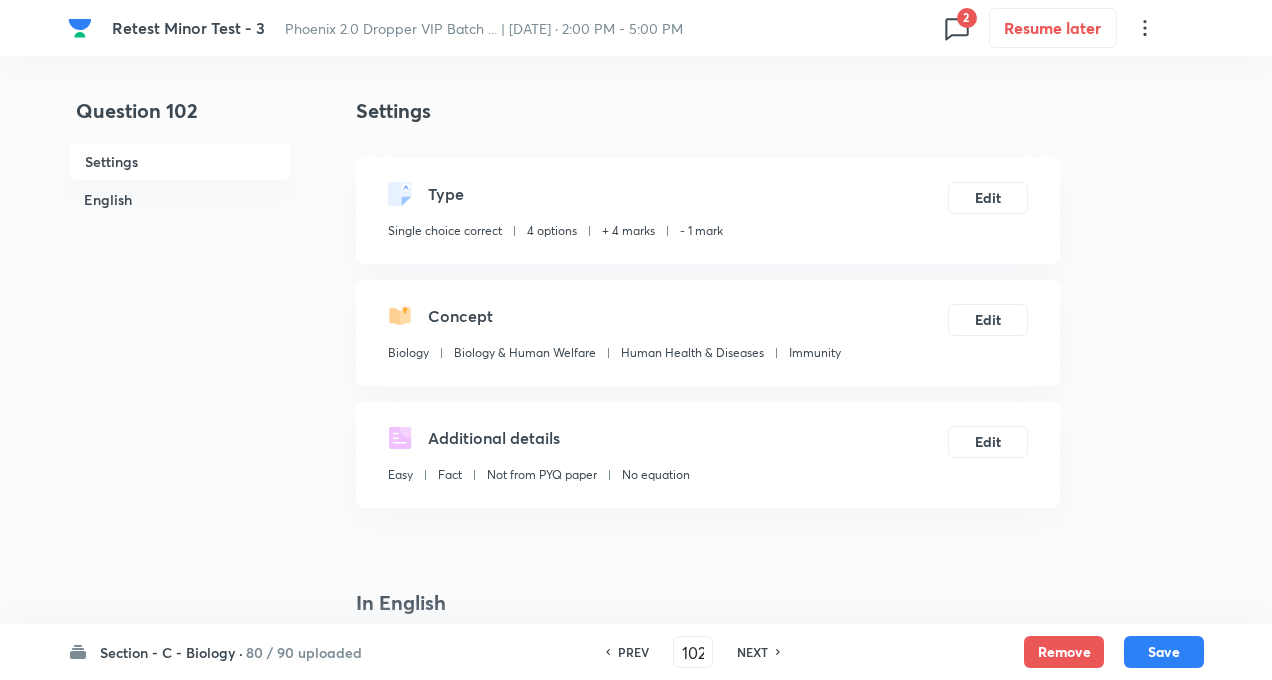 checkbox on "false" 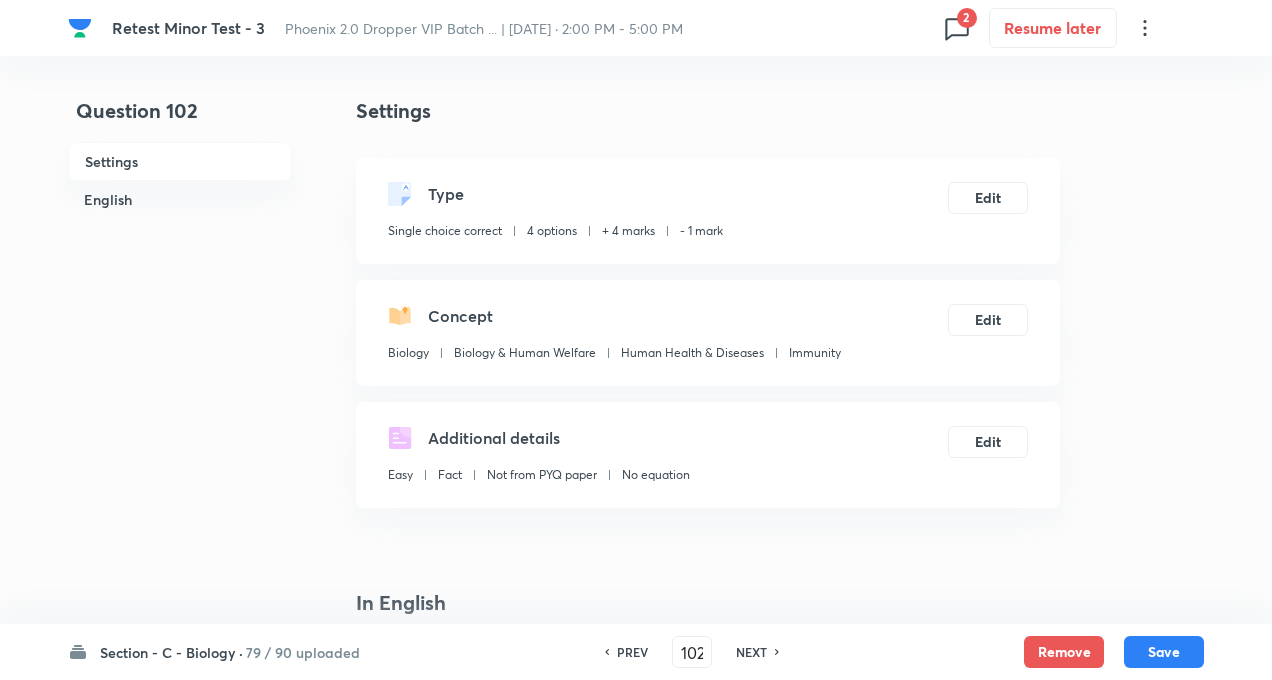 checkbox on "false" 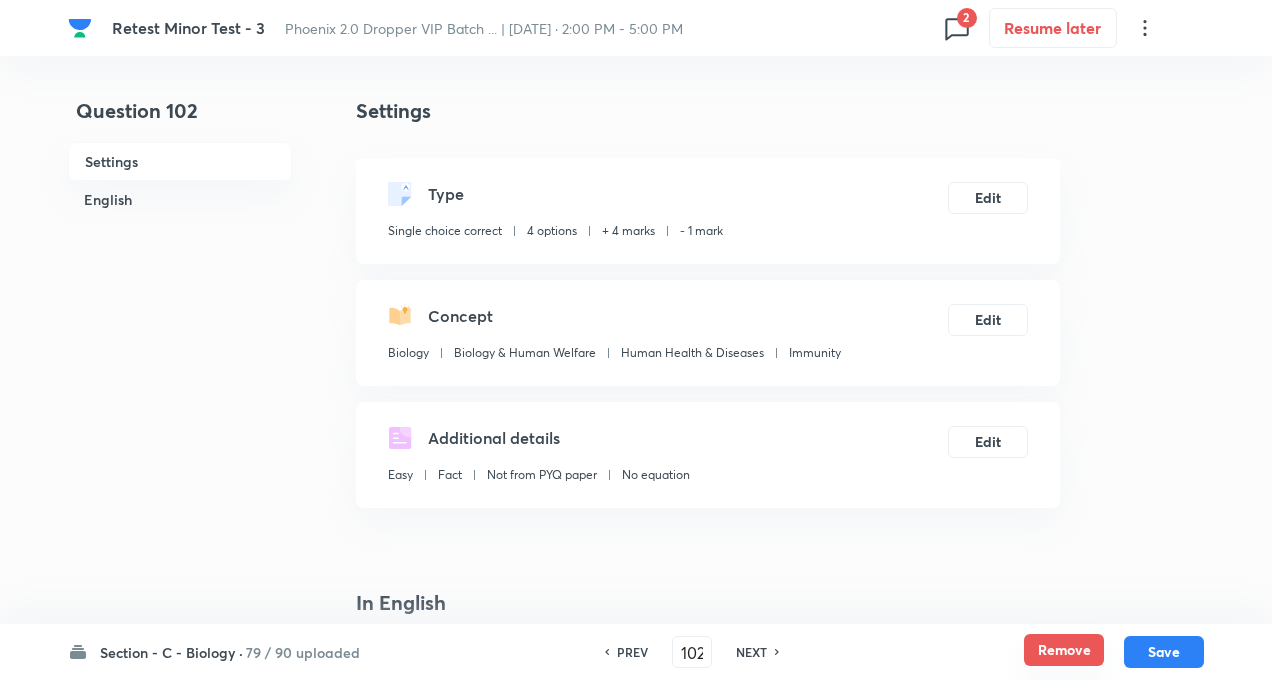 click on "Remove" at bounding box center (1064, 650) 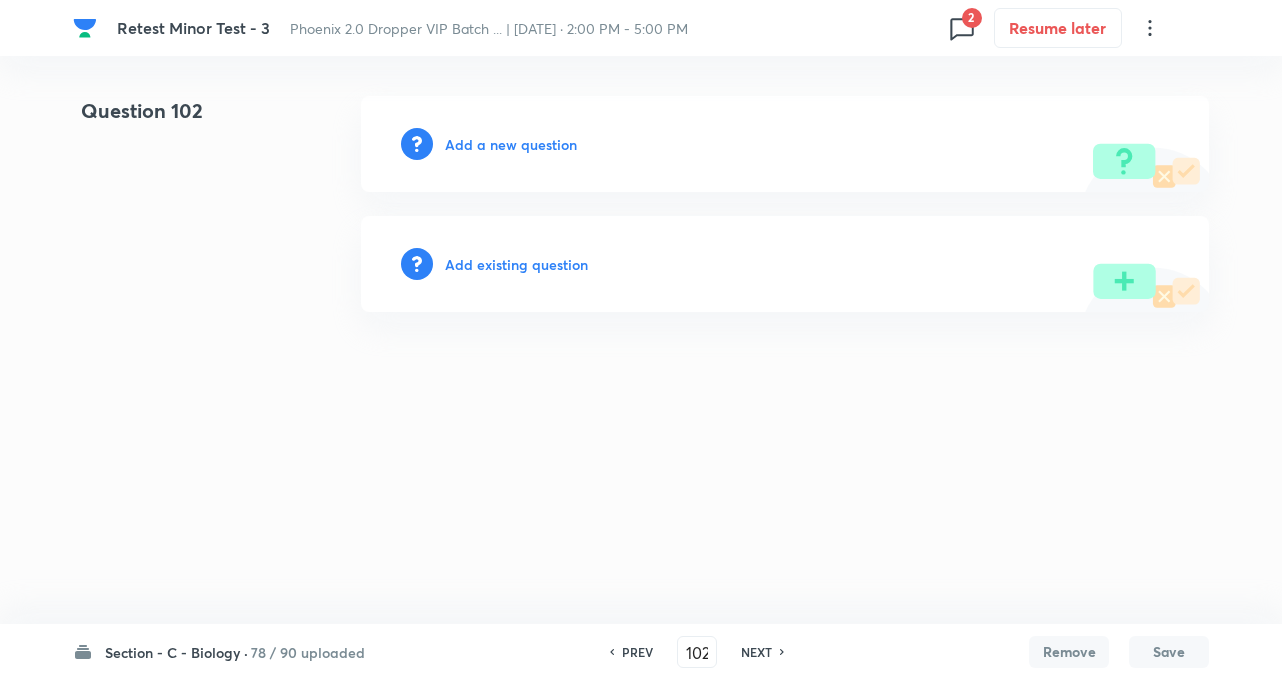 click on "NEXT" at bounding box center (756, 652) 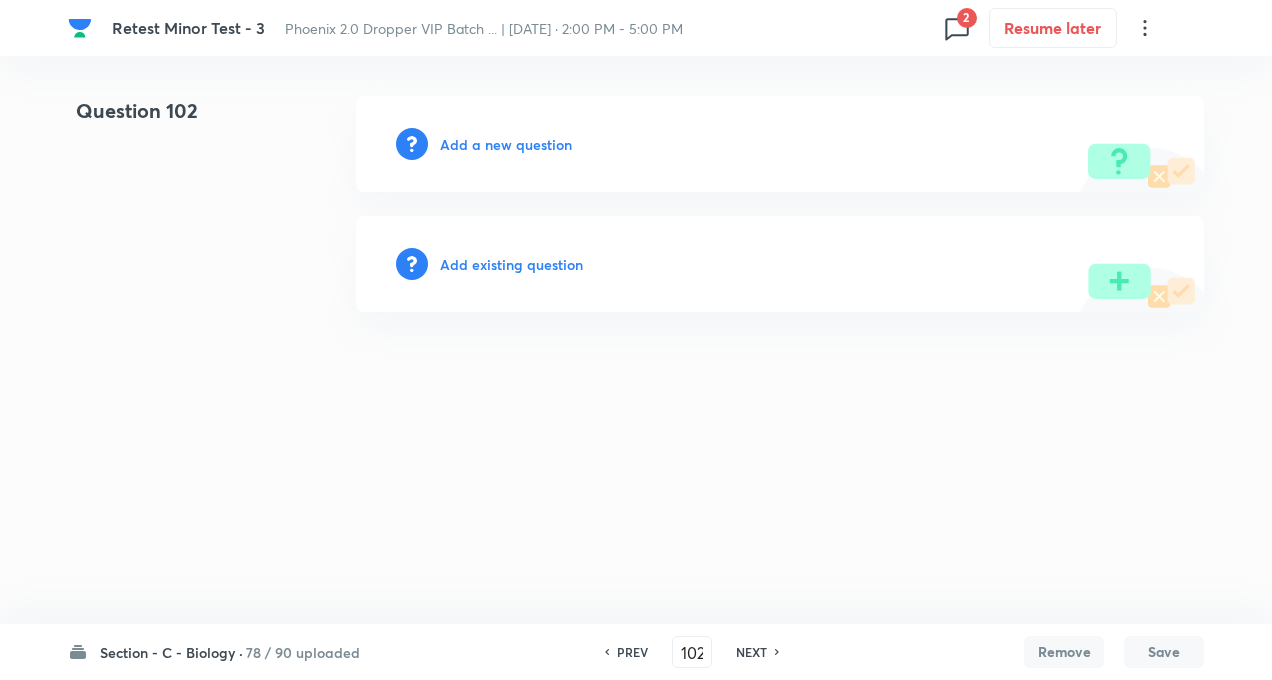 type on "103" 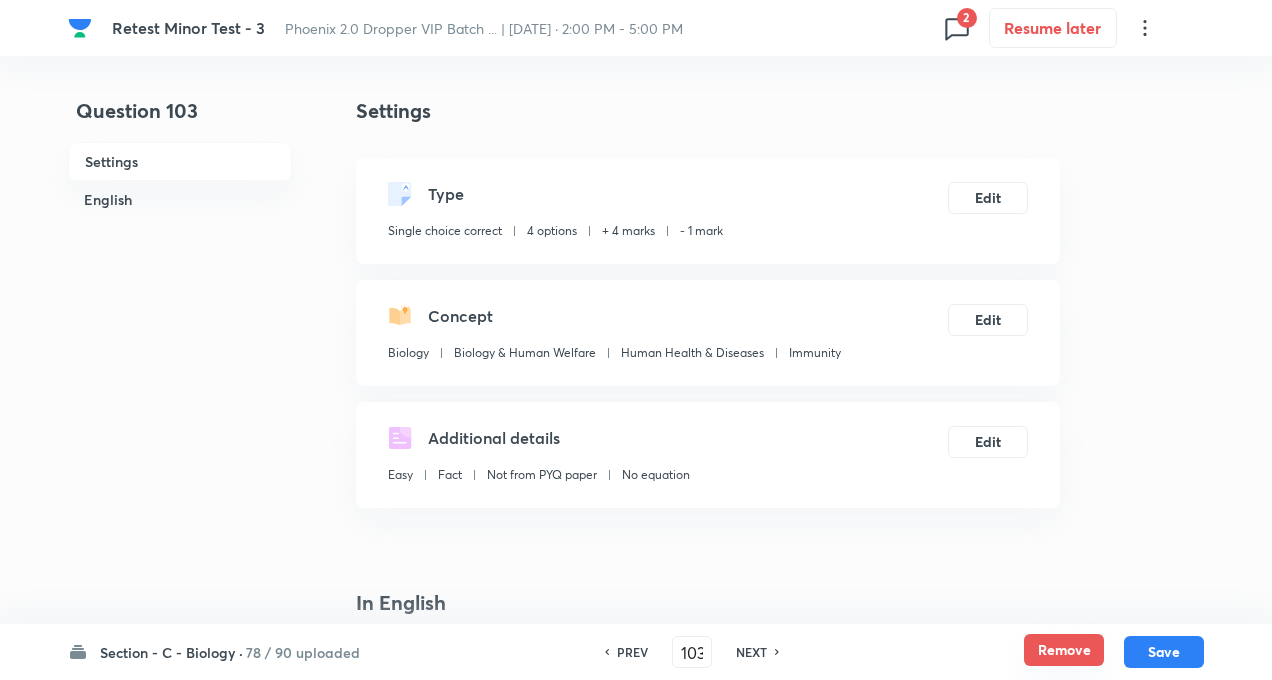 checkbox on "true" 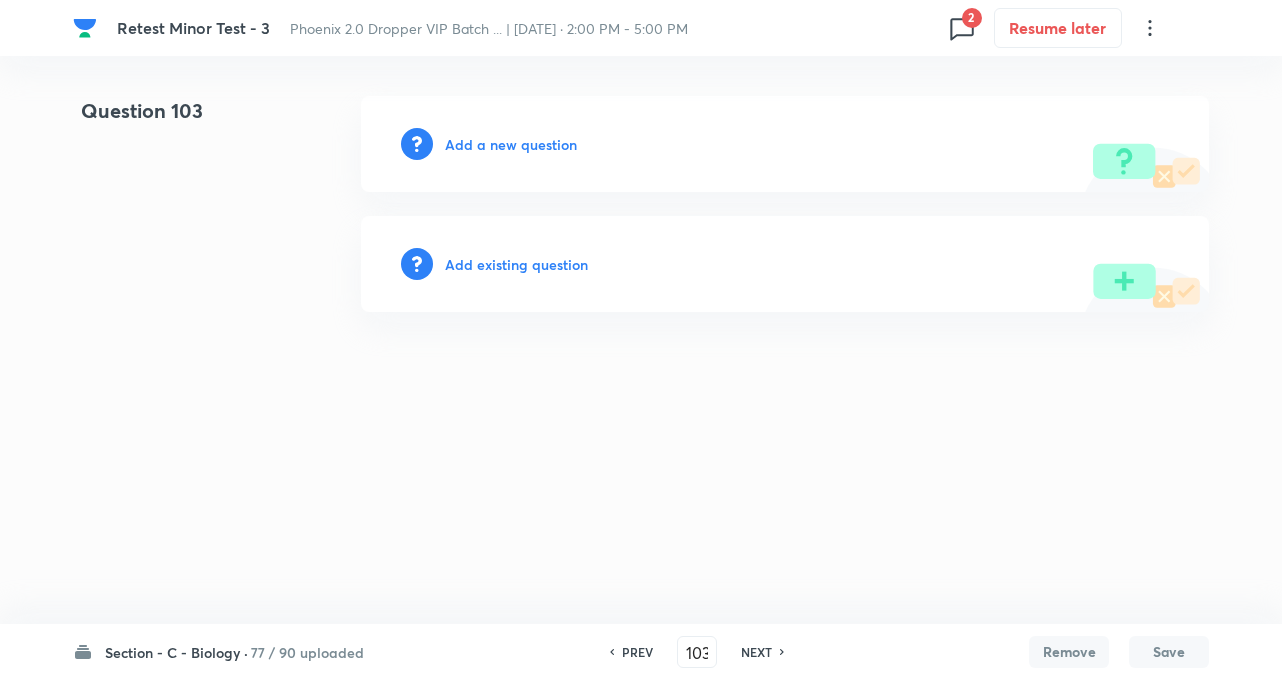 click on "NEXT" at bounding box center [759, 652] 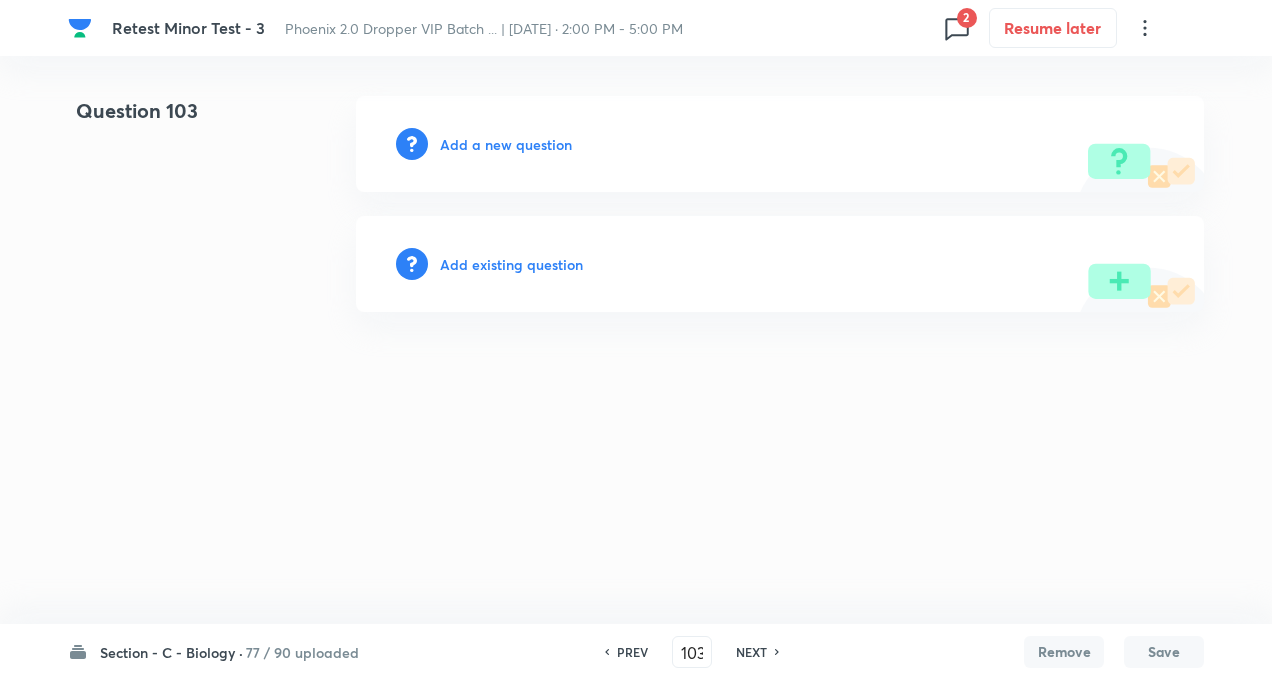 type on "104" 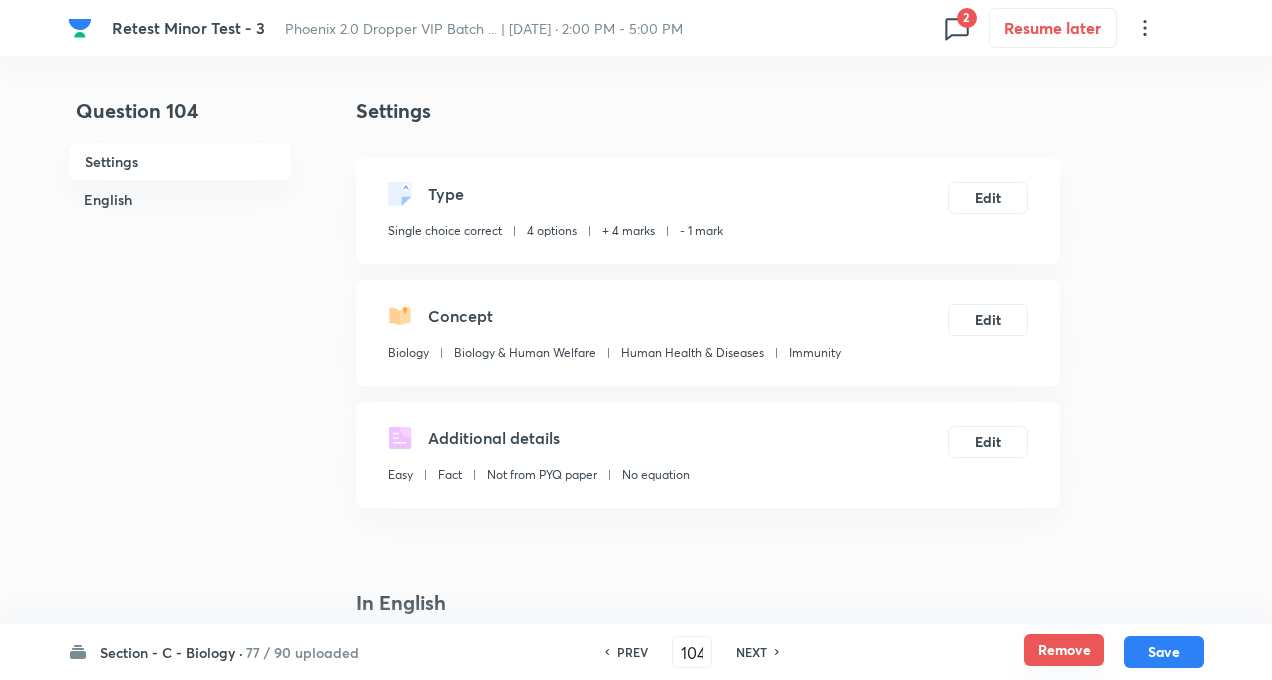 checkbox on "true" 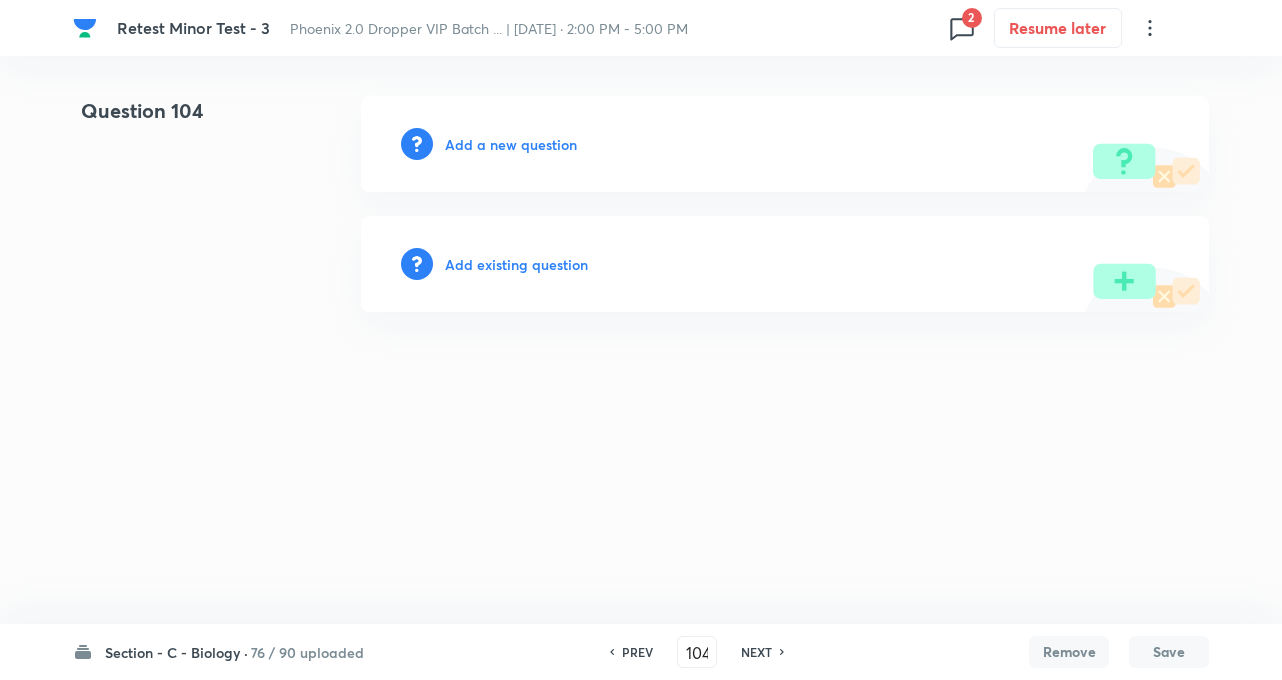 click on "NEXT" at bounding box center (756, 652) 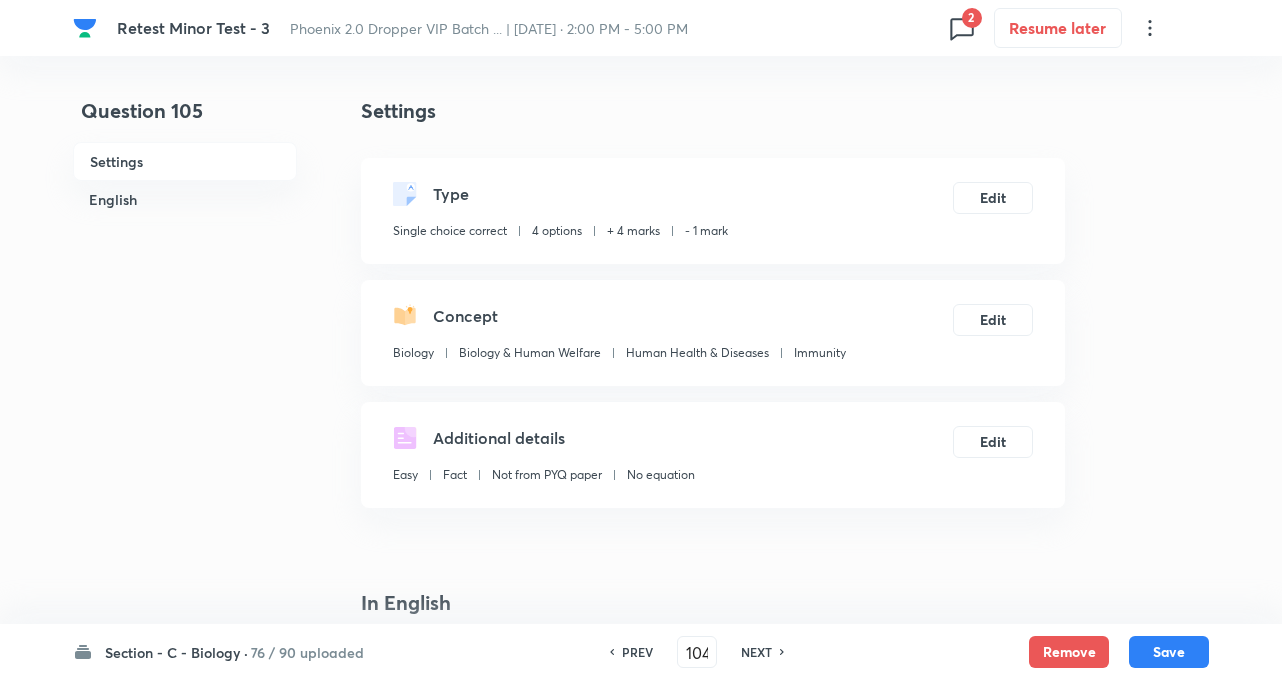 type on "105" 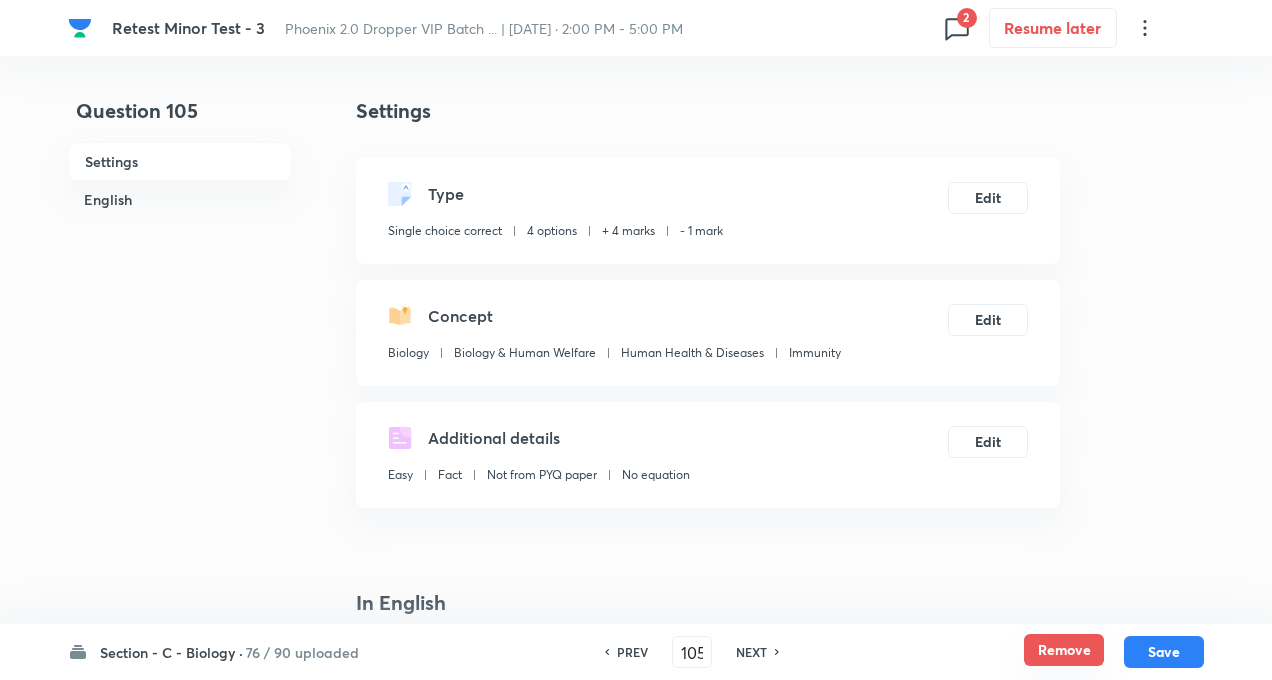 checkbox on "true" 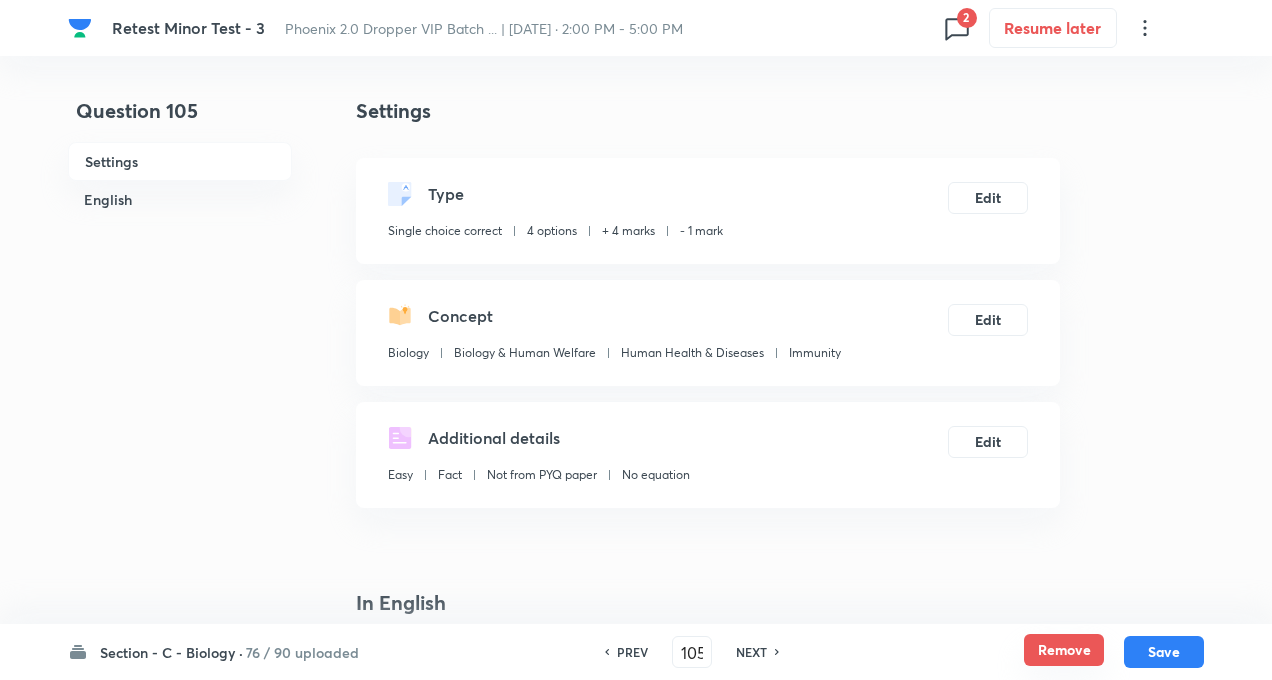 click on "Remove" at bounding box center [1064, 650] 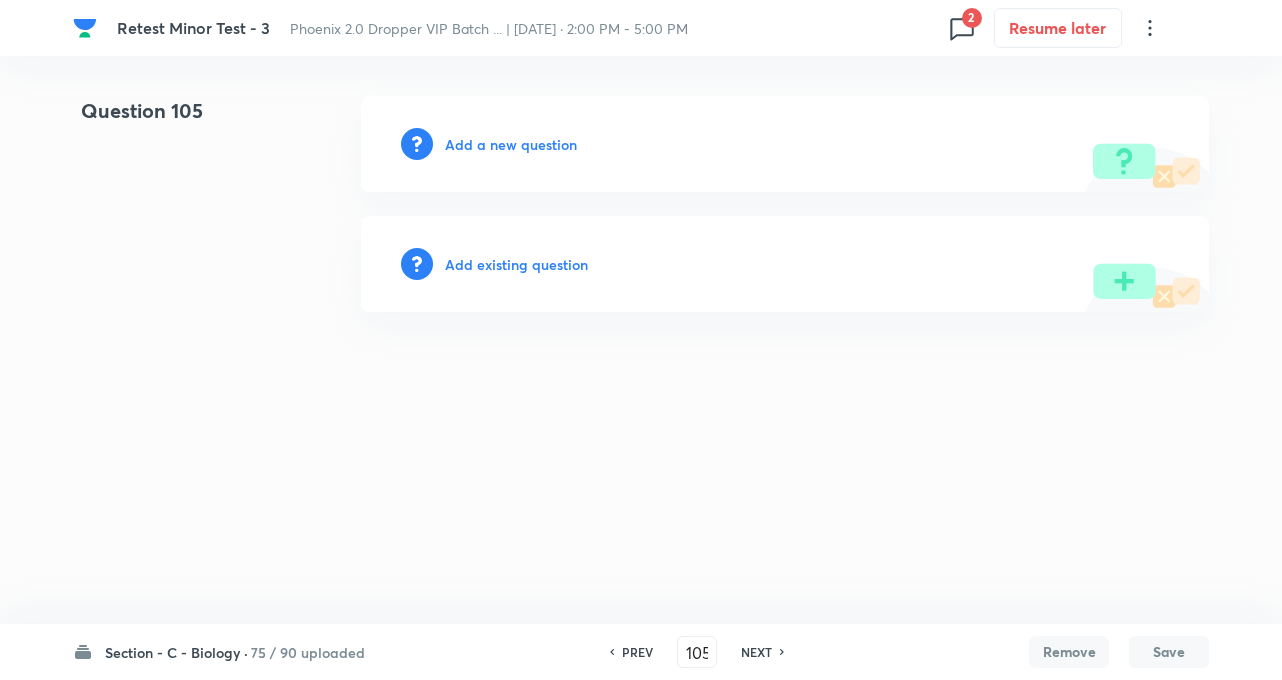click on "NEXT" at bounding box center (756, 652) 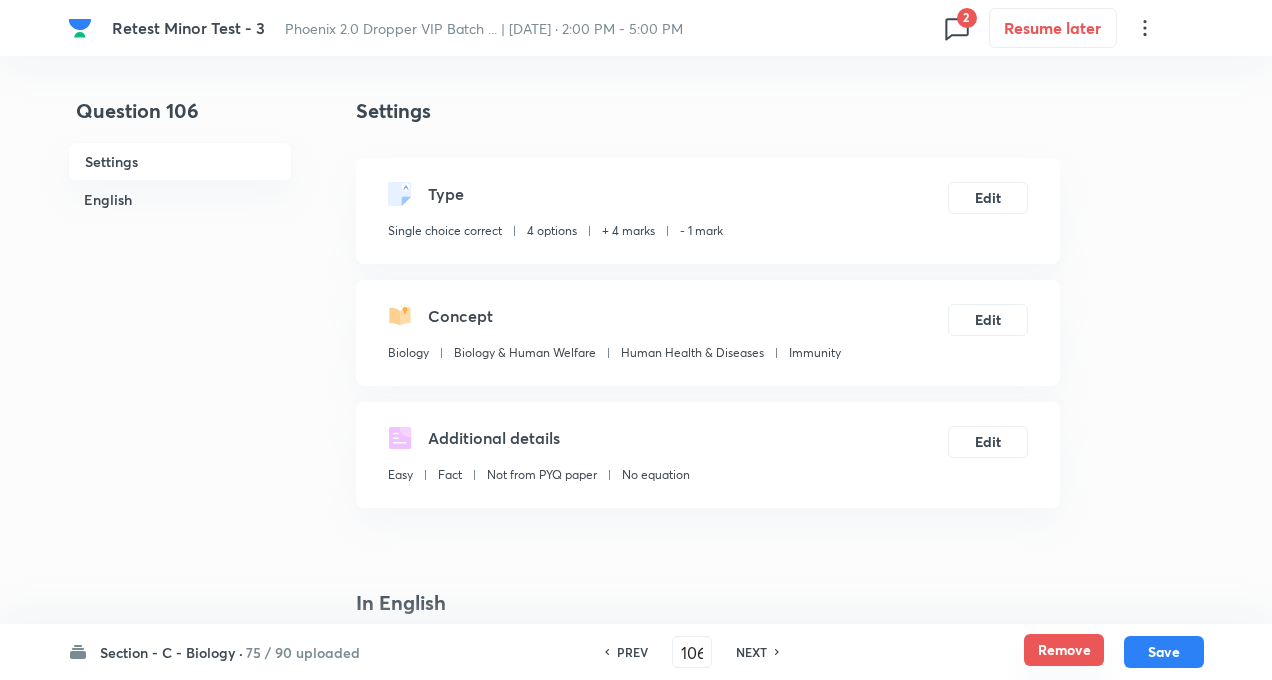checkbox on "true" 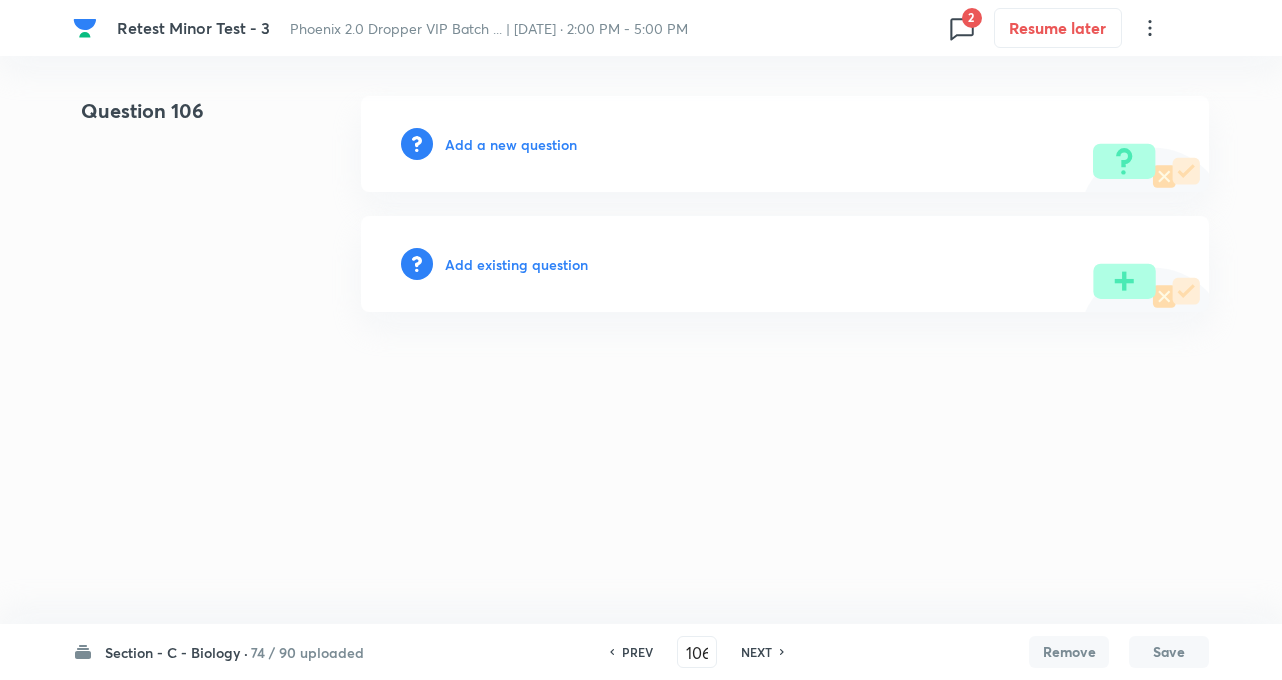 click on "NEXT" at bounding box center (756, 652) 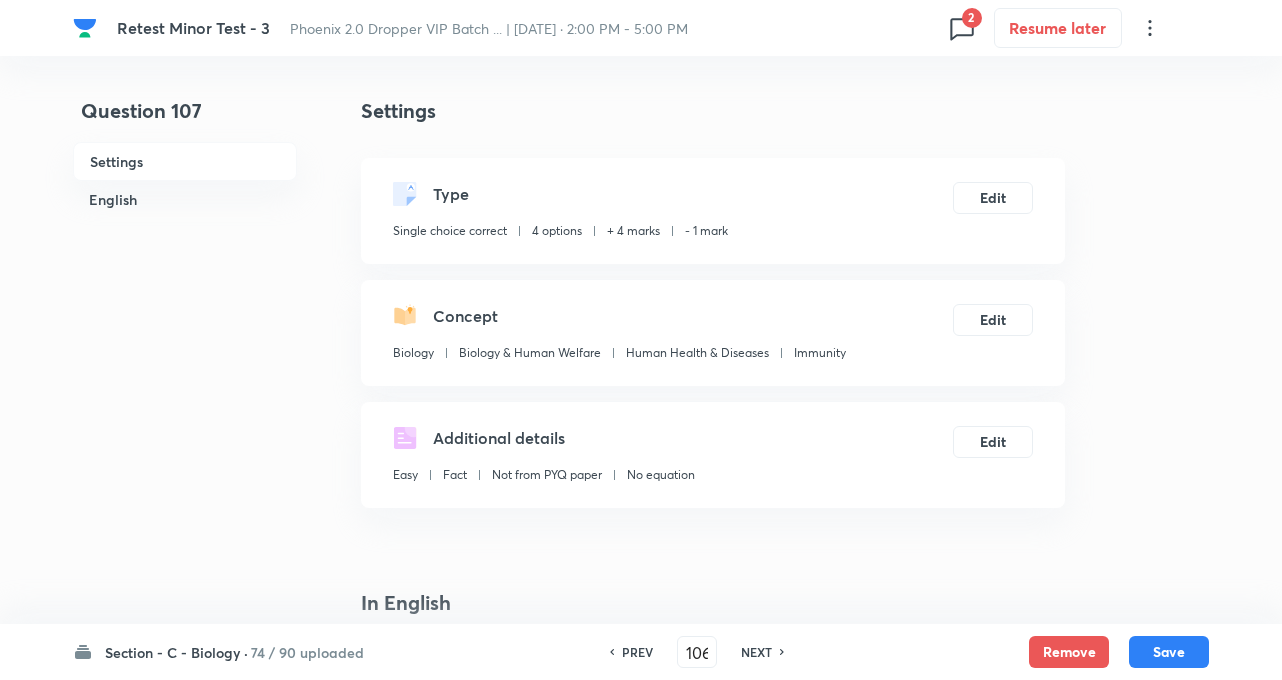type on "107" 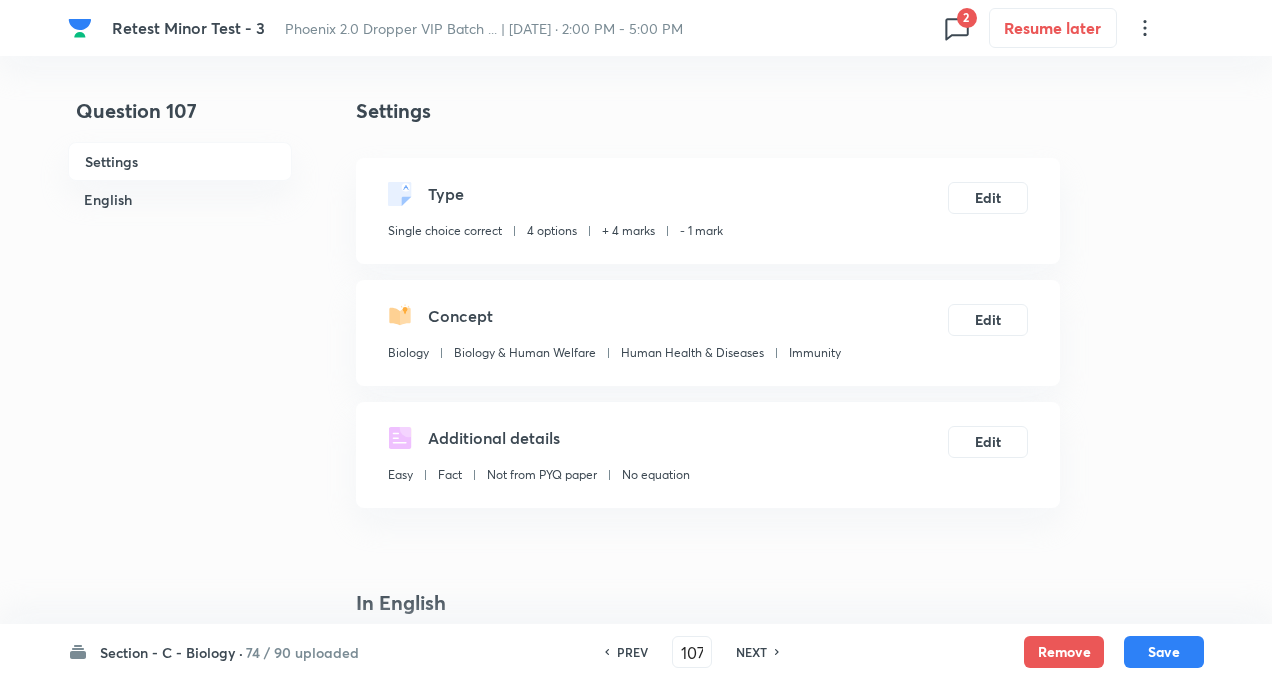 checkbox on "true" 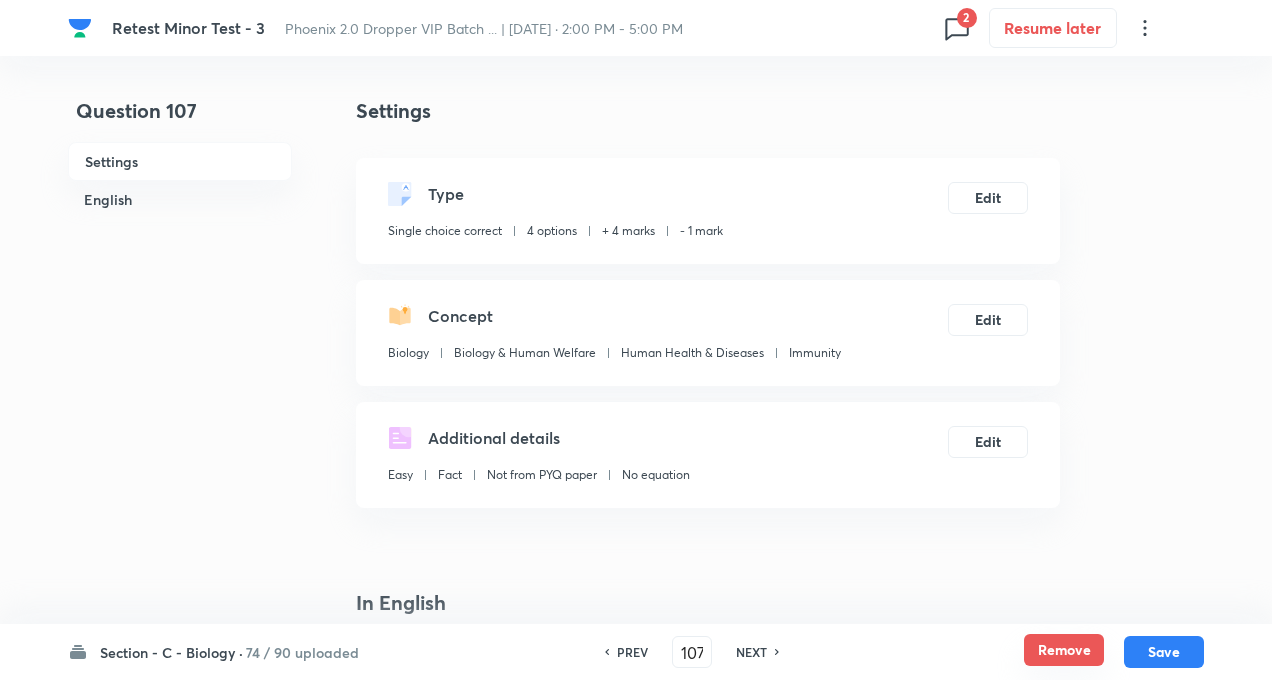 click on "Remove" at bounding box center [1064, 650] 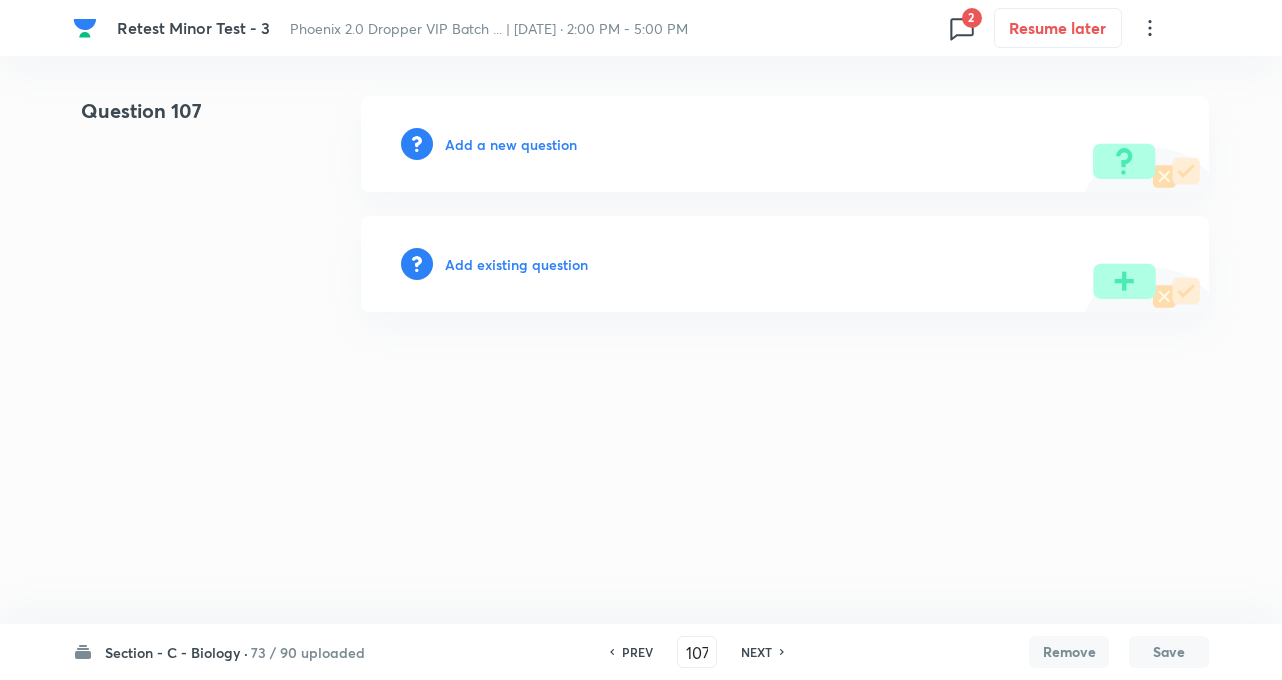 click on "NEXT" at bounding box center [756, 652] 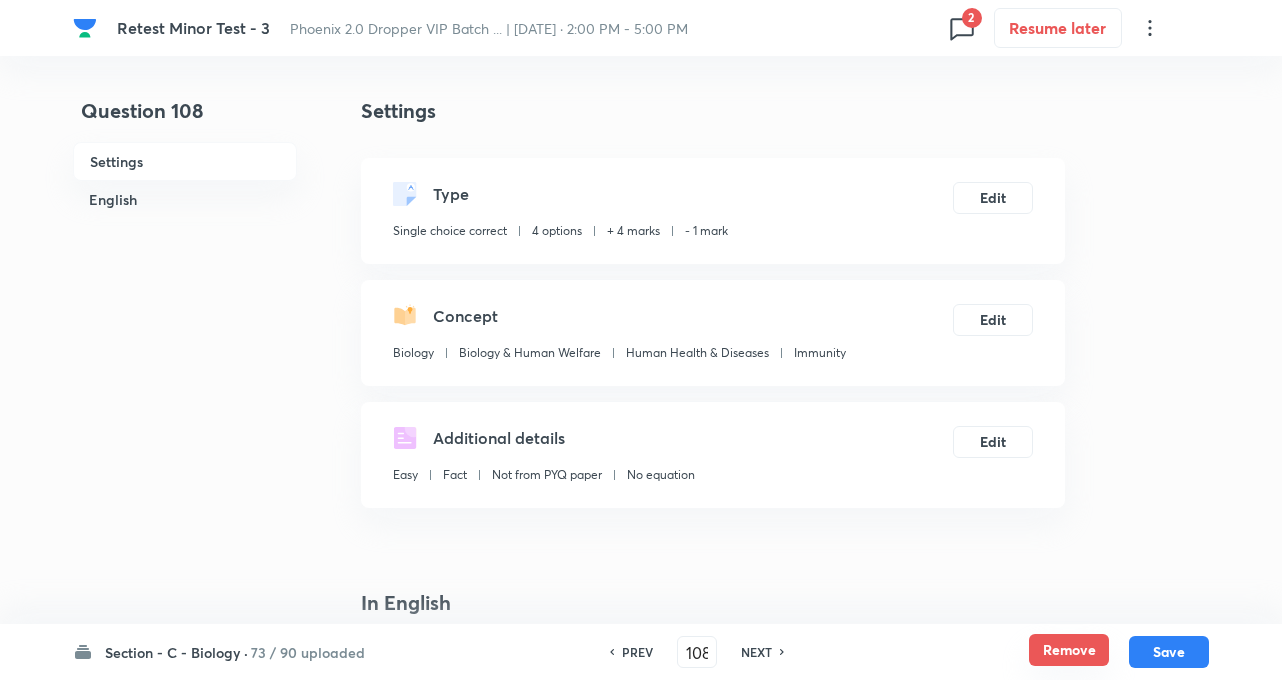 checkbox on "true" 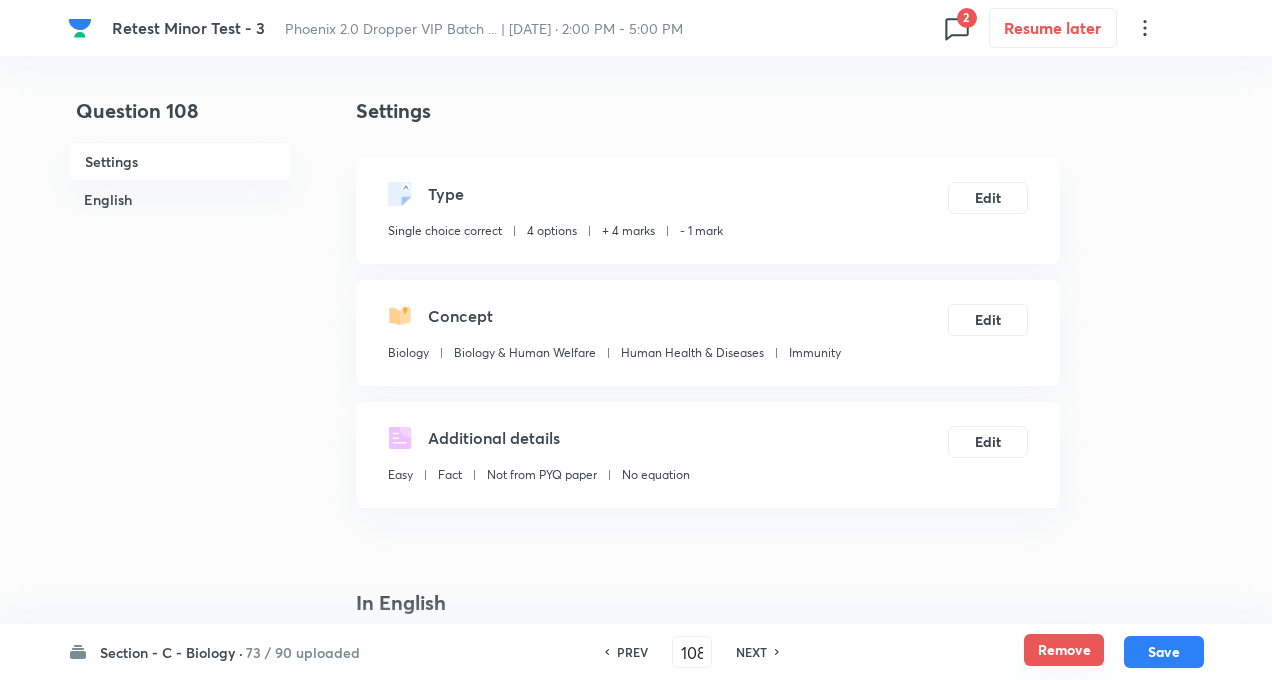 click on "Remove" at bounding box center (1064, 650) 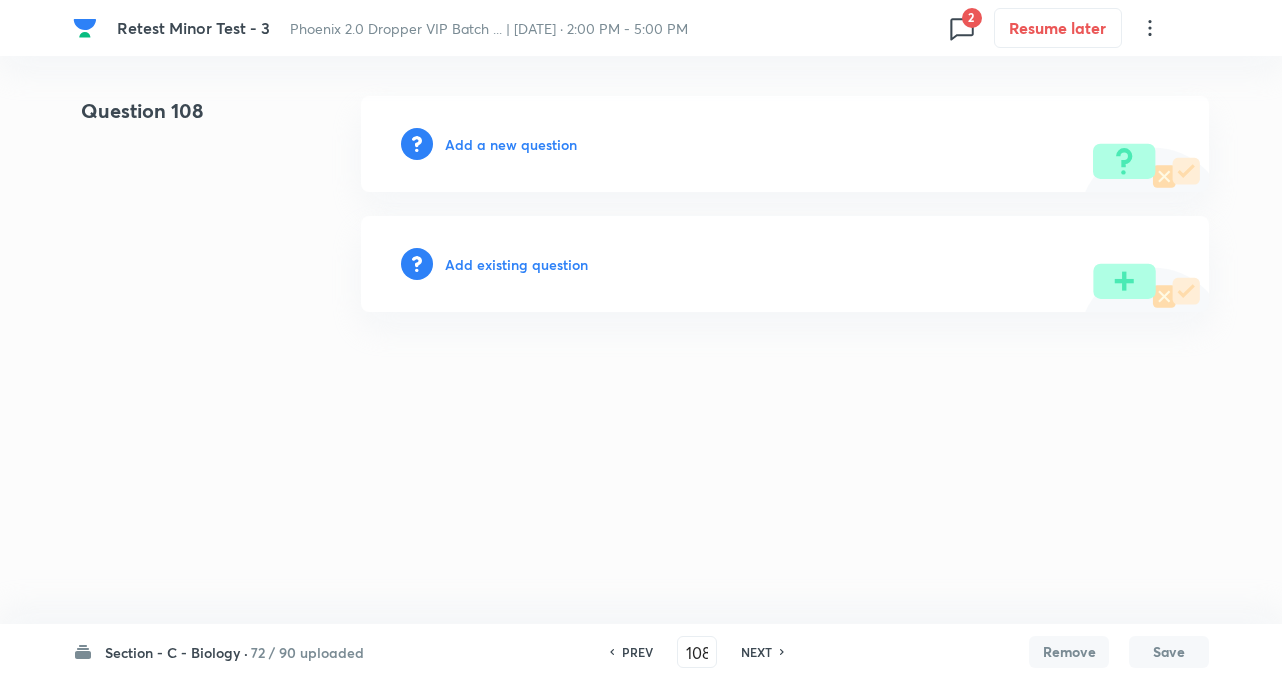 click on "NEXT" at bounding box center (756, 652) 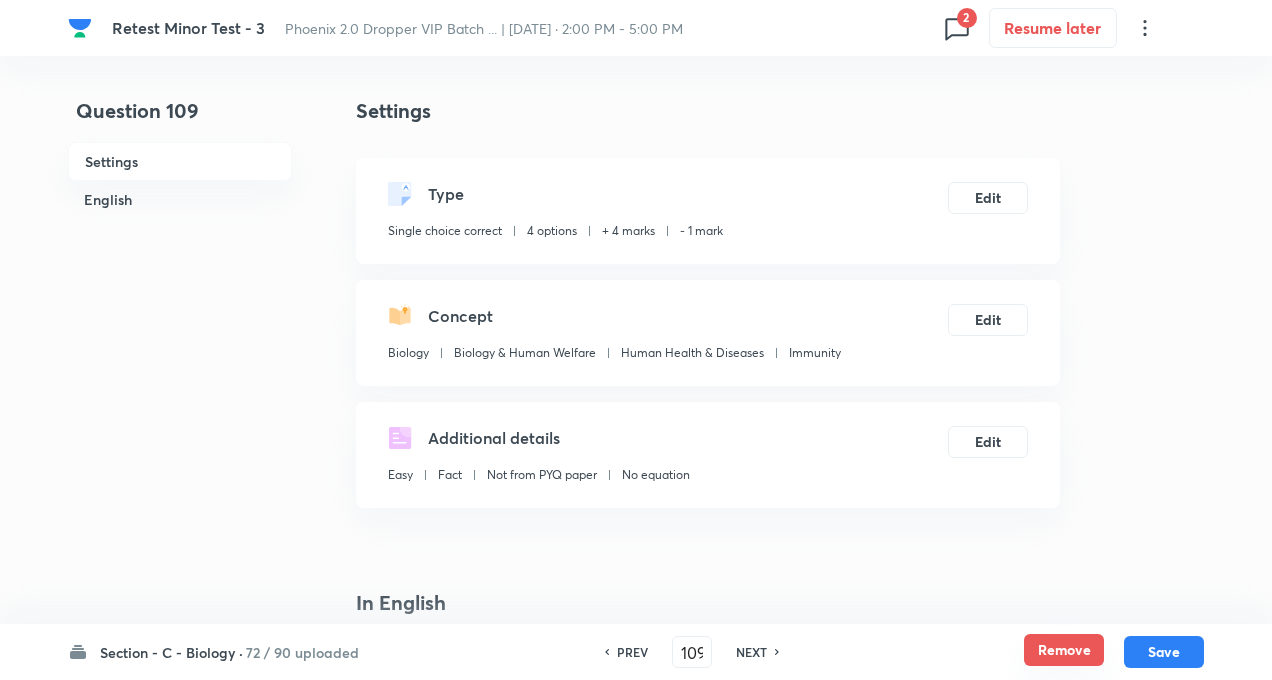 checkbox on "true" 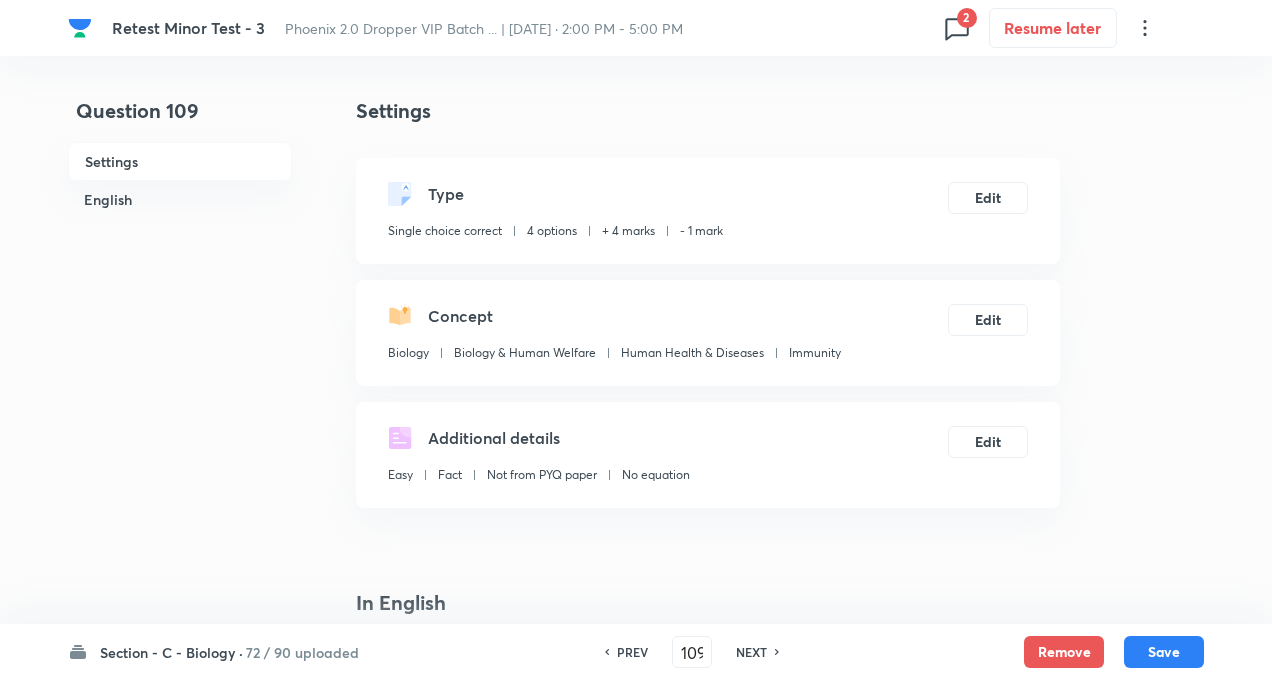 click on "NEXT" at bounding box center [754, 652] 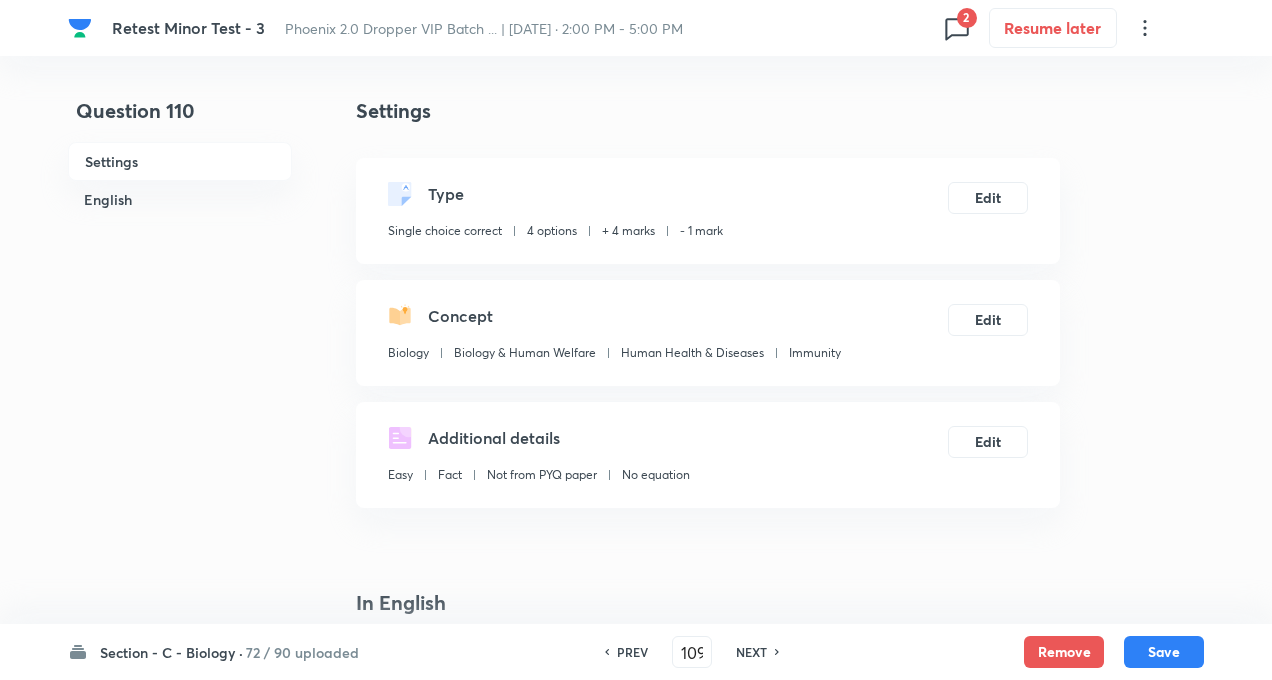 type on "110" 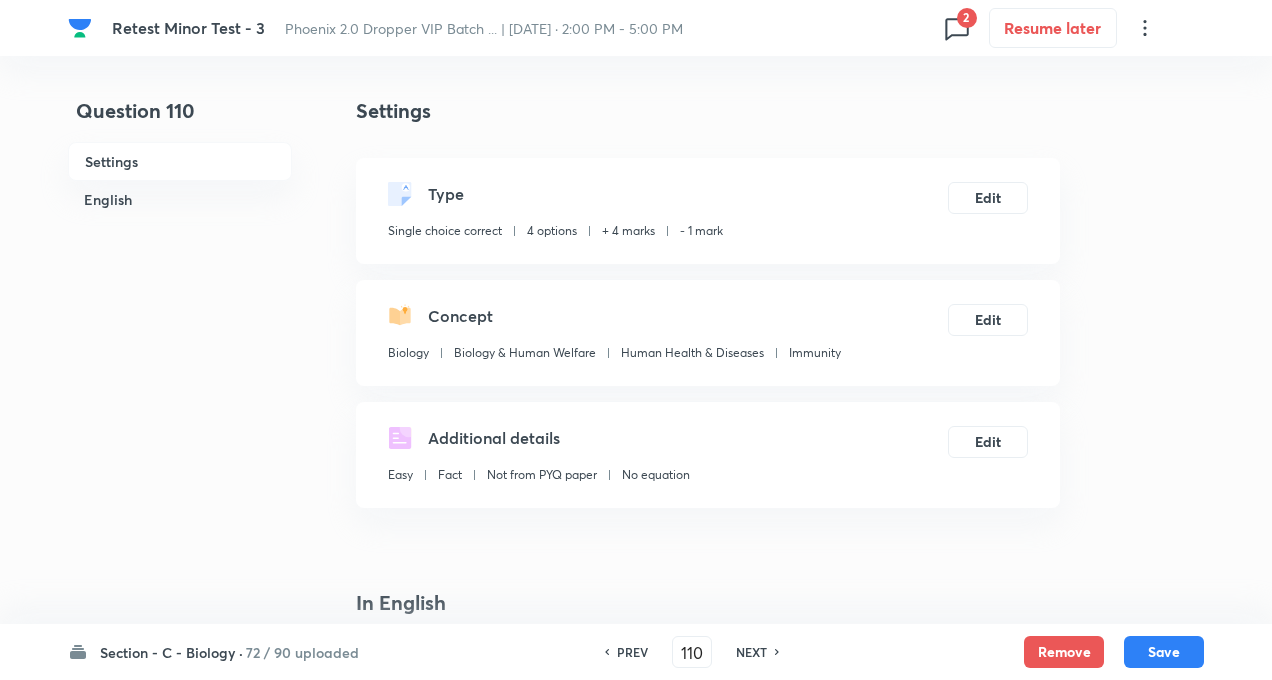checkbox on "false" 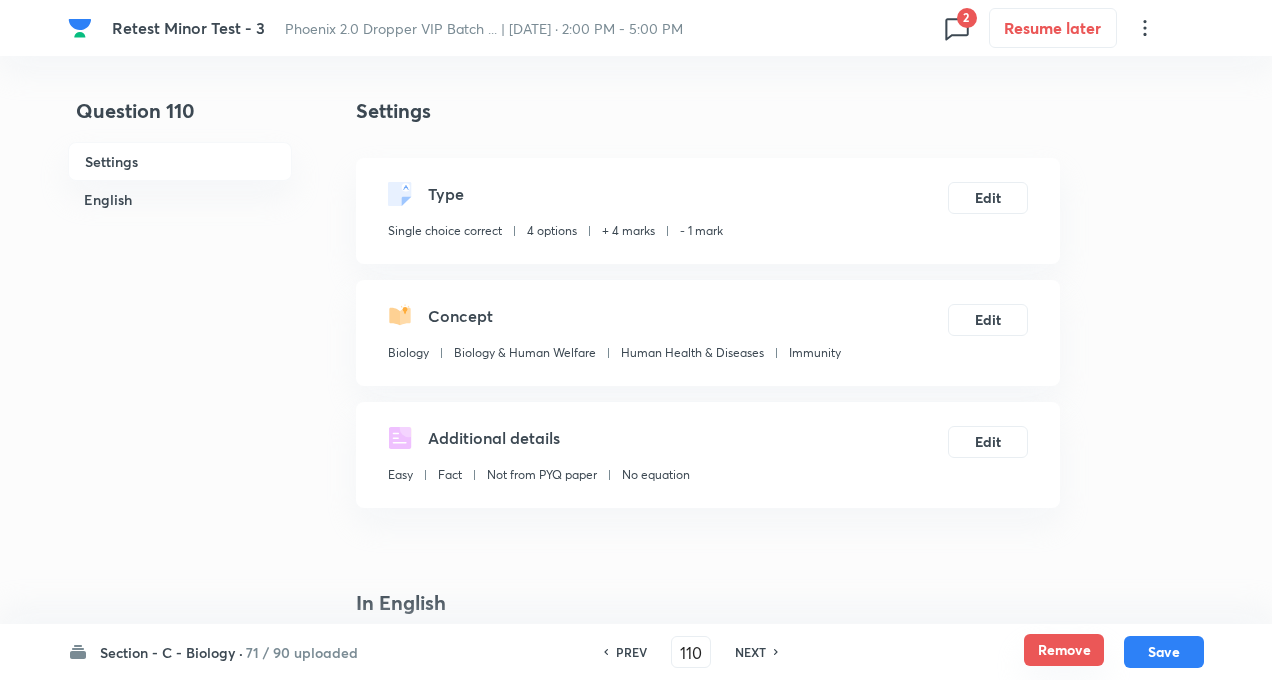 checkbox on "false" 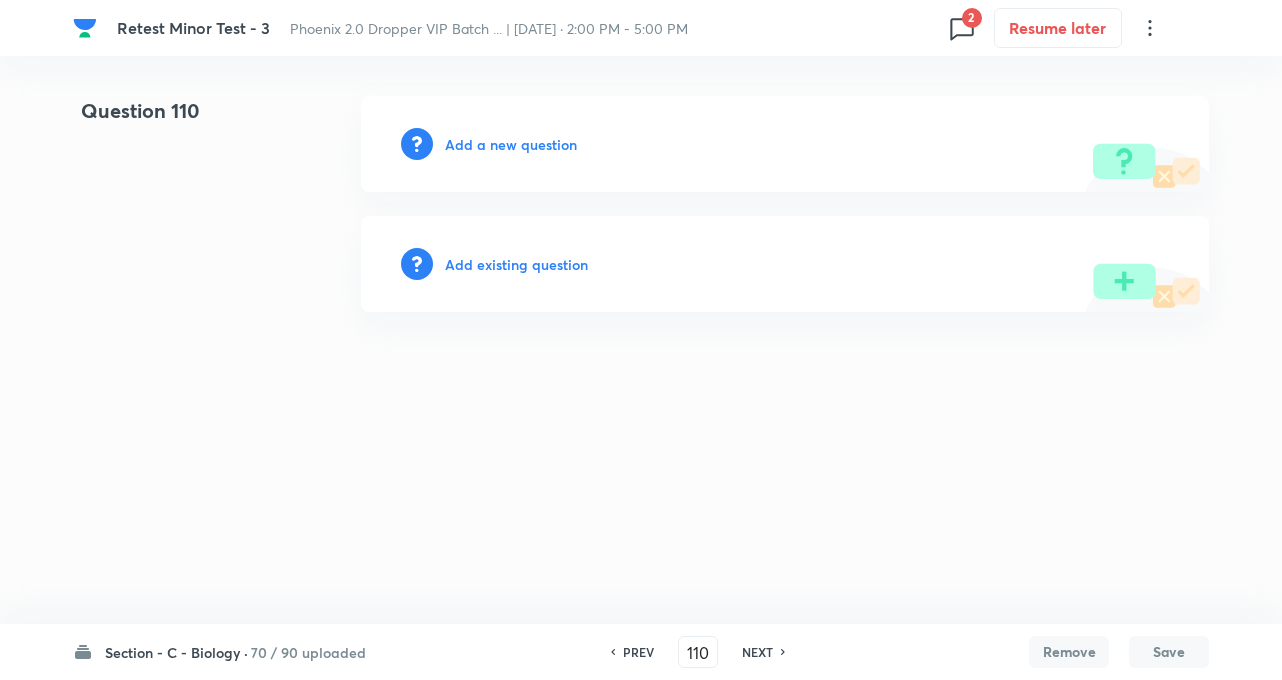 click on "NEXT" at bounding box center [757, 652] 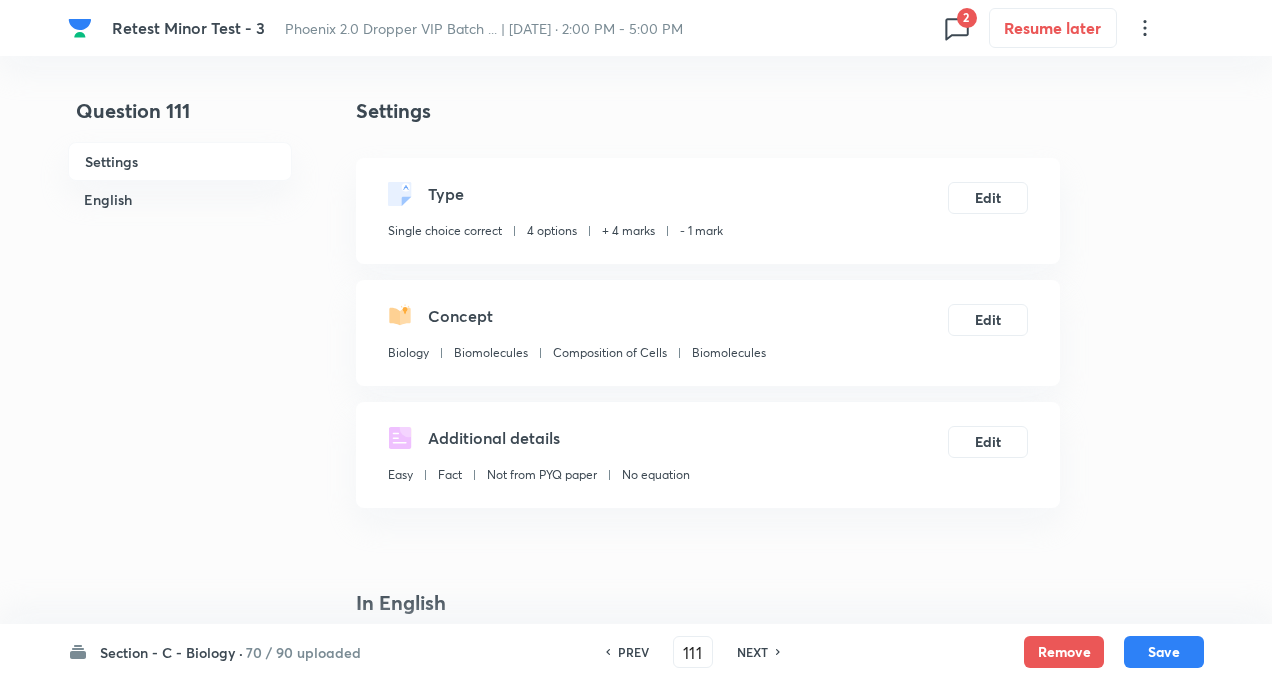 checkbox on "true" 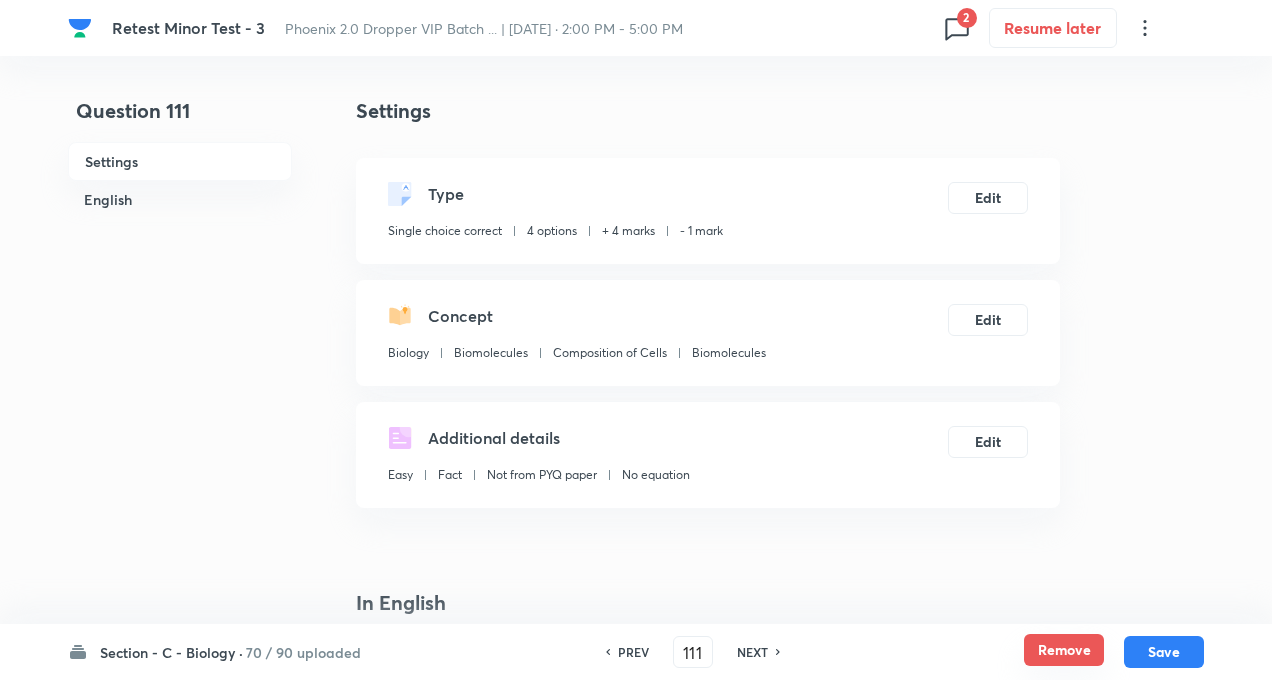 click on "Remove" at bounding box center [1064, 650] 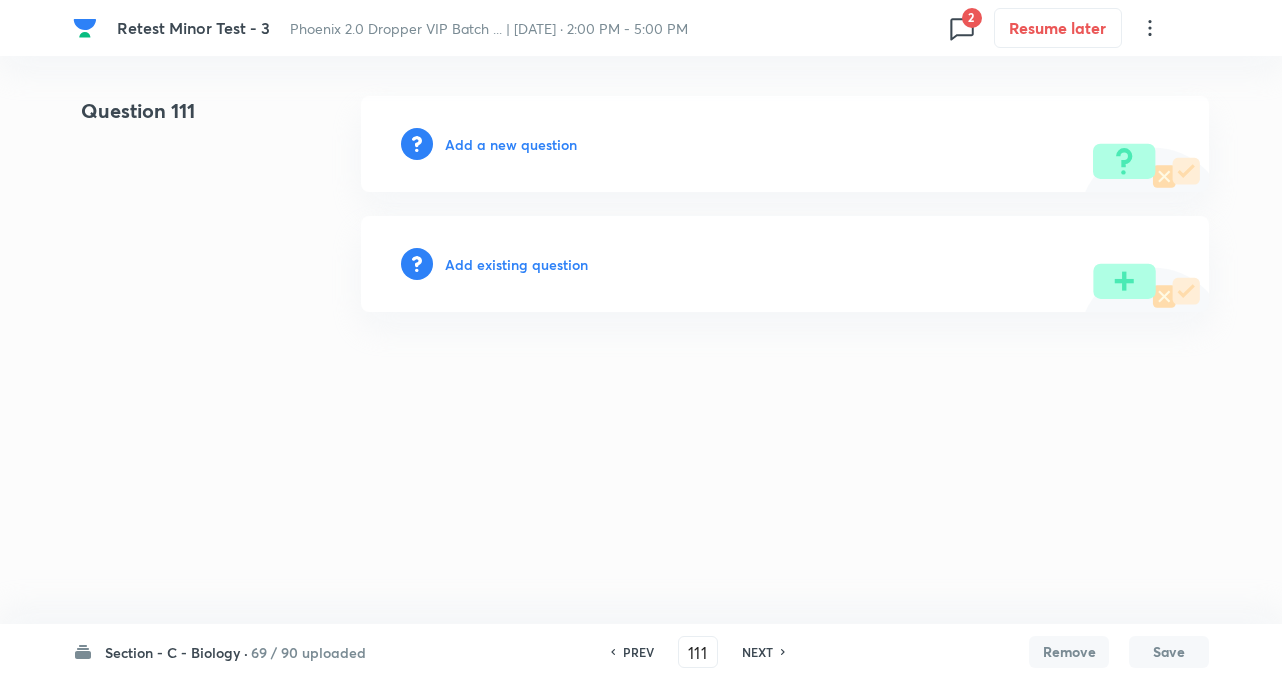 click on "PREV 111 ​ NEXT" at bounding box center [698, 652] 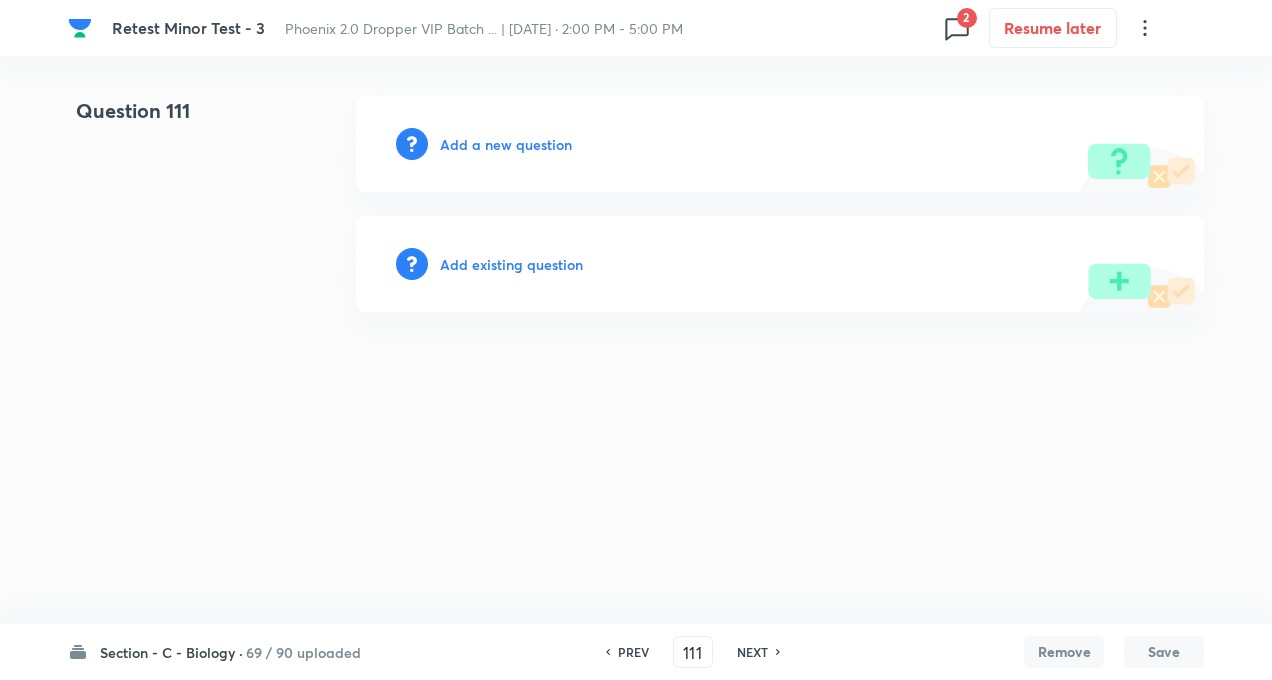 type on "112" 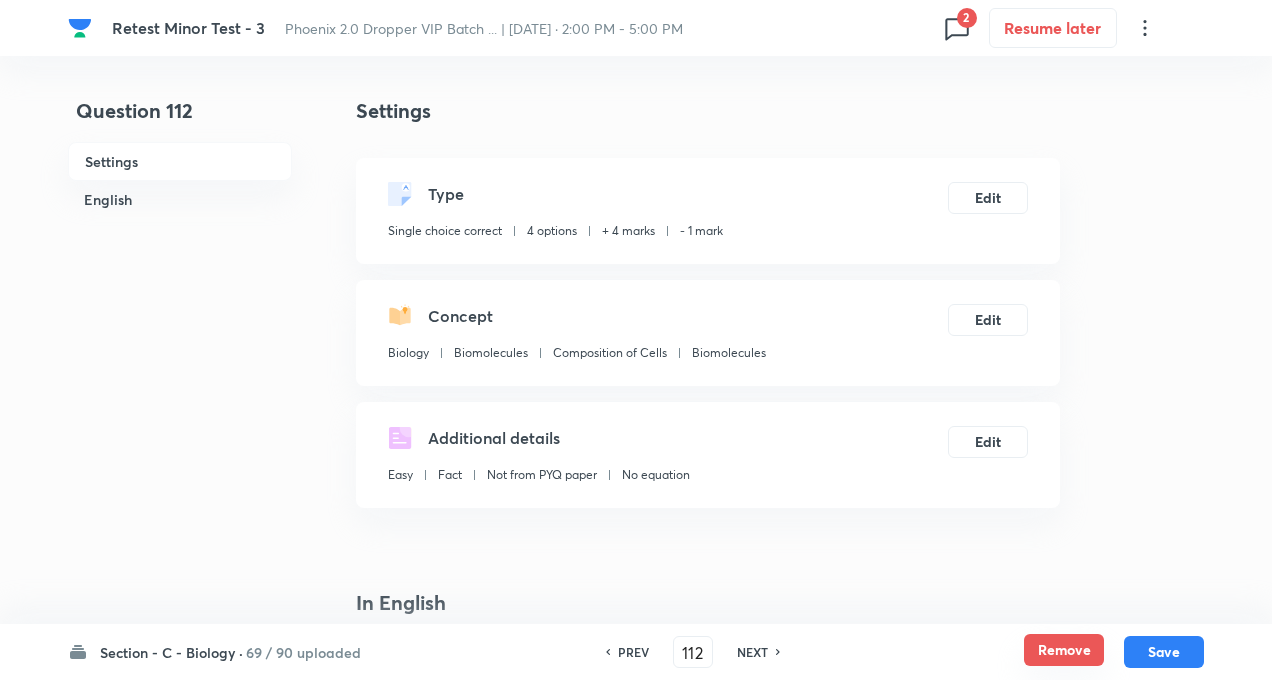 checkbox on "true" 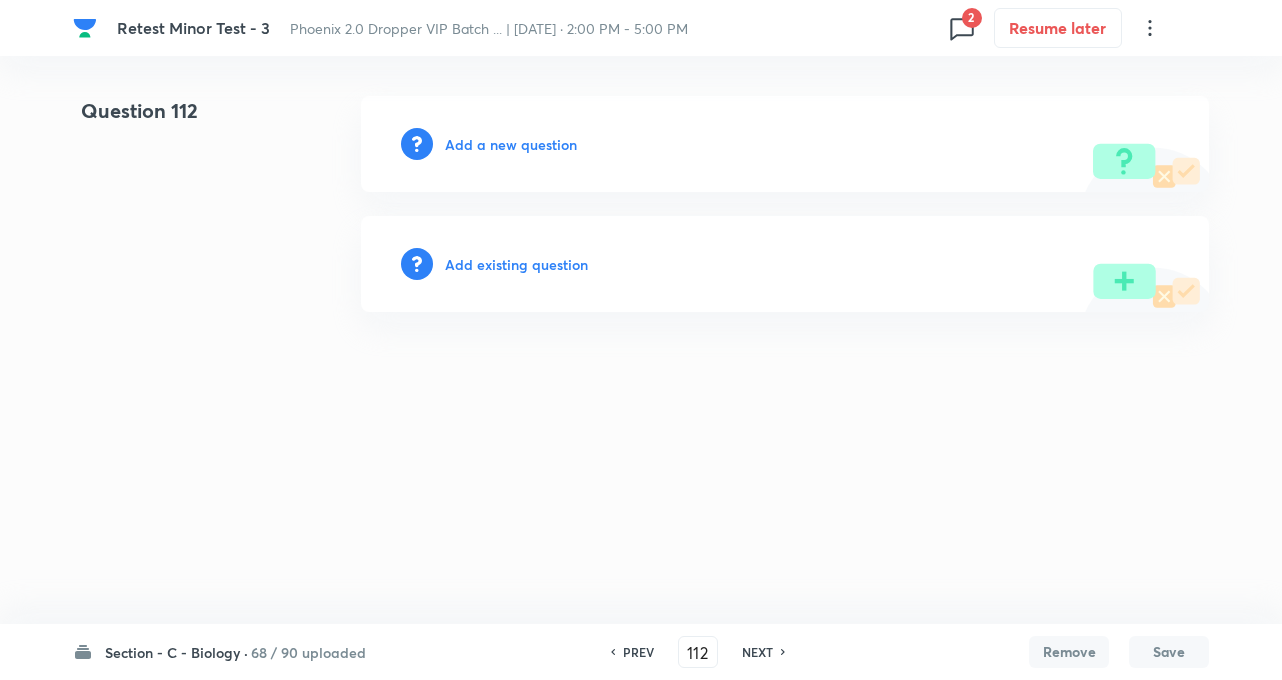 click on "PREV 112 ​ NEXT" at bounding box center [698, 652] 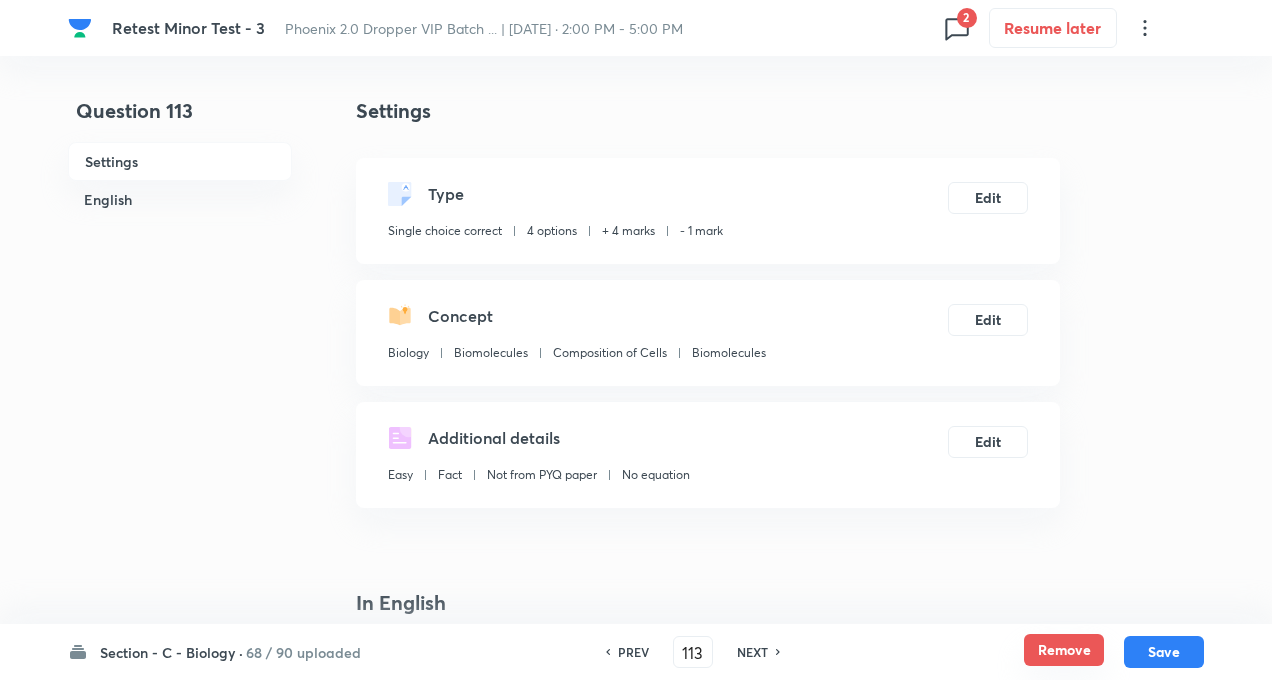 checkbox on "true" 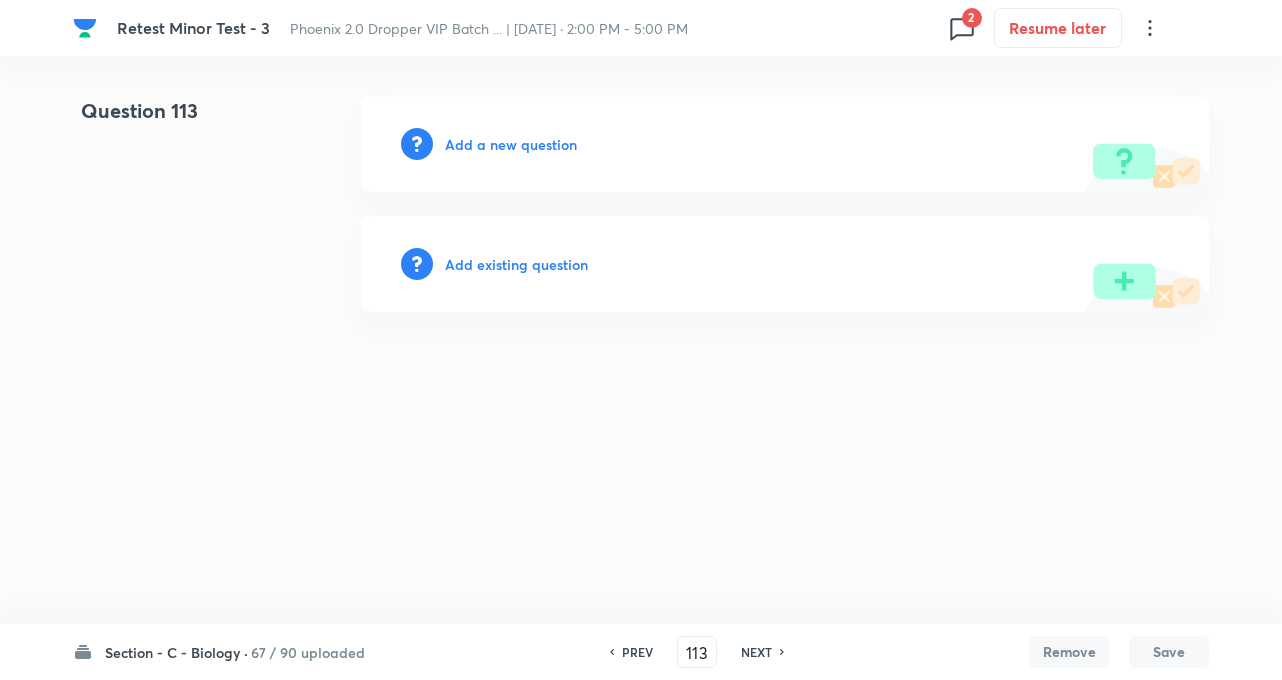 click on "NEXT" at bounding box center [756, 652] 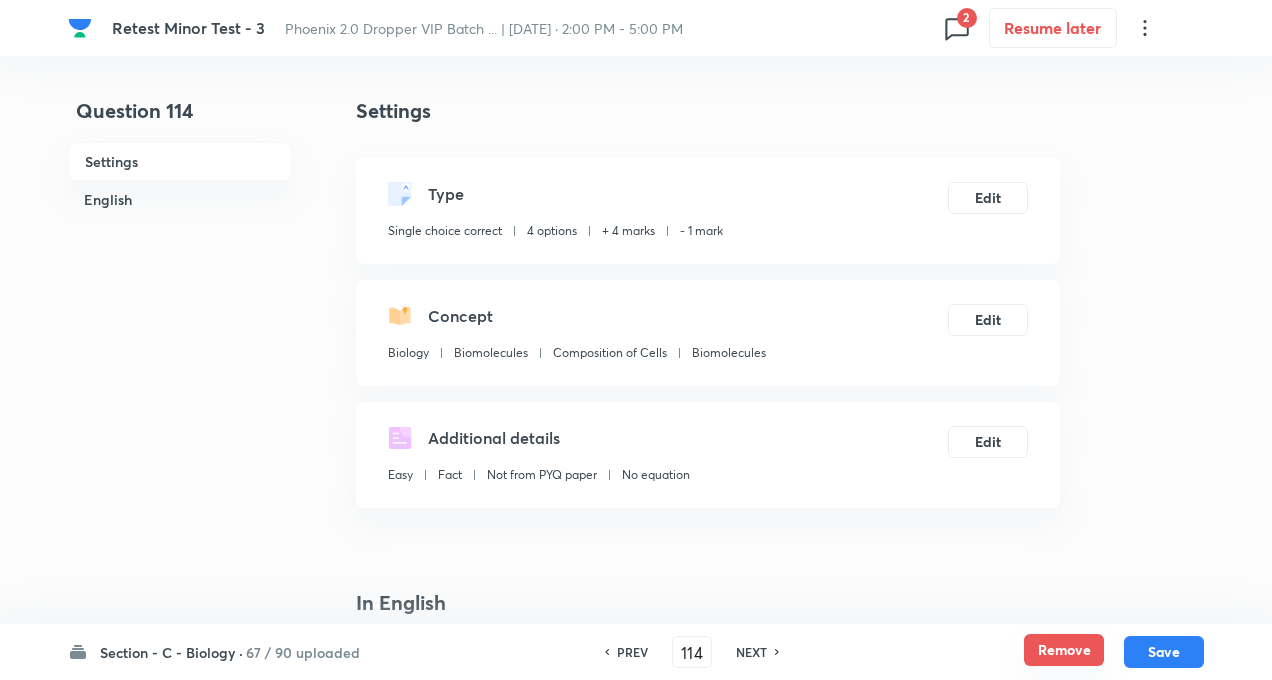 checkbox on "true" 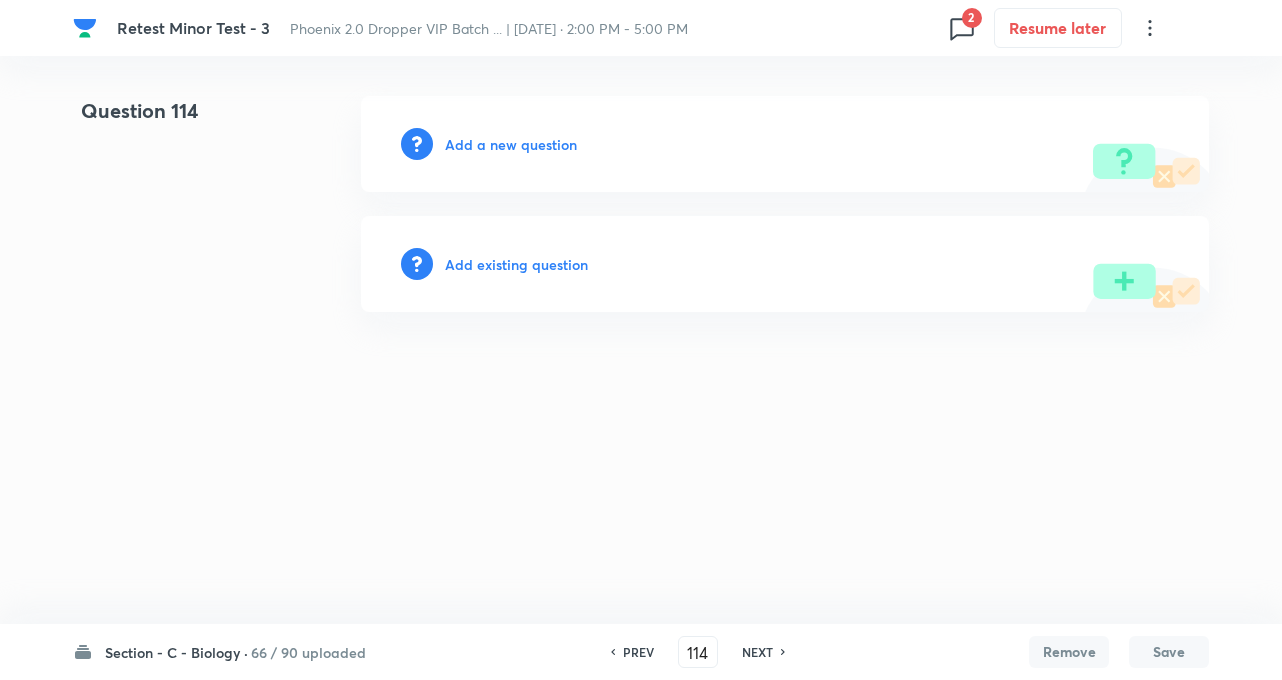 click on "NEXT" at bounding box center [760, 652] 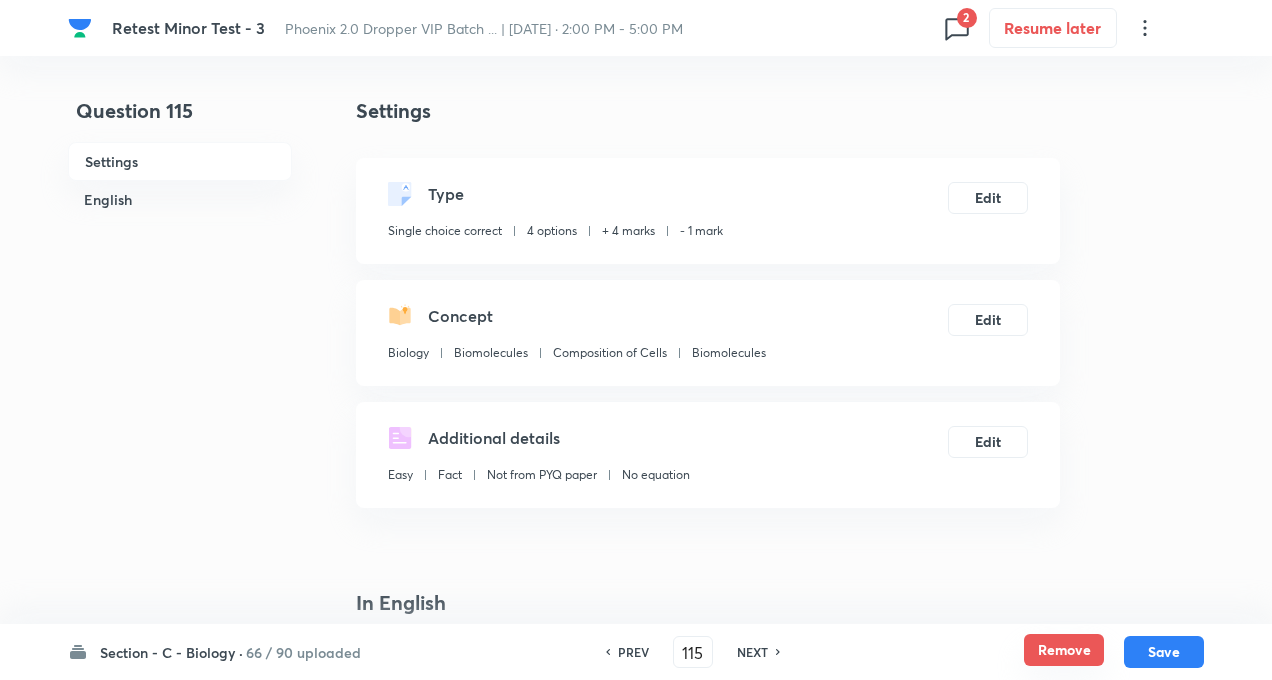 checkbox on "true" 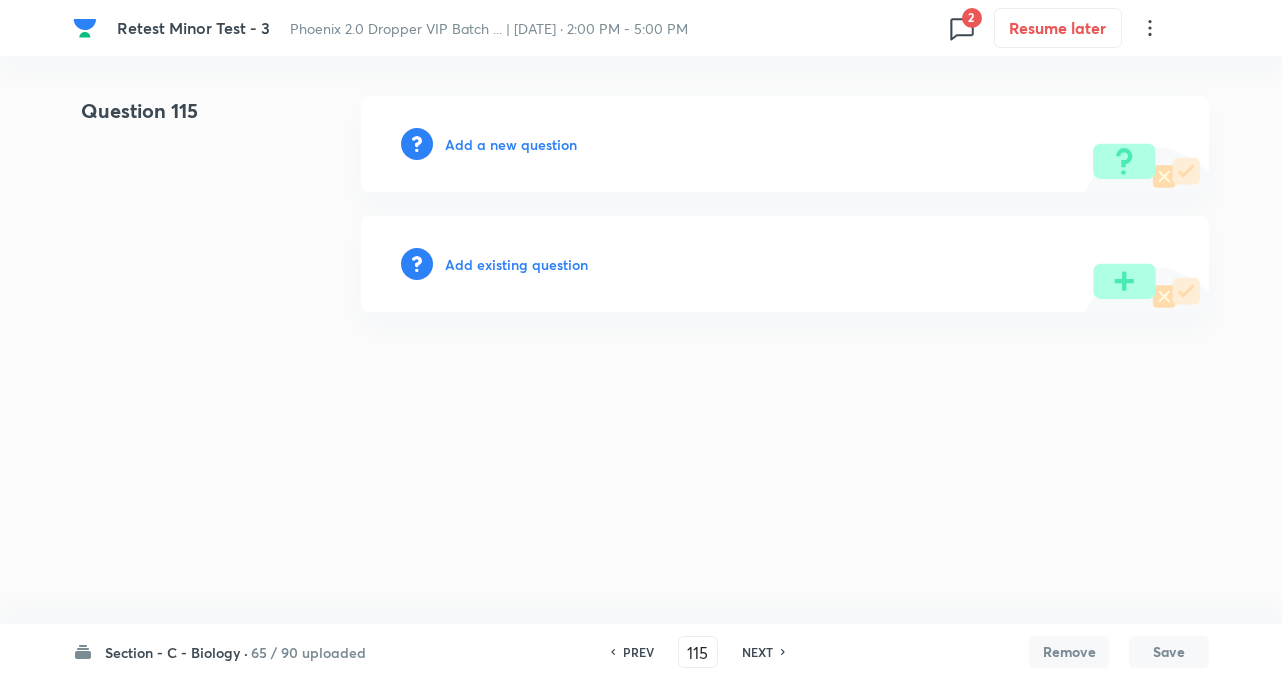 click on "NEXT" at bounding box center (757, 652) 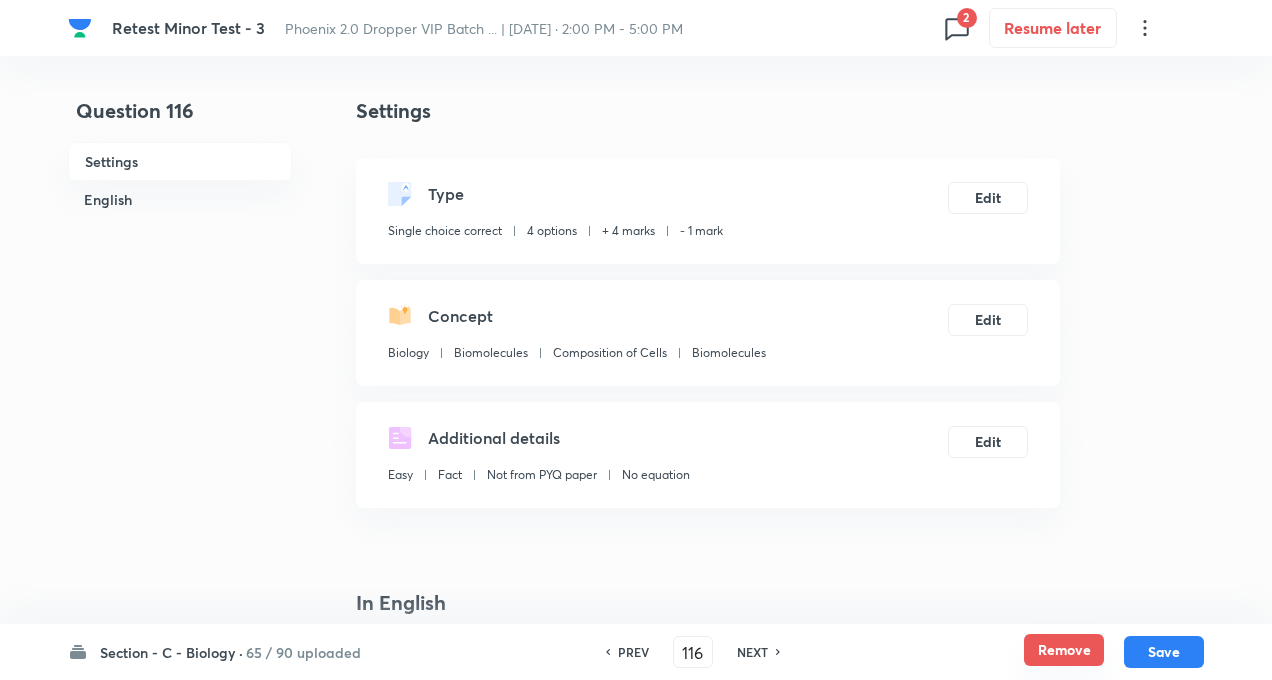 checkbox on "true" 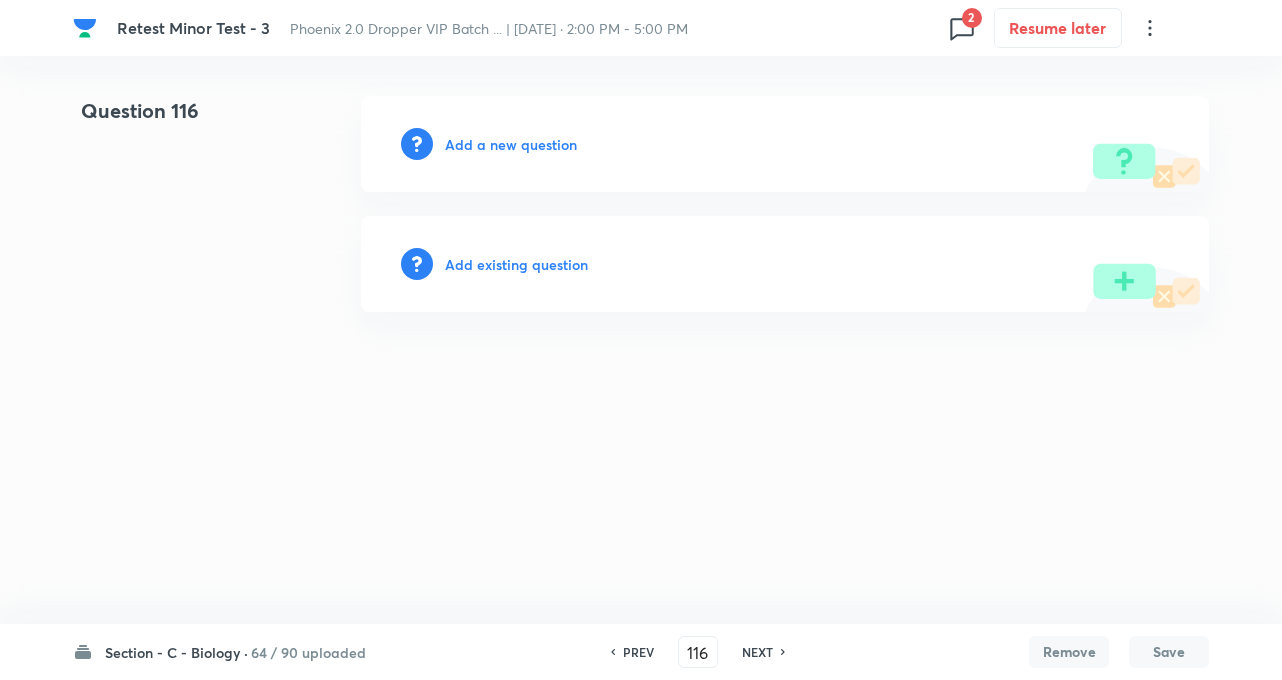 click on "NEXT" at bounding box center [757, 652] 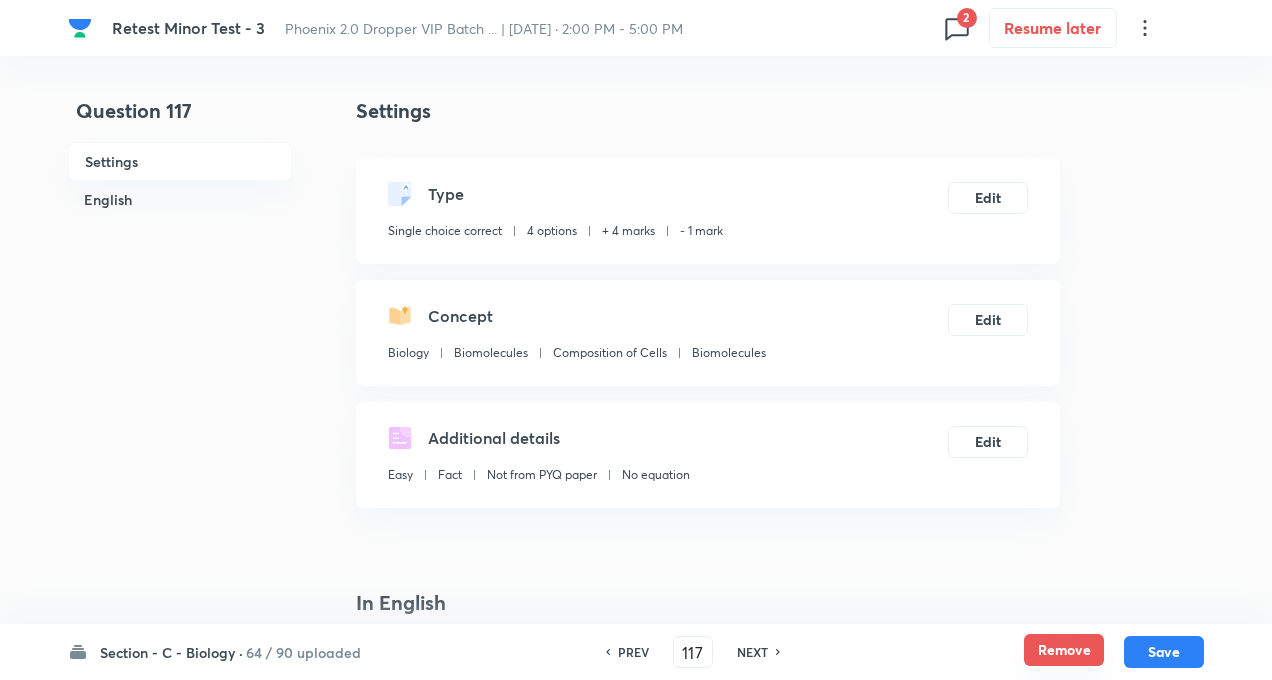checkbox on "true" 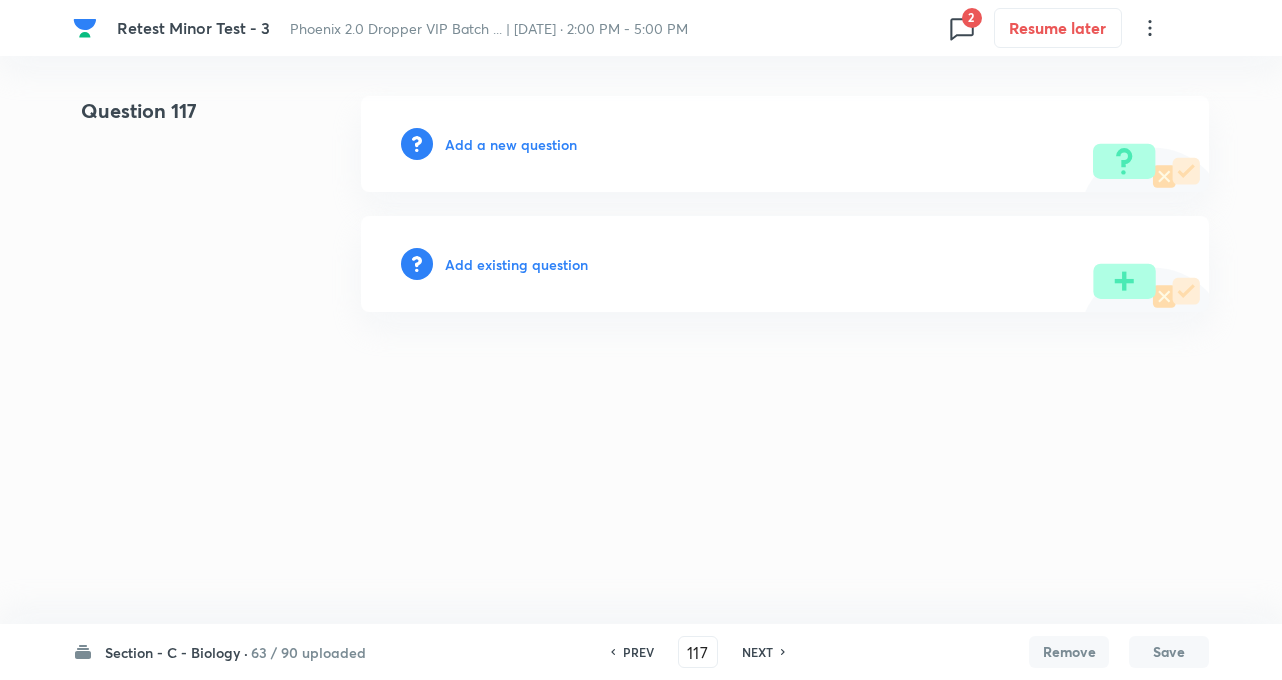 click on "NEXT" at bounding box center [757, 652] 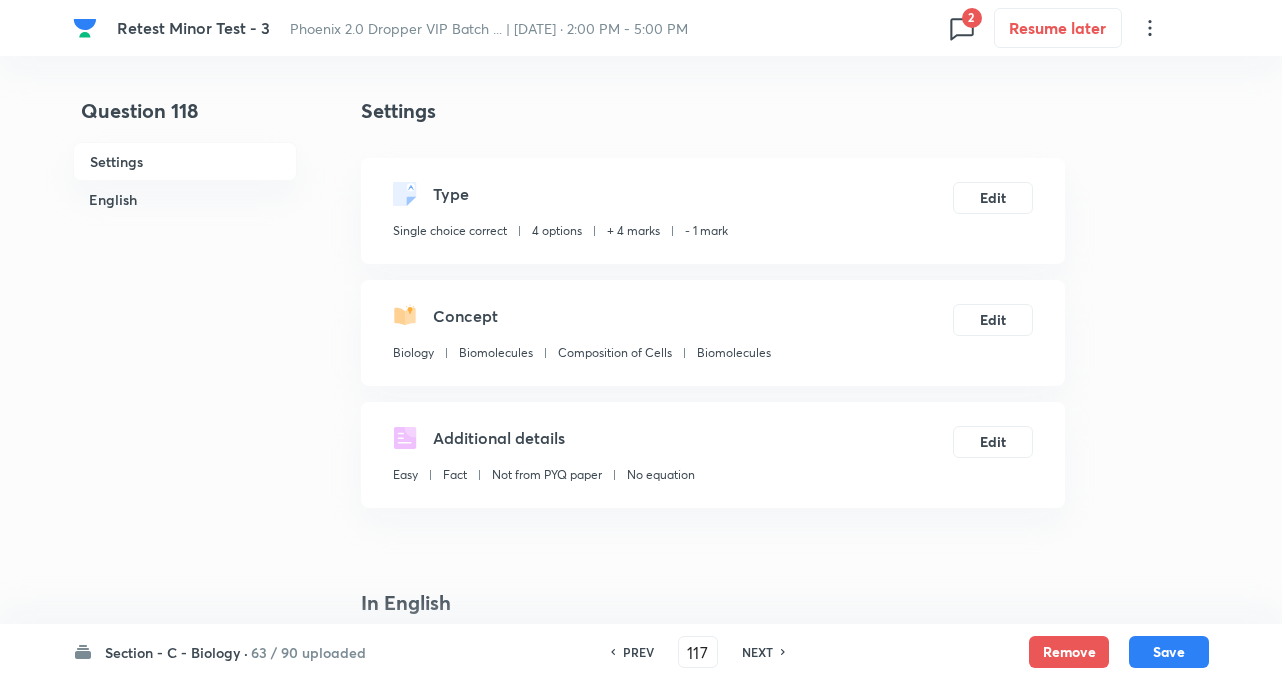 type on "118" 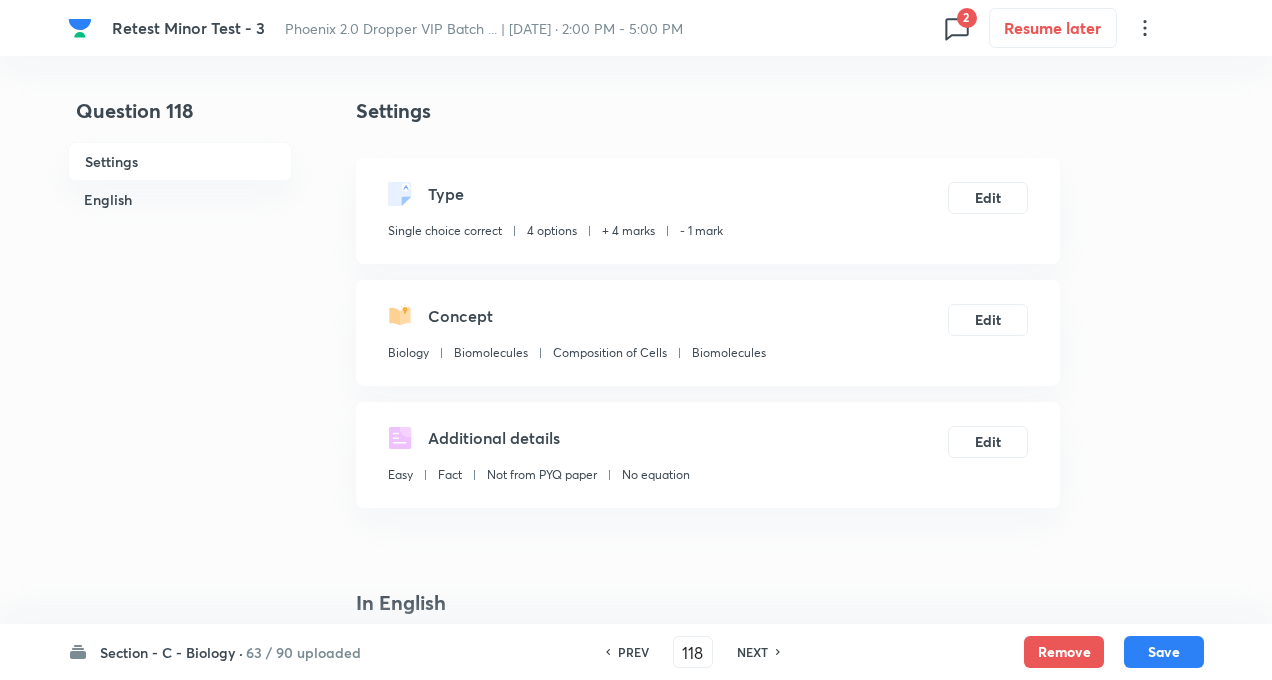 checkbox on "true" 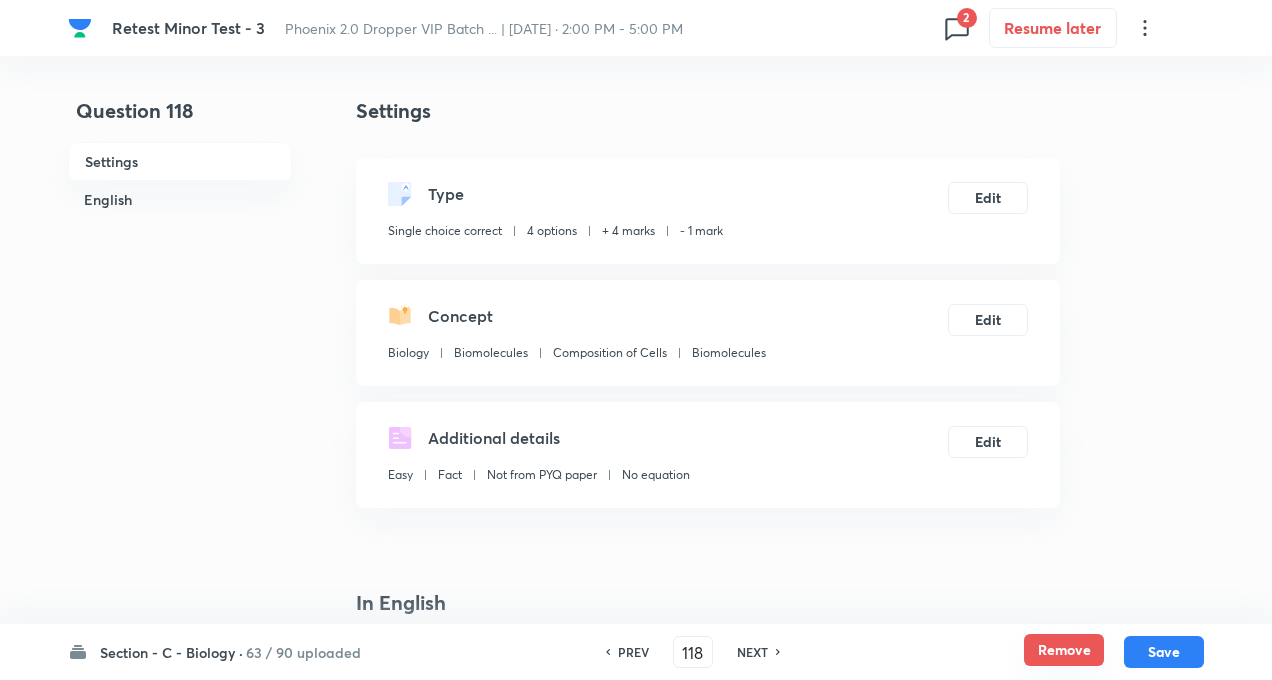 click on "Remove" at bounding box center (1064, 650) 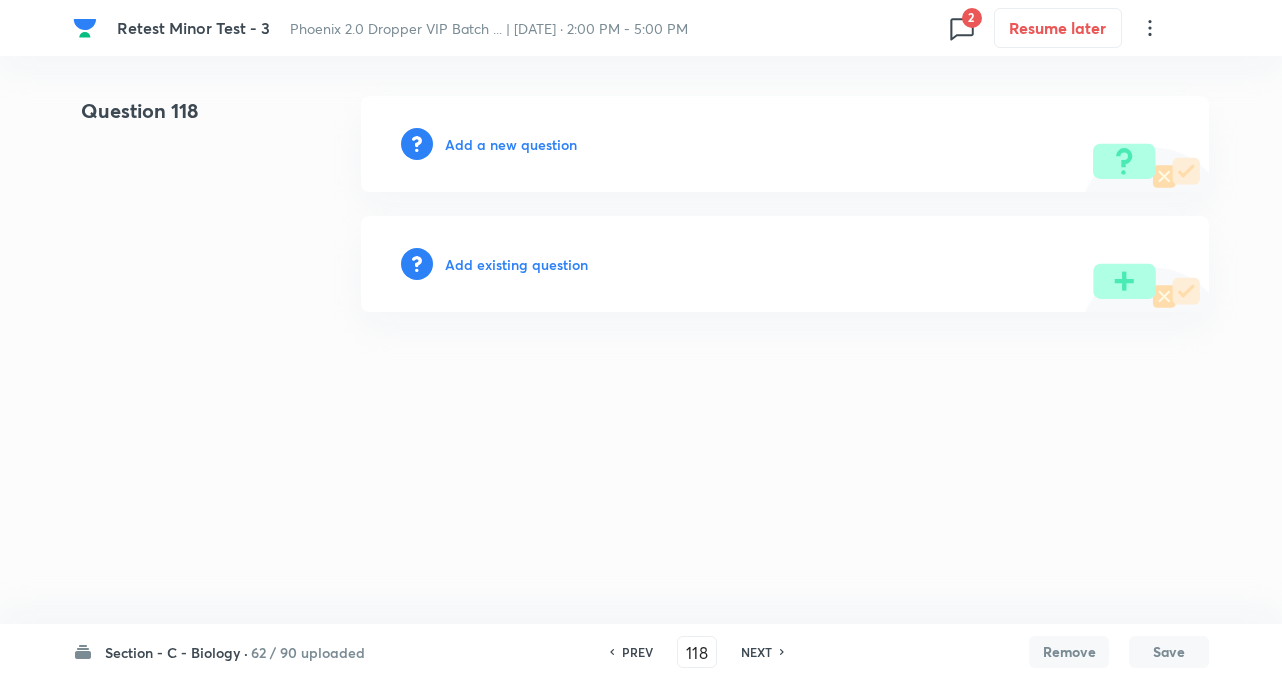 click on "NEXT" at bounding box center [756, 652] 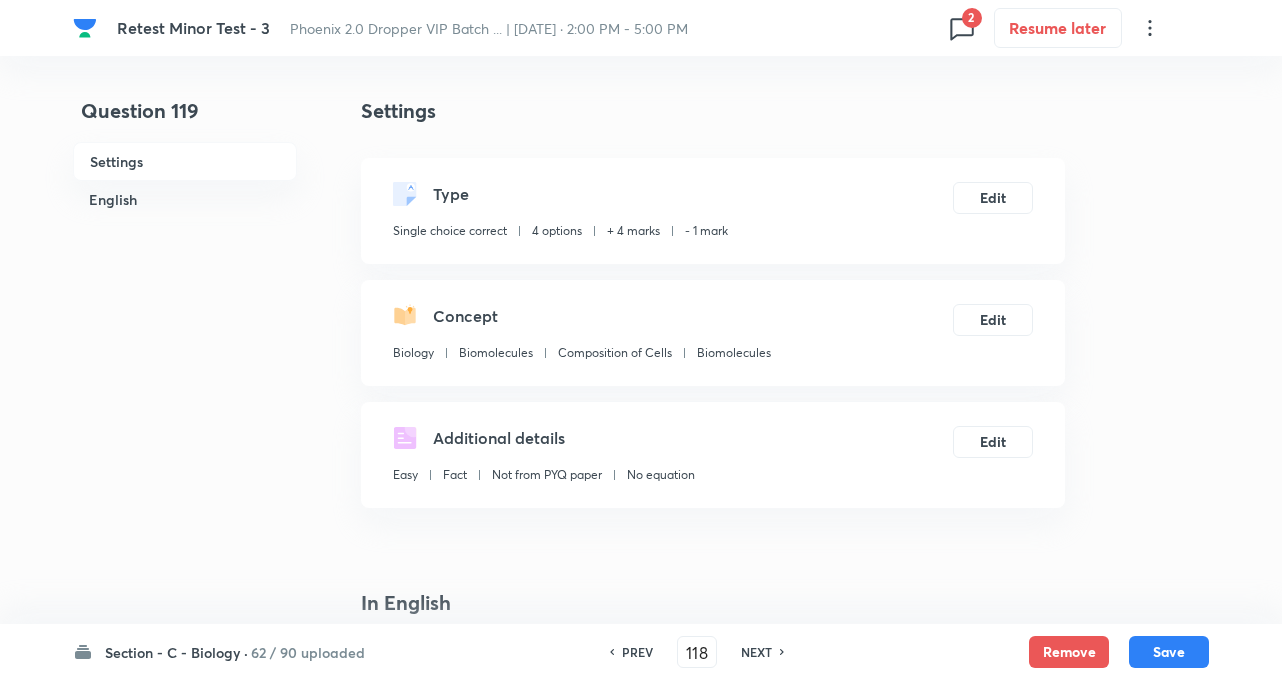 type on "119" 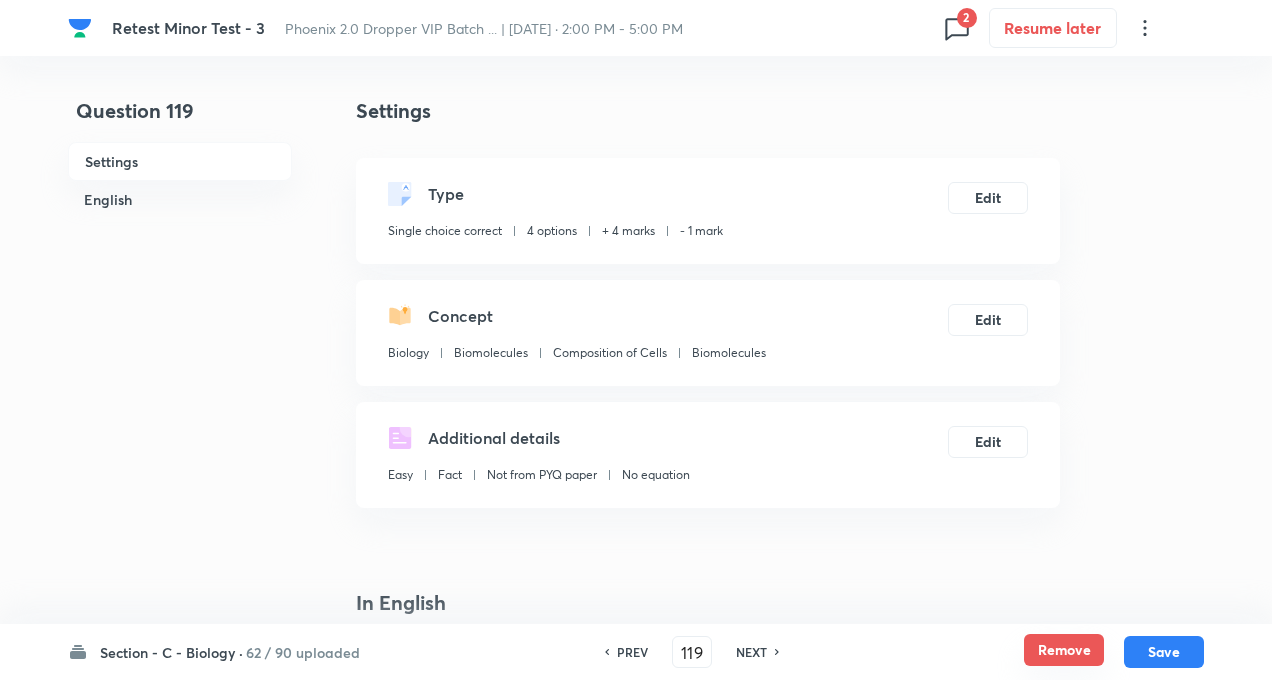 checkbox on "true" 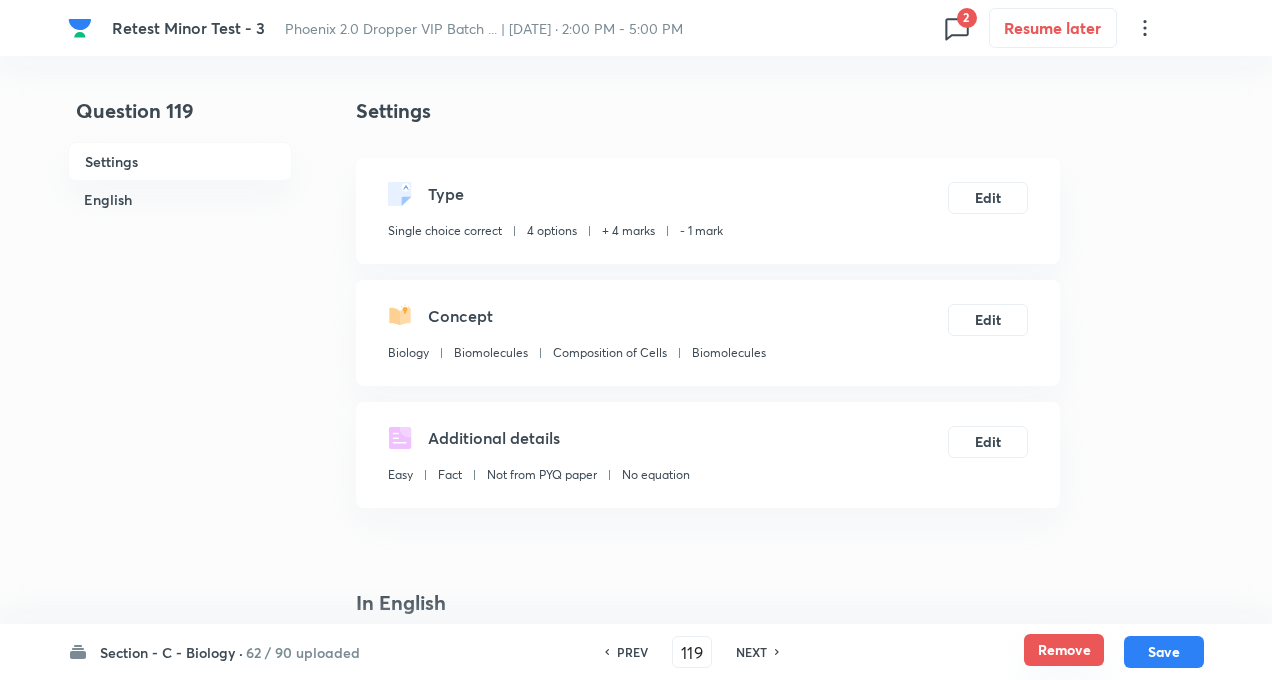 click on "Remove" at bounding box center (1064, 650) 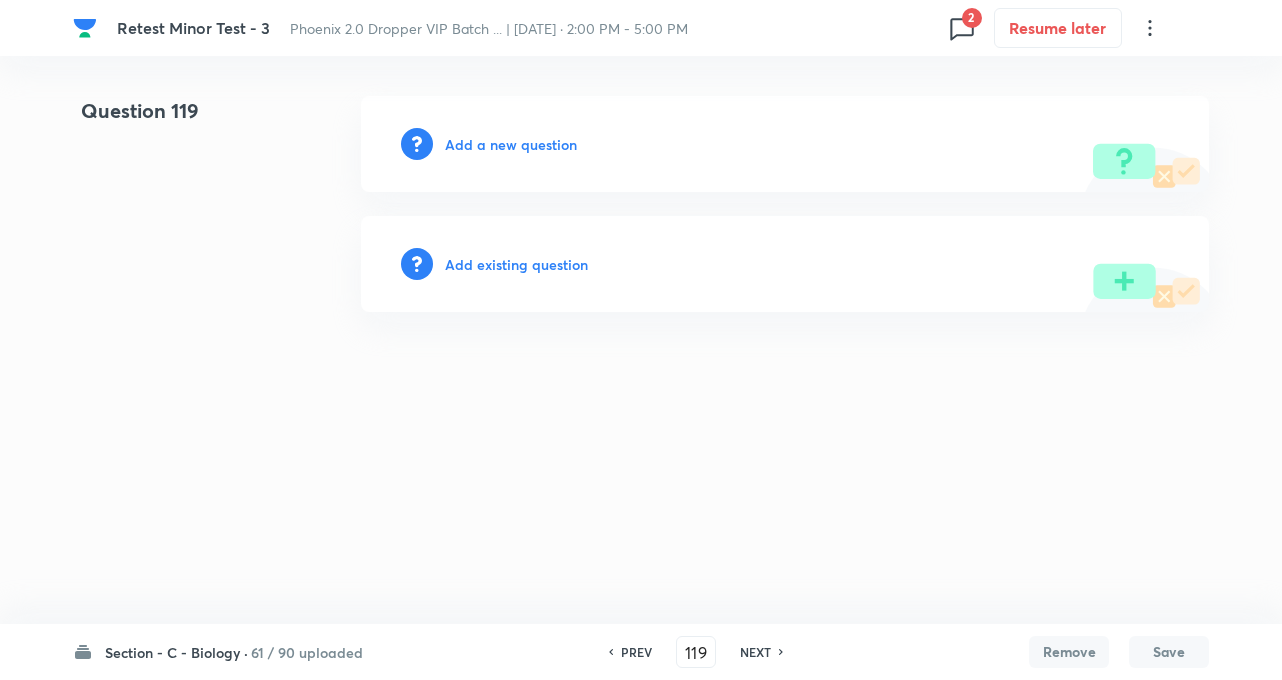 click on "NEXT" at bounding box center [755, 652] 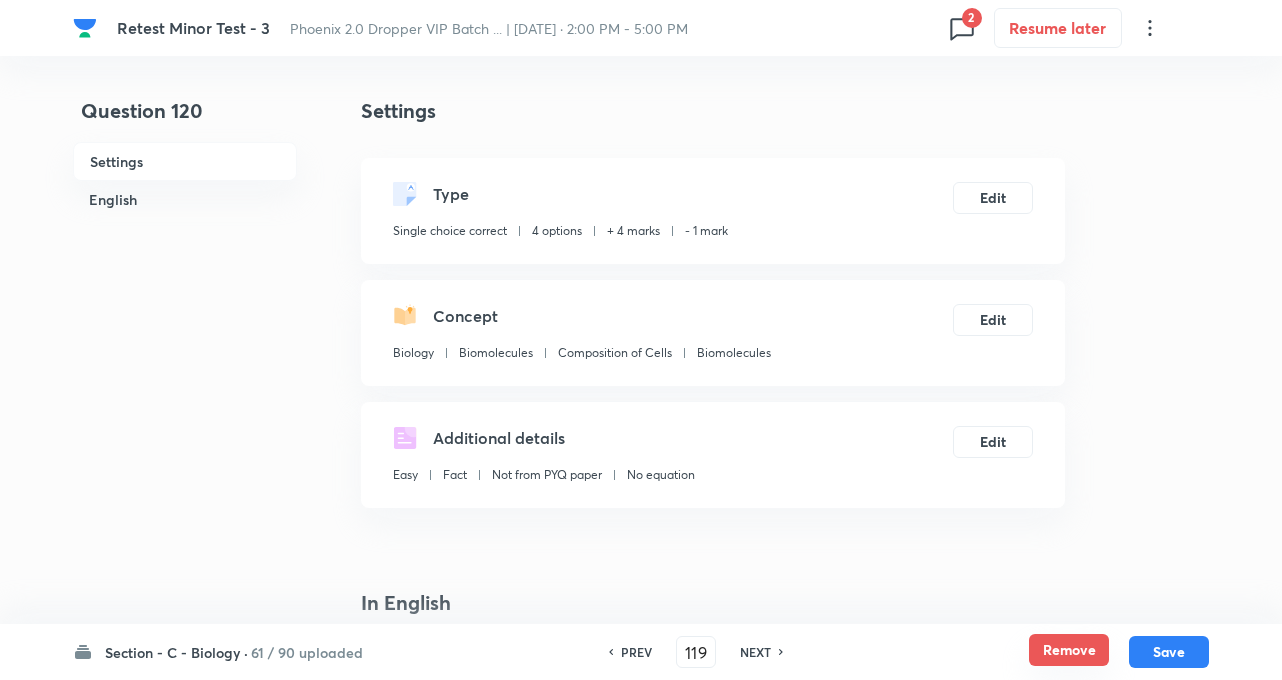 type on "120" 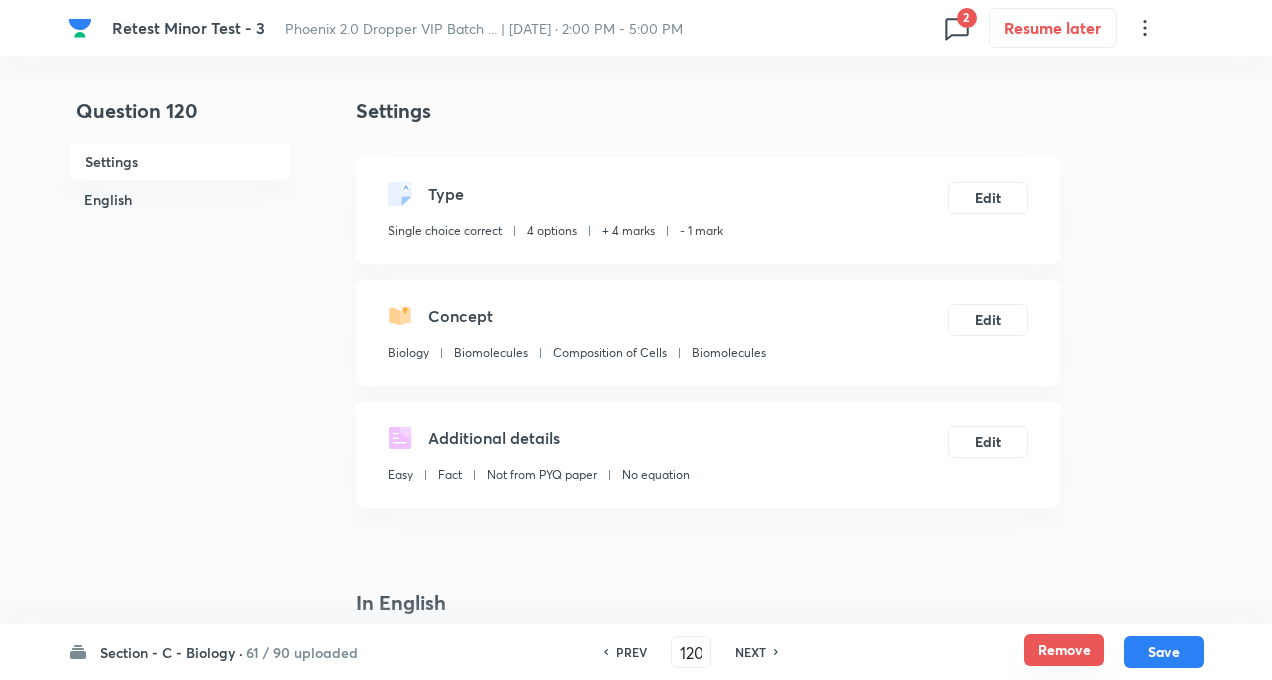 checkbox on "true" 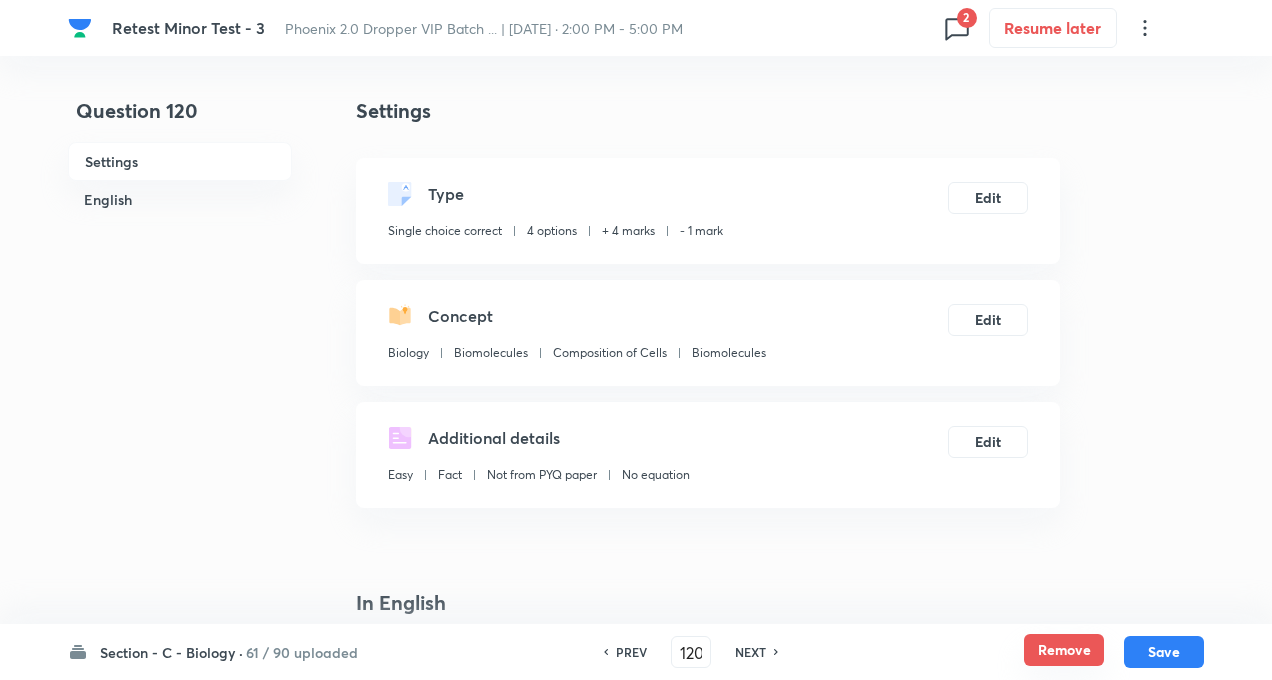 click on "Remove" at bounding box center [1064, 650] 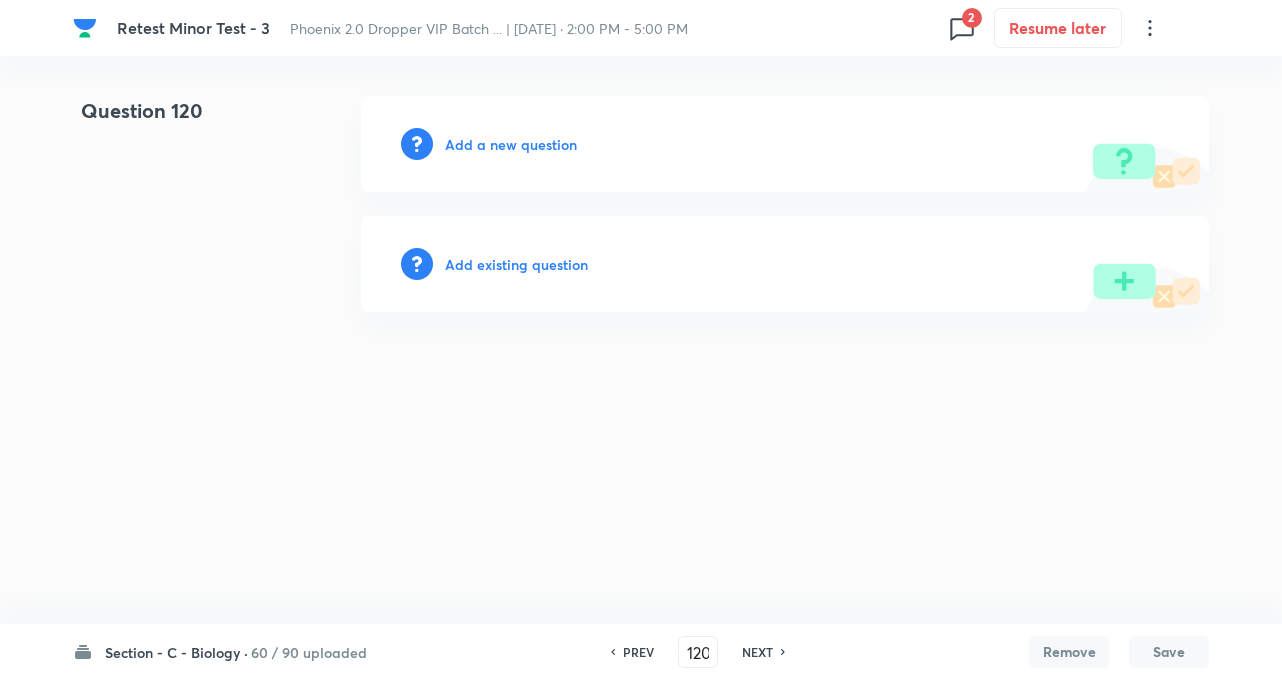 click on "NEXT" at bounding box center (757, 652) 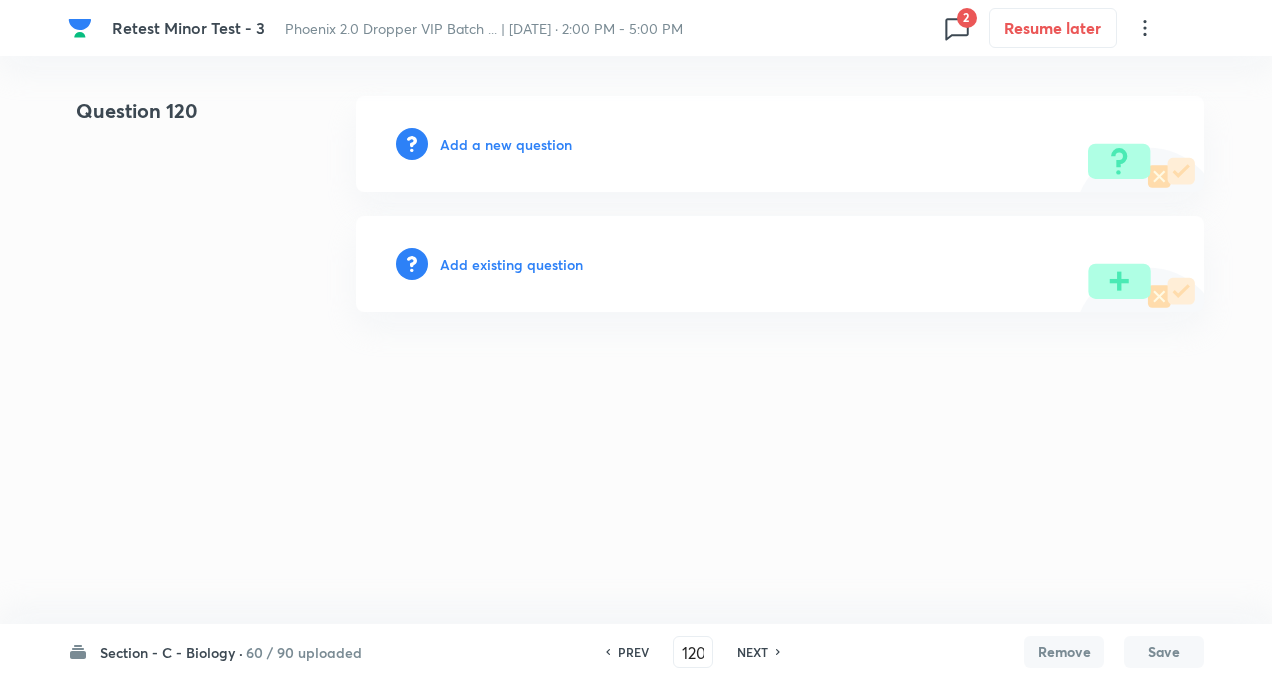 type on "121" 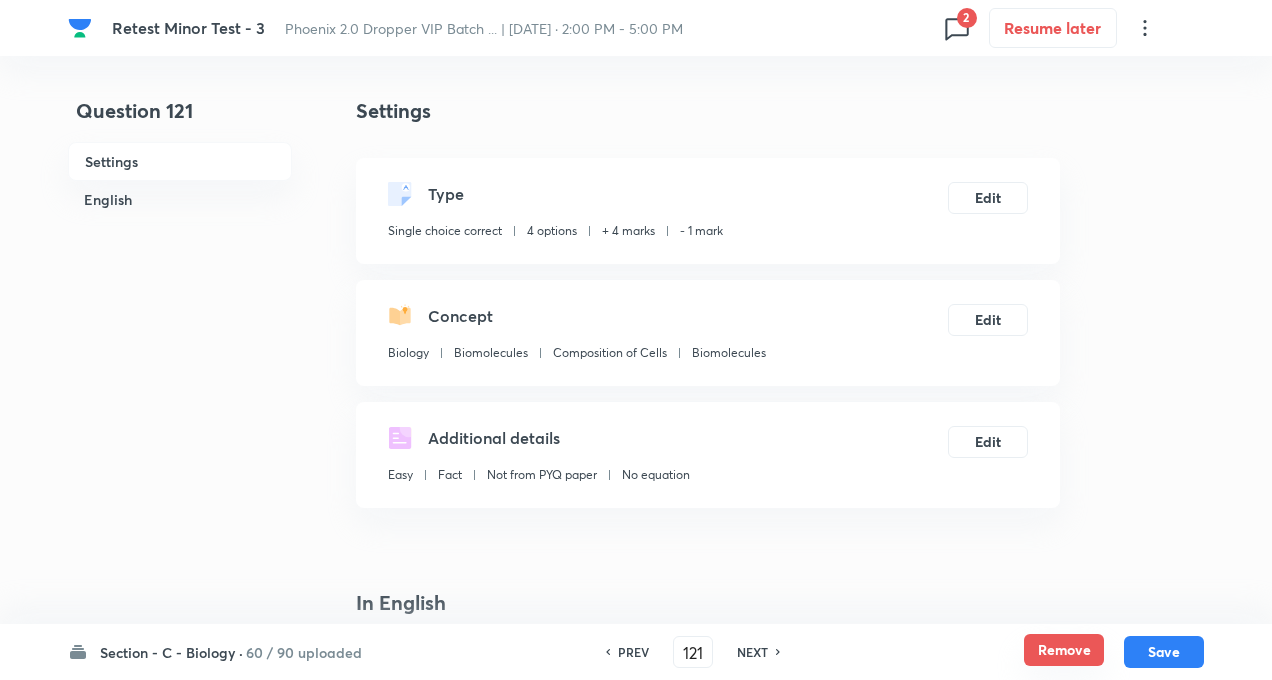 checkbox on "true" 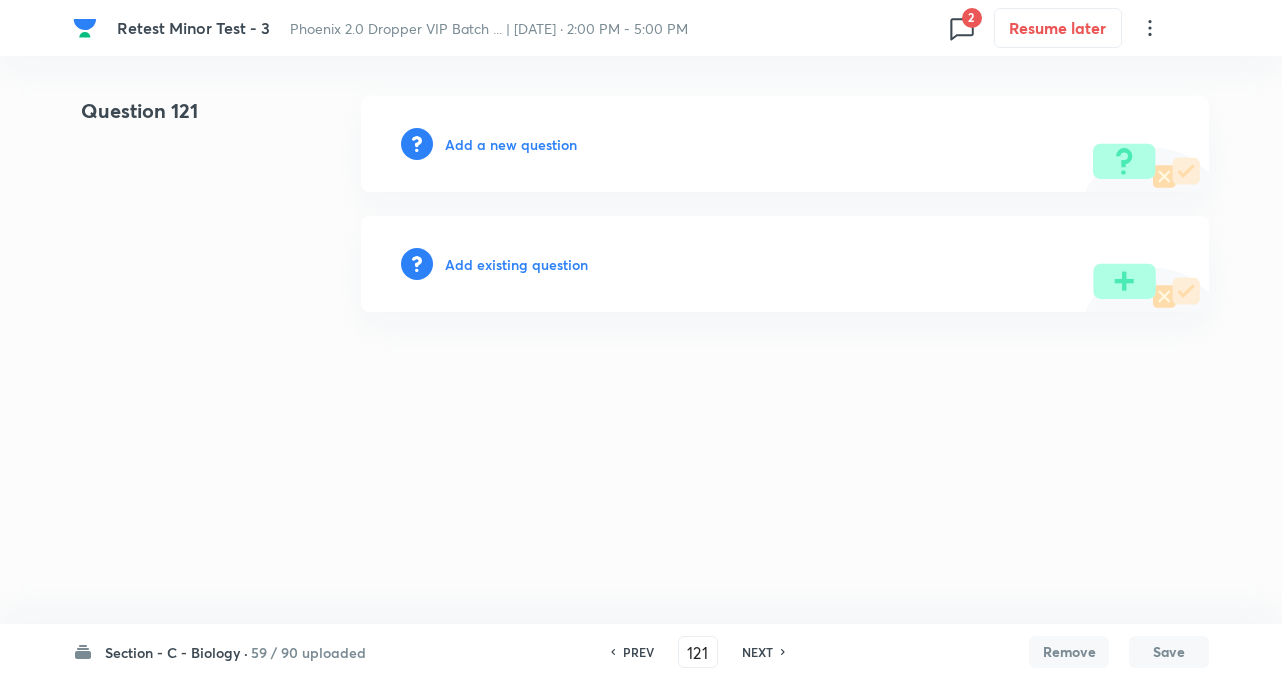 click on "NEXT" at bounding box center [757, 652] 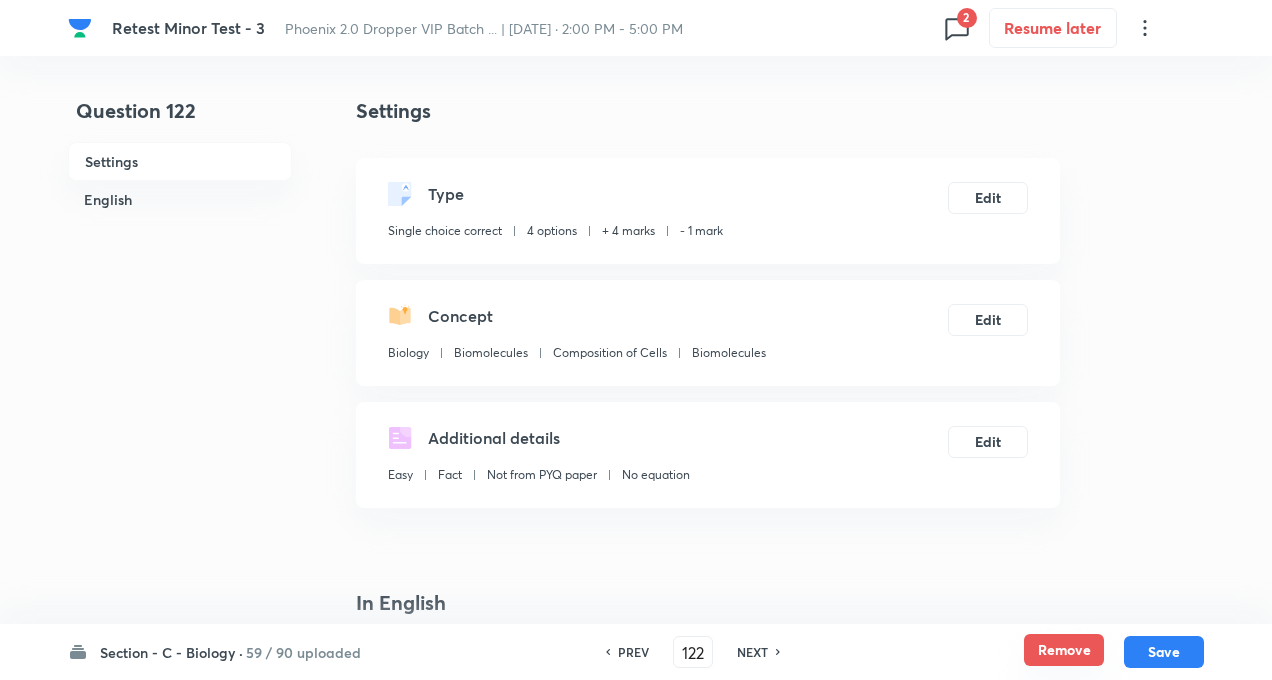 checkbox on "true" 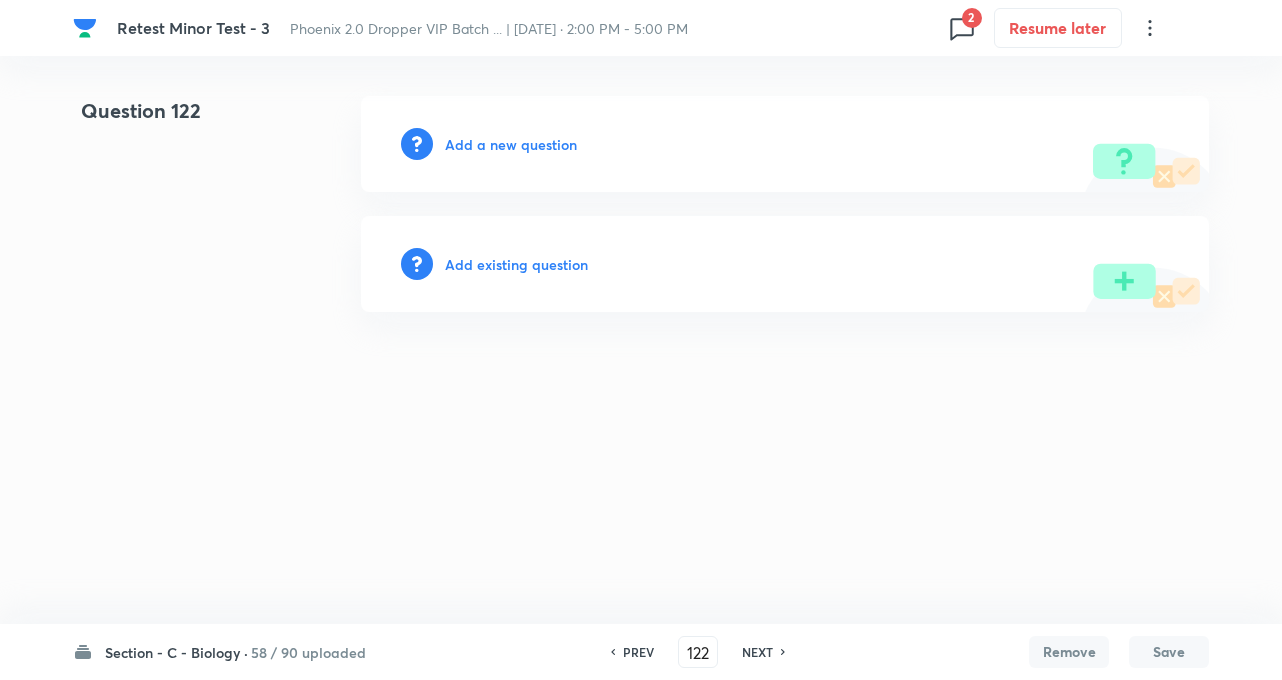 click on "NEXT" at bounding box center [757, 652] 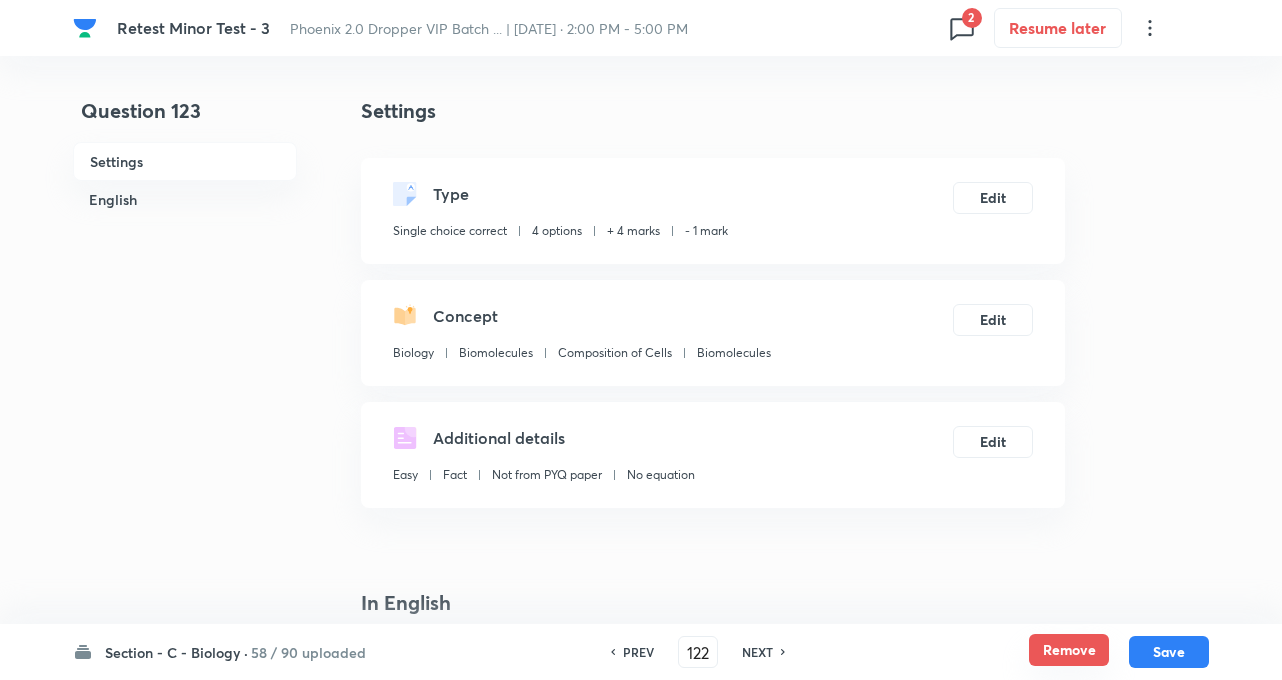 type on "123" 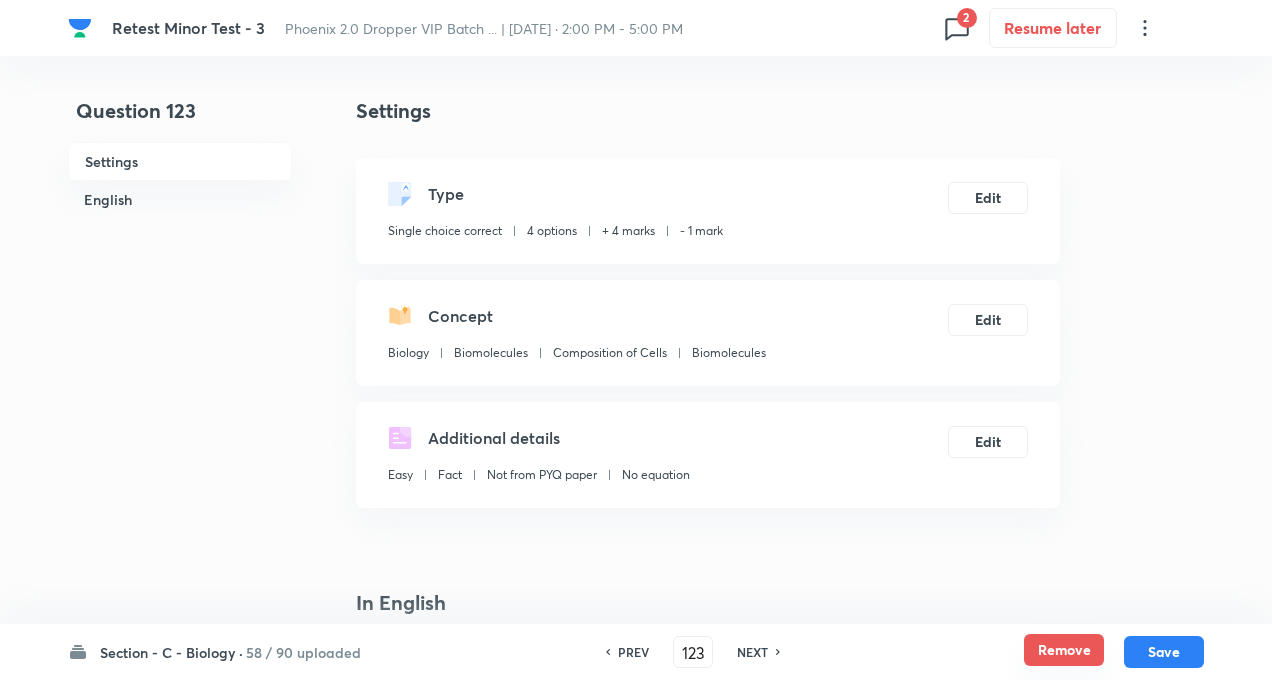 checkbox on "true" 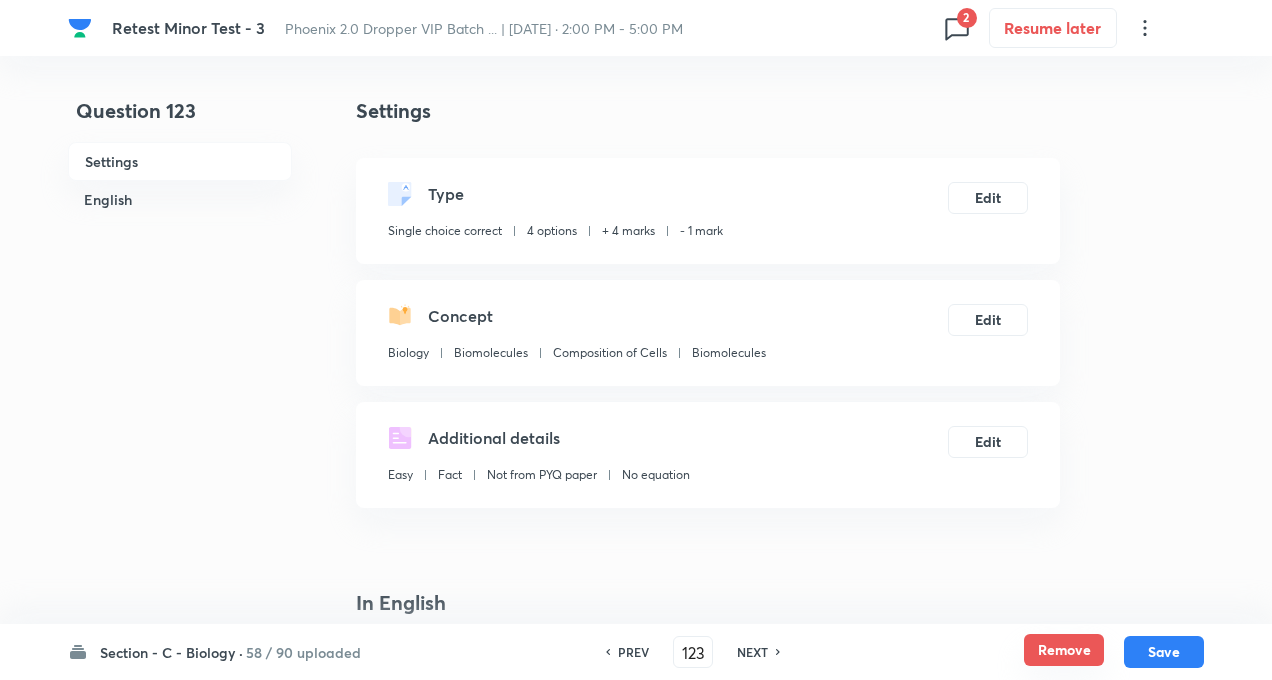 click on "Remove" at bounding box center [1064, 650] 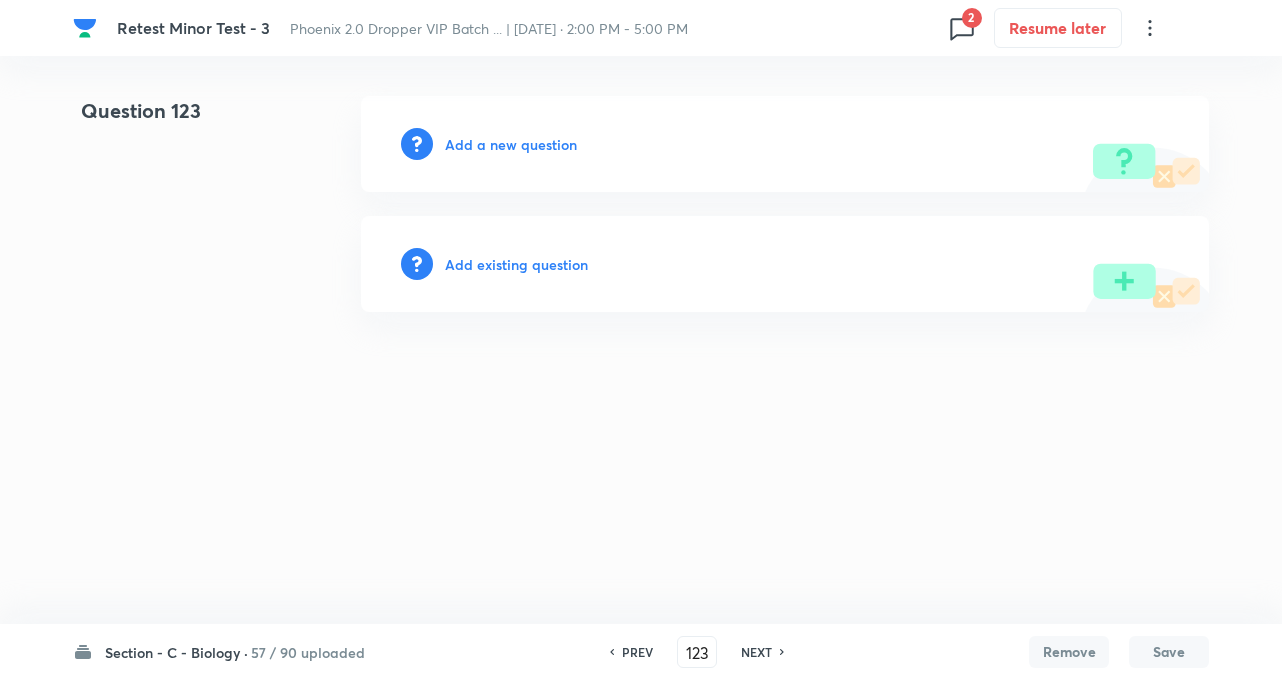 click on "NEXT" at bounding box center (756, 652) 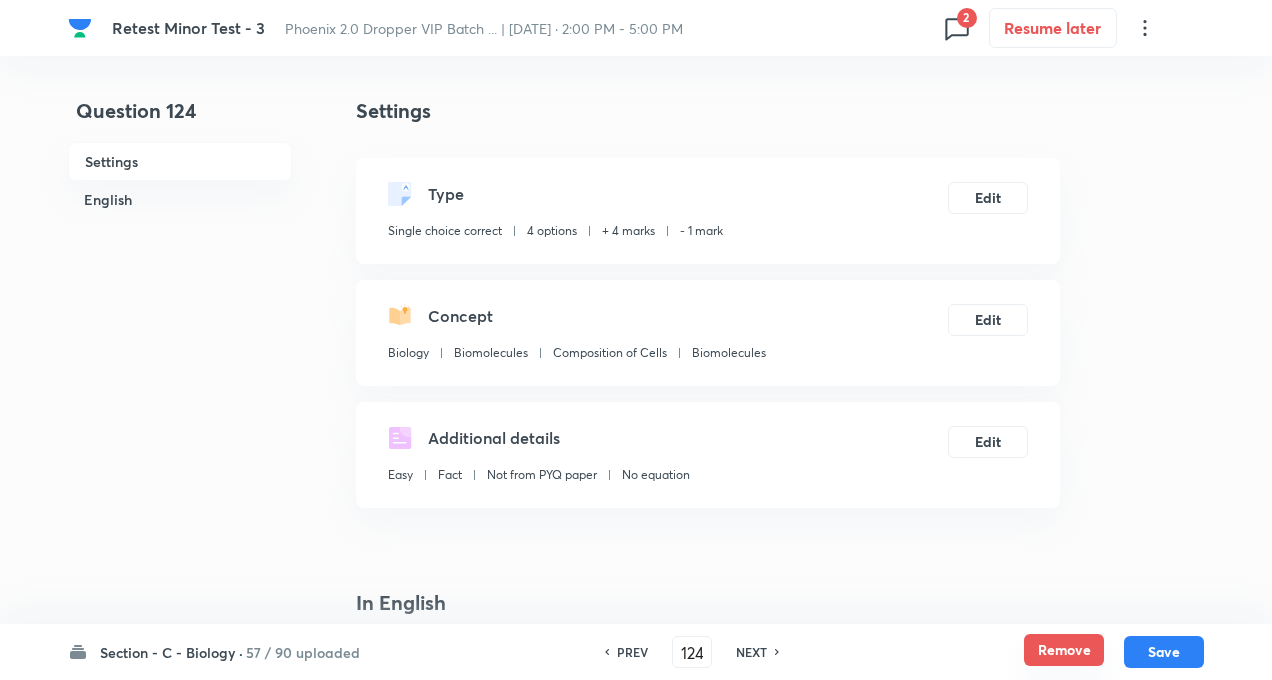 checkbox on "true" 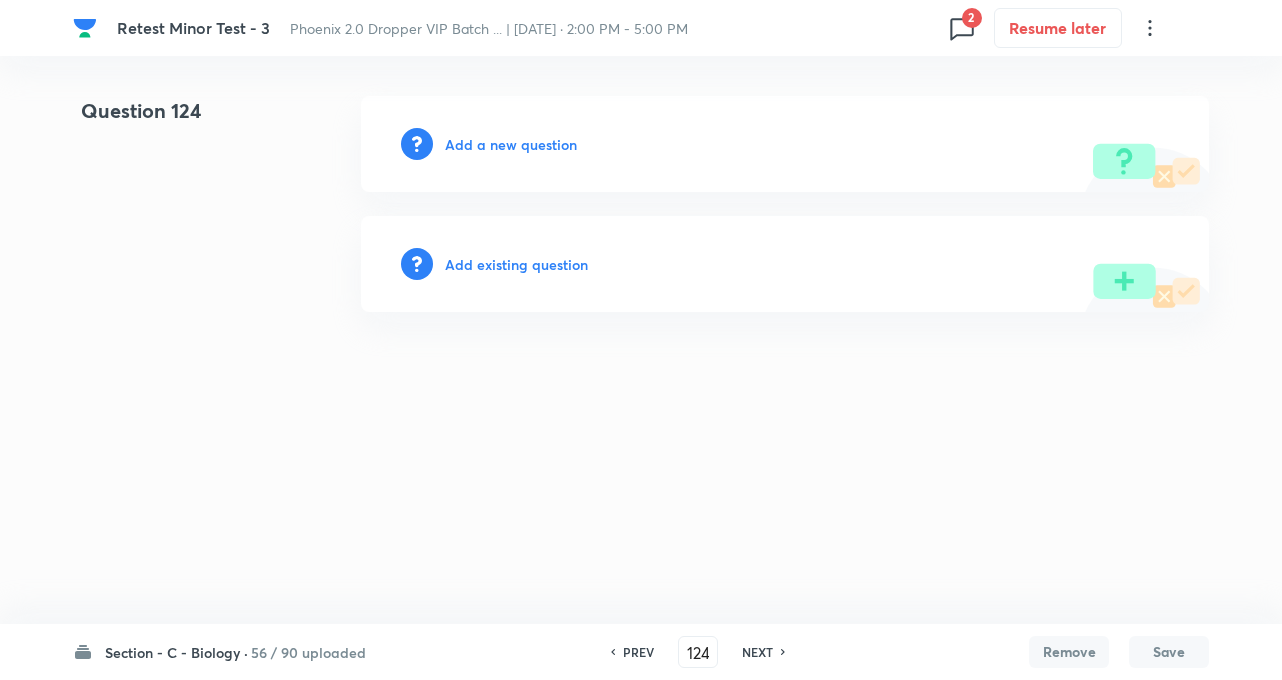 click on "NEXT" at bounding box center [757, 652] 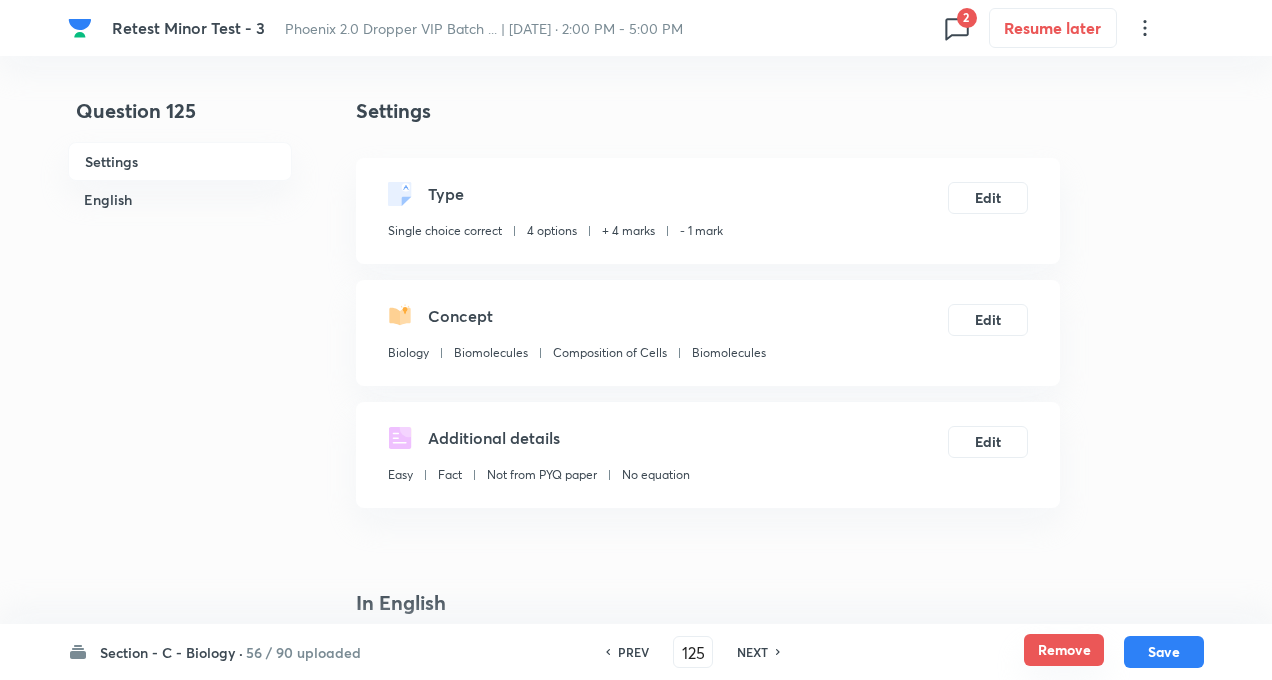 checkbox on "true" 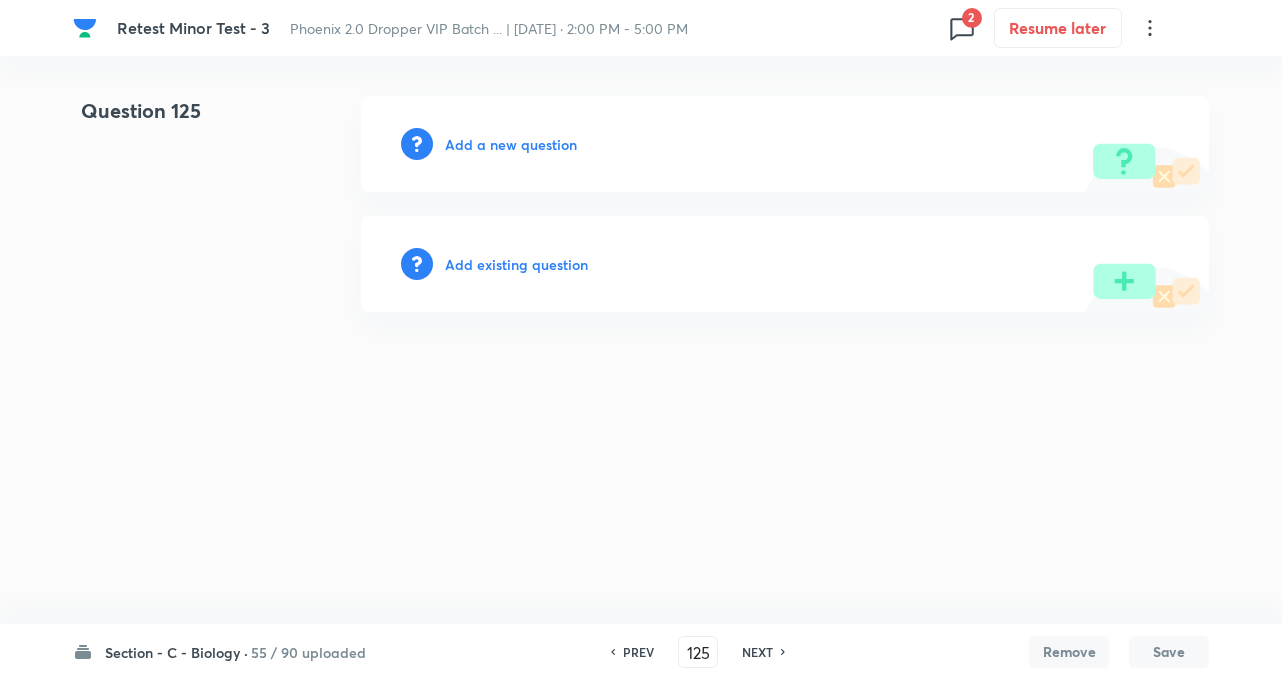 click on "NEXT" at bounding box center [757, 652] 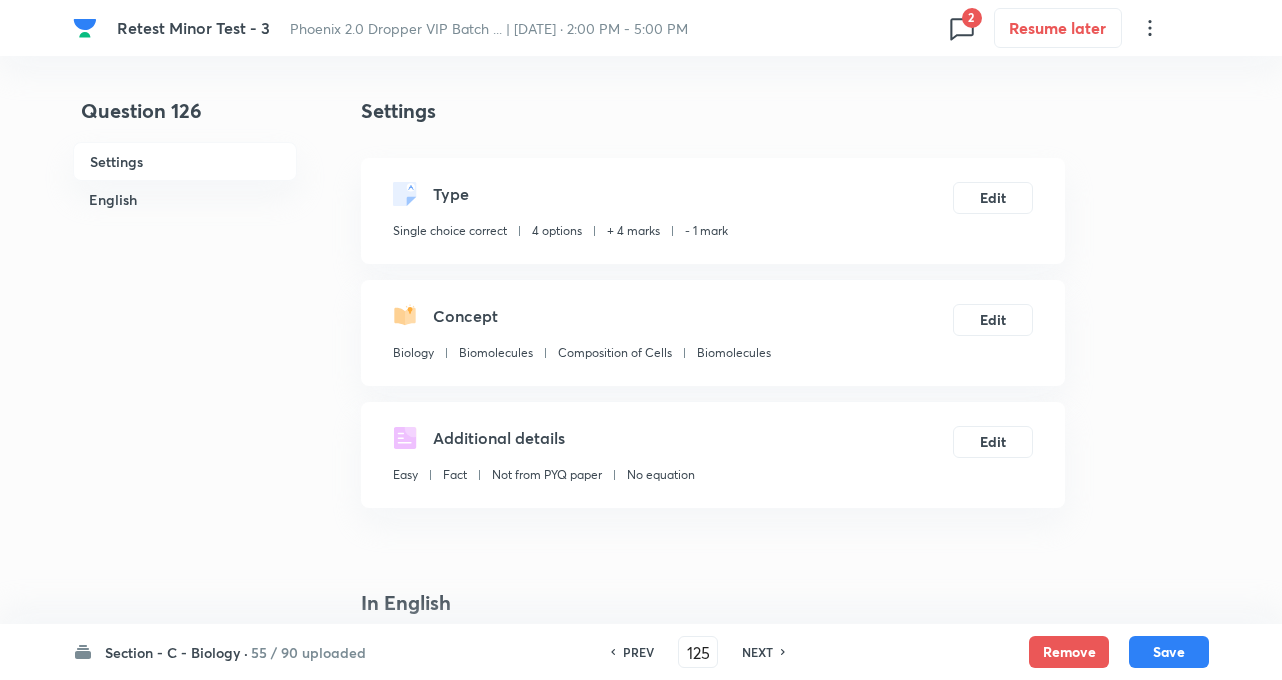 type on "126" 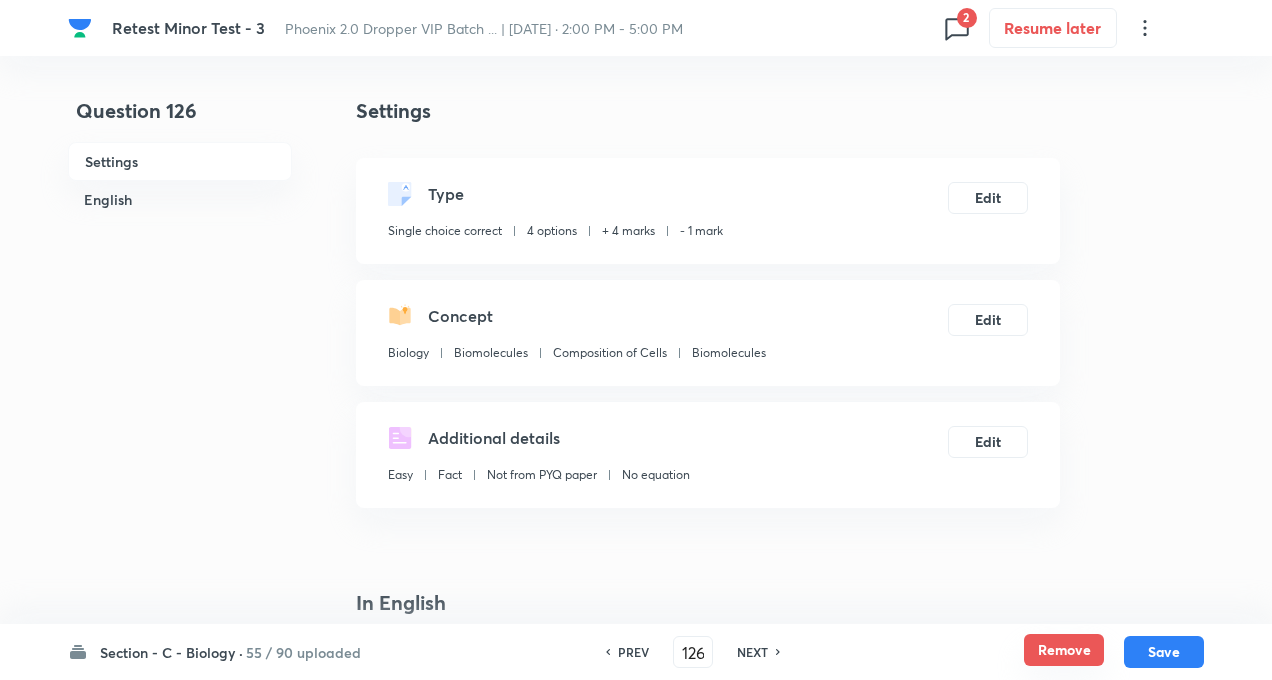 checkbox on "true" 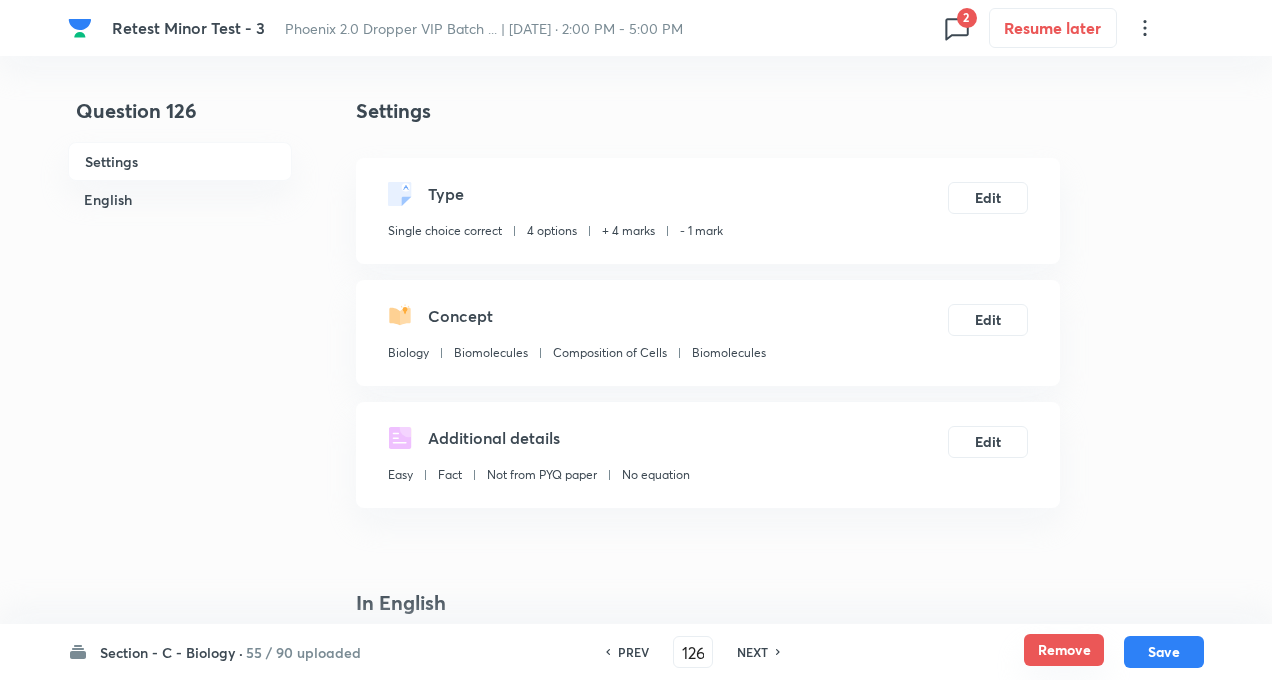 click on "Remove" at bounding box center (1064, 650) 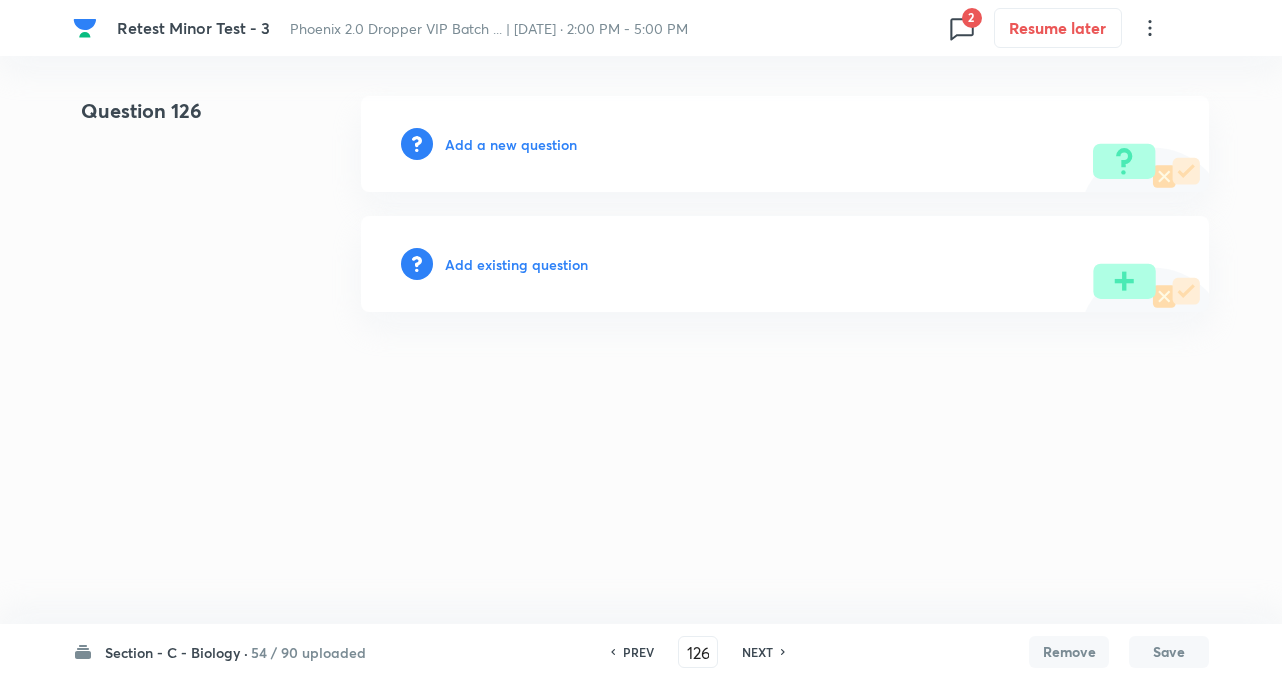 click on "NEXT" at bounding box center (757, 652) 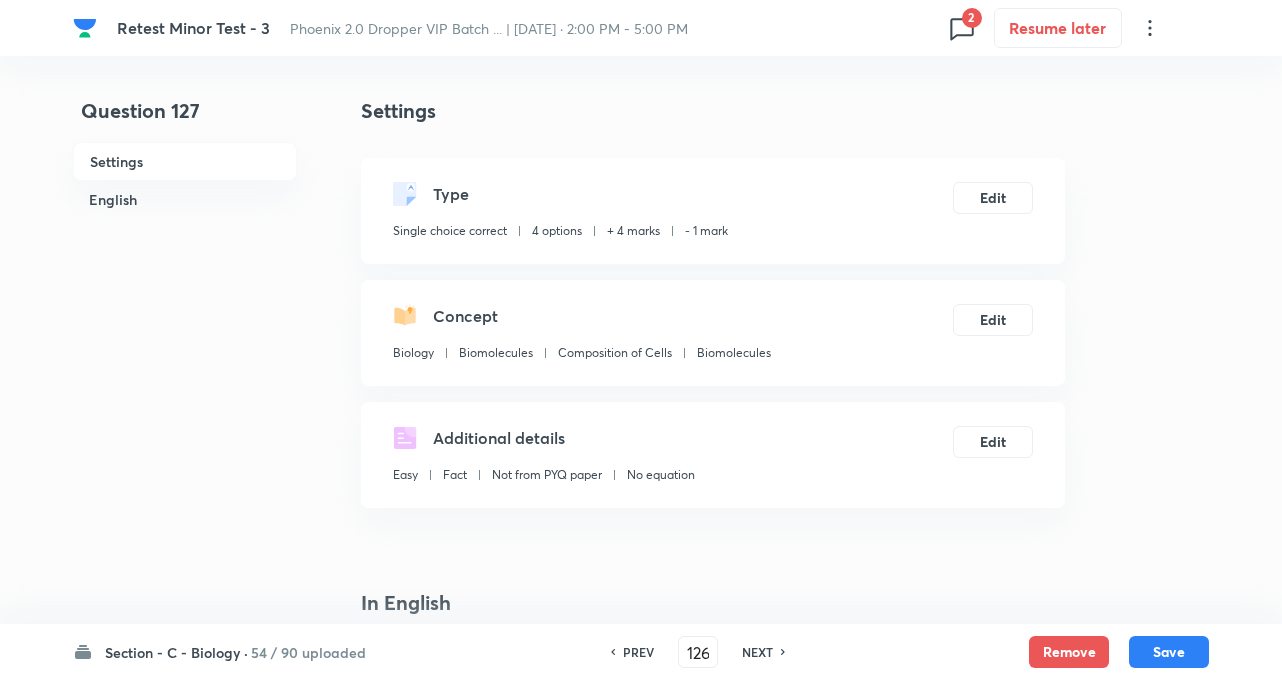 type on "127" 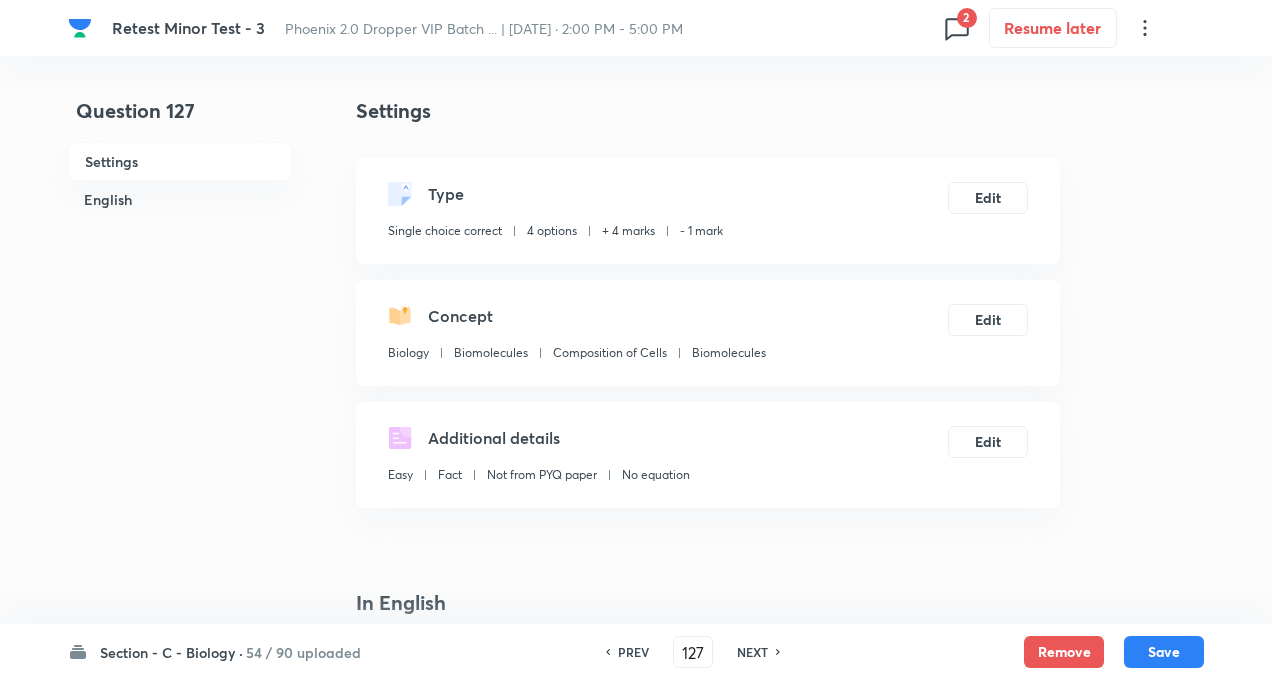 checkbox on "true" 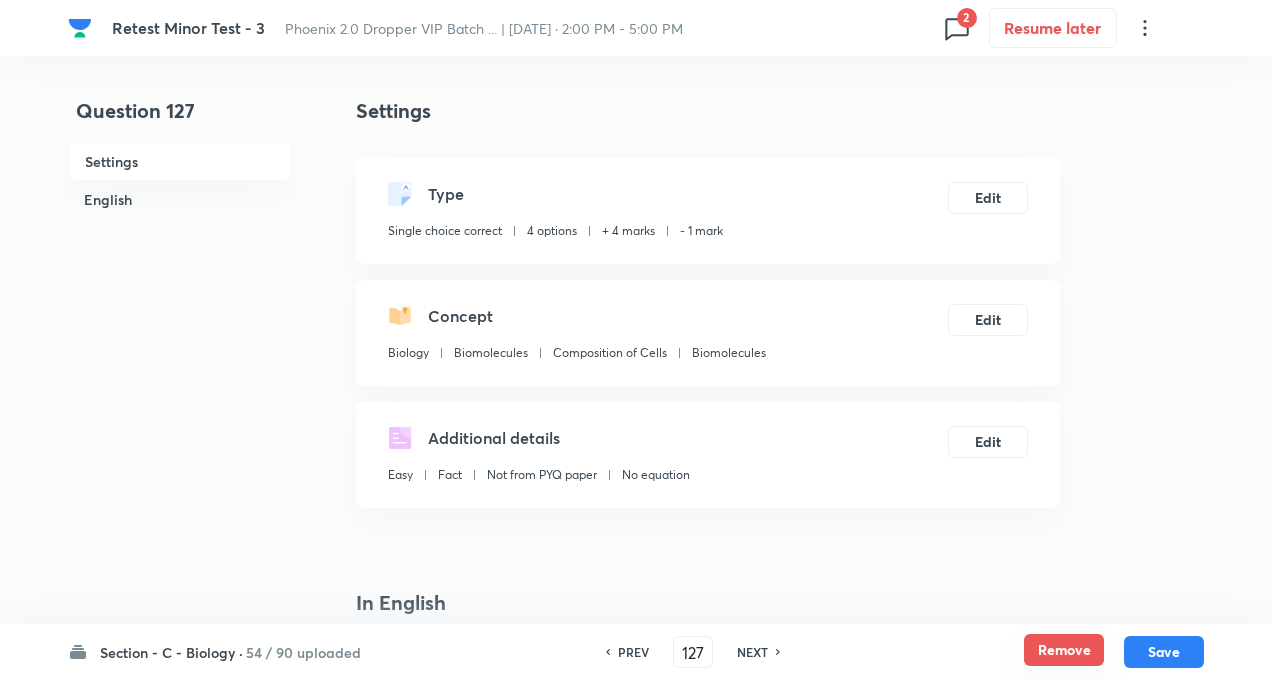 click on "Remove" at bounding box center [1064, 650] 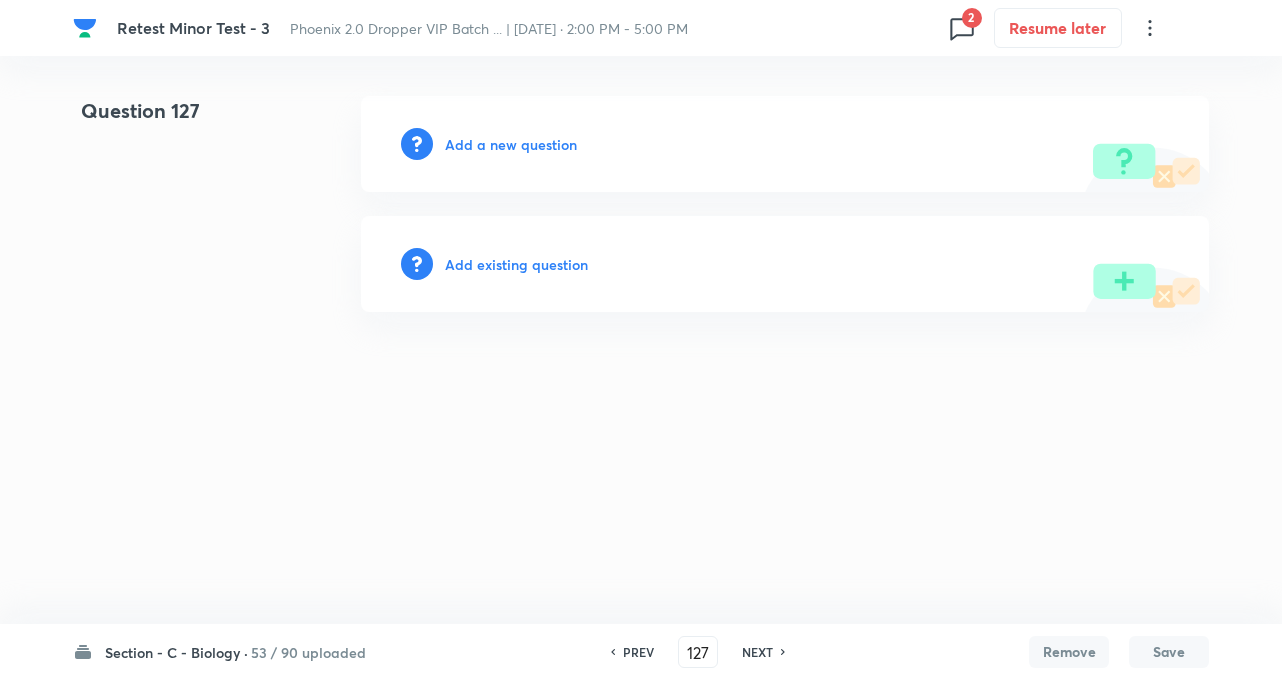 click on "NEXT" at bounding box center (760, 652) 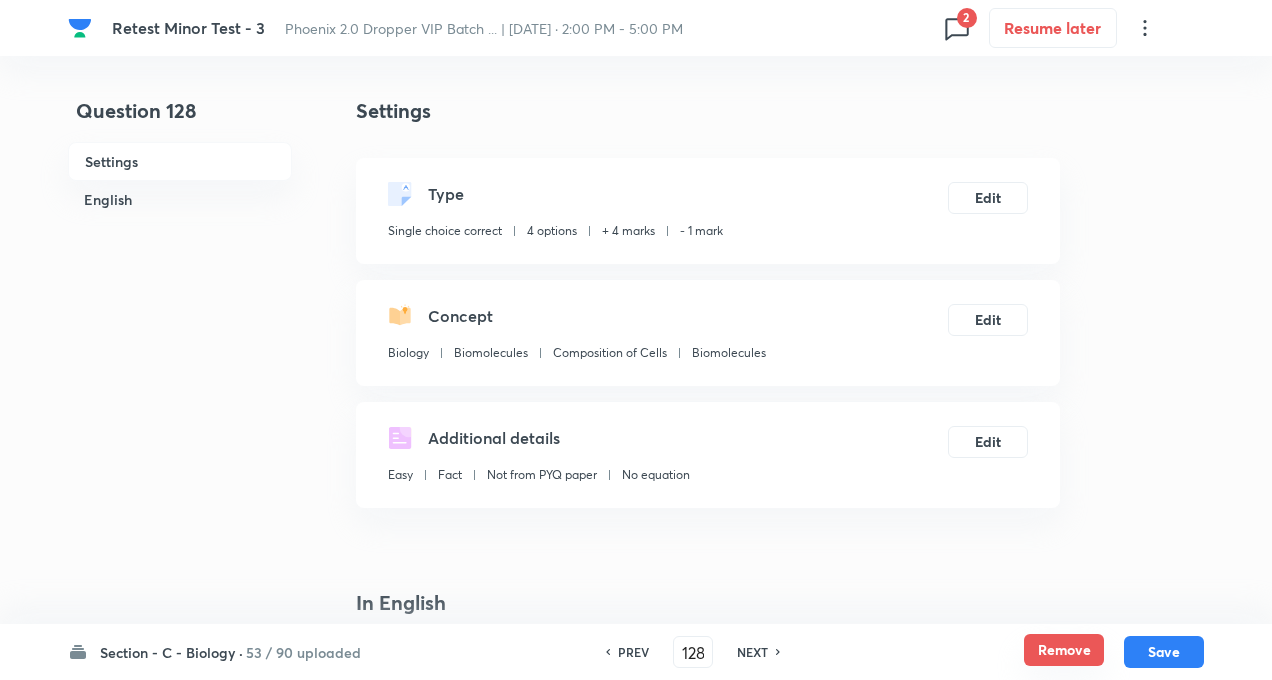 checkbox on "true" 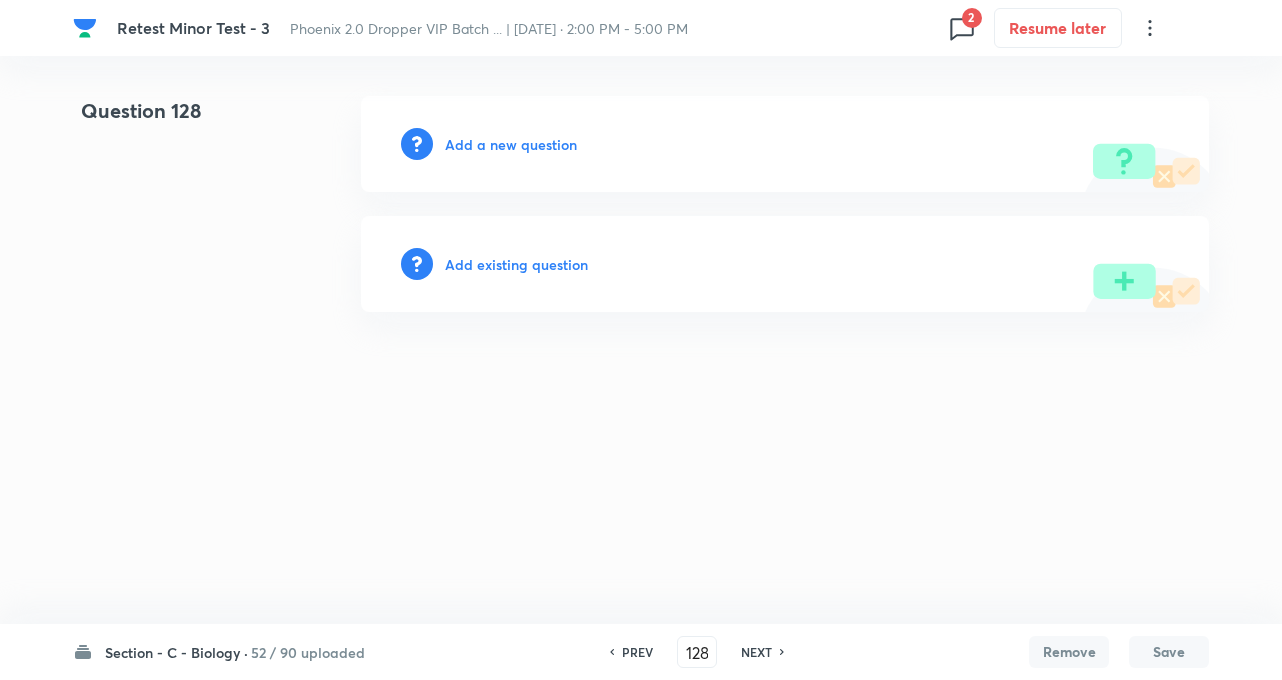click on "NEXT" at bounding box center [756, 652] 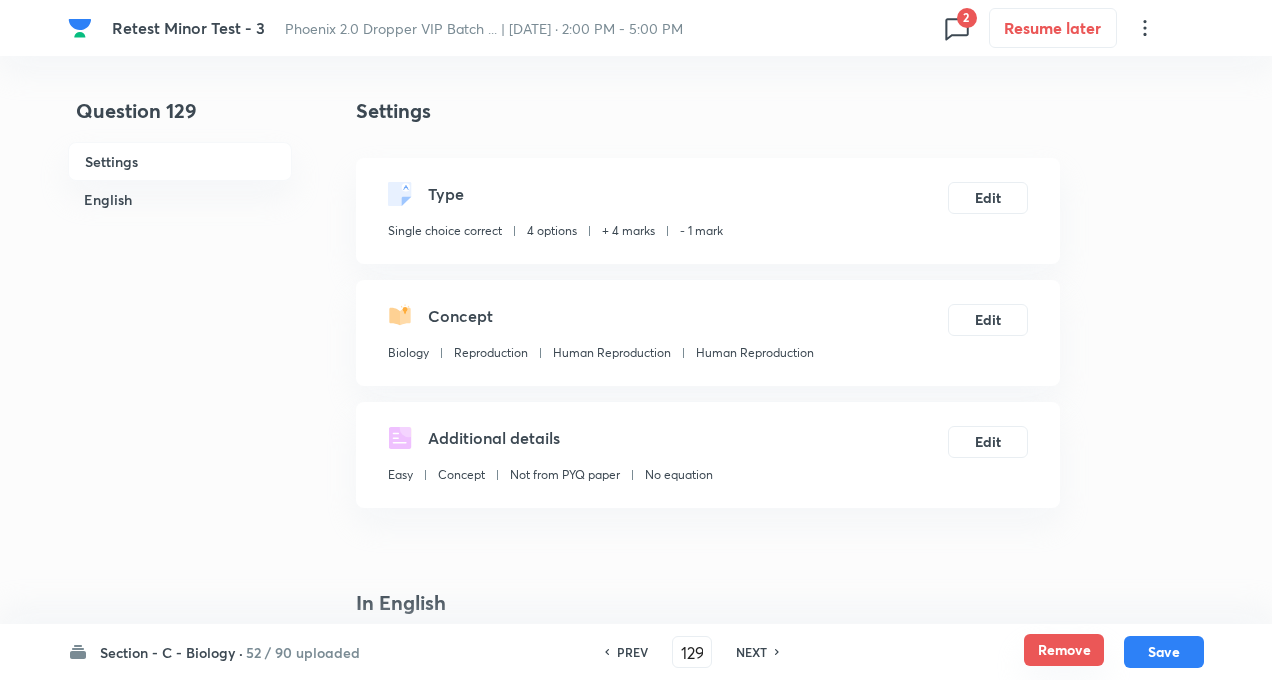 checkbox on "true" 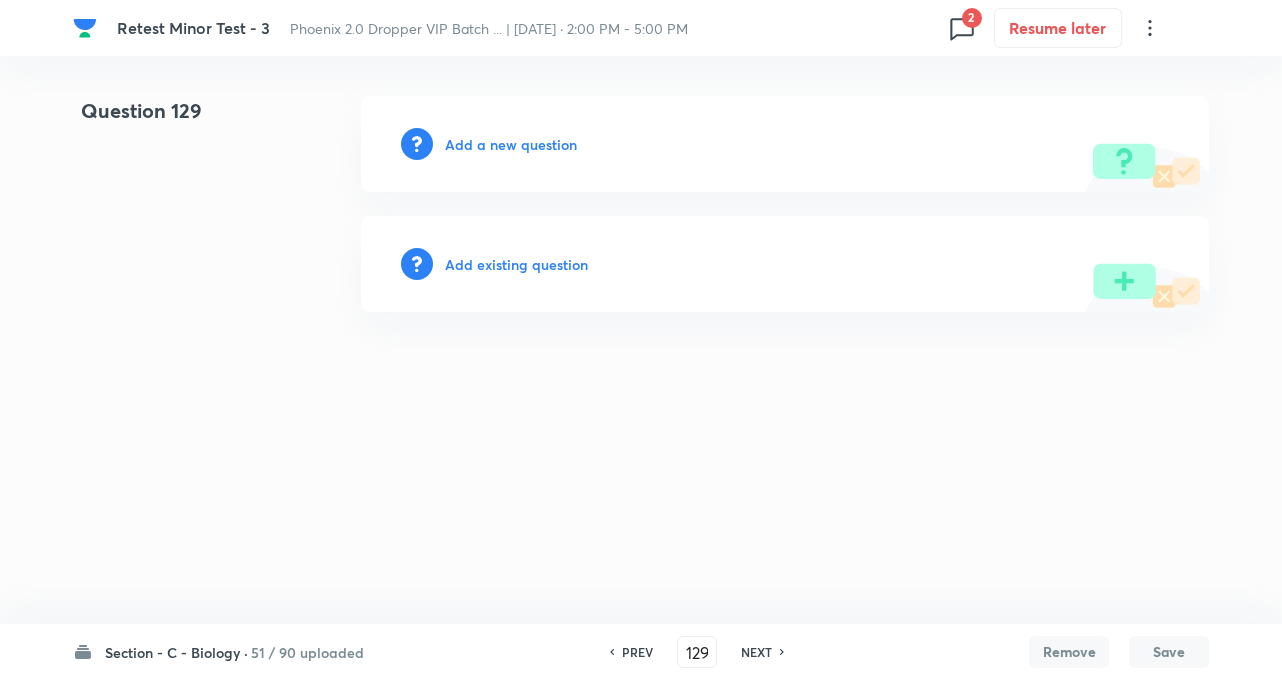 click on "NEXT" at bounding box center [756, 652] 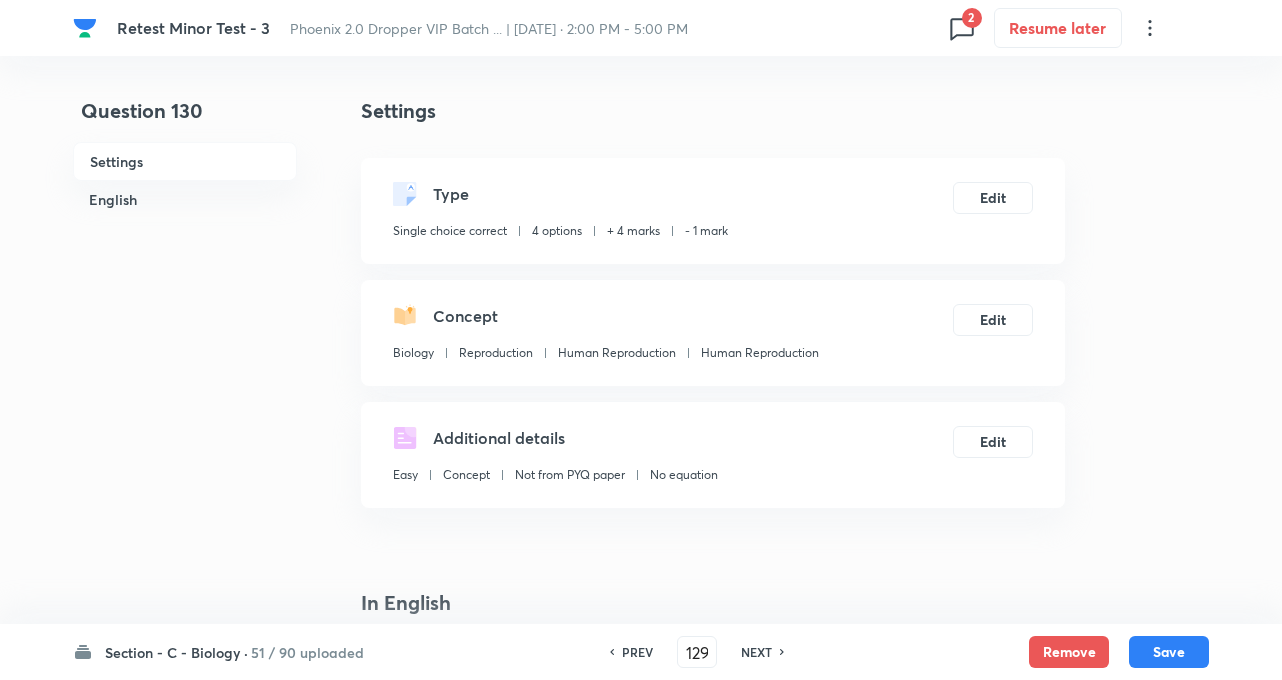 type on "130" 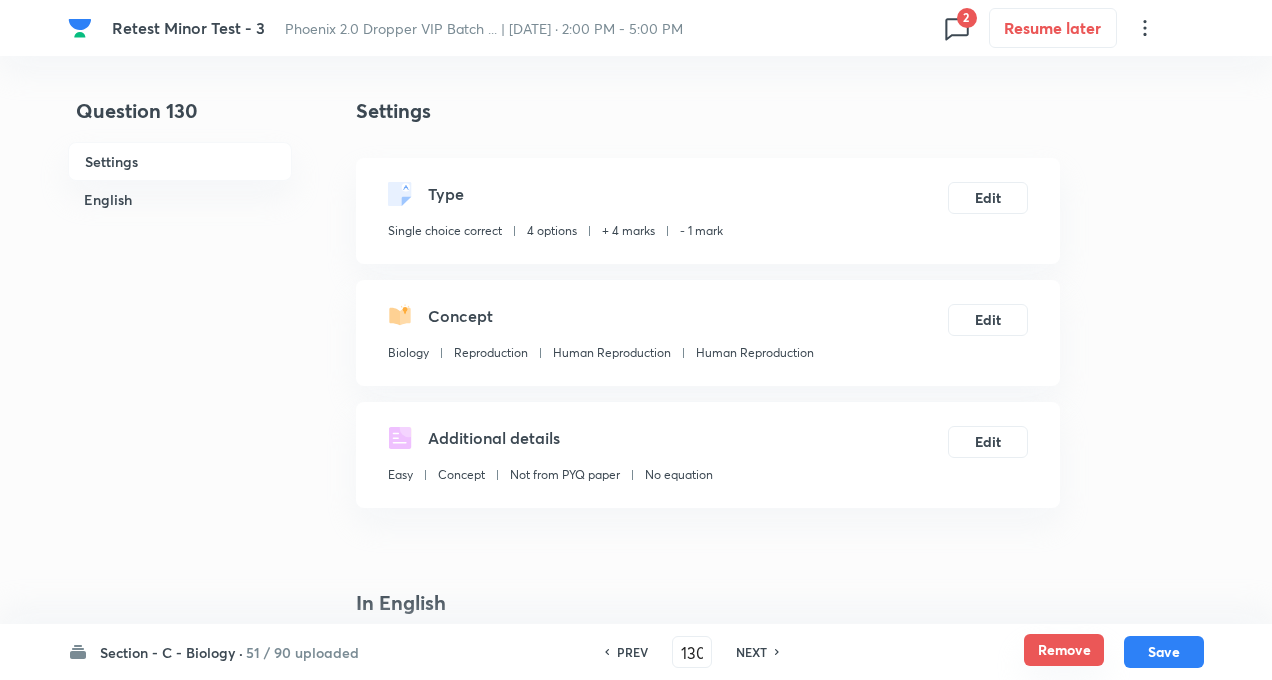checkbox on "true" 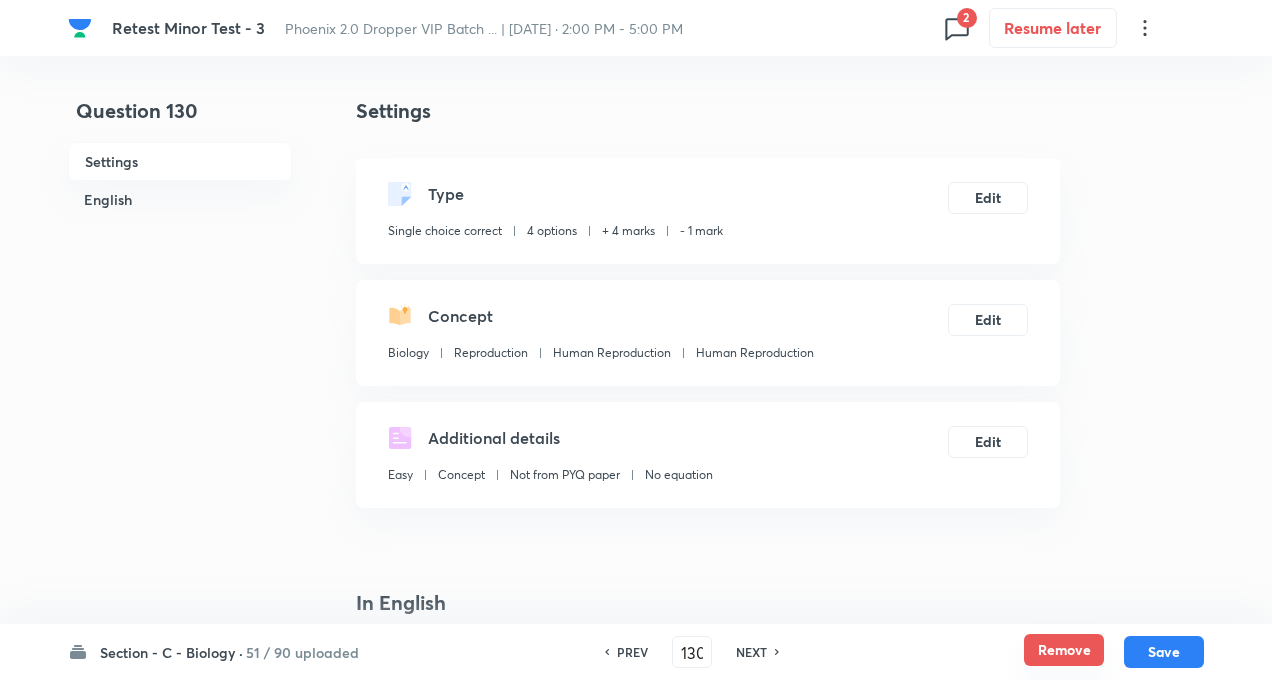 click on "Remove" at bounding box center (1064, 650) 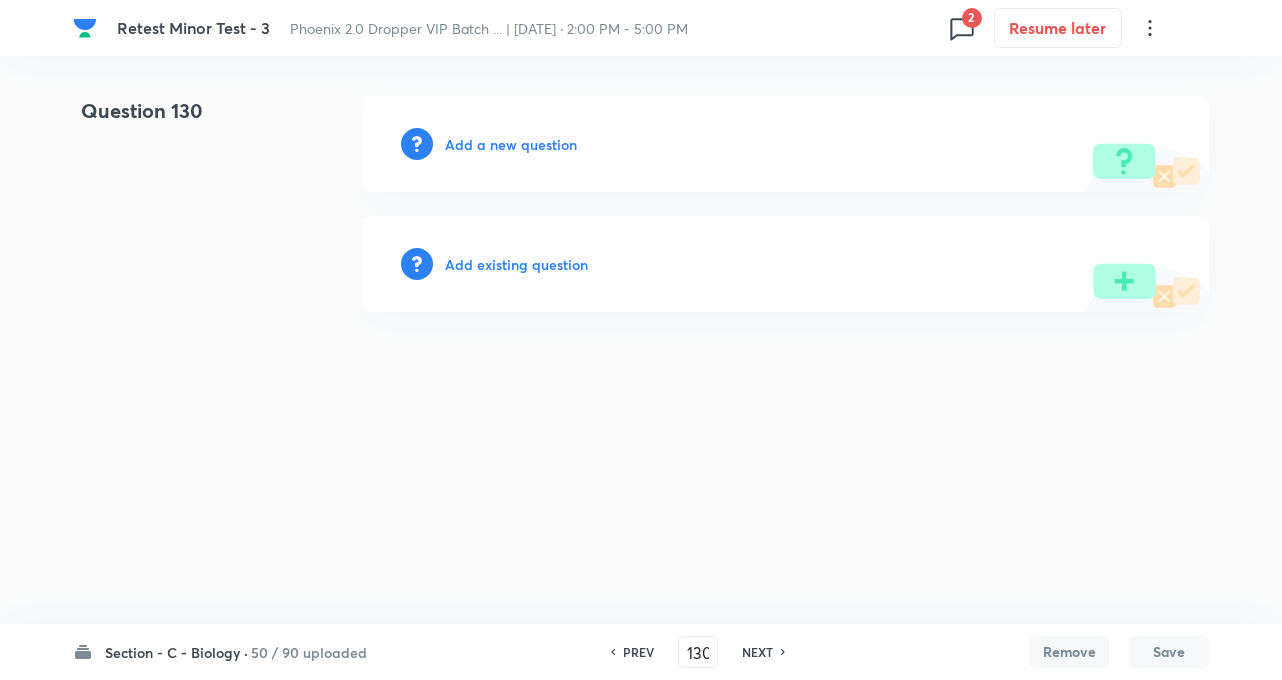 click on "NEXT" at bounding box center [757, 652] 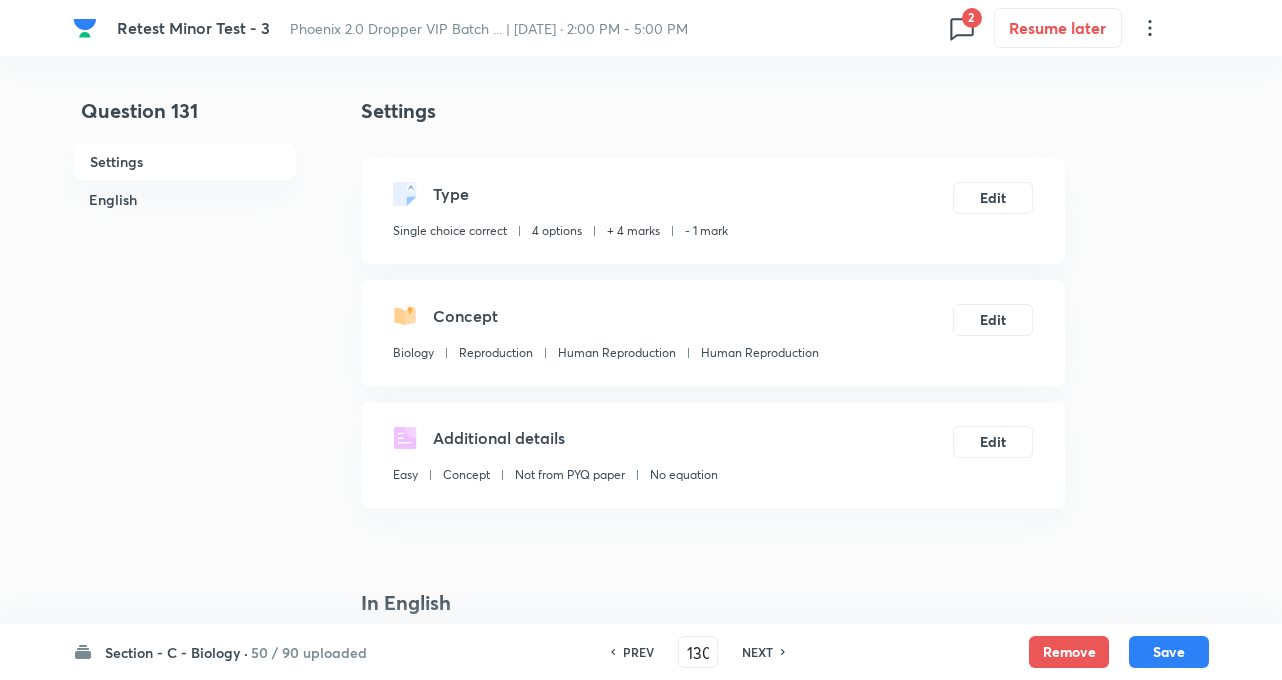 type on "131" 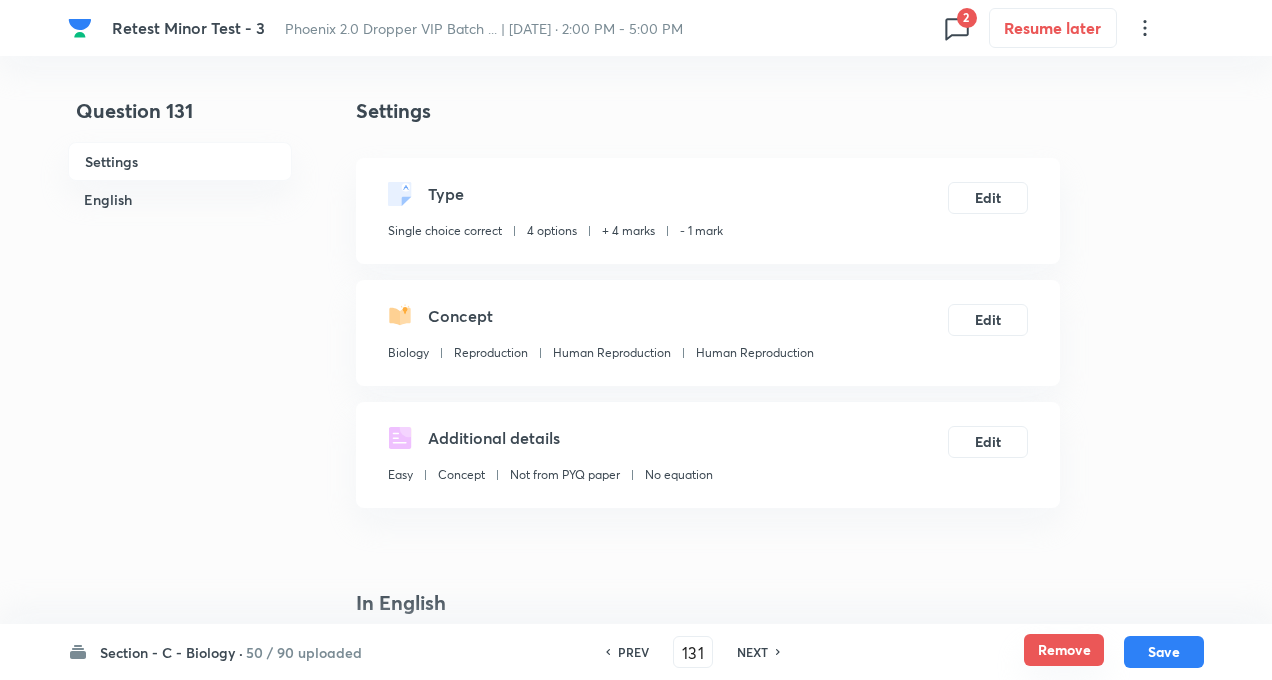 checkbox on "true" 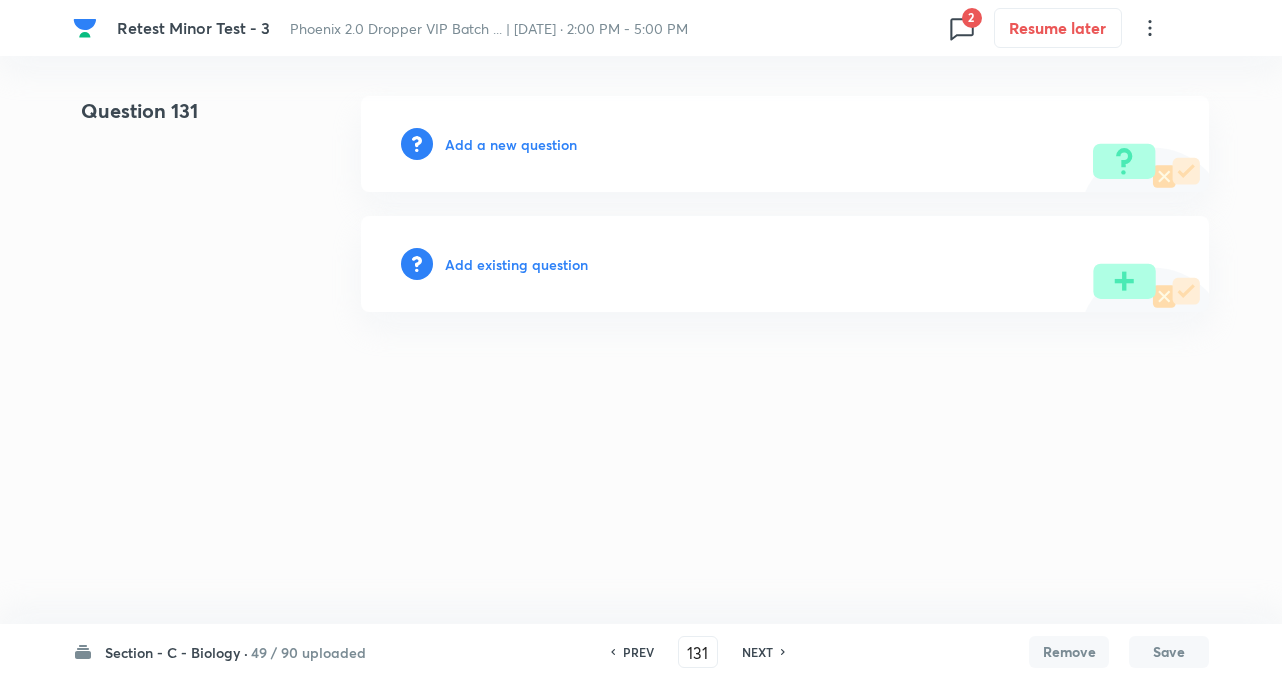 click on "NEXT" at bounding box center (757, 652) 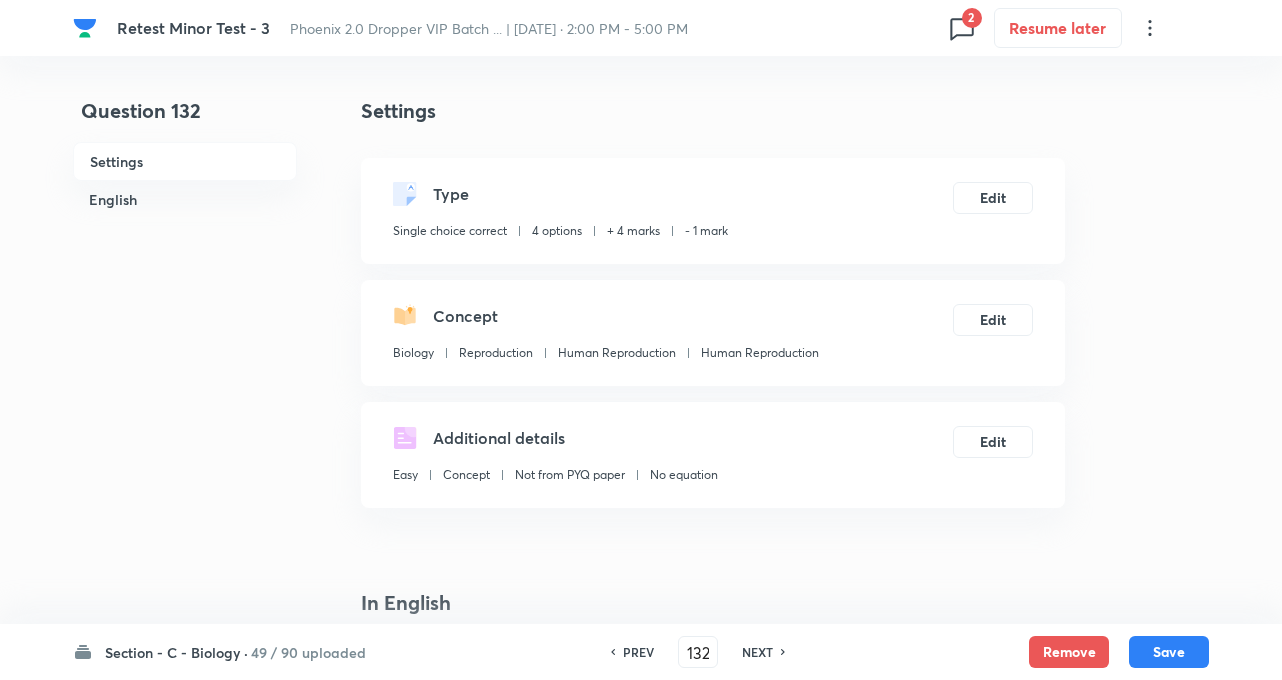 checkbox on "true" 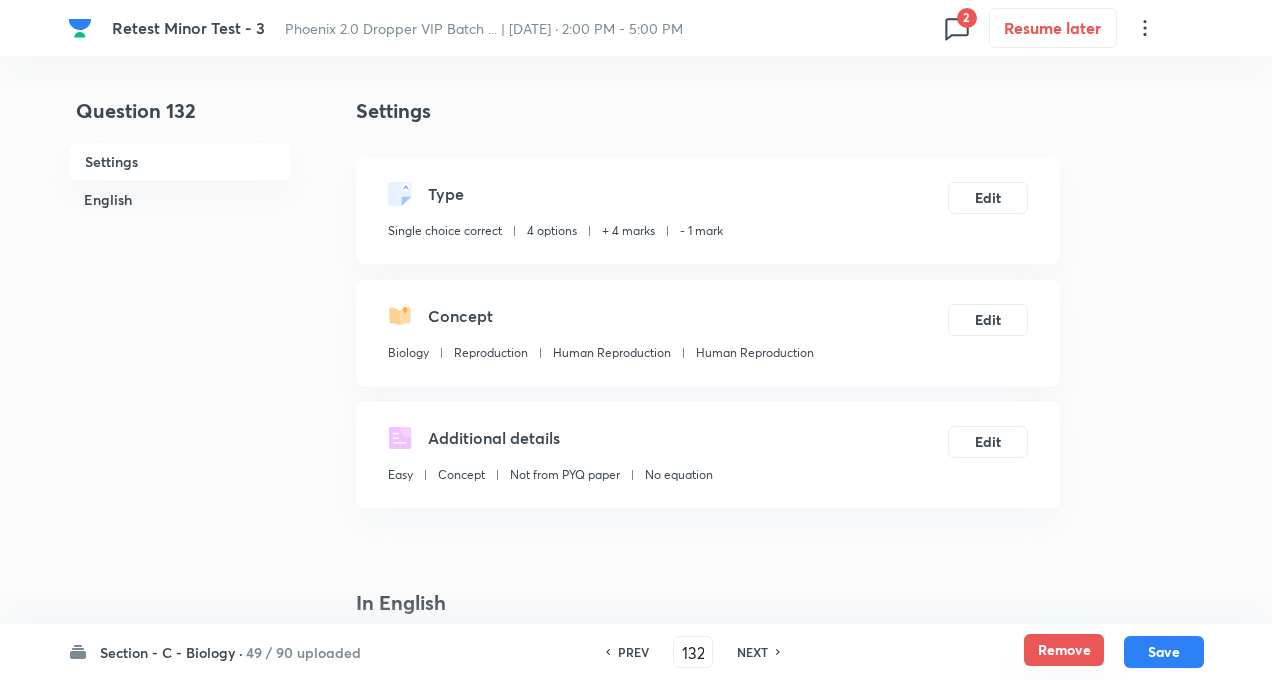 click on "Remove" at bounding box center [1064, 650] 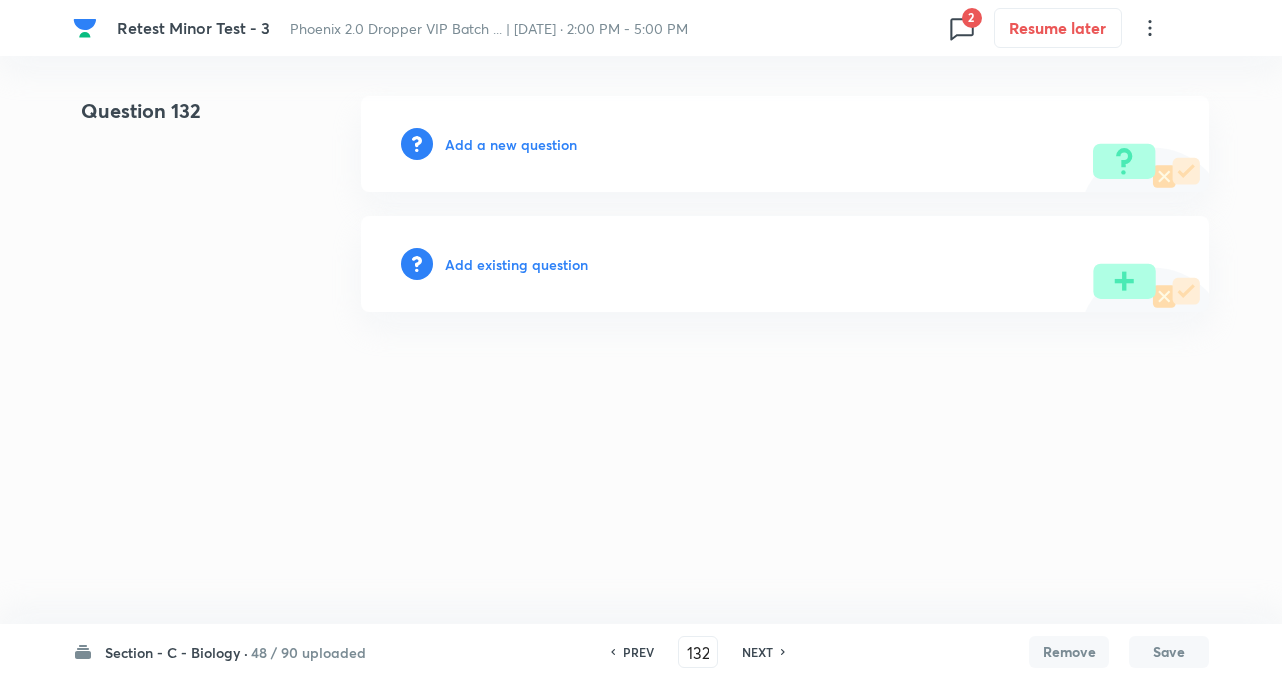 click on "NEXT" at bounding box center (757, 652) 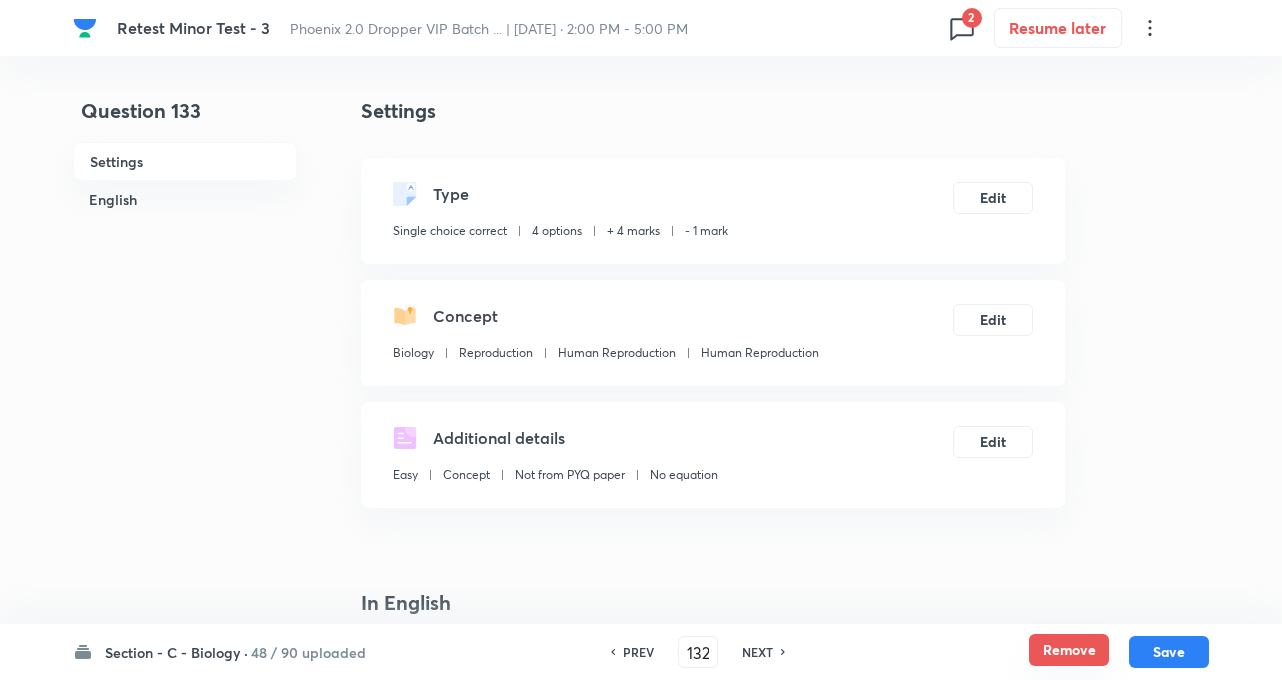 type on "133" 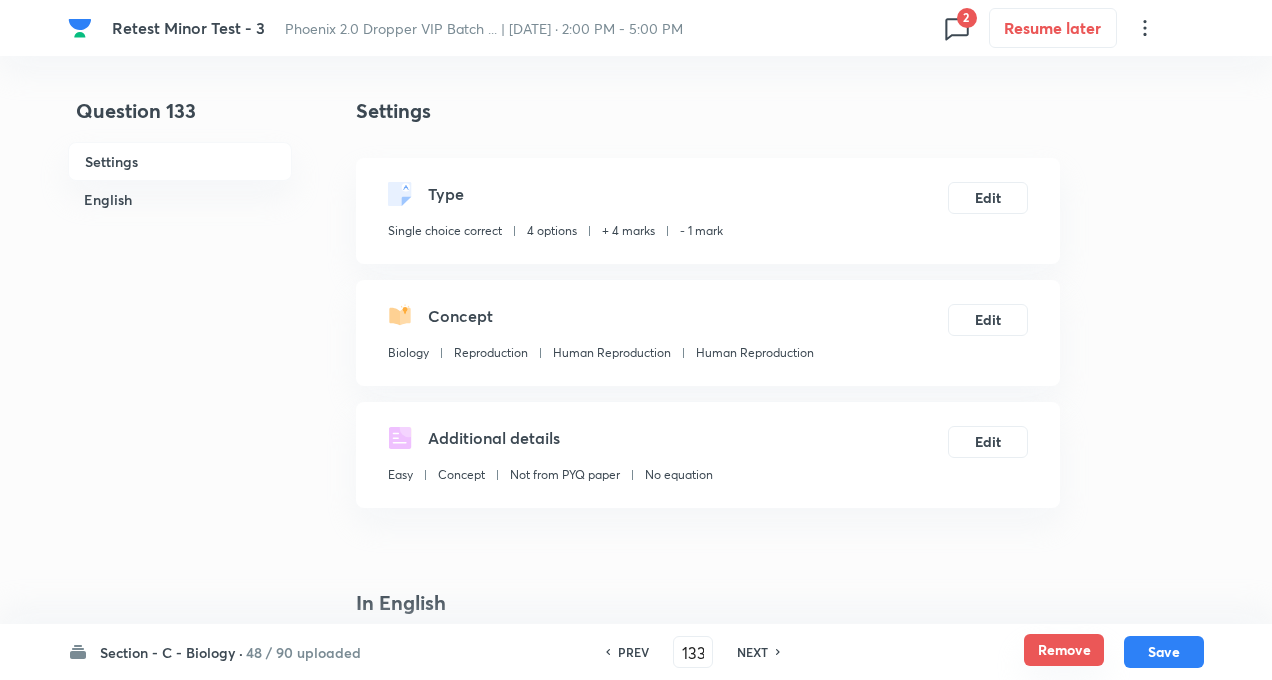 checkbox on "true" 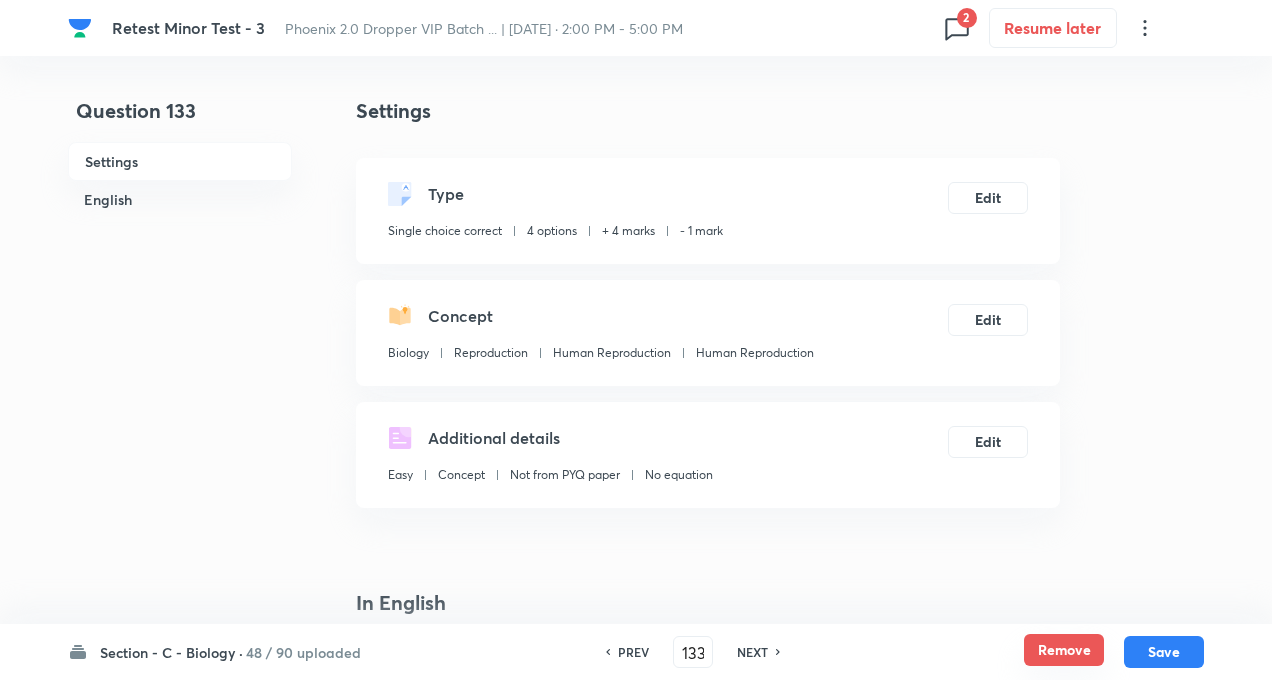 click on "Remove" at bounding box center (1064, 650) 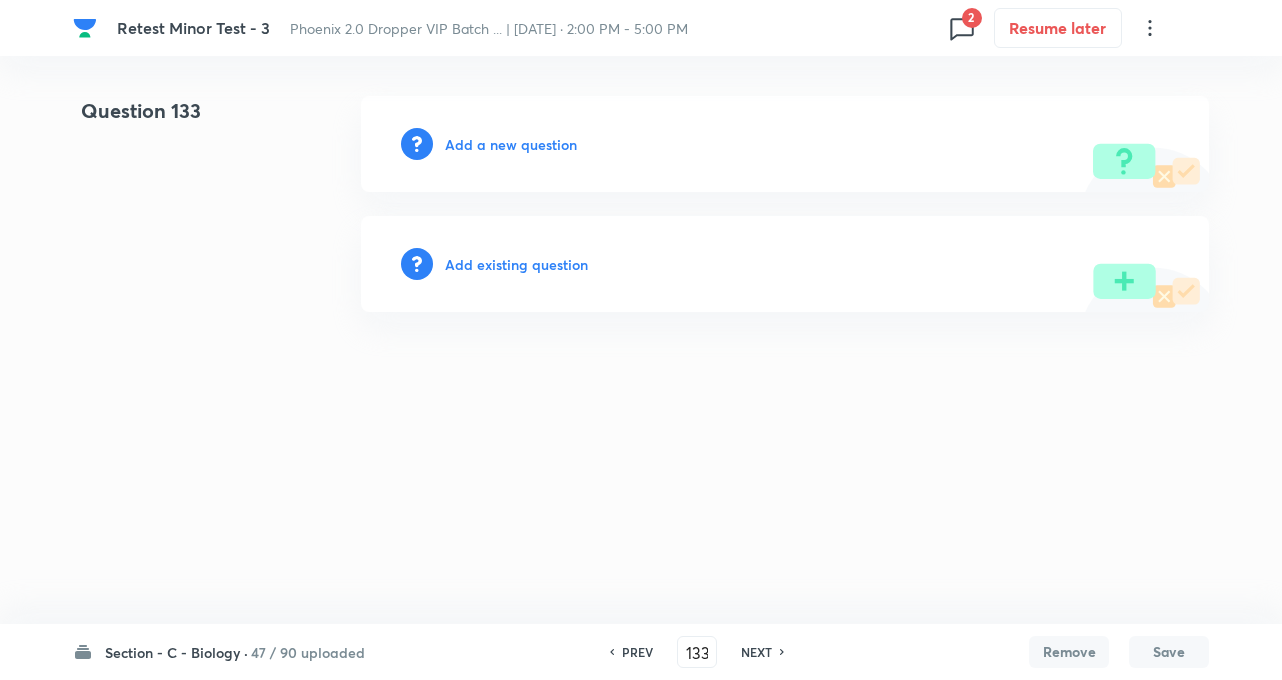 click on "NEXT" at bounding box center (756, 652) 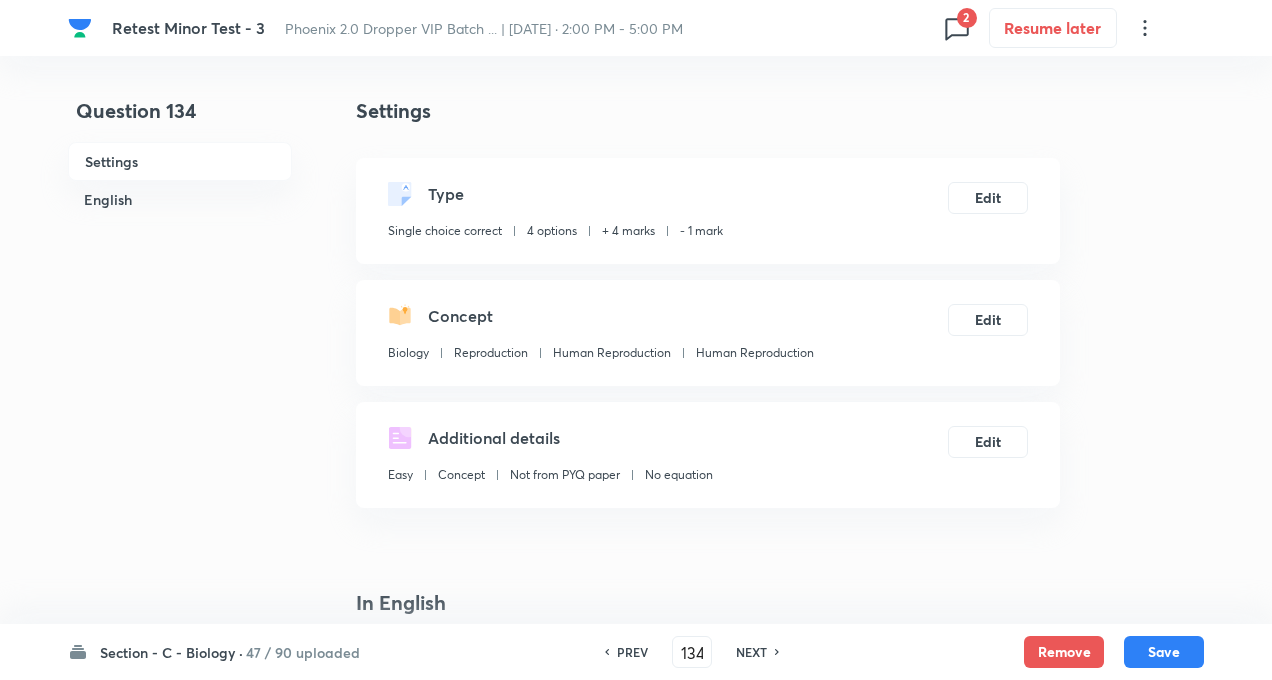 checkbox on "true" 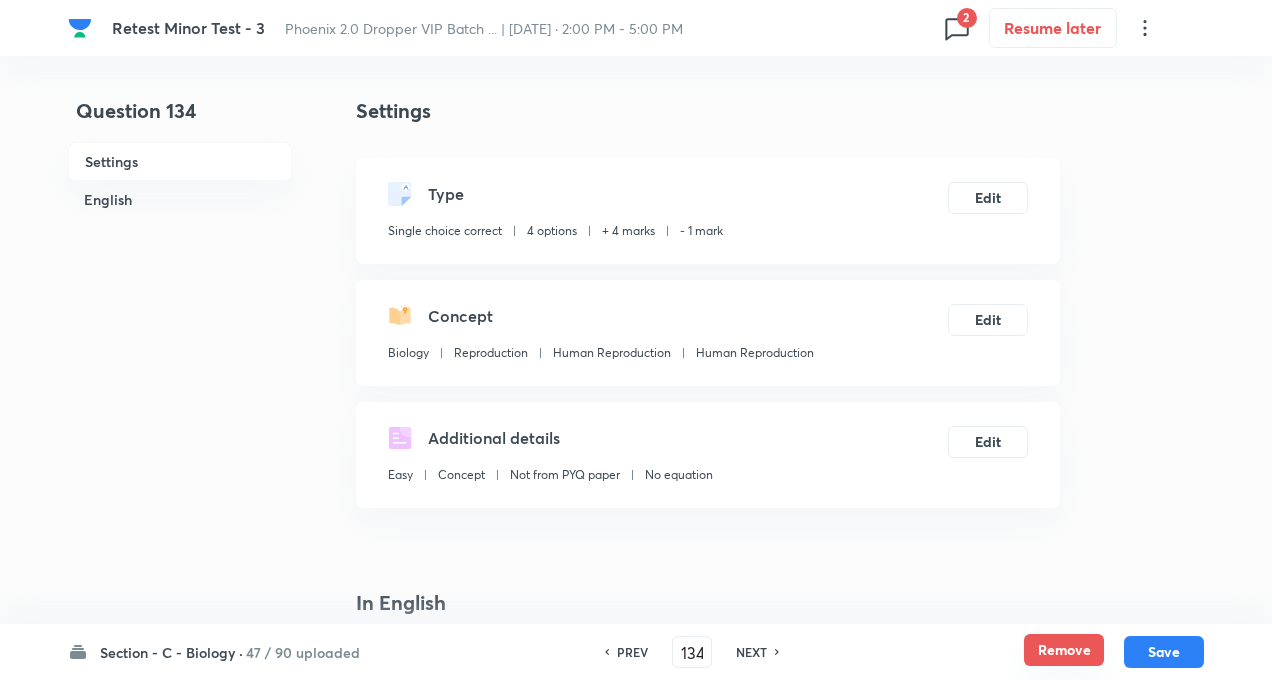 click on "Remove" at bounding box center [1064, 650] 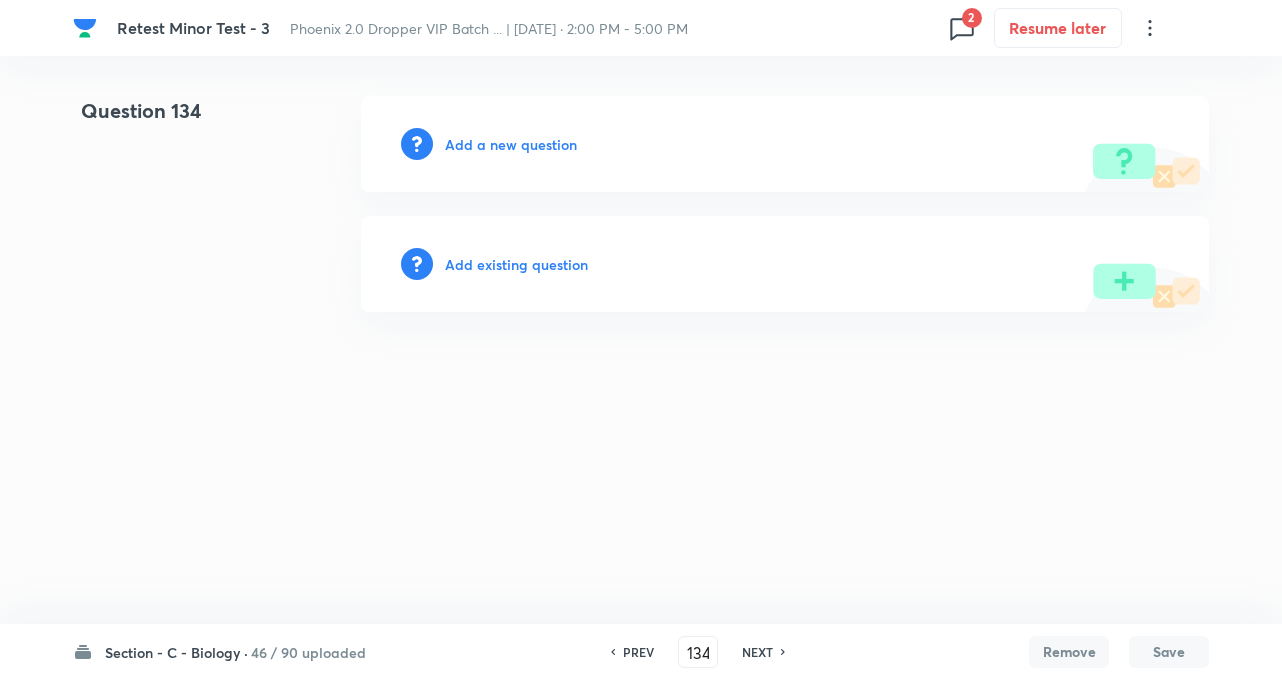 click on "NEXT" at bounding box center [757, 652] 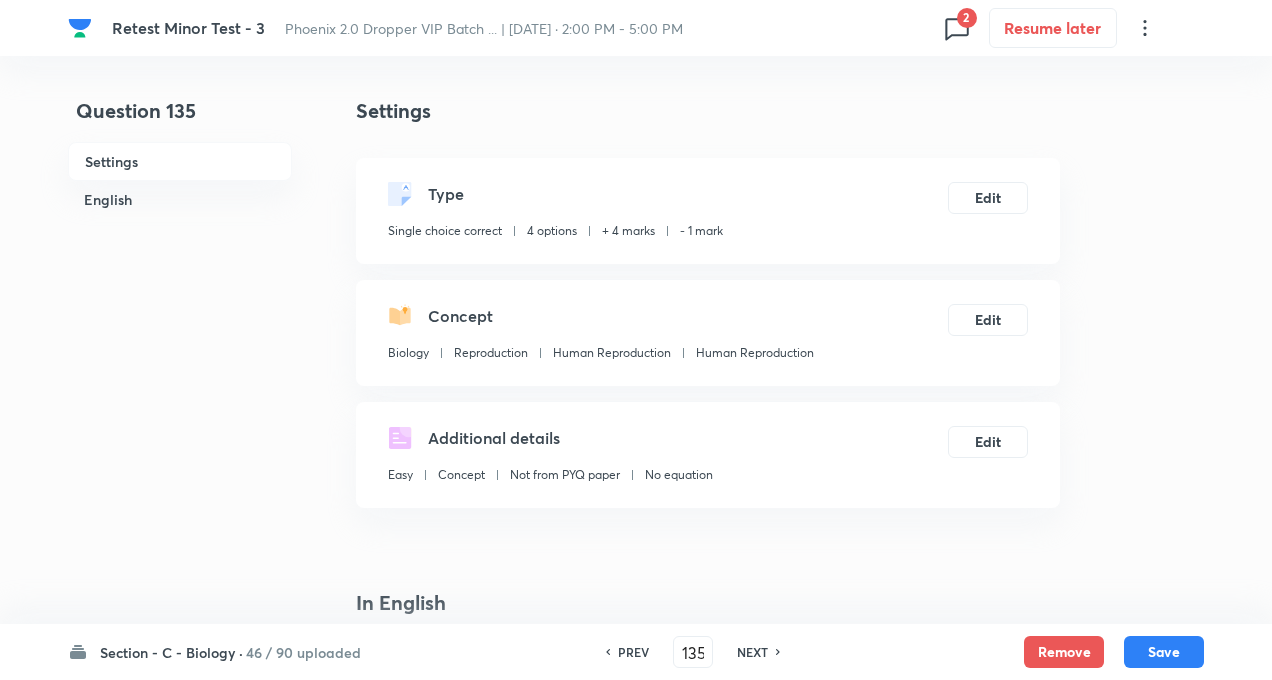 checkbox on "true" 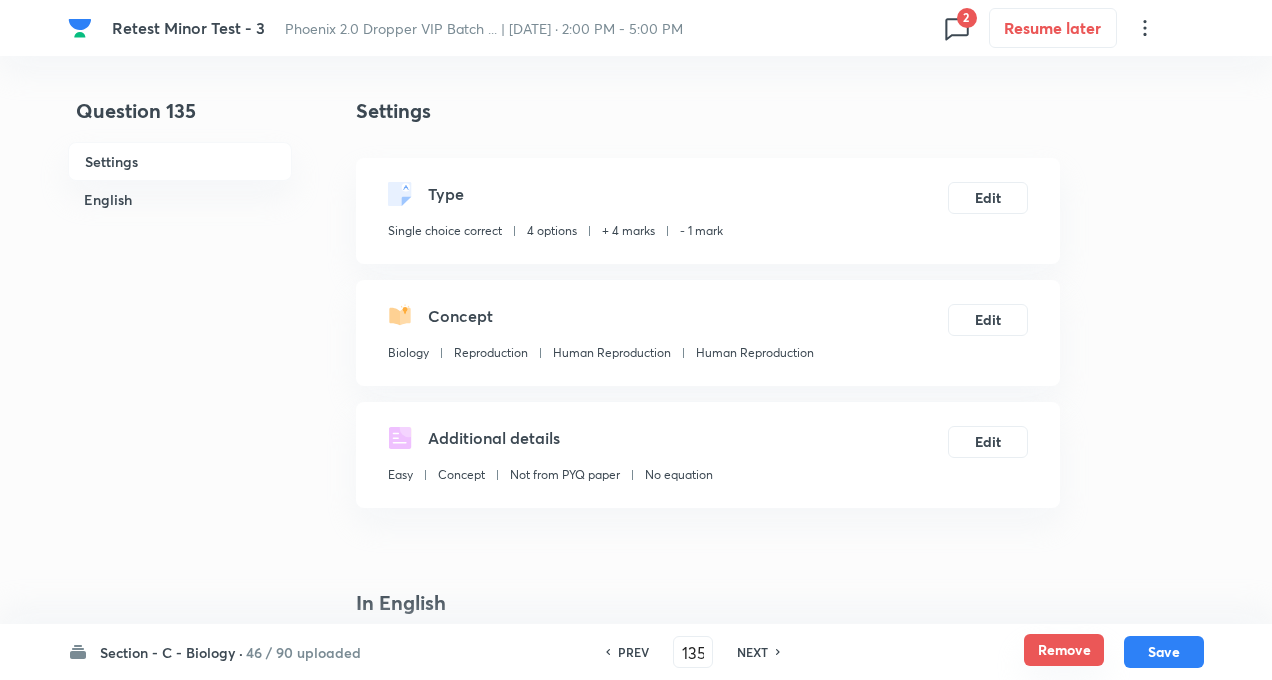 click on "Remove" at bounding box center [1064, 650] 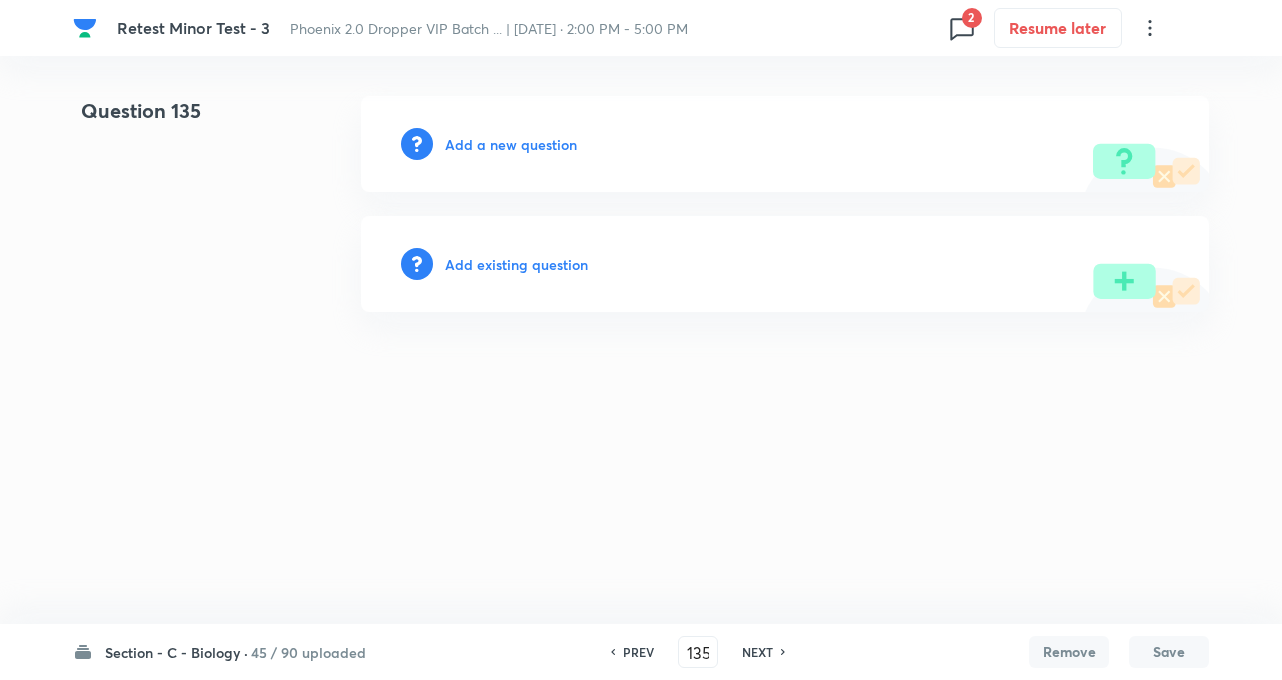 click on "NEXT" at bounding box center (757, 652) 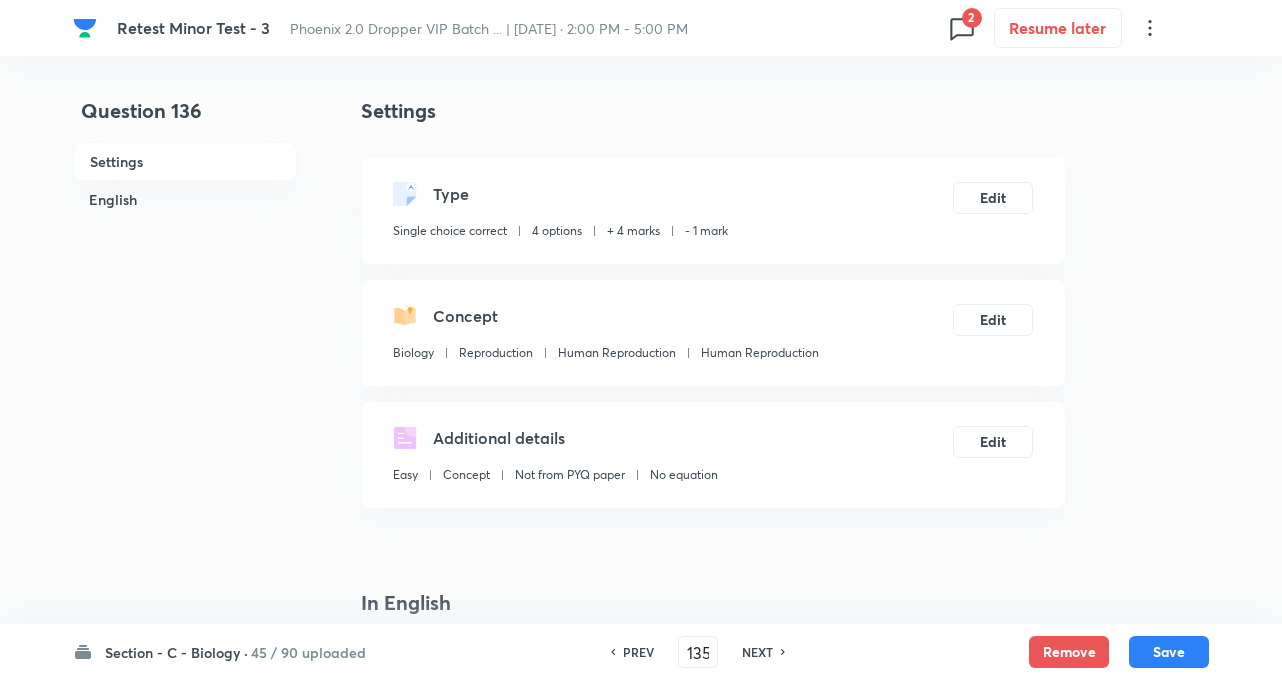 type on "136" 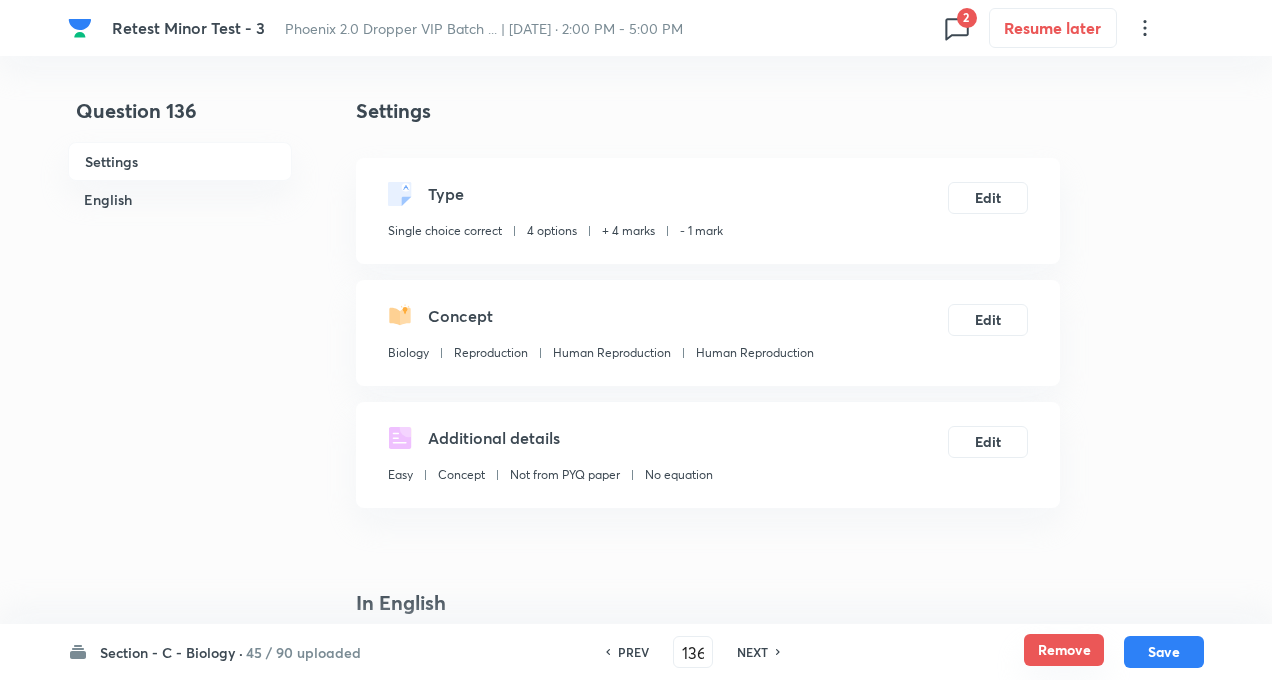 checkbox on "true" 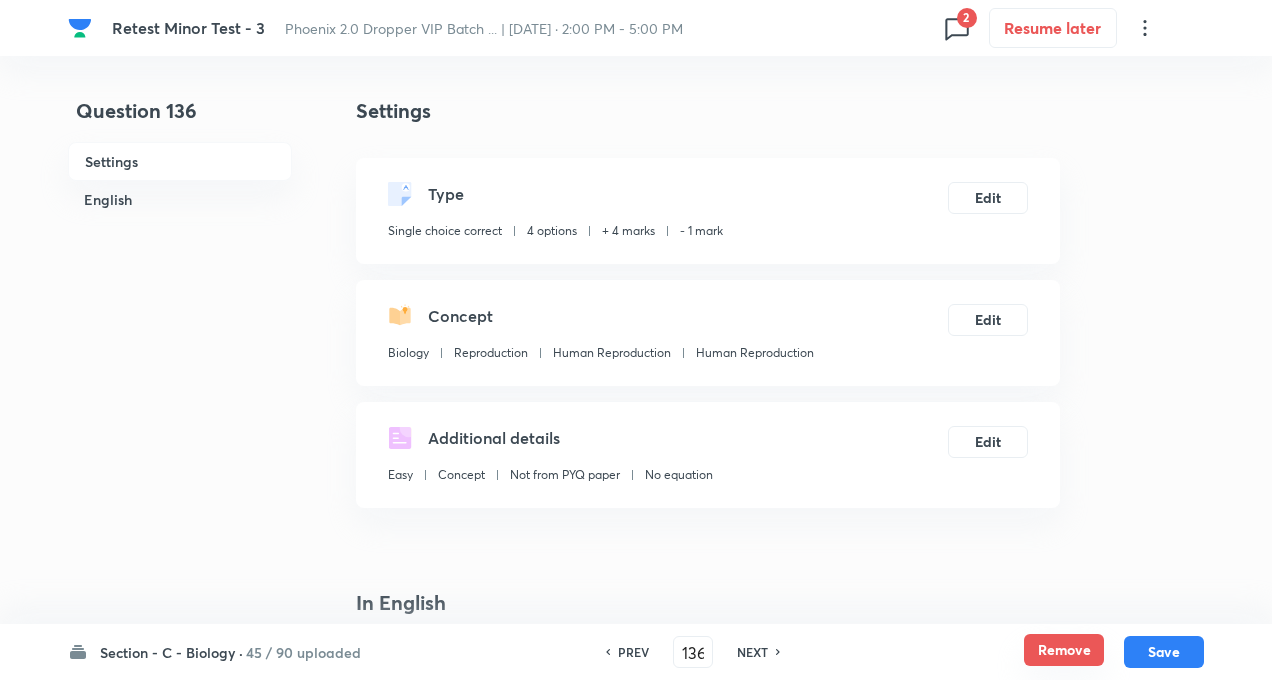 click on "Remove" at bounding box center [1064, 650] 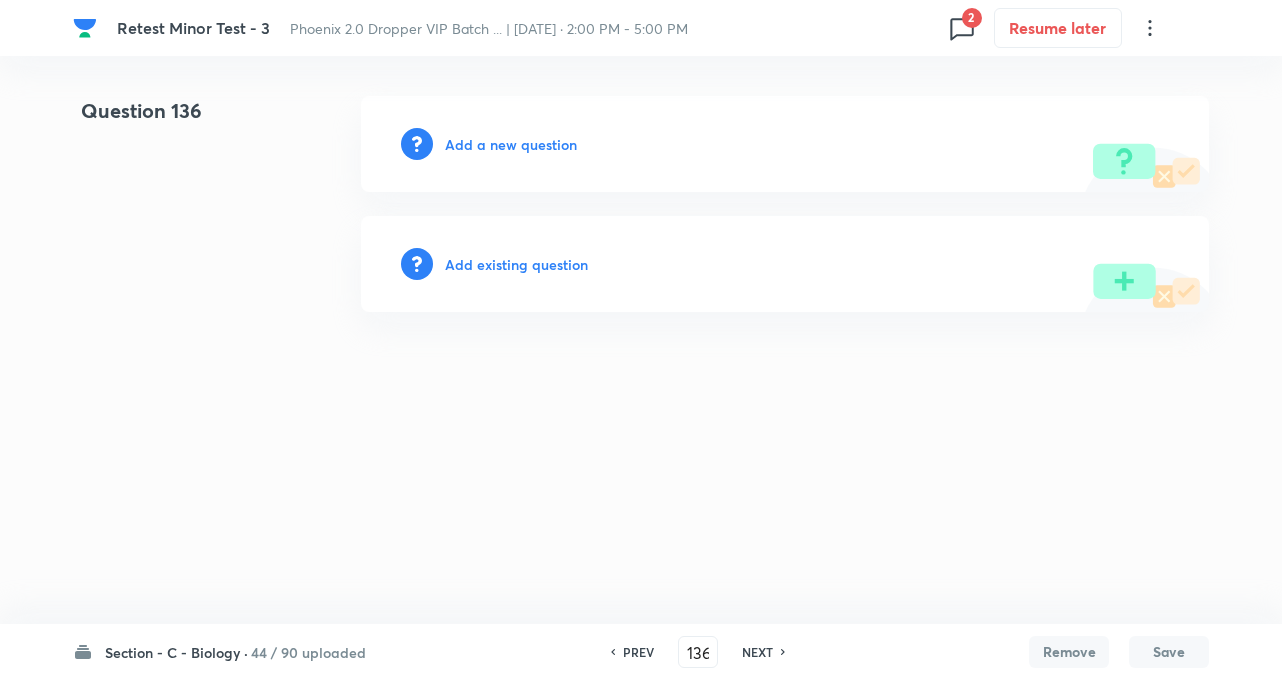 click on "NEXT" at bounding box center [757, 652] 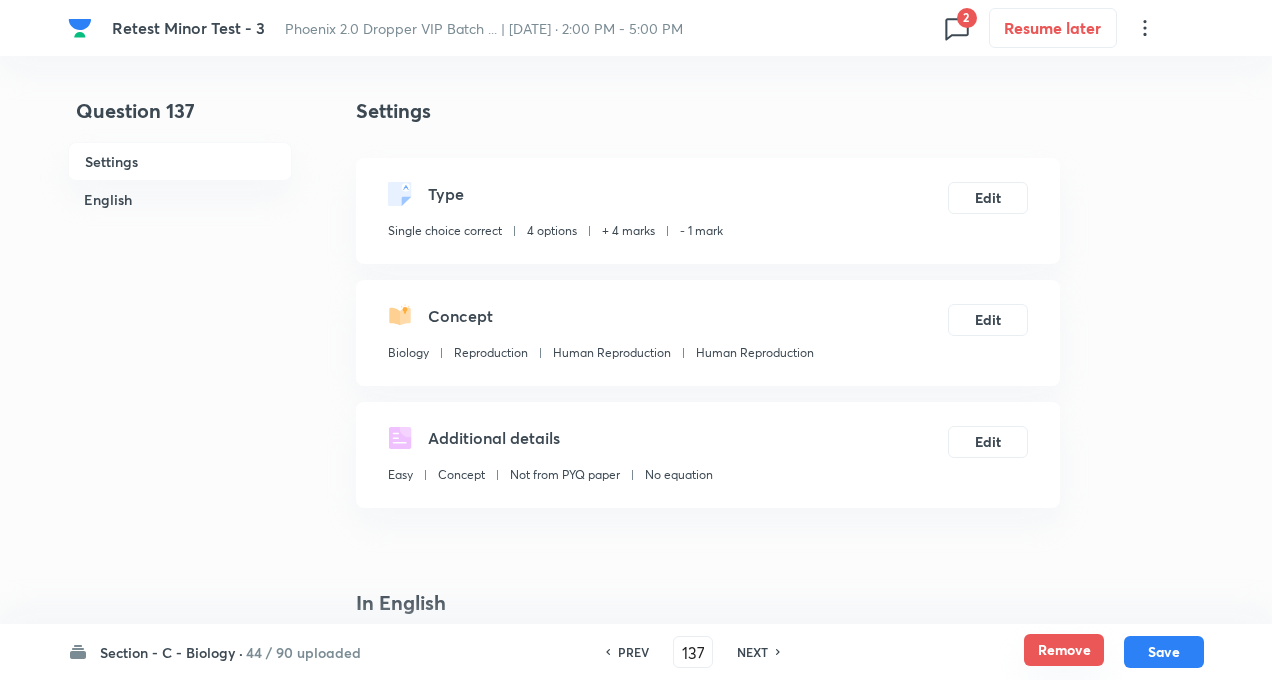 checkbox on "true" 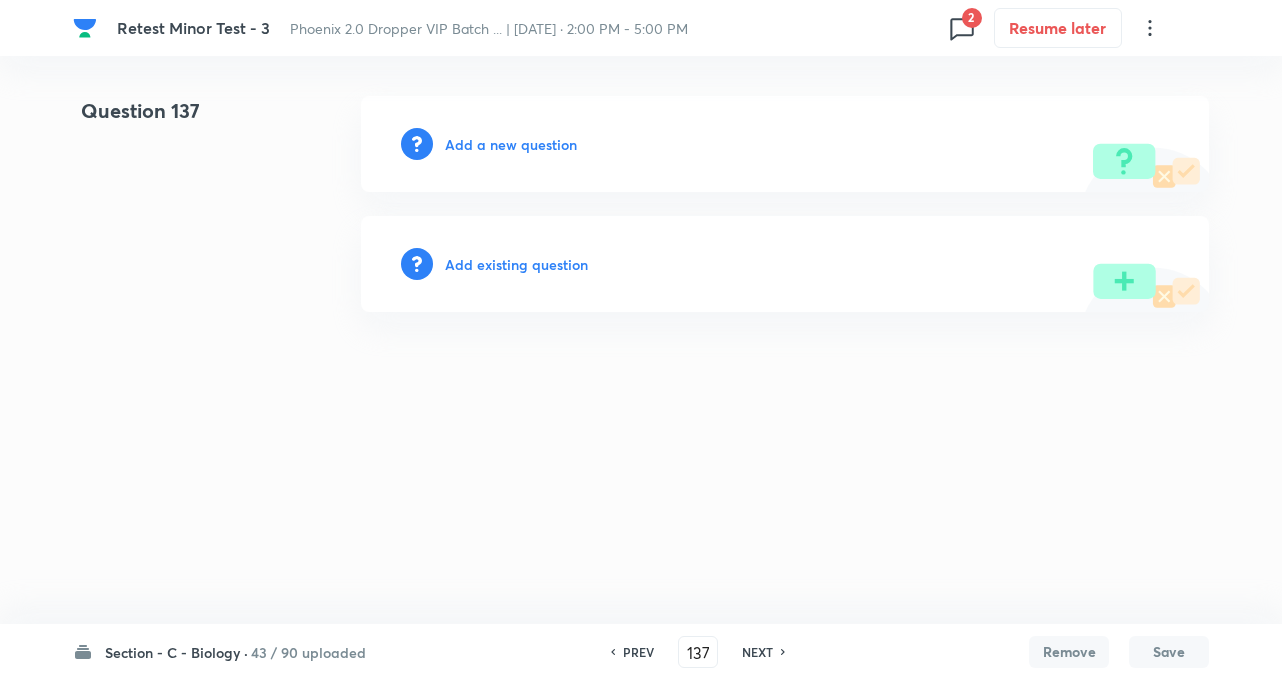 click on "NEXT" at bounding box center [757, 652] 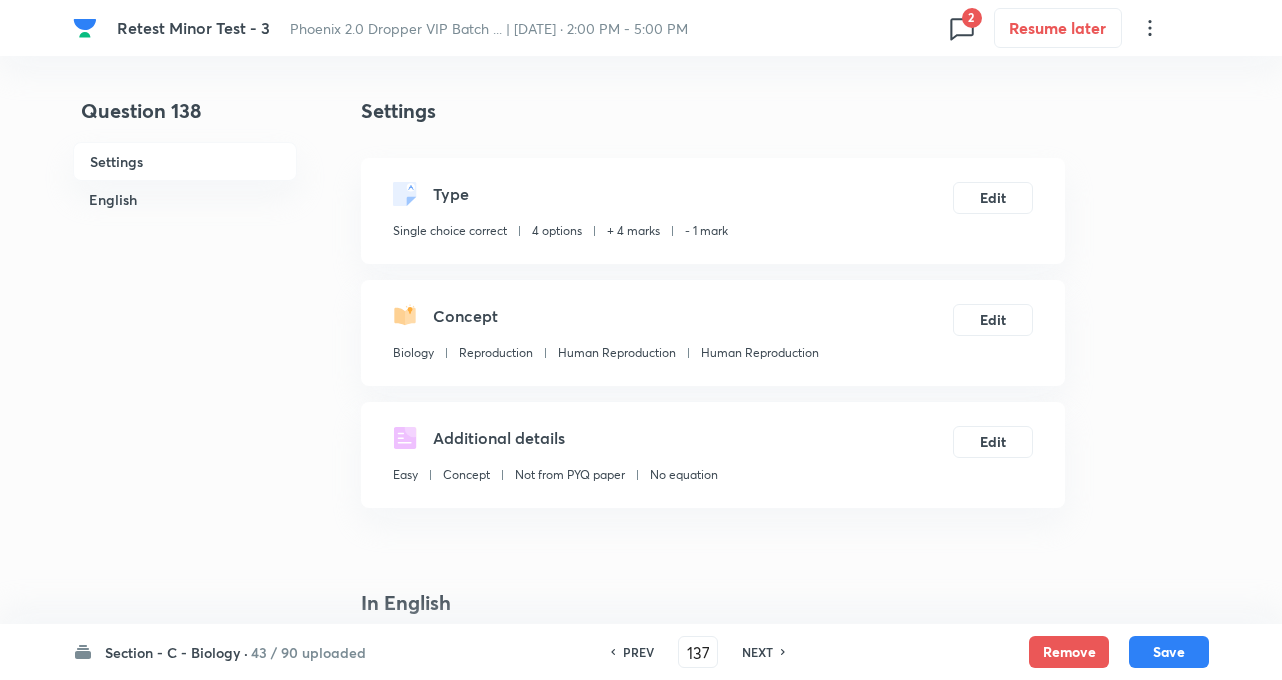 type on "138" 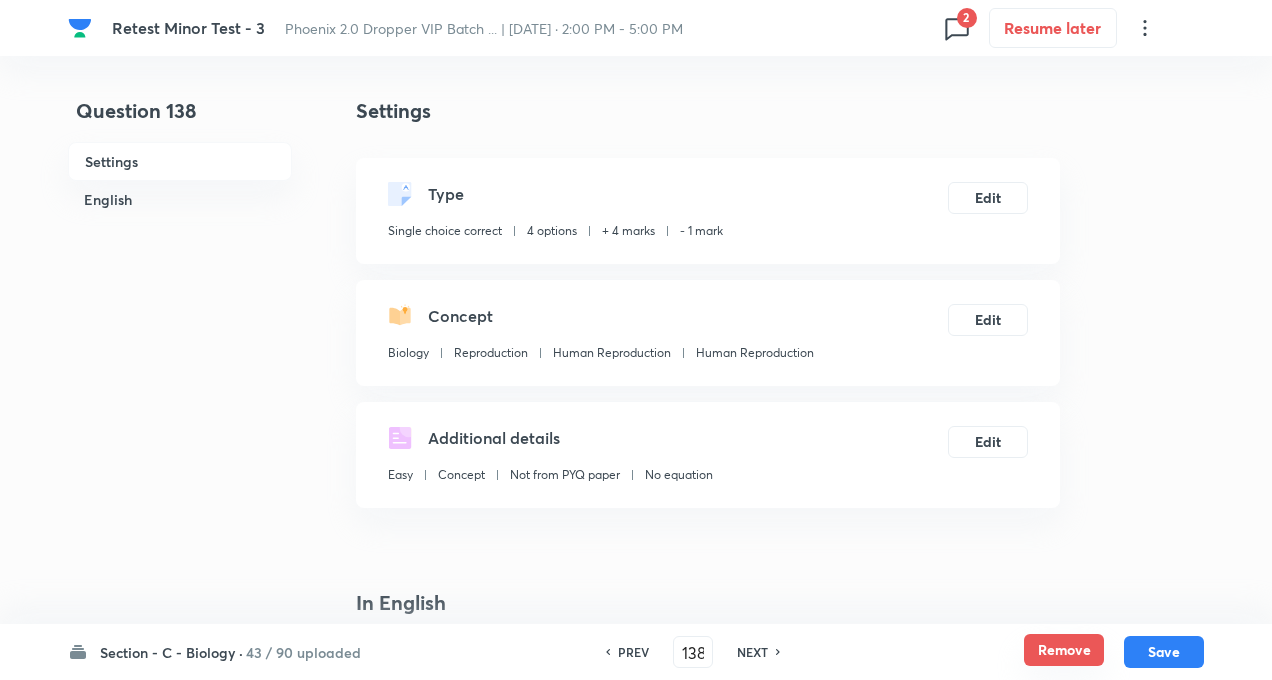 checkbox on "true" 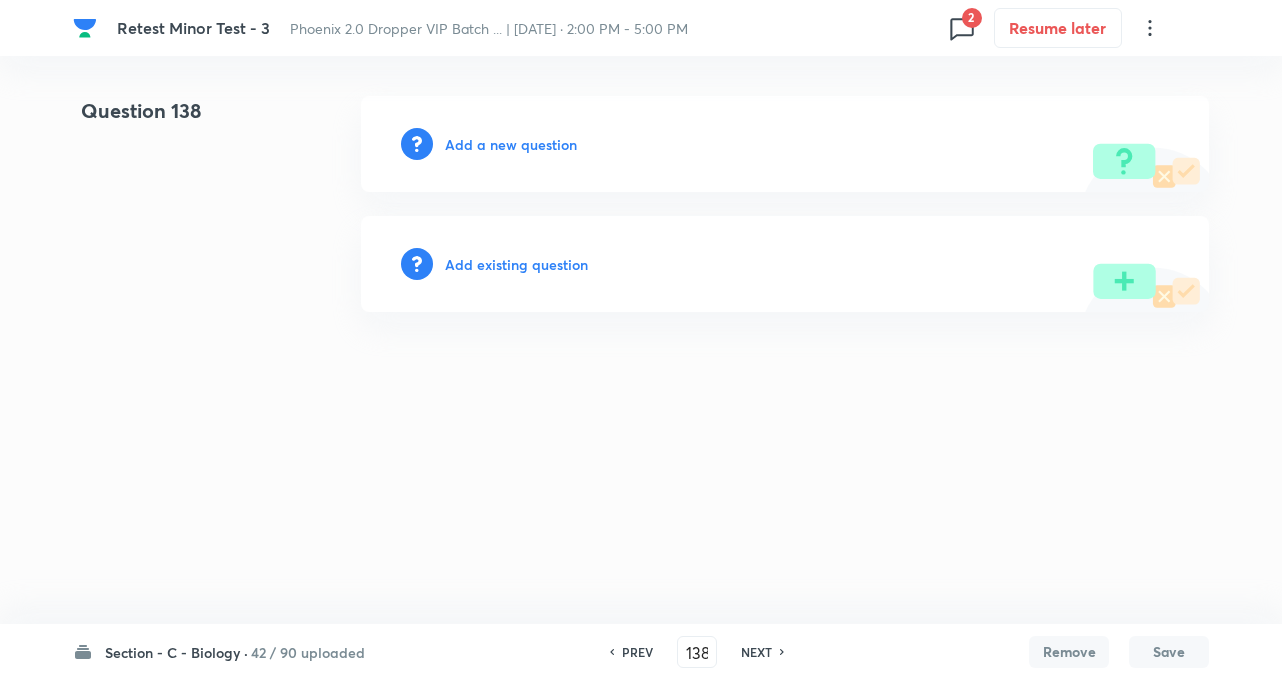 click on "NEXT" at bounding box center (756, 652) 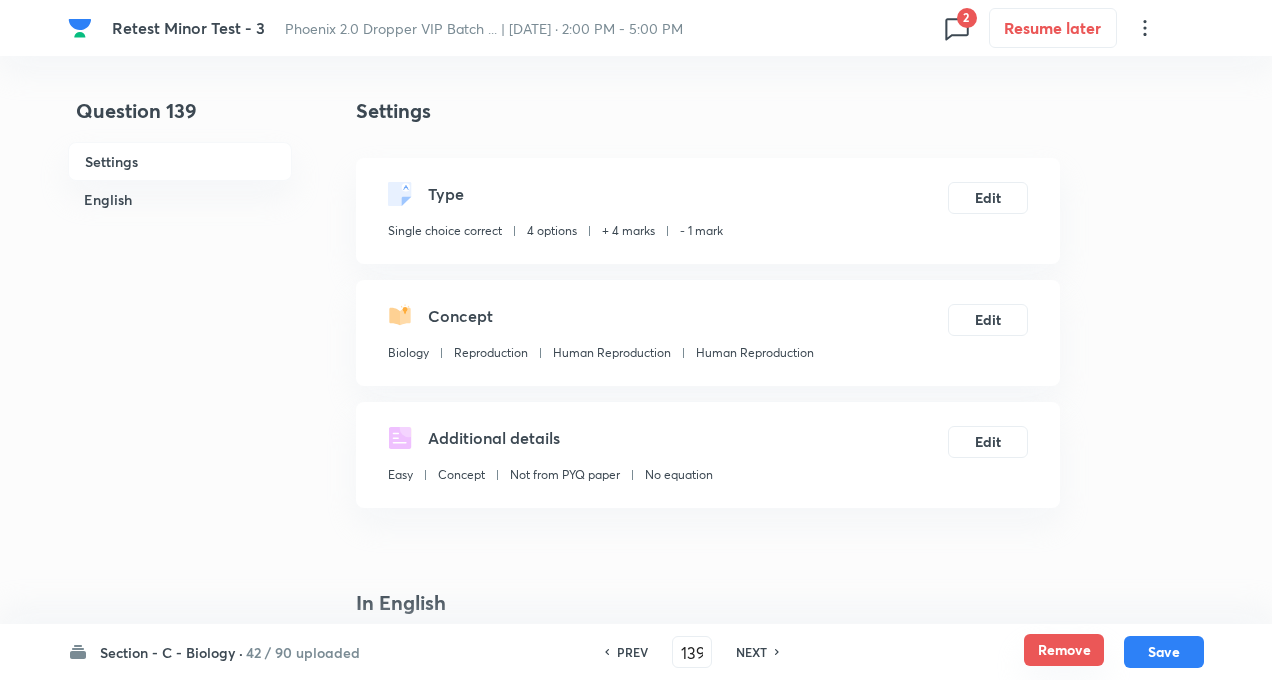 checkbox on "true" 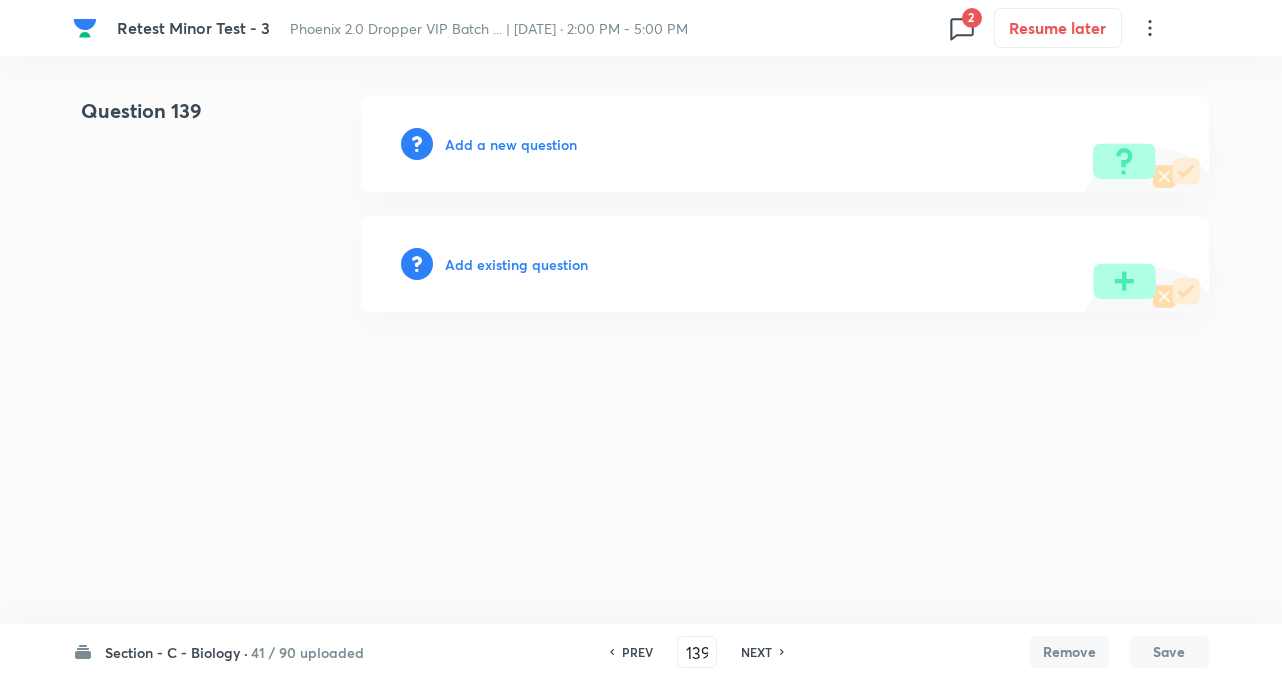click on "NEXT" at bounding box center (756, 652) 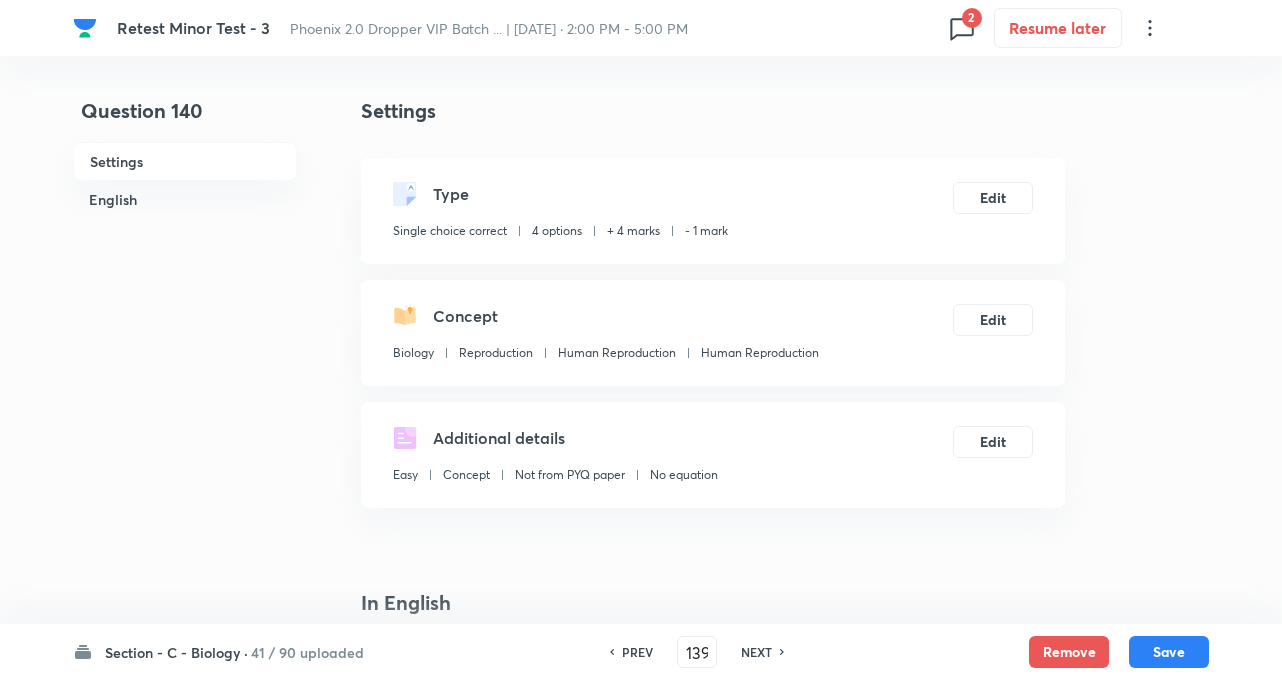 type on "140" 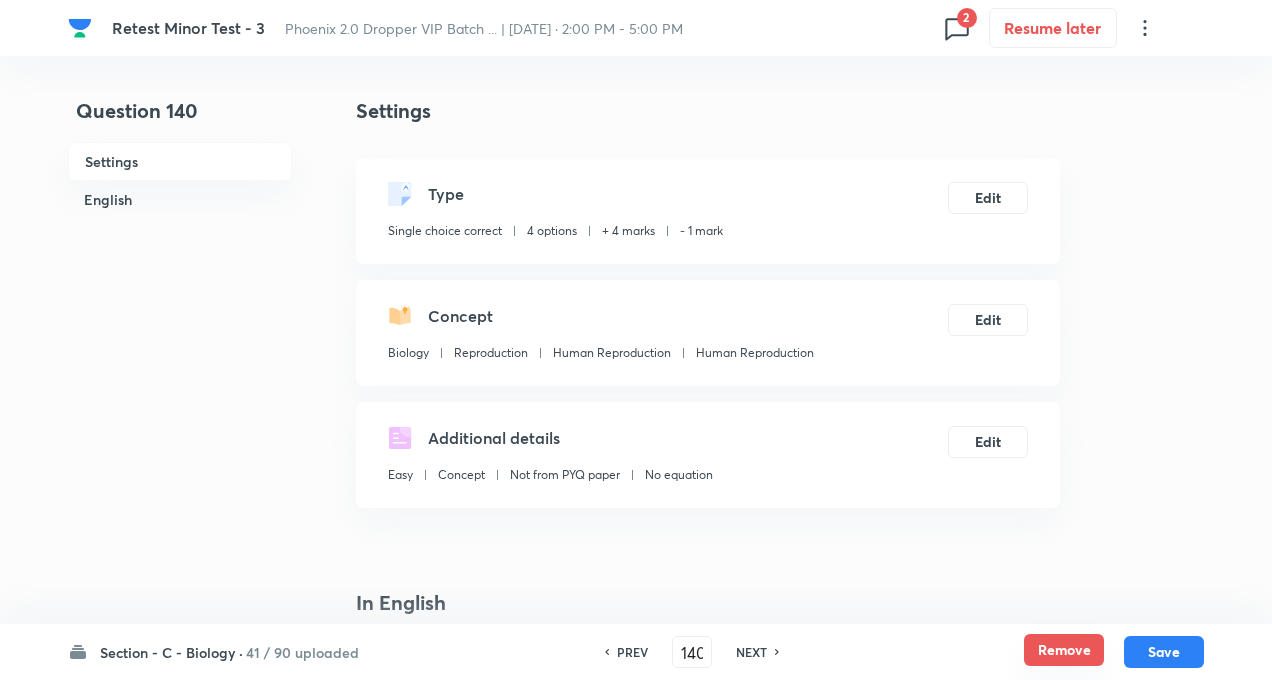 checkbox on "true" 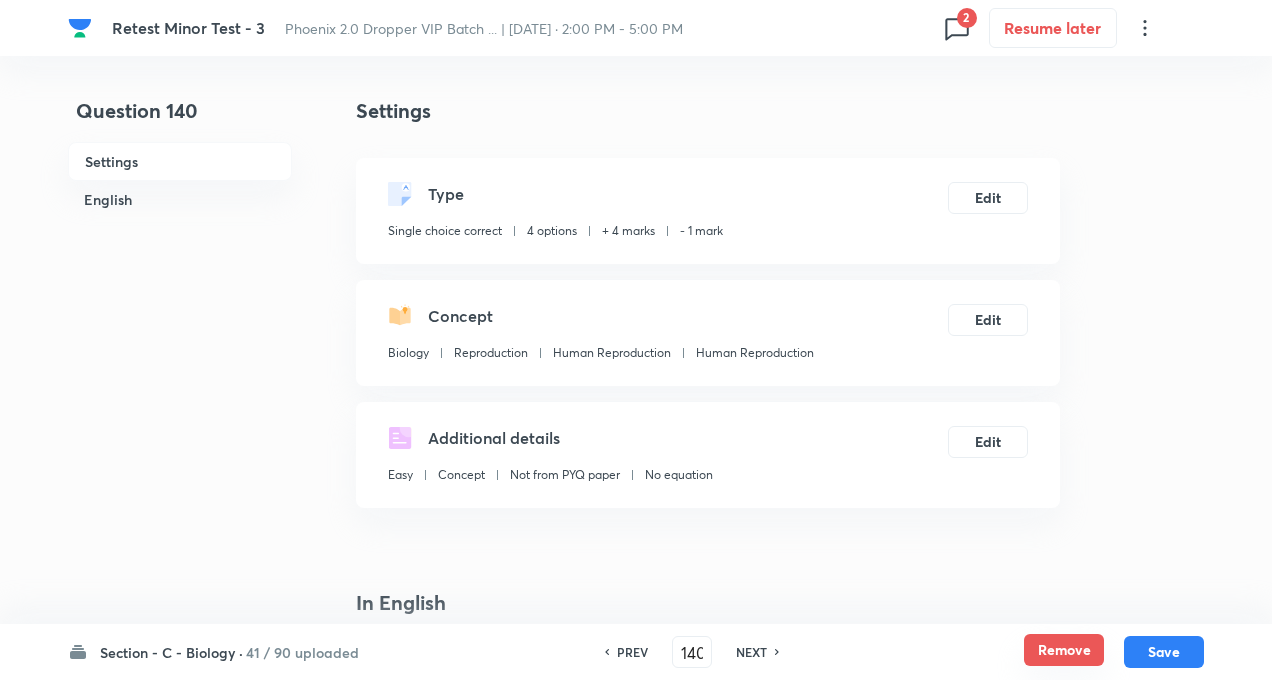 click on "Remove" at bounding box center (1064, 650) 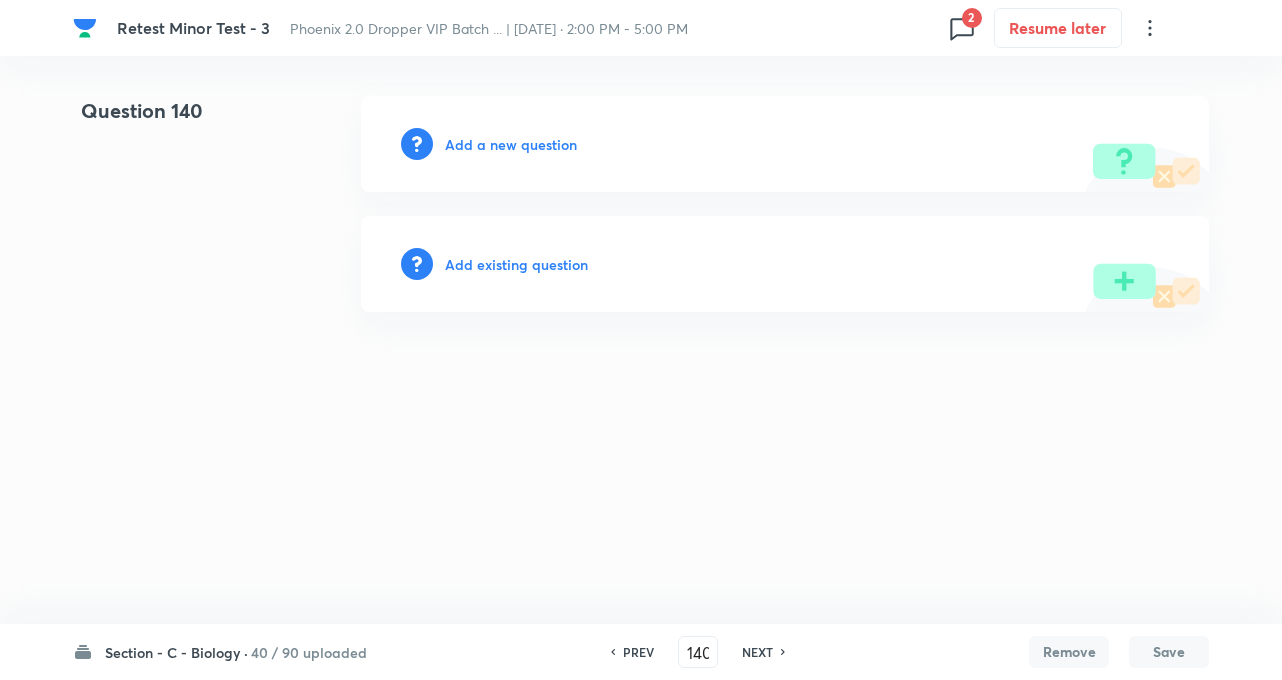 click on "NEXT" at bounding box center [757, 652] 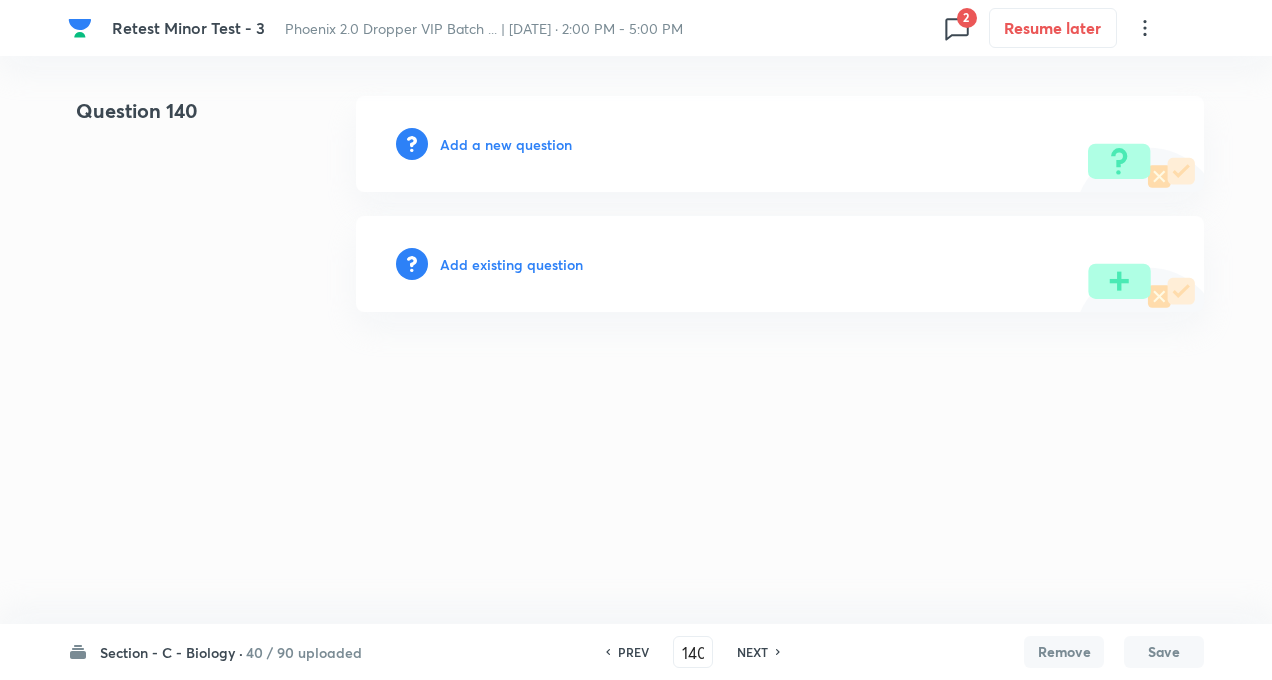 type 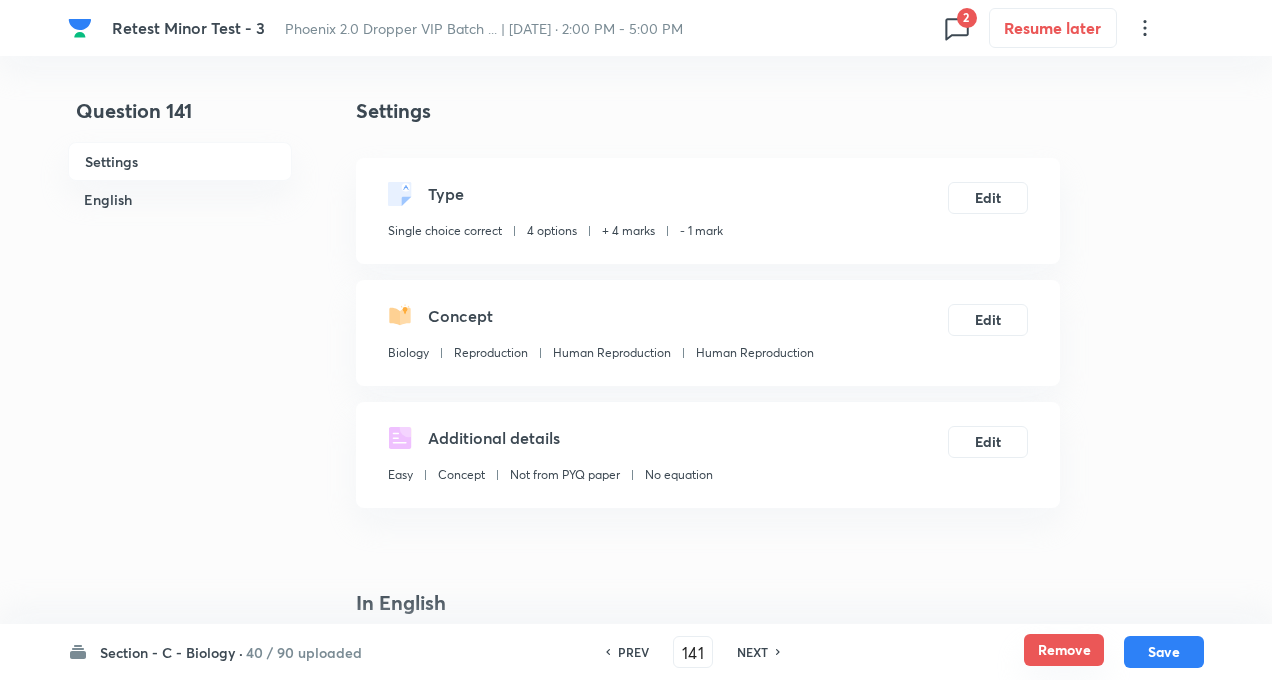 click on "Remove" at bounding box center [1064, 650] 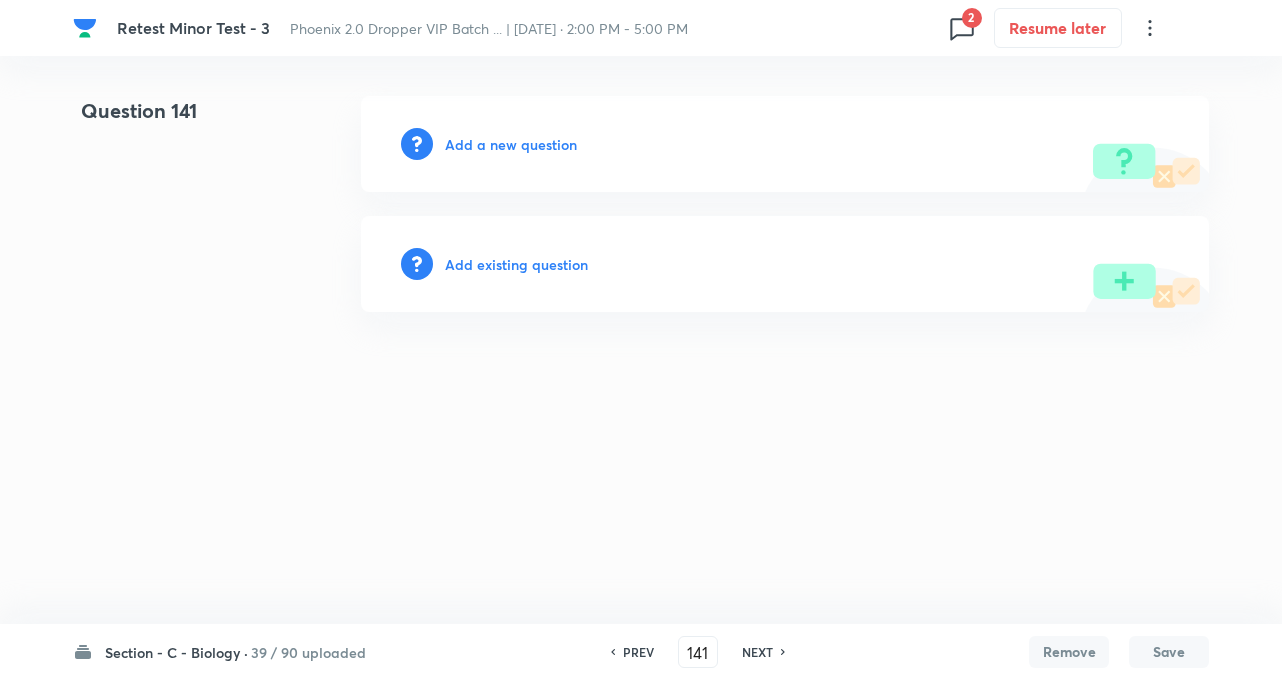 click on "NEXT" at bounding box center (757, 652) 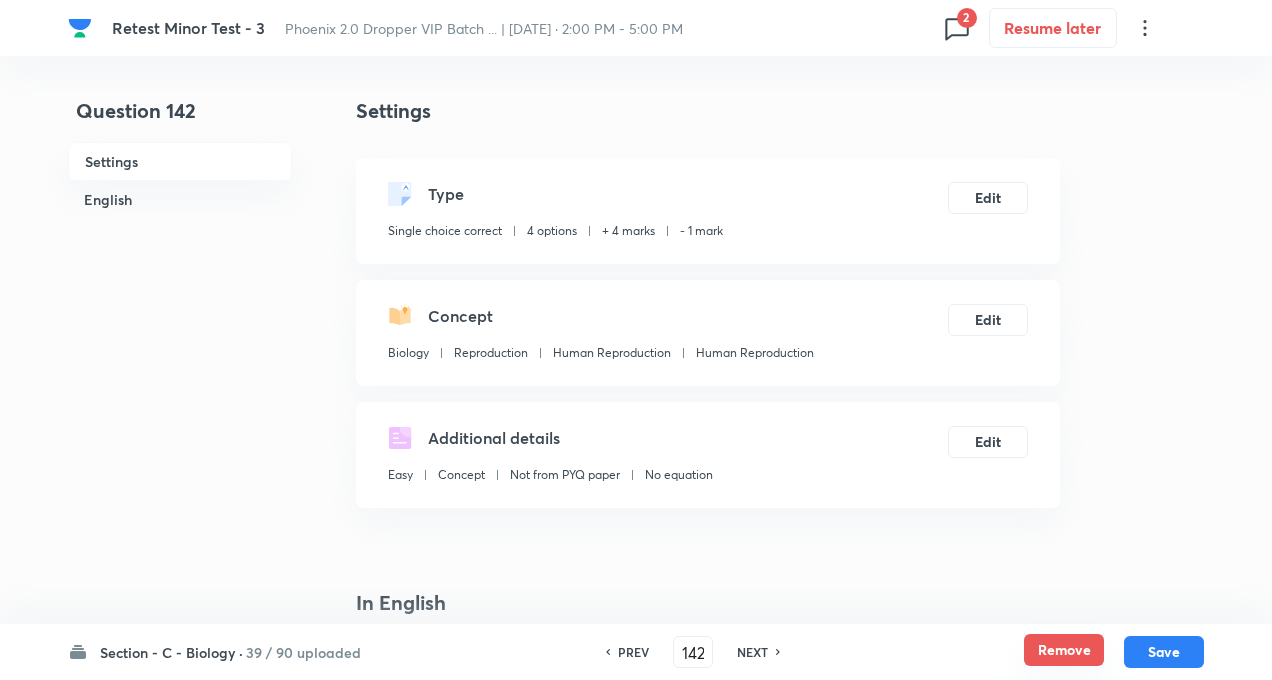click on "Remove" at bounding box center (1064, 650) 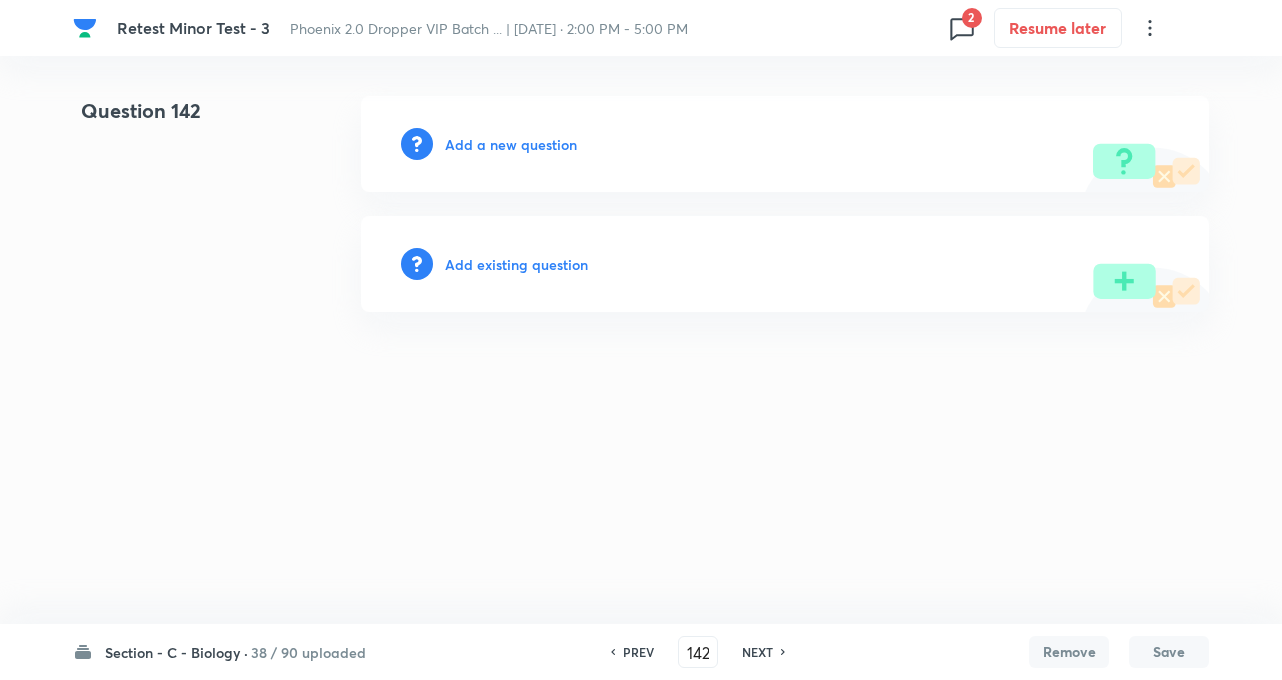 click on "NEXT" at bounding box center [757, 652] 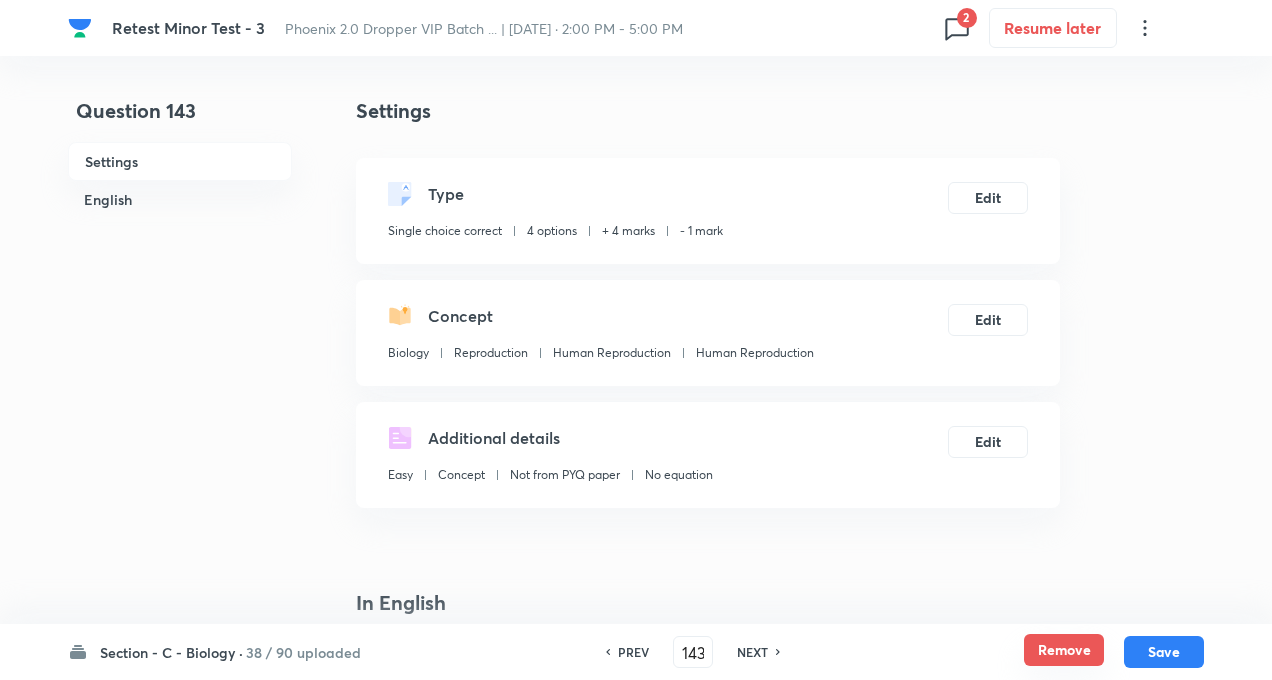click on "Remove" at bounding box center [1064, 650] 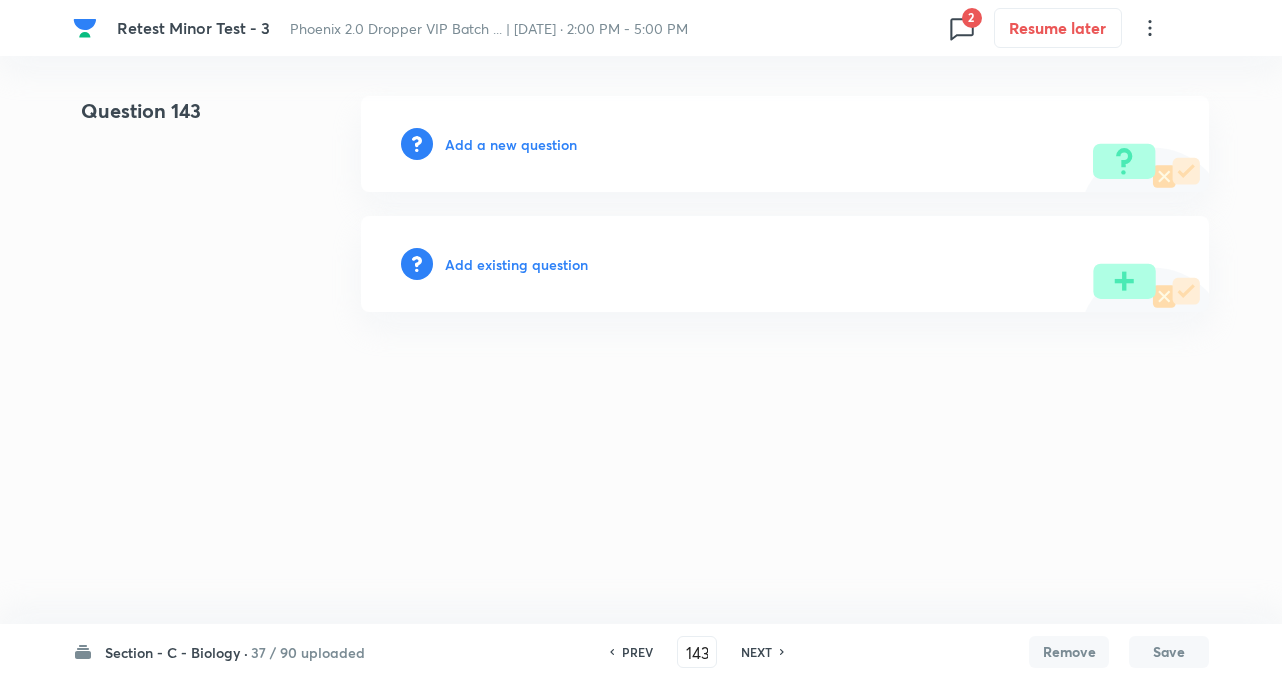 click on "NEXT" at bounding box center [756, 652] 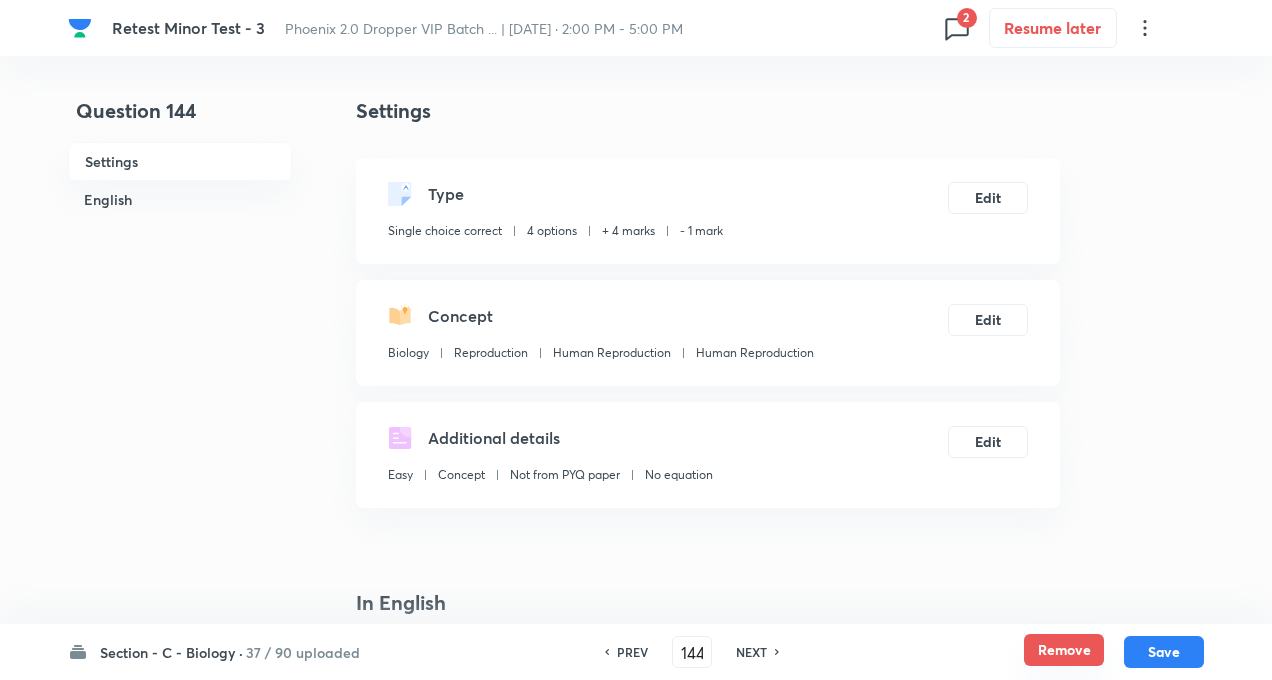 click on "Remove" at bounding box center [1064, 650] 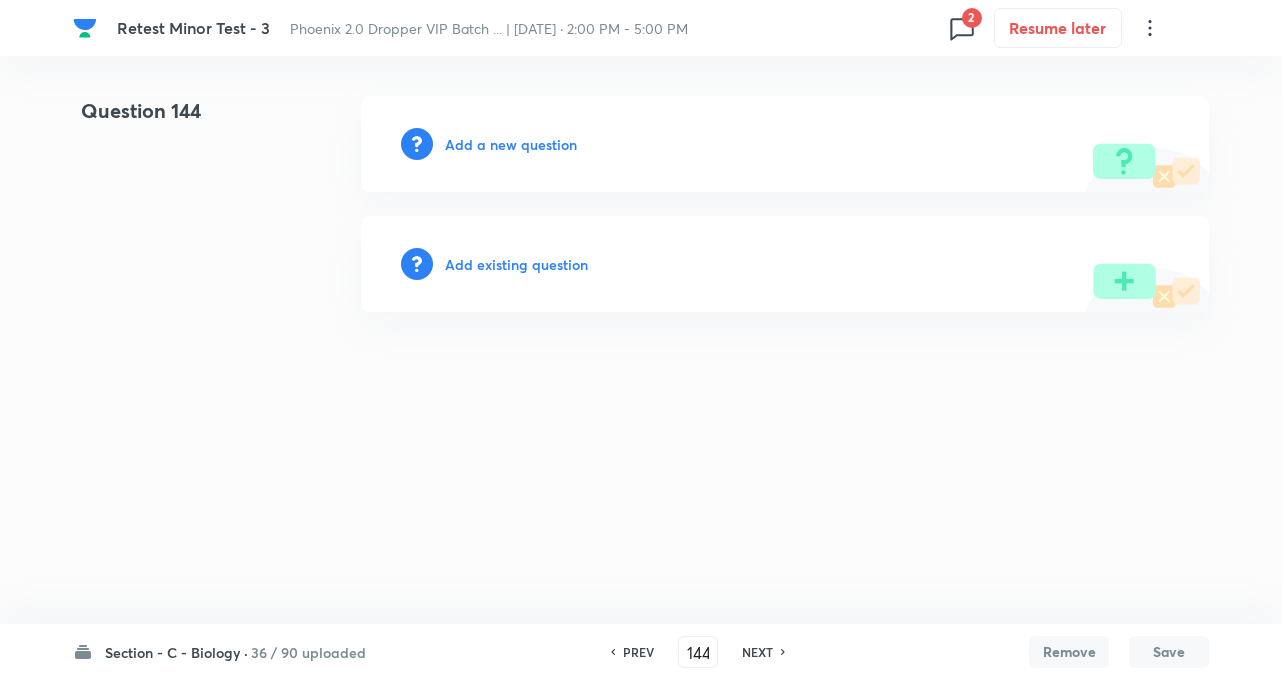 click on "NEXT" at bounding box center [757, 652] 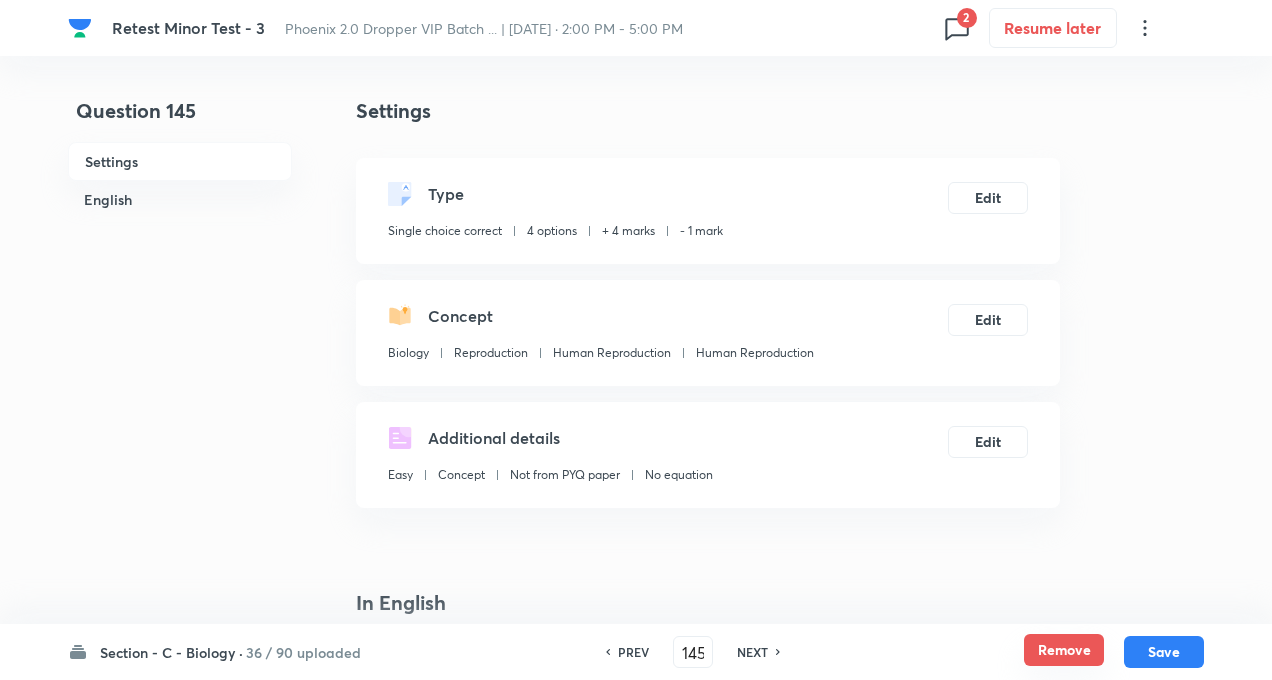 click on "Remove" at bounding box center (1064, 650) 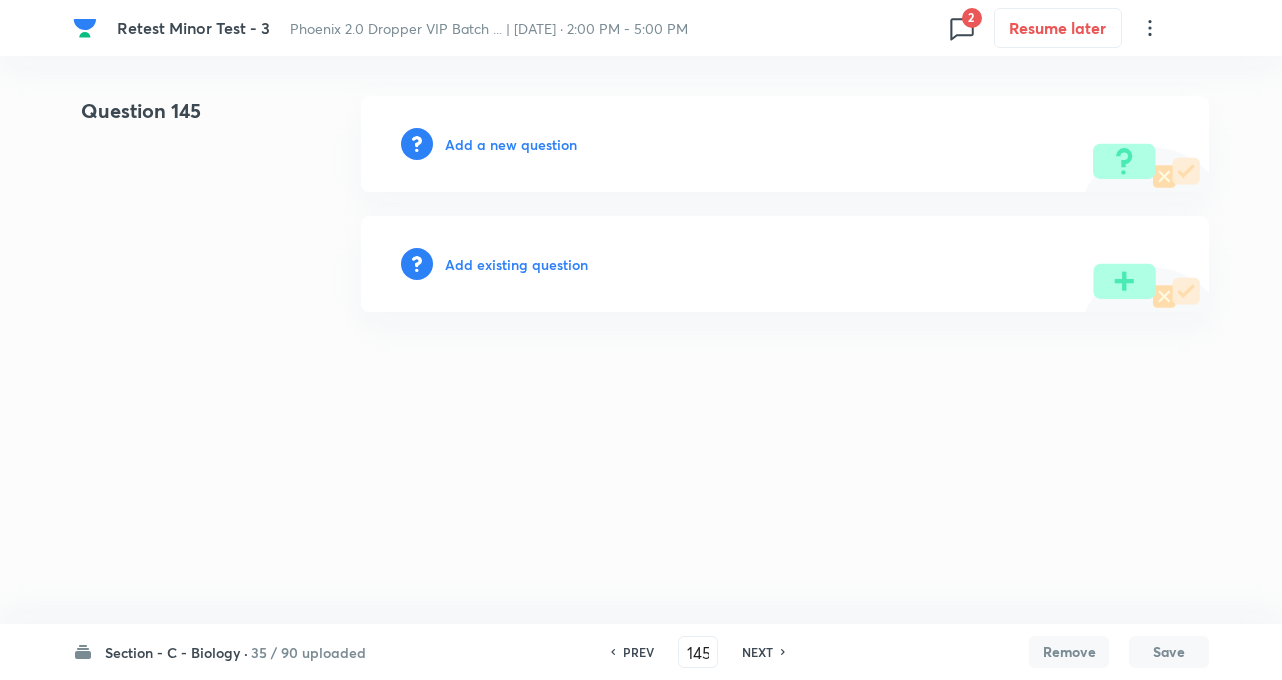 click on "NEXT" at bounding box center (757, 652) 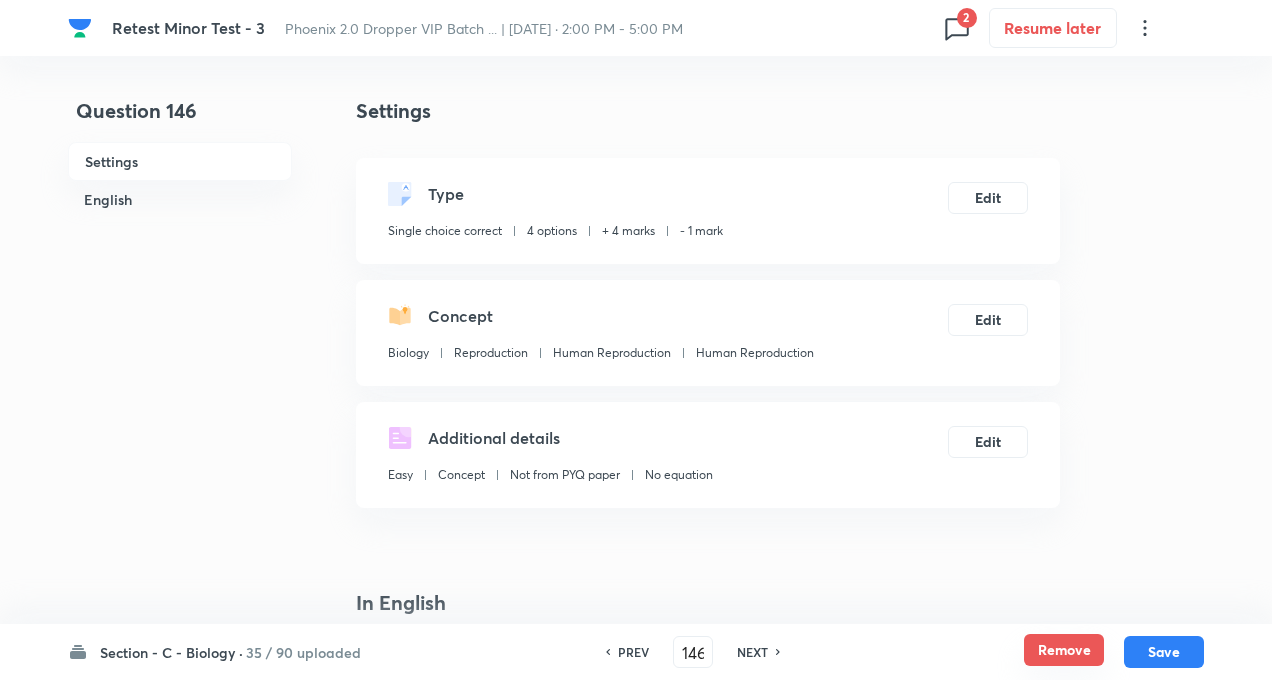 click on "Remove" at bounding box center (1064, 650) 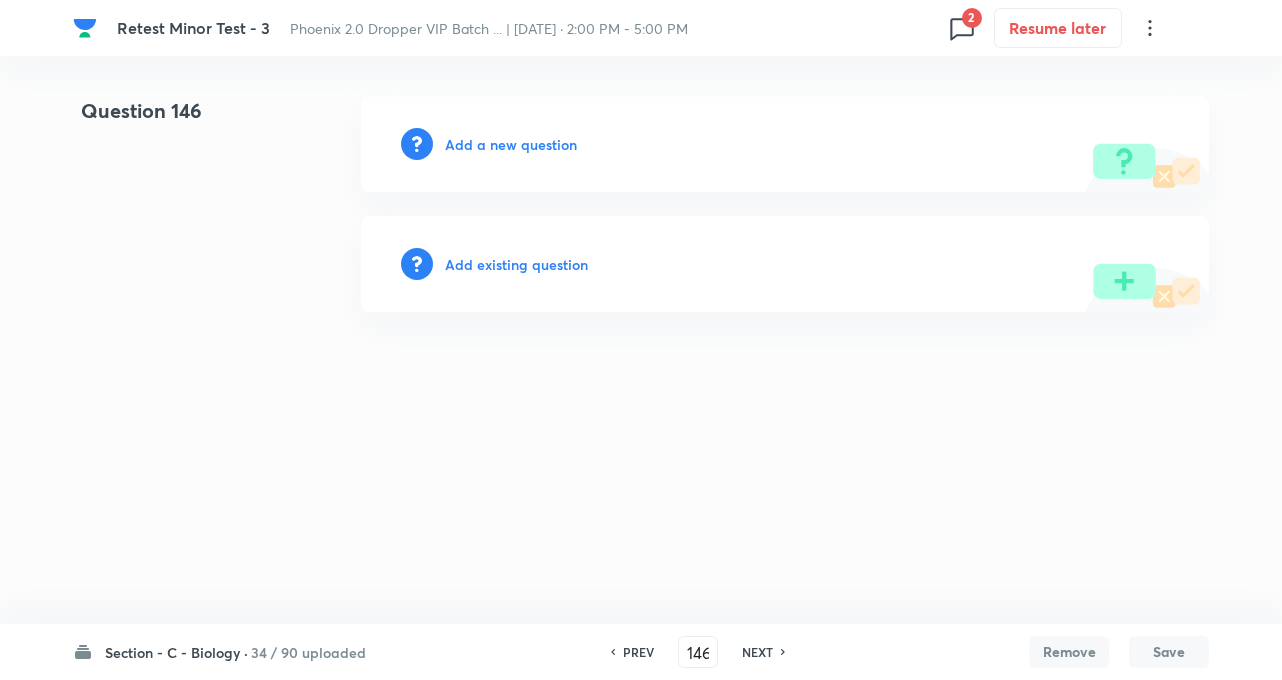 click on "NEXT" at bounding box center (757, 652) 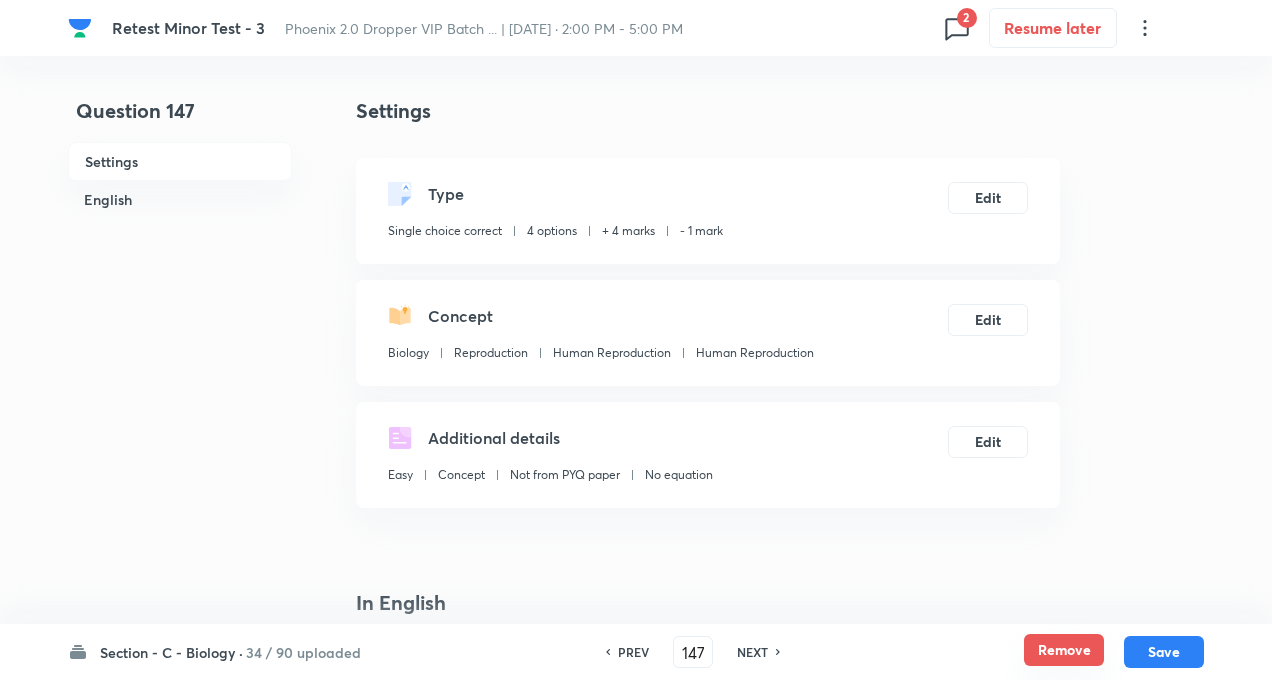 click on "Remove" at bounding box center [1064, 650] 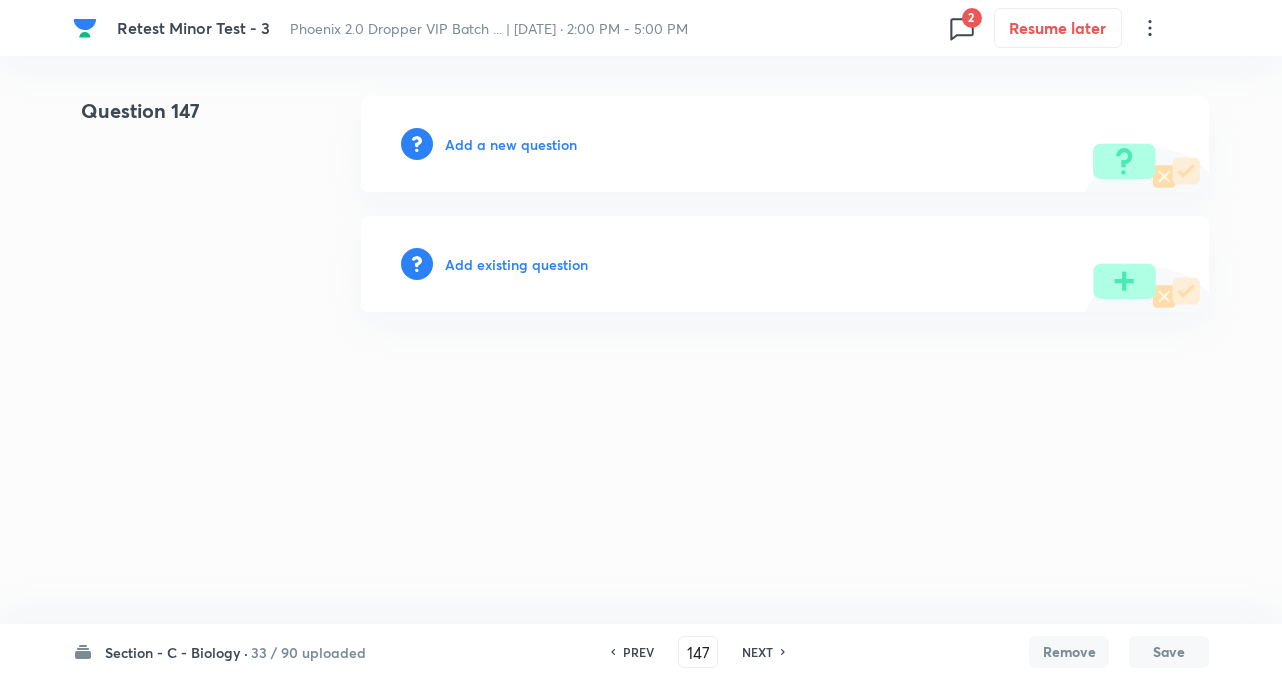 click on "NEXT" at bounding box center (757, 652) 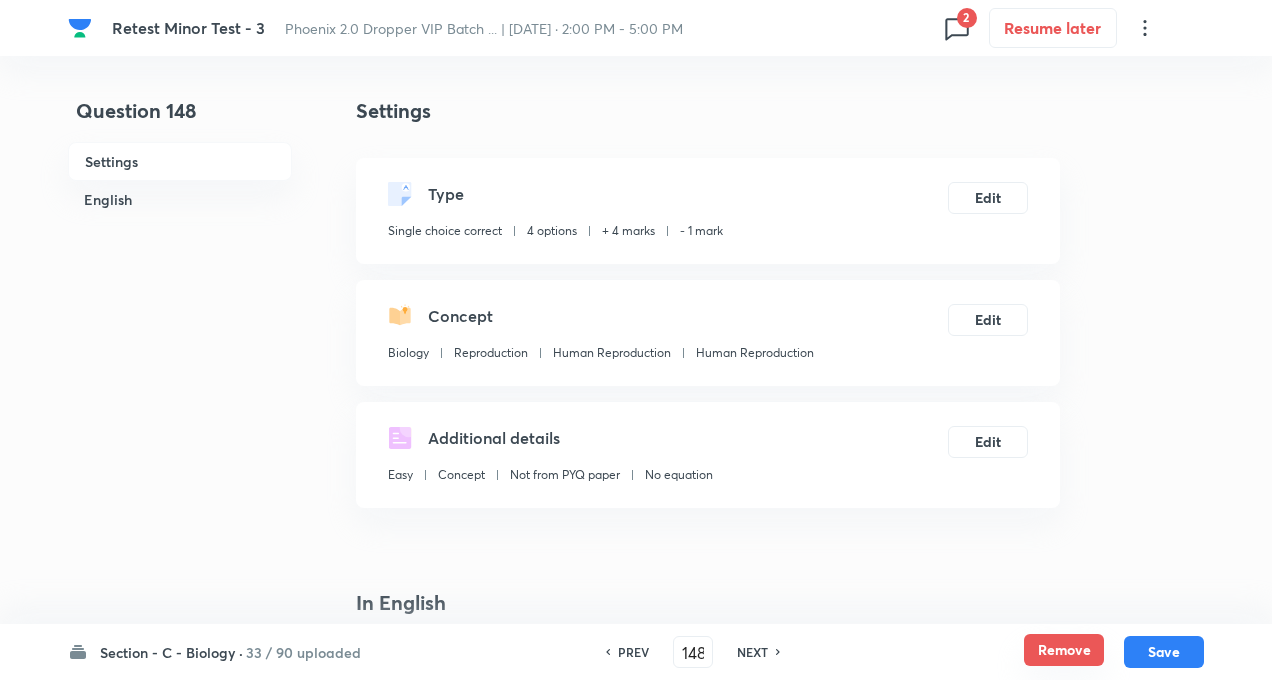 click on "Remove" at bounding box center [1064, 650] 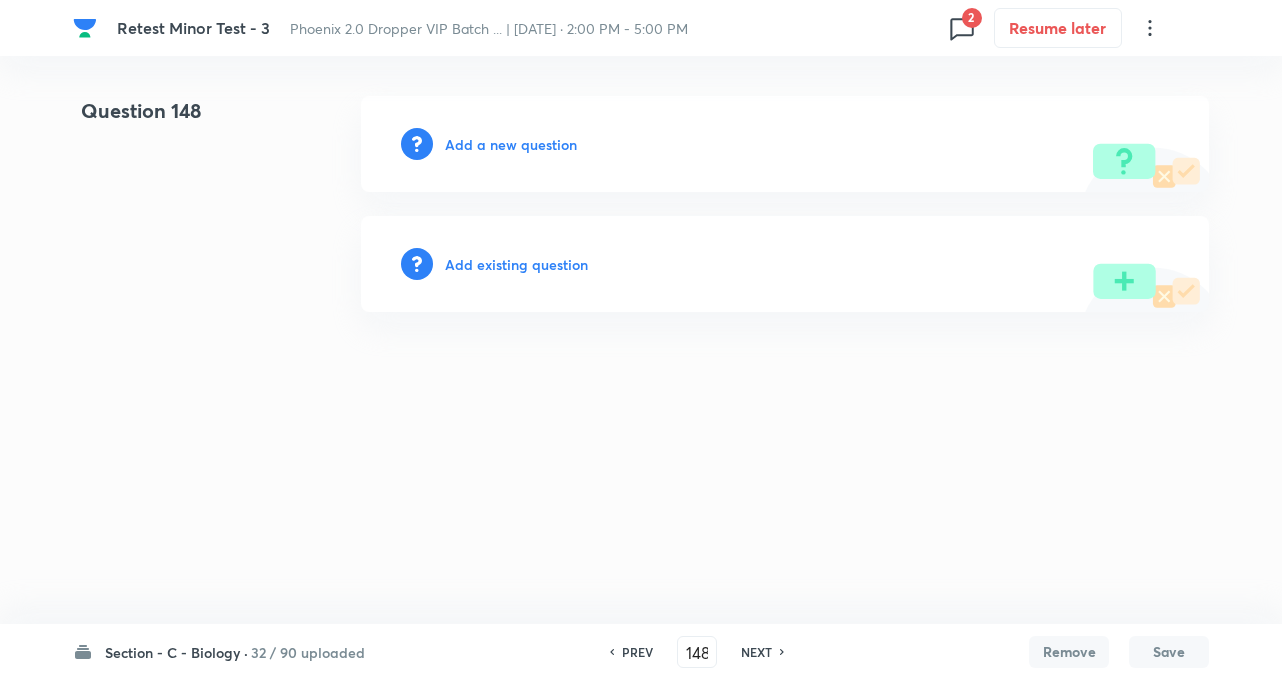 click on "NEXT" at bounding box center [756, 652] 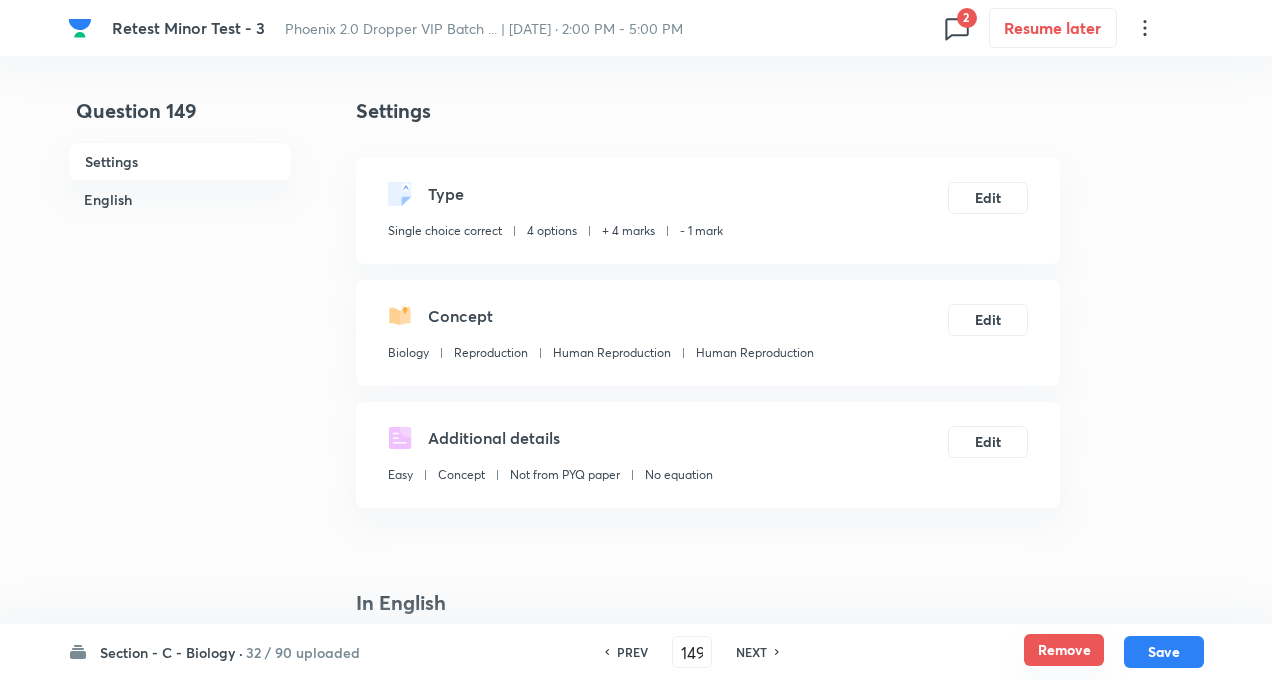 click on "Remove" at bounding box center [1064, 650] 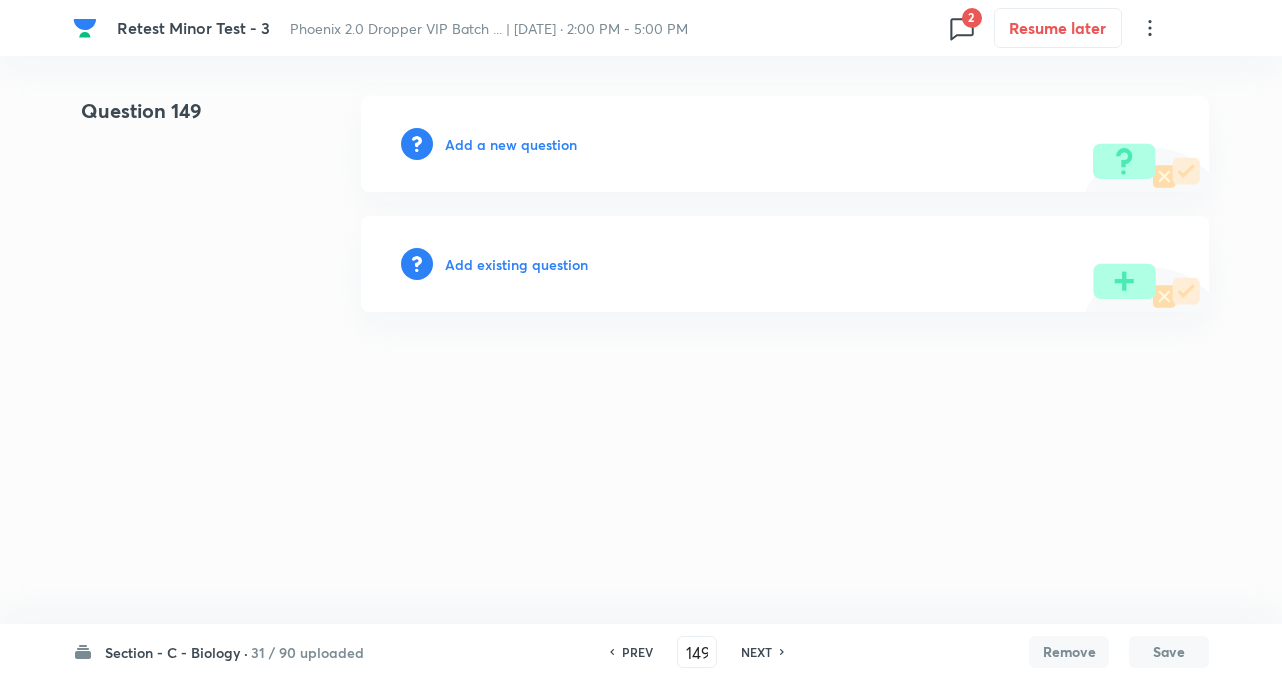click on "NEXT" at bounding box center (756, 652) 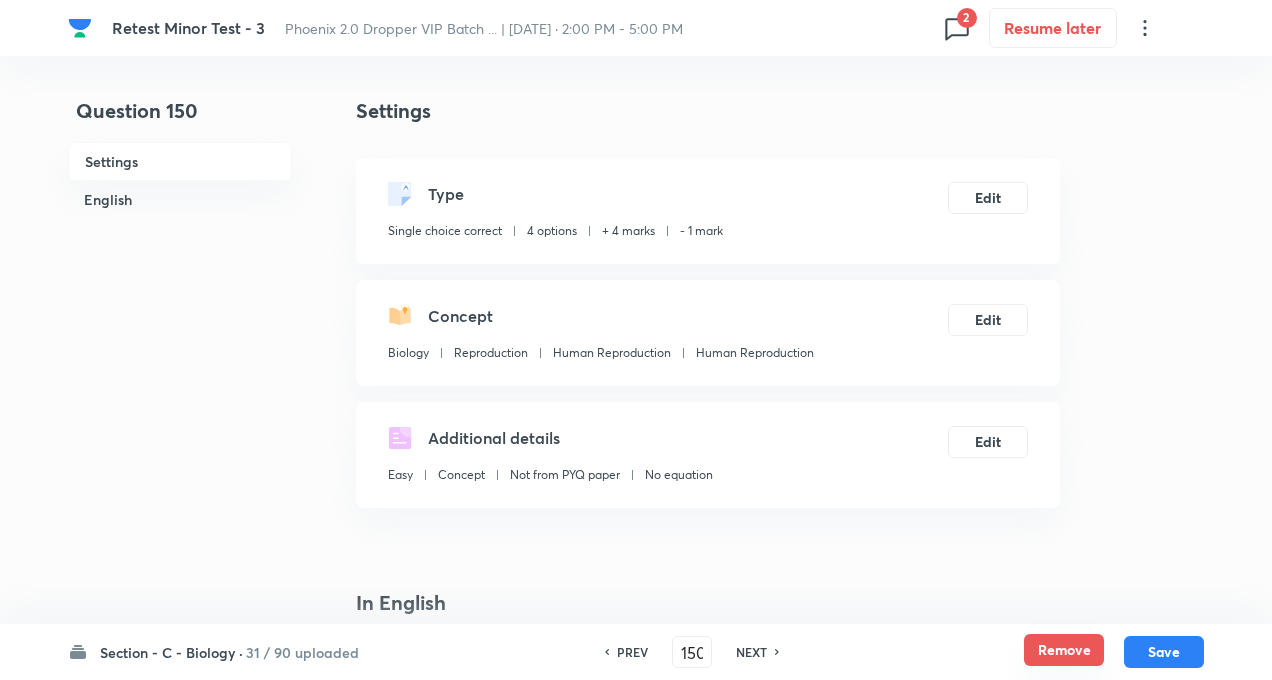 click on "Remove" at bounding box center (1064, 650) 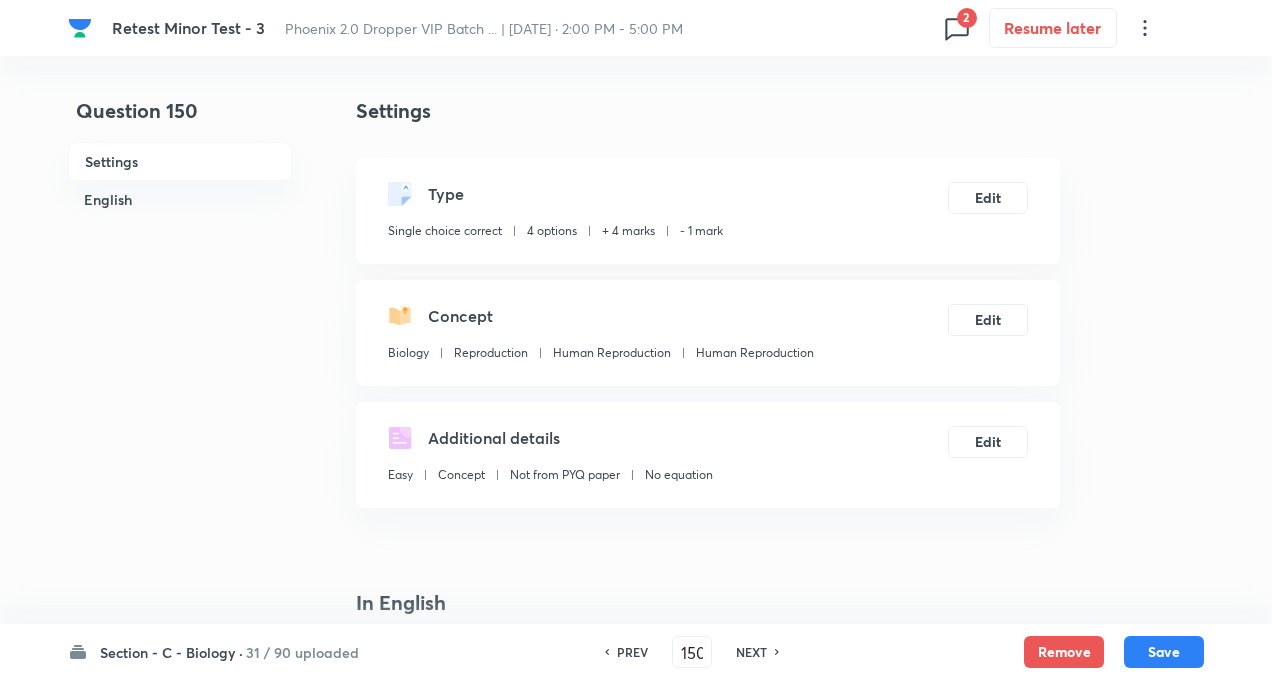 click on "NEXT" at bounding box center (751, 652) 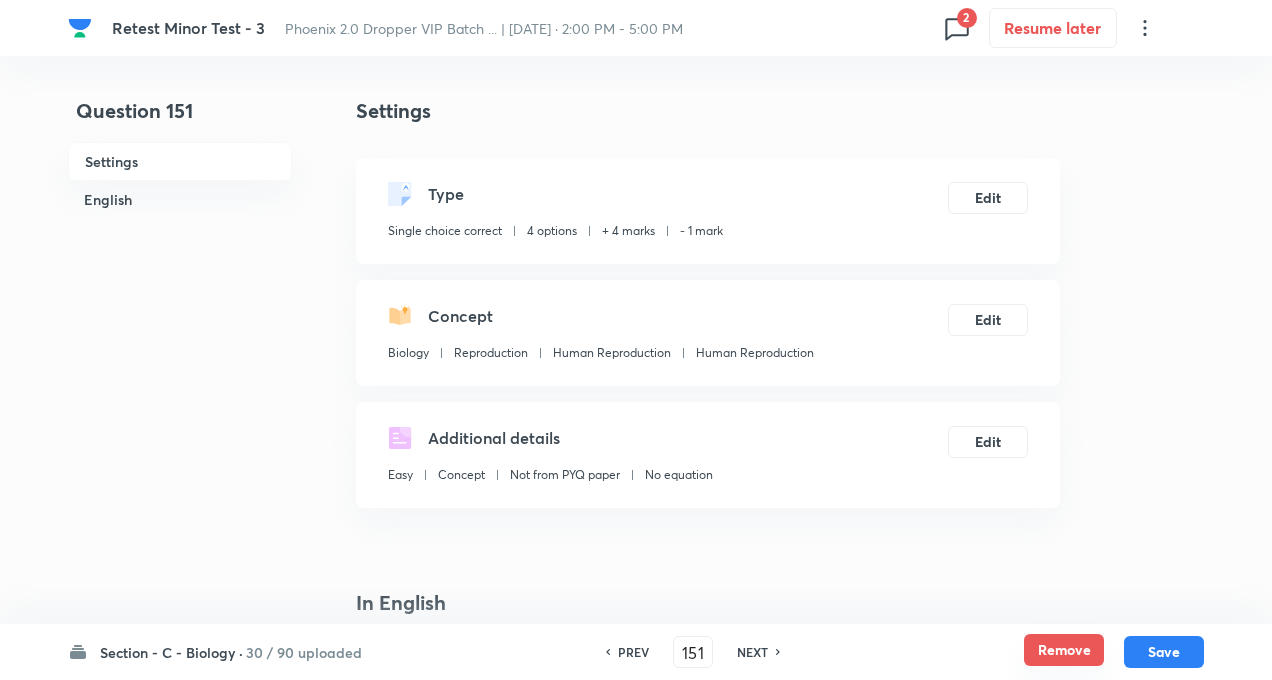 click on "Remove" at bounding box center [1064, 650] 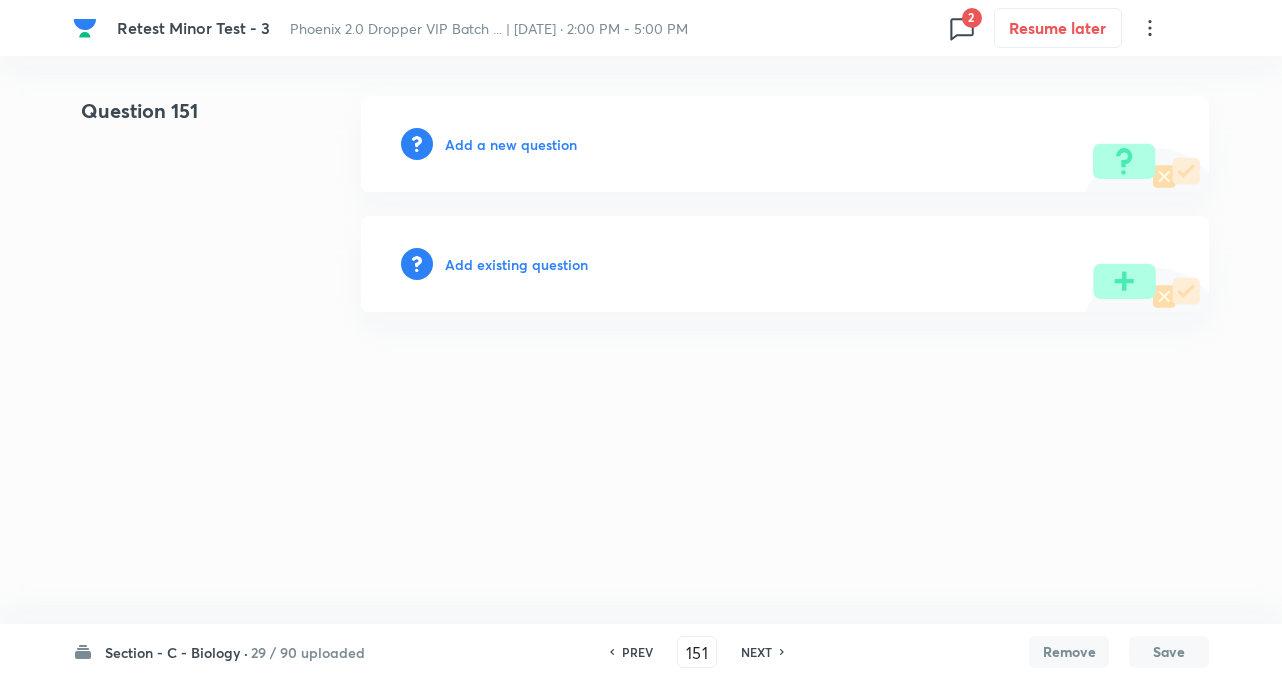 click on "NEXT" at bounding box center (756, 652) 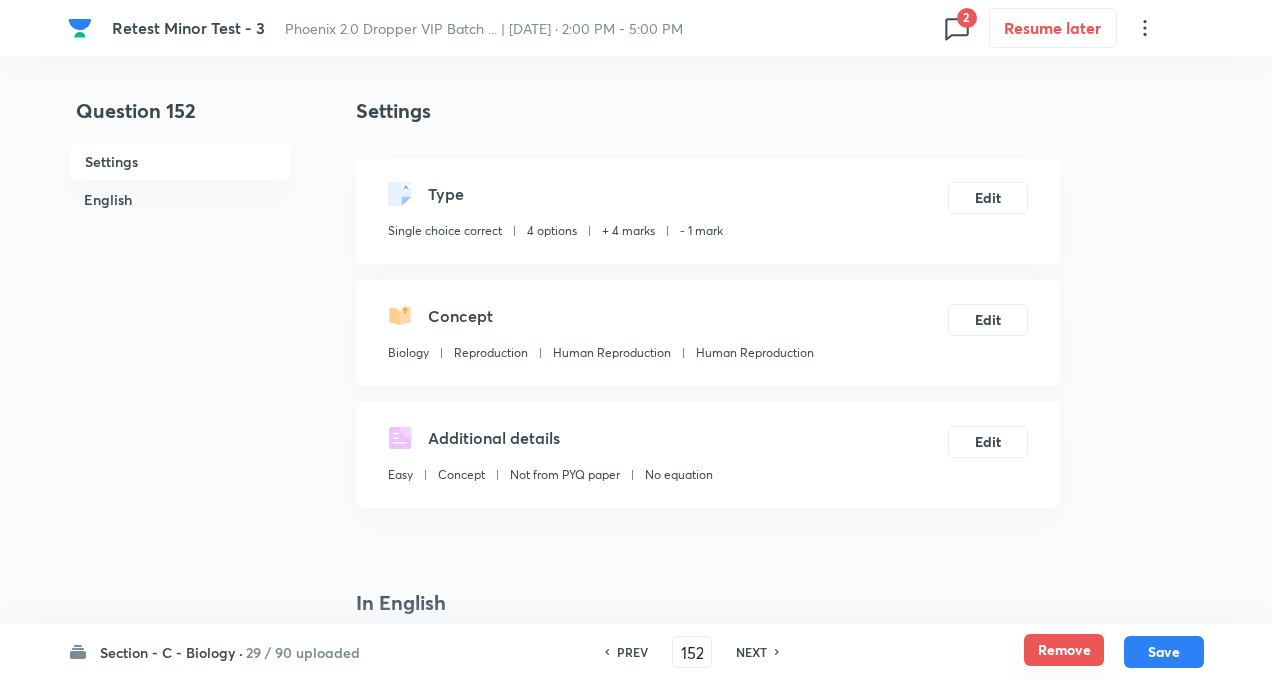 click on "Remove" at bounding box center [1064, 650] 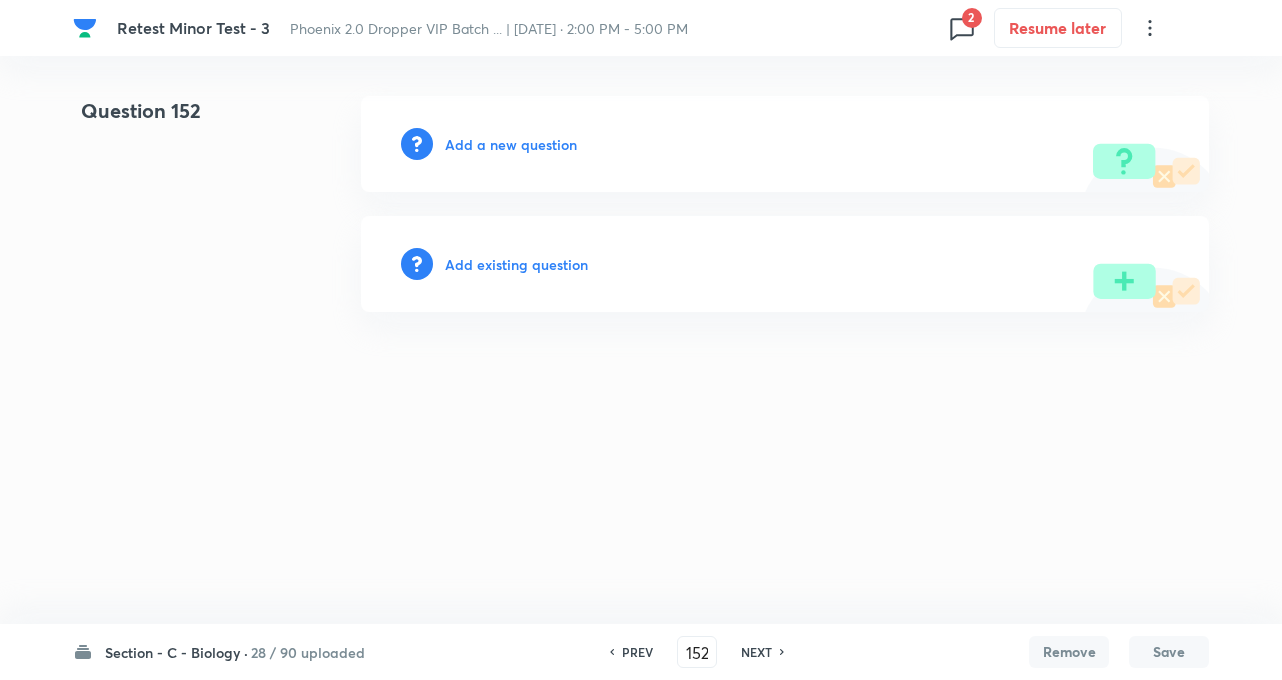 click on "NEXT" at bounding box center (756, 652) 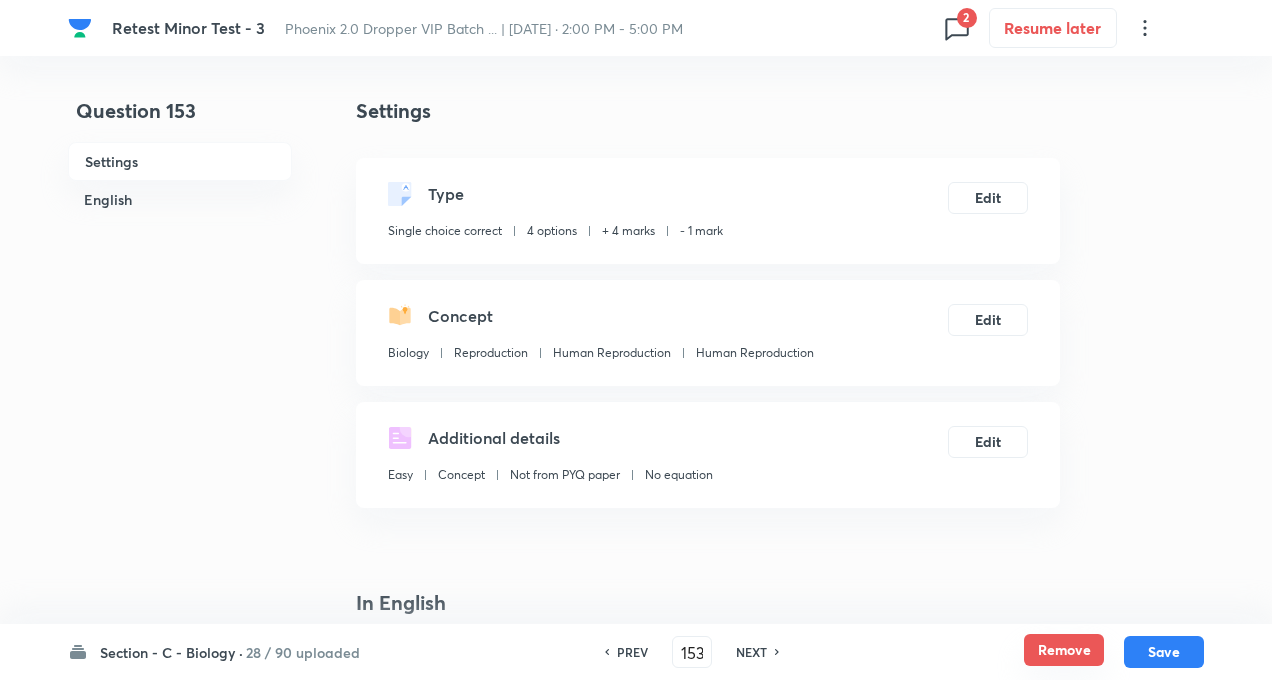 click on "Remove" at bounding box center [1064, 650] 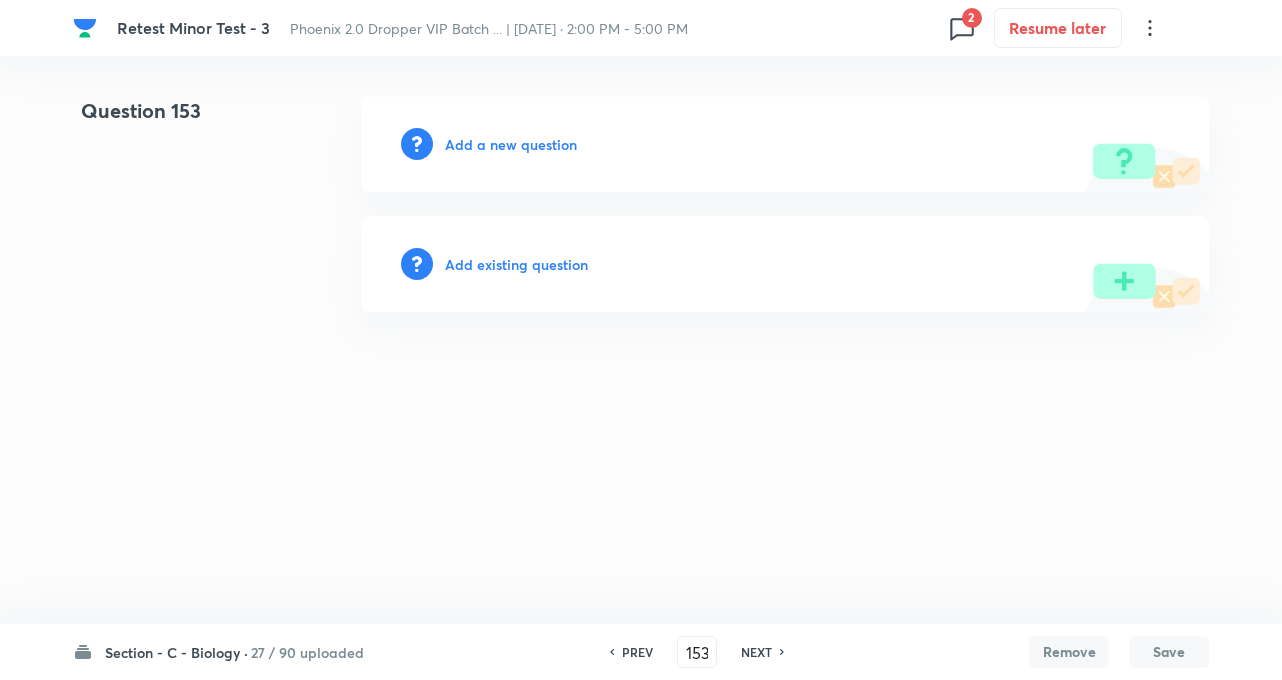 click on "NEXT" at bounding box center (756, 652) 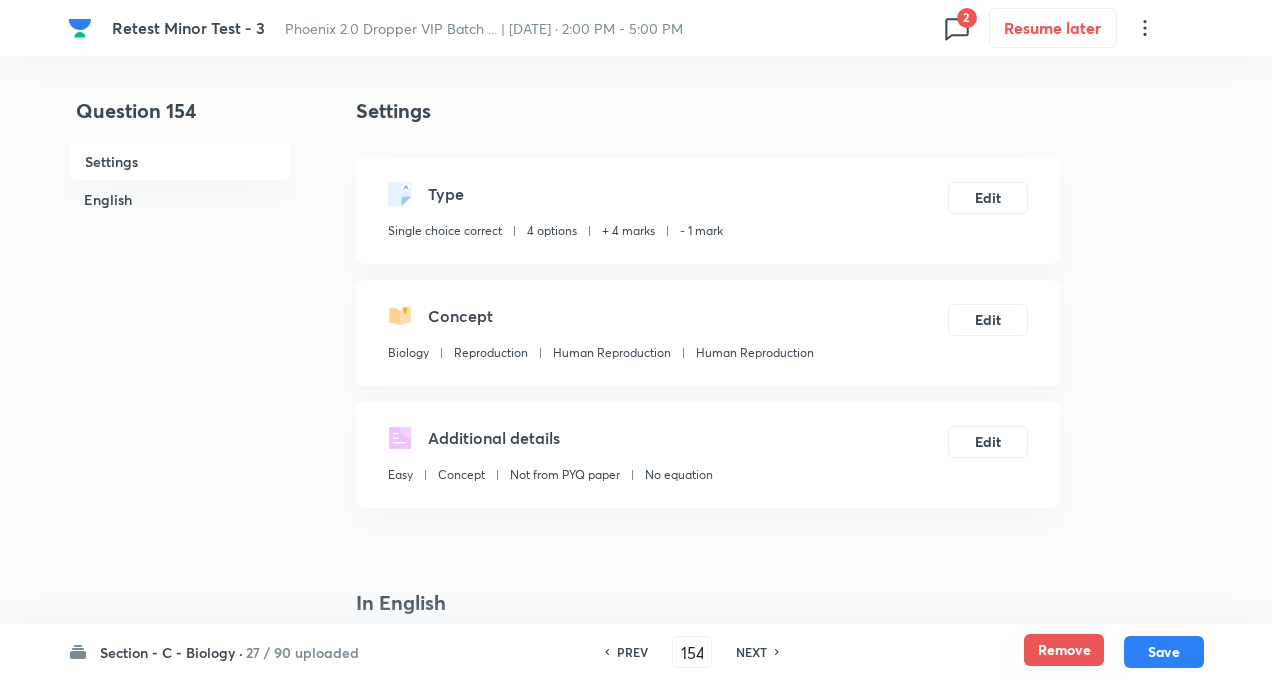 click on "Remove" at bounding box center (1064, 650) 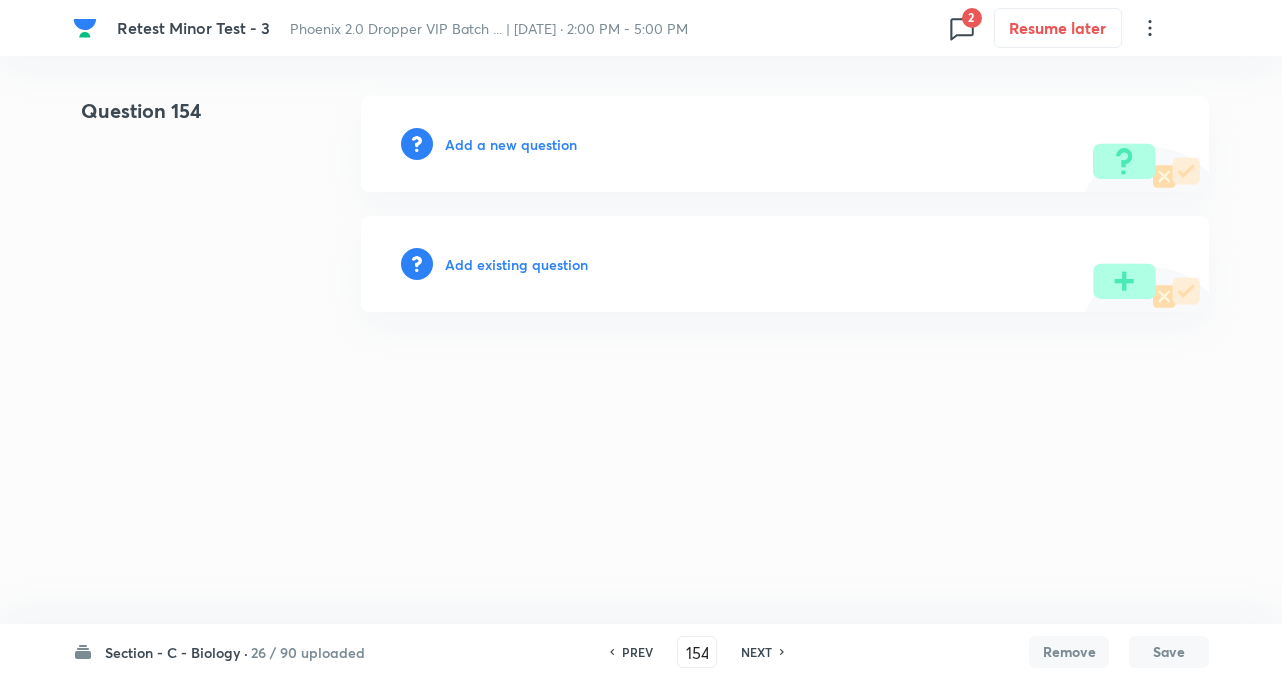 click on "NEXT" at bounding box center [756, 652] 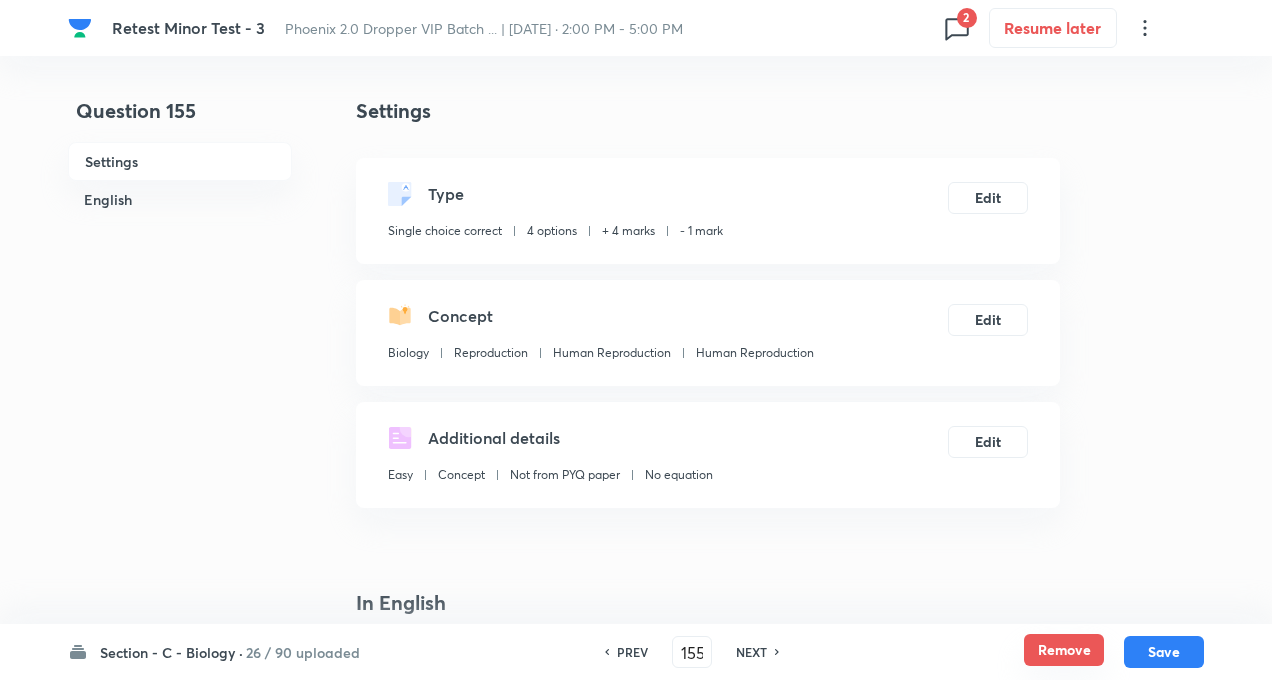 click on "Remove" at bounding box center [1064, 650] 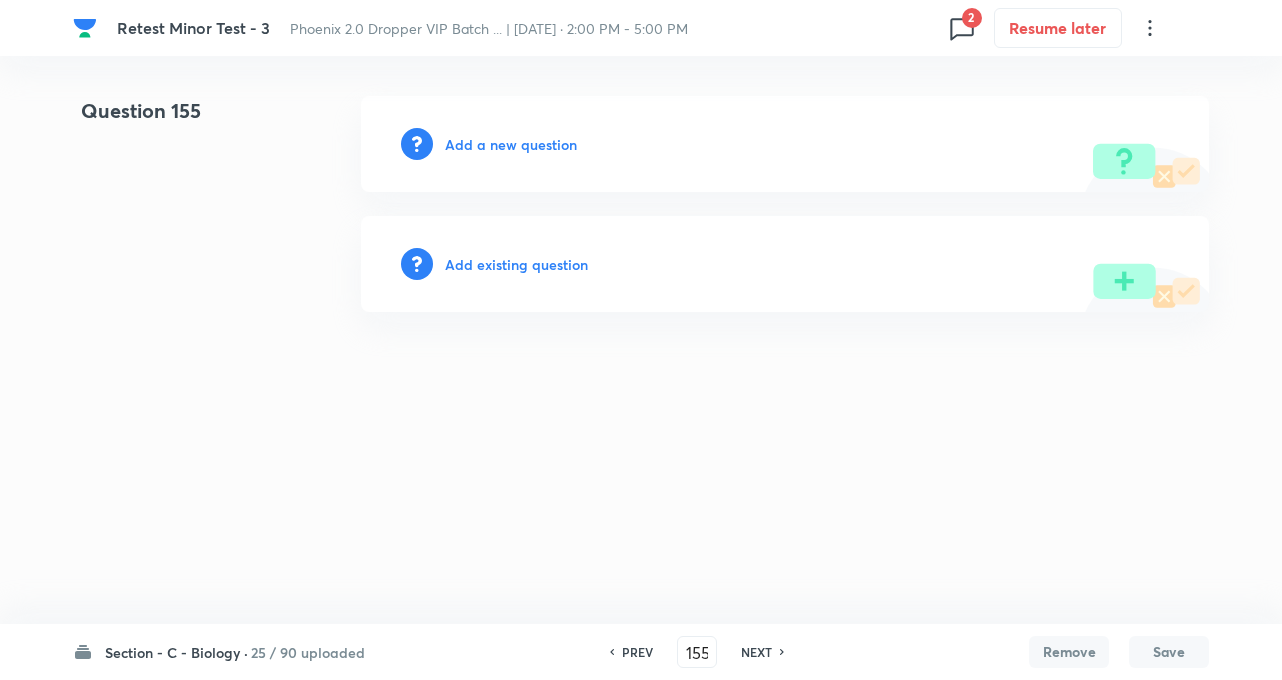 click on "NEXT" at bounding box center (756, 652) 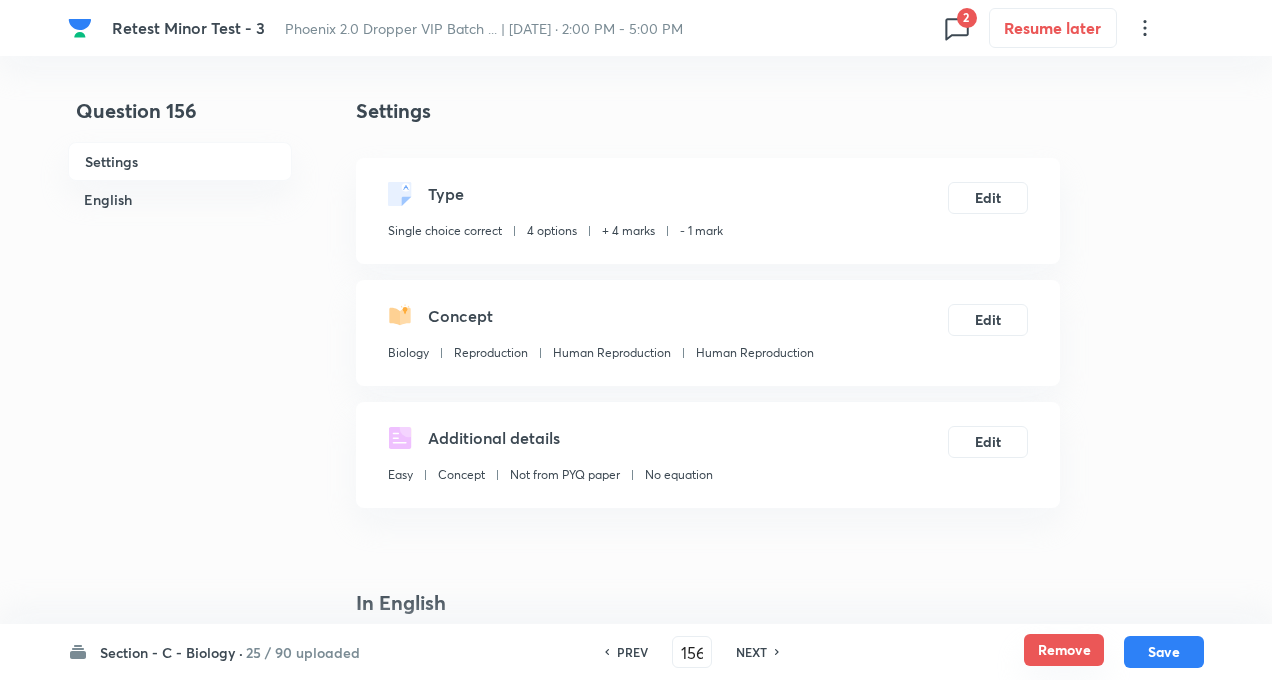 click on "Remove" at bounding box center (1064, 650) 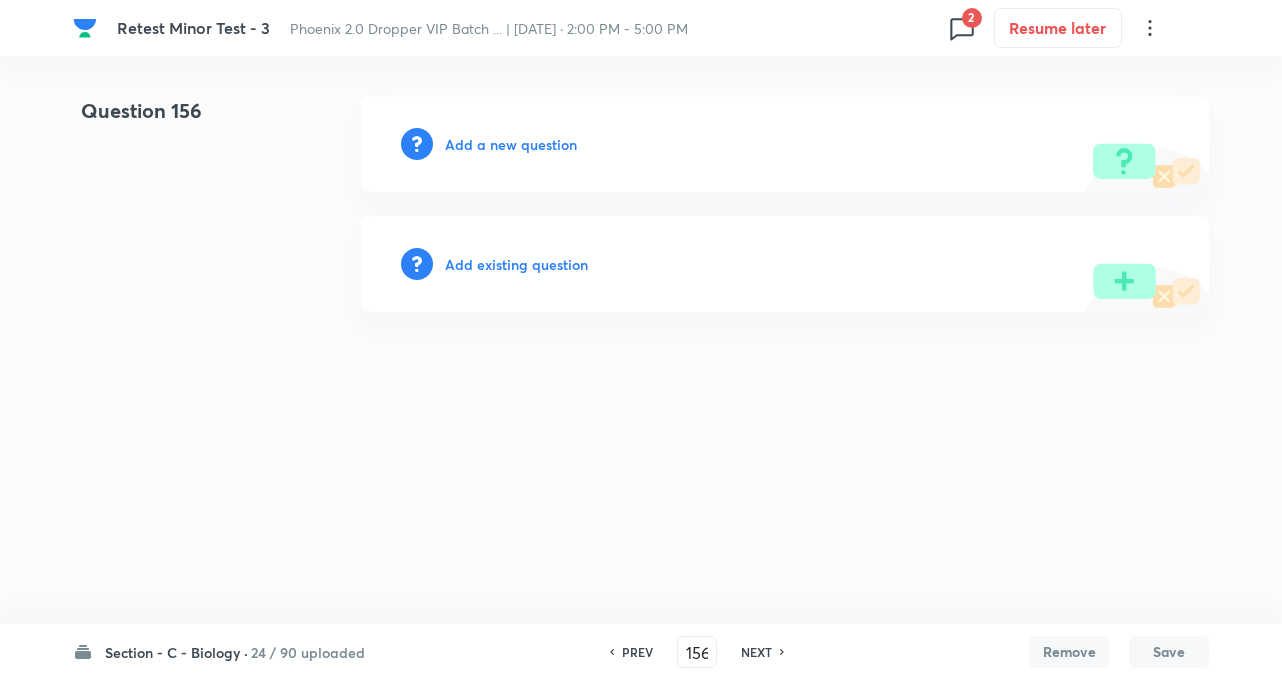 click on "NEXT" at bounding box center [756, 652] 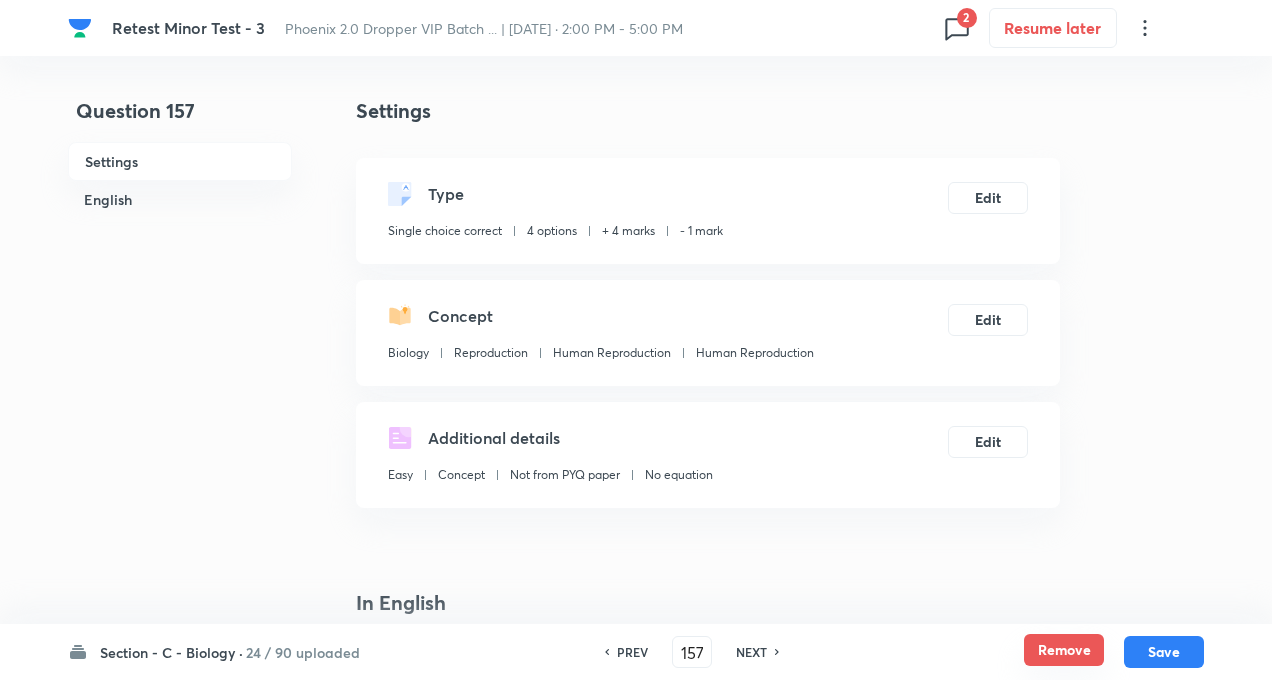 click on "Remove" at bounding box center [1064, 650] 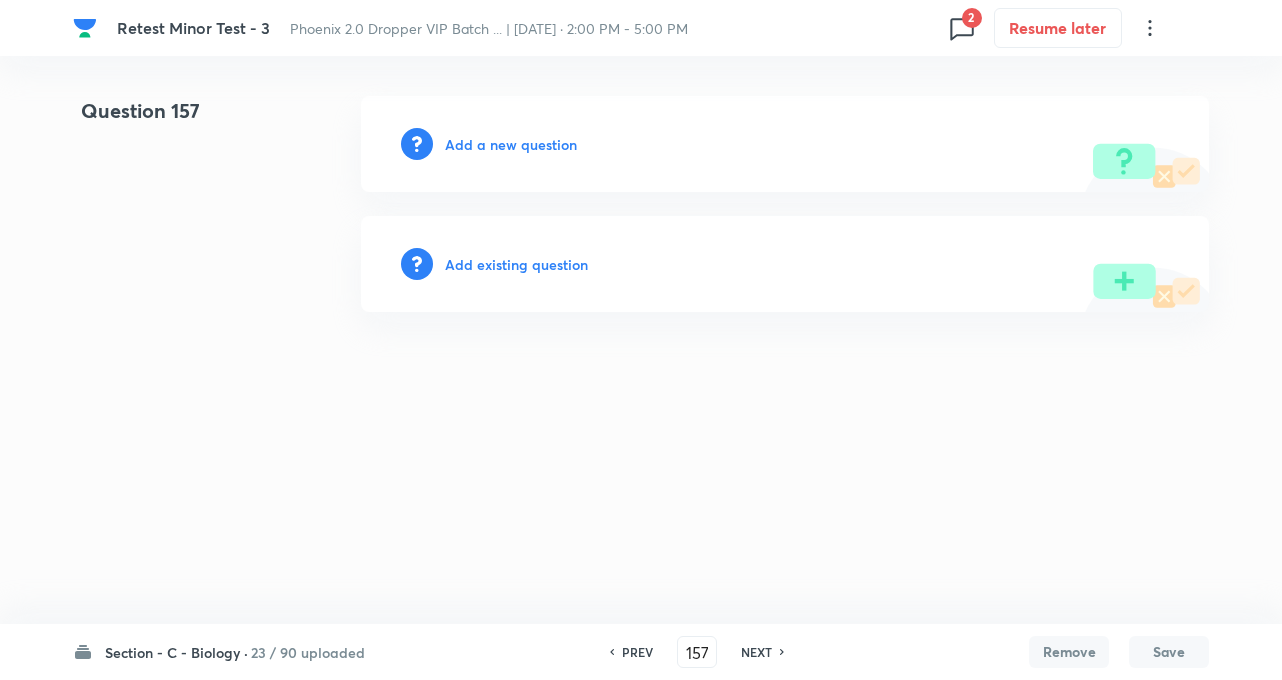 click on "NEXT" at bounding box center [756, 652] 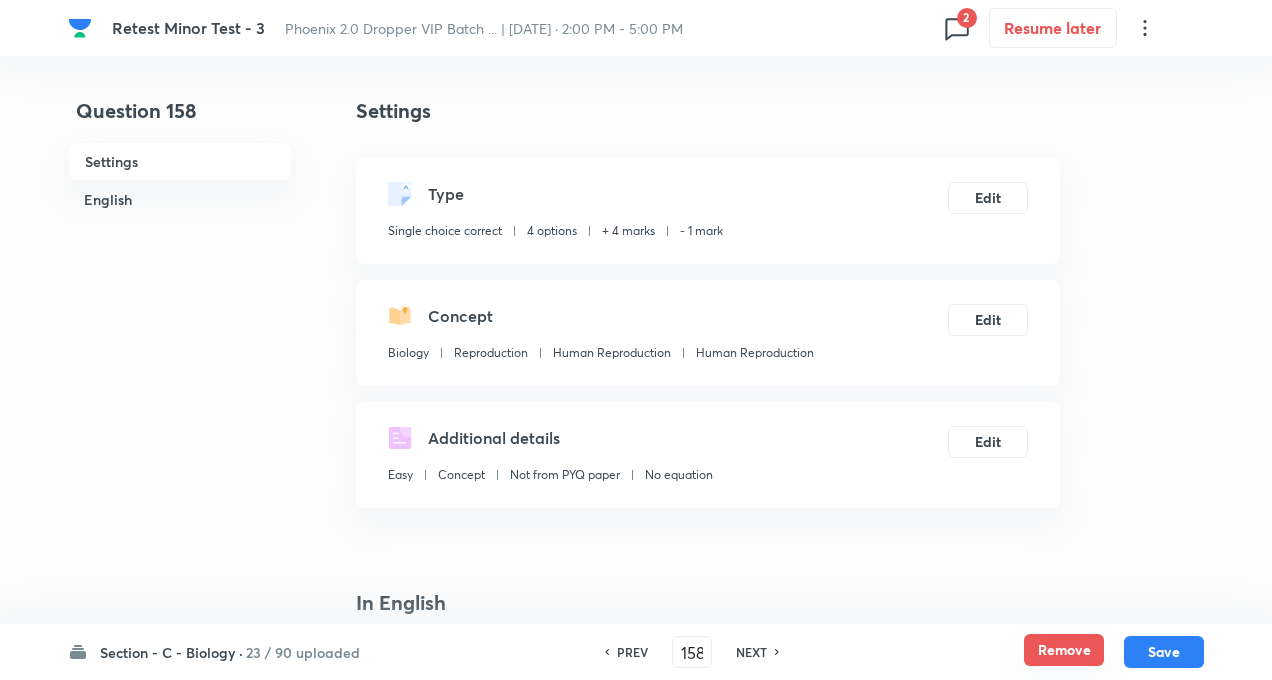 click on "Remove" at bounding box center [1064, 650] 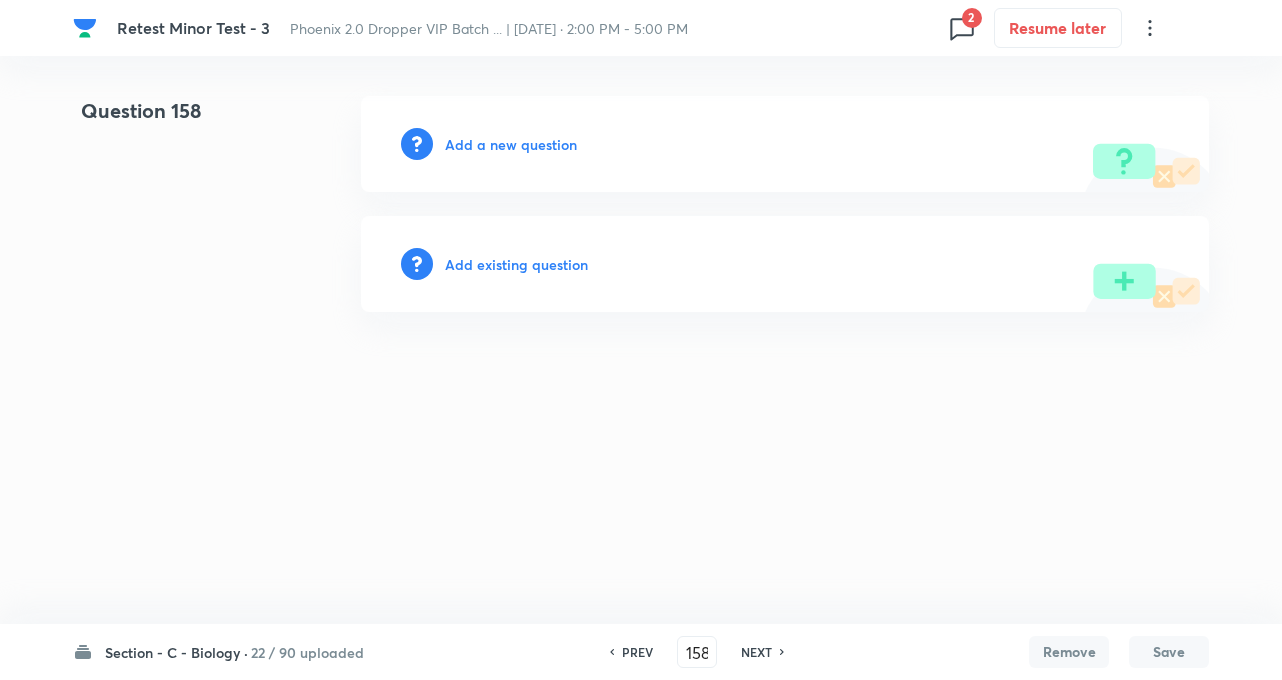 click on "NEXT" at bounding box center (756, 652) 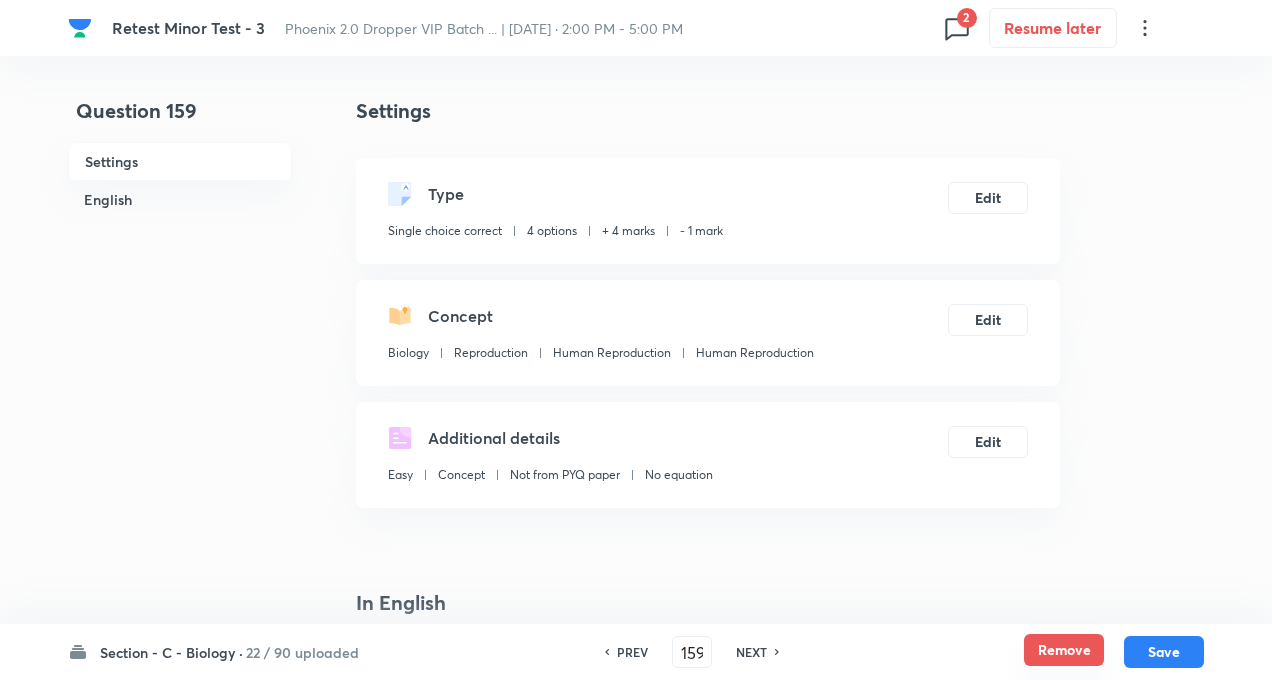 click on "Remove" at bounding box center [1064, 650] 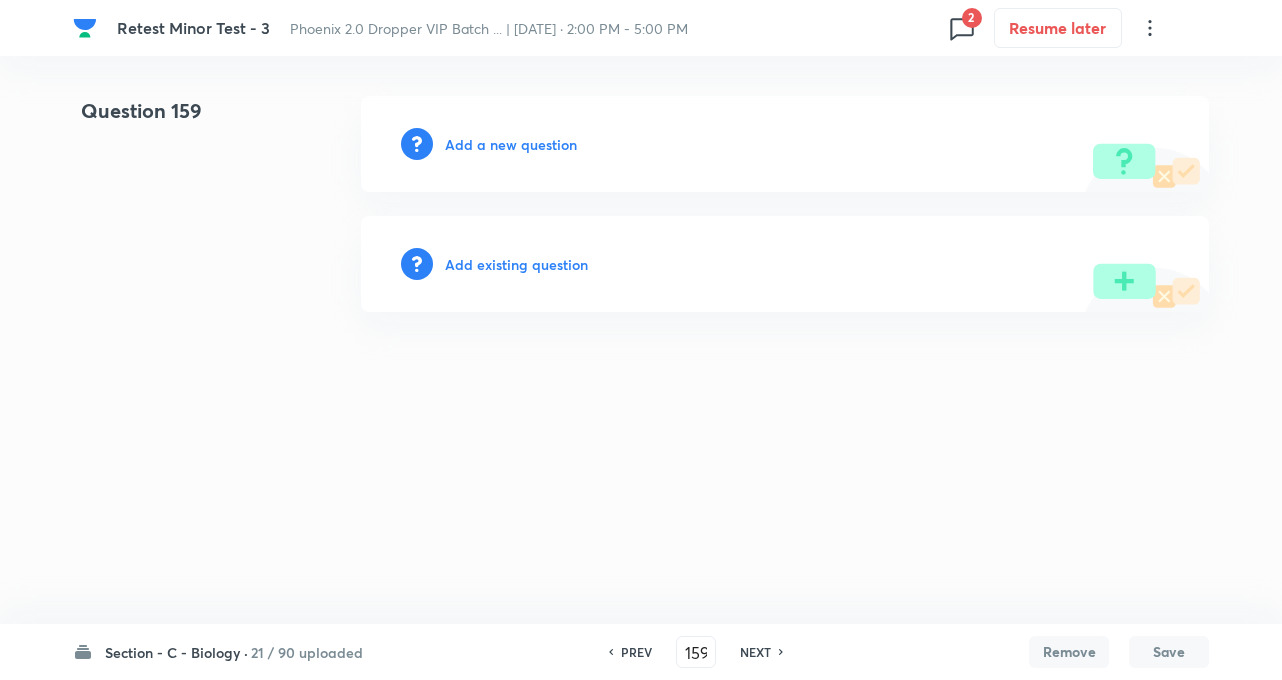 click on "NEXT" at bounding box center (755, 652) 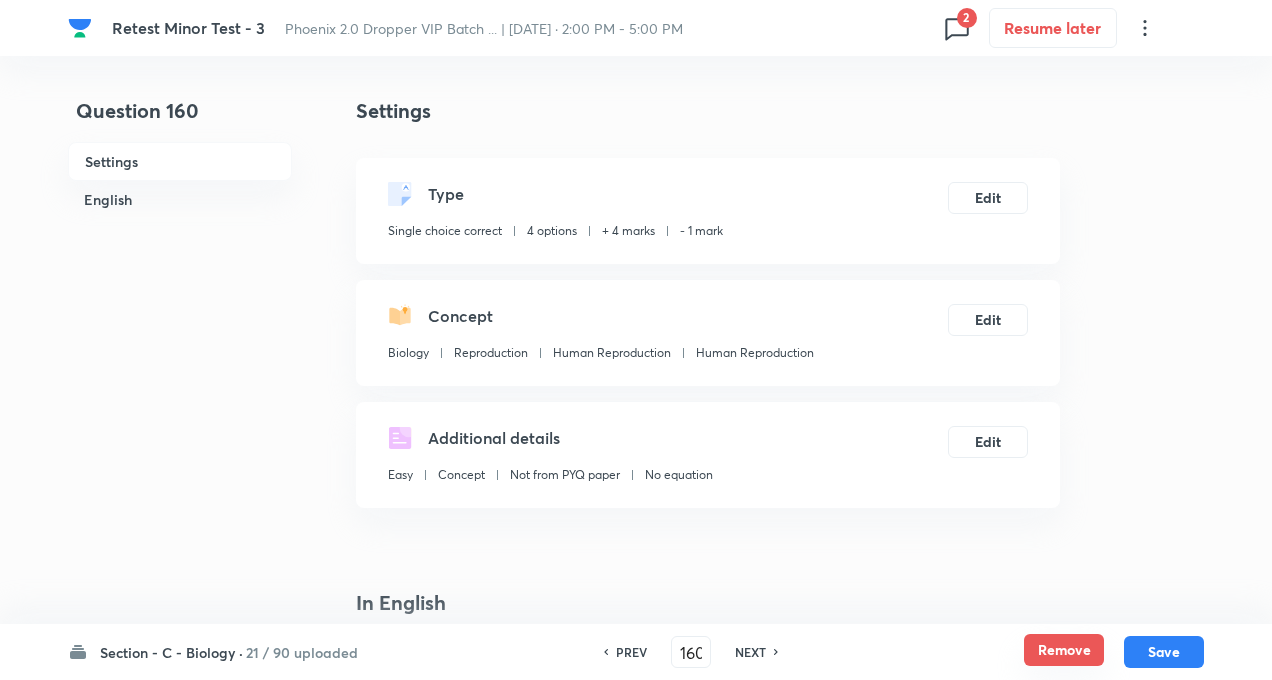 click on "Remove" at bounding box center [1064, 650] 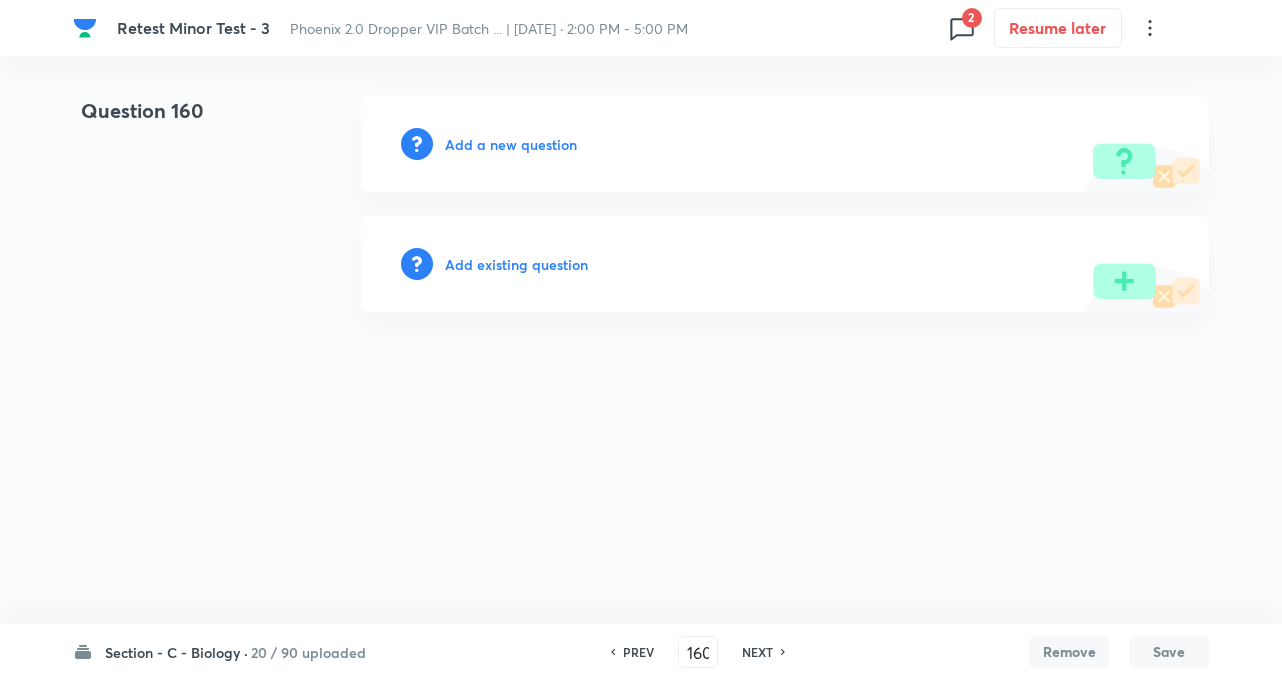 click on "NEXT" at bounding box center [760, 652] 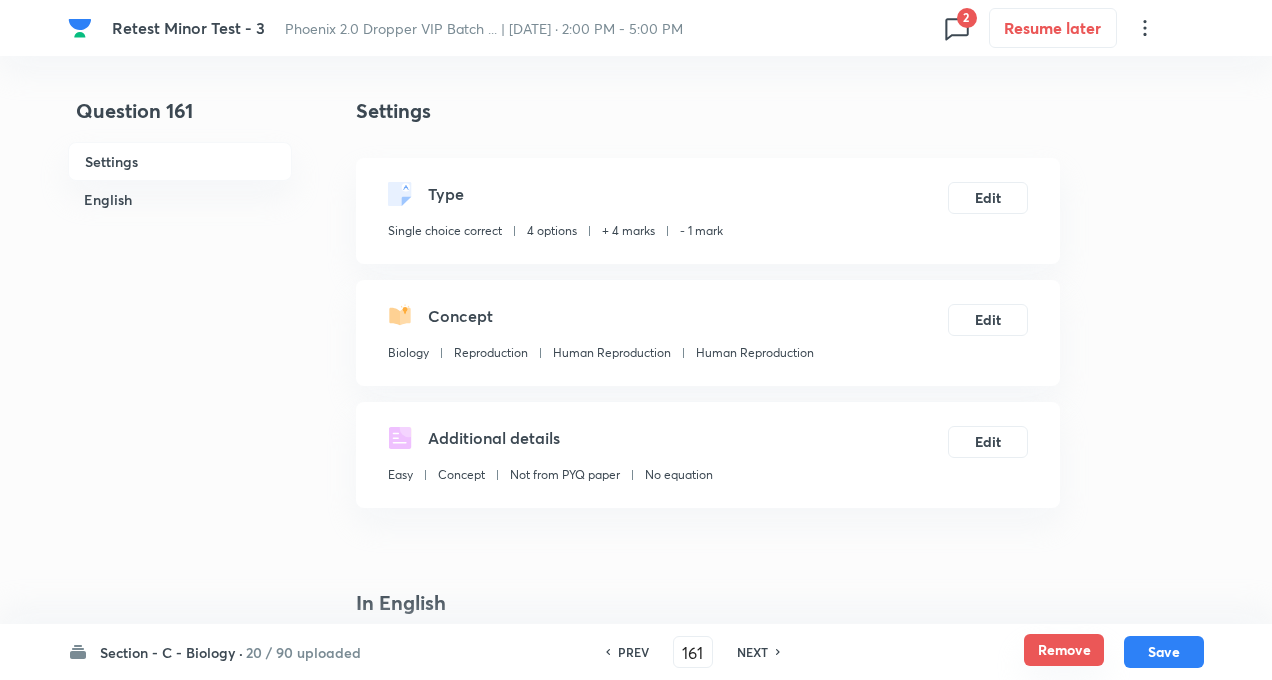 click on "Remove" at bounding box center [1064, 650] 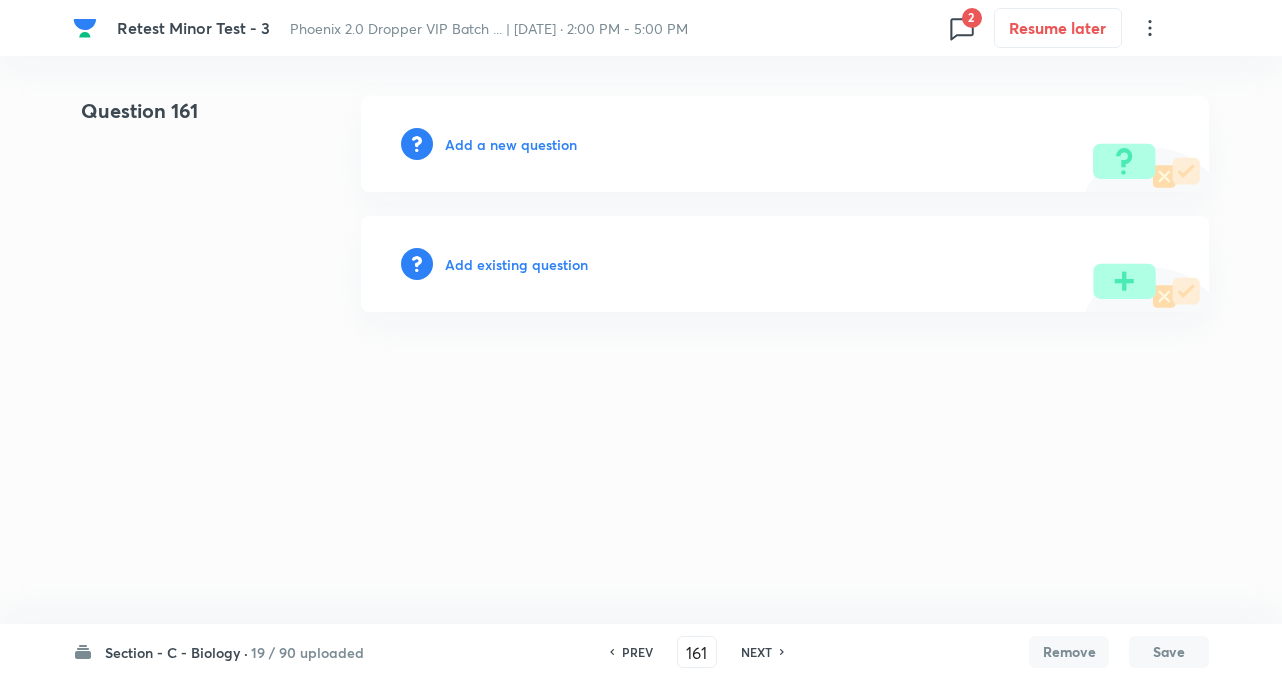 click on "NEXT" at bounding box center (759, 652) 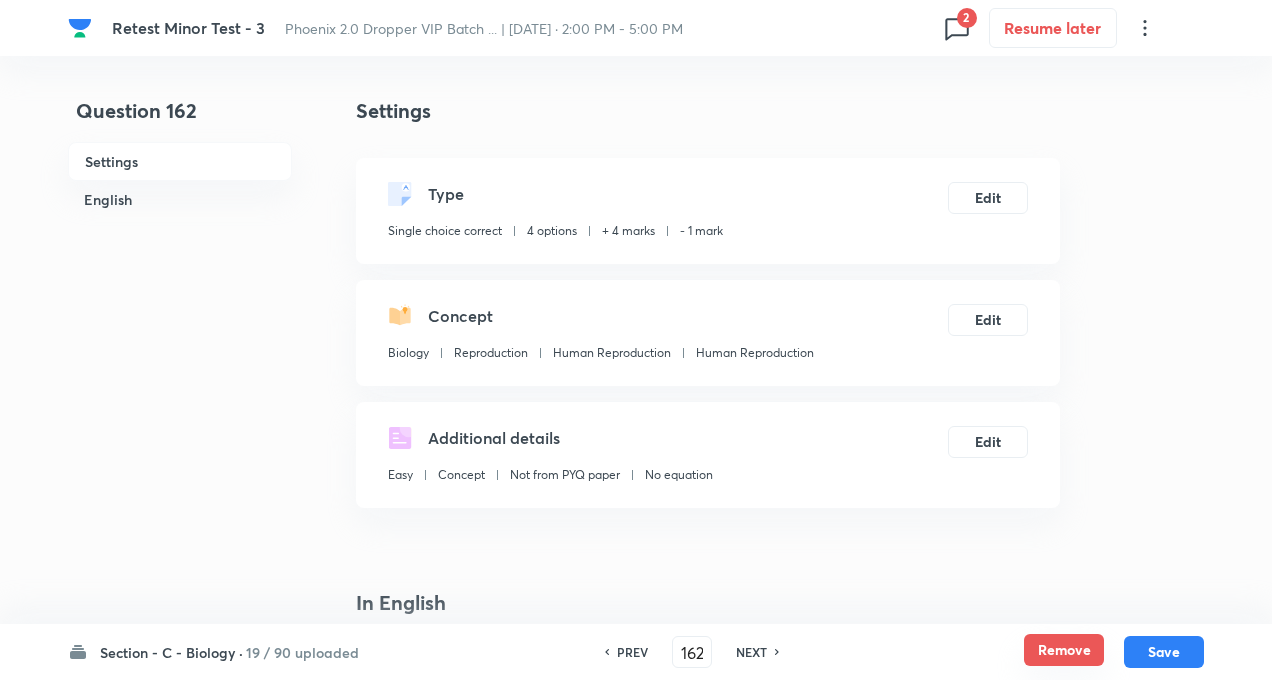 click on "Remove" at bounding box center (1064, 650) 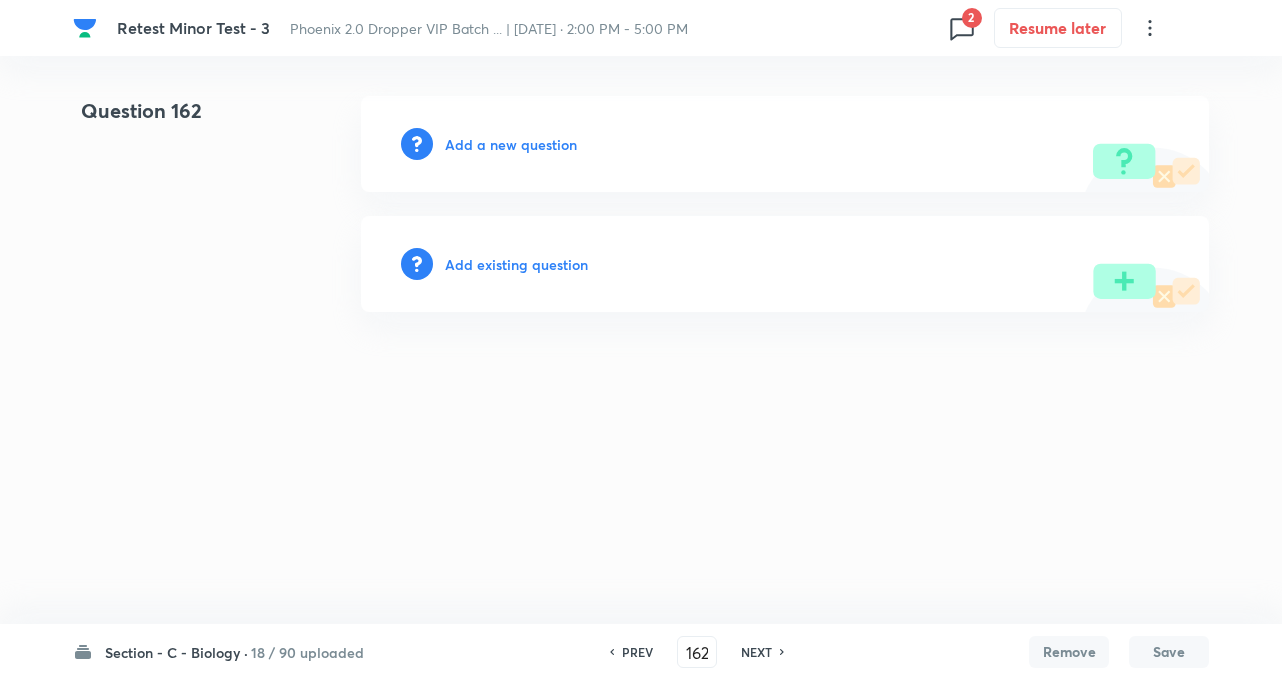 click on "NEXT" at bounding box center [756, 652] 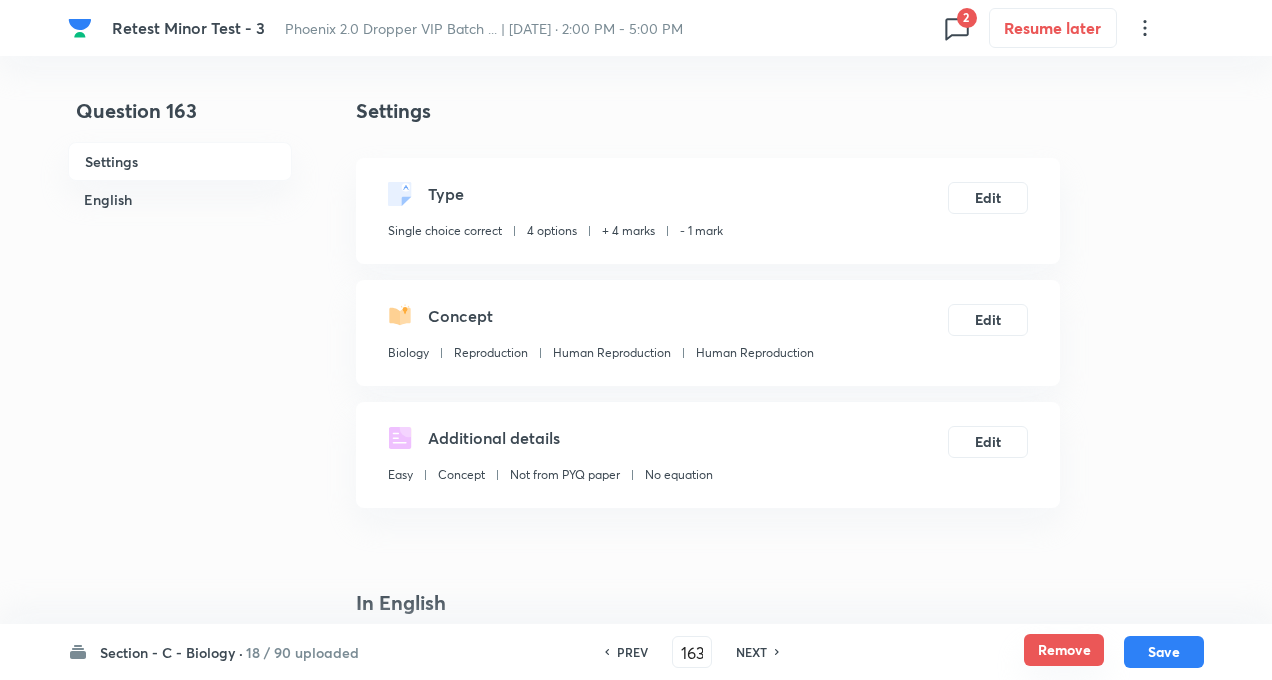 click on "Remove" at bounding box center [1064, 650] 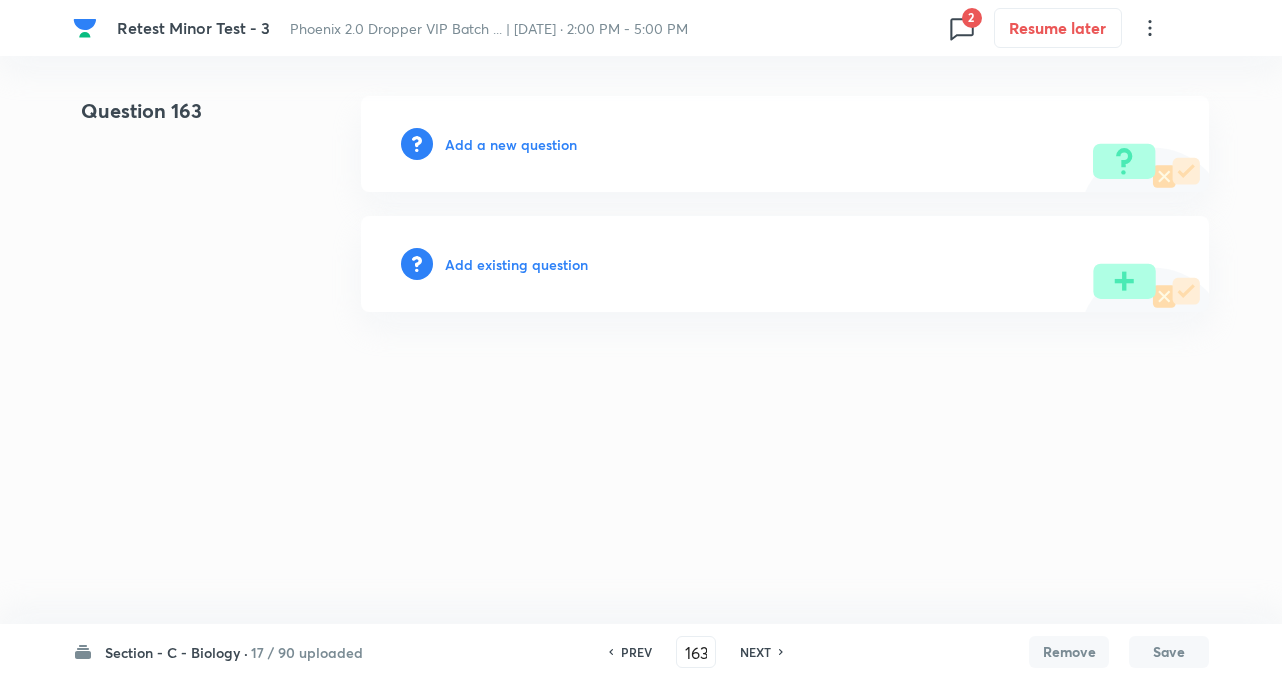 click on "NEXT" at bounding box center [755, 652] 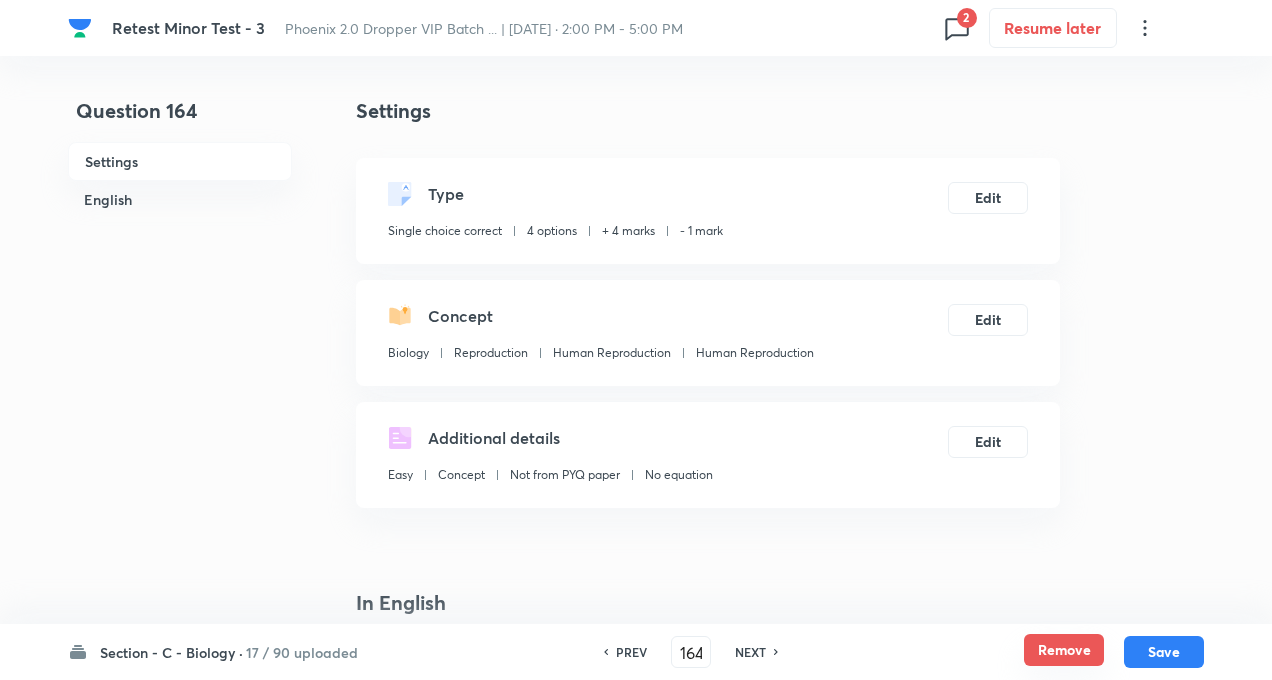 click on "Remove" at bounding box center [1064, 650] 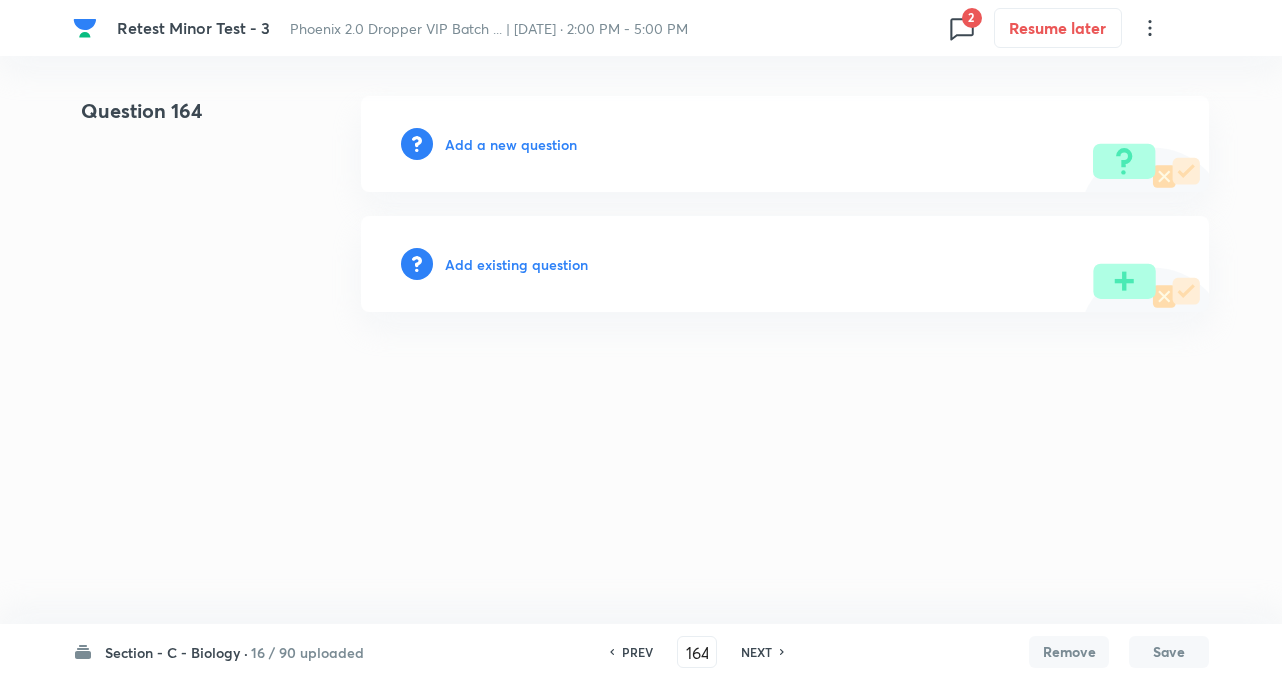 click on "NEXT" at bounding box center [759, 652] 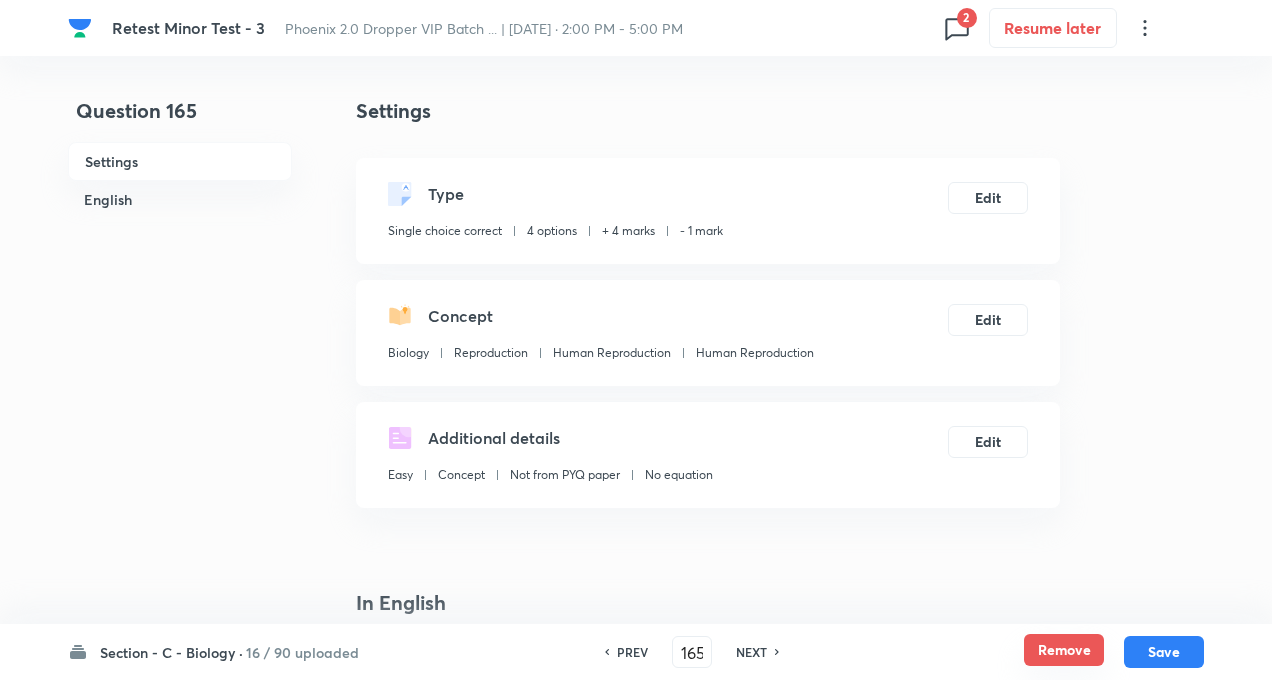 click on "Remove" at bounding box center [1064, 650] 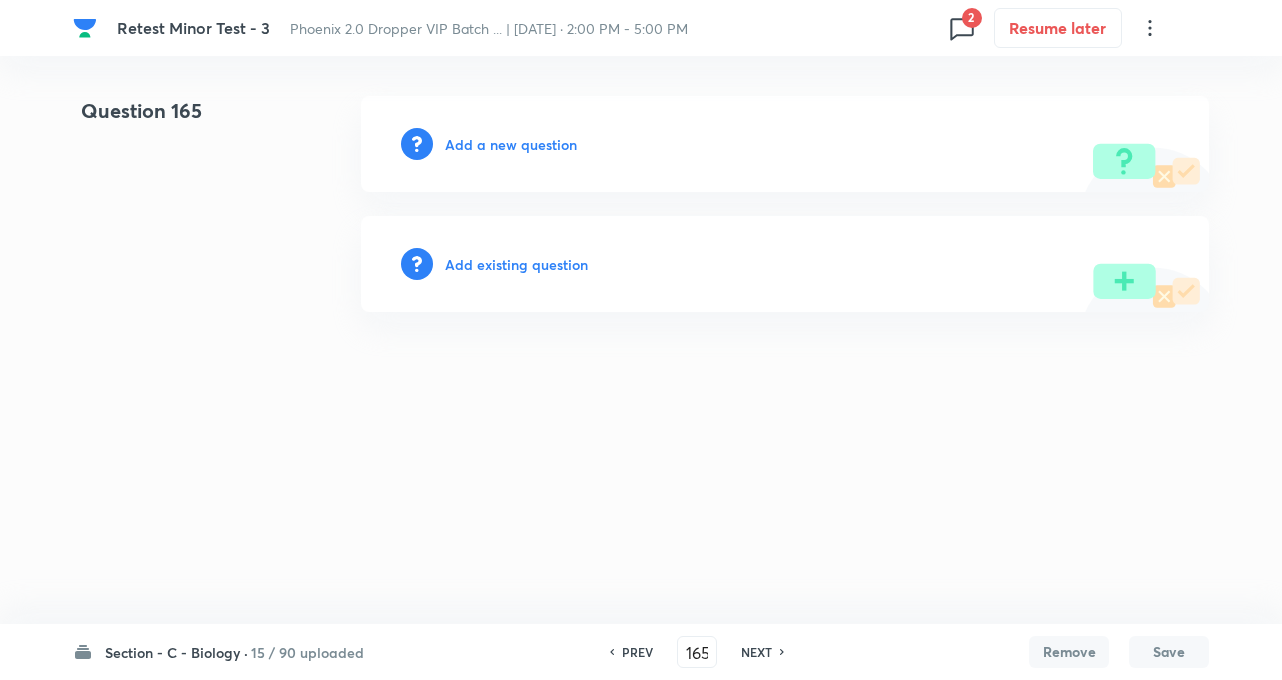 click on "NEXT" at bounding box center (756, 652) 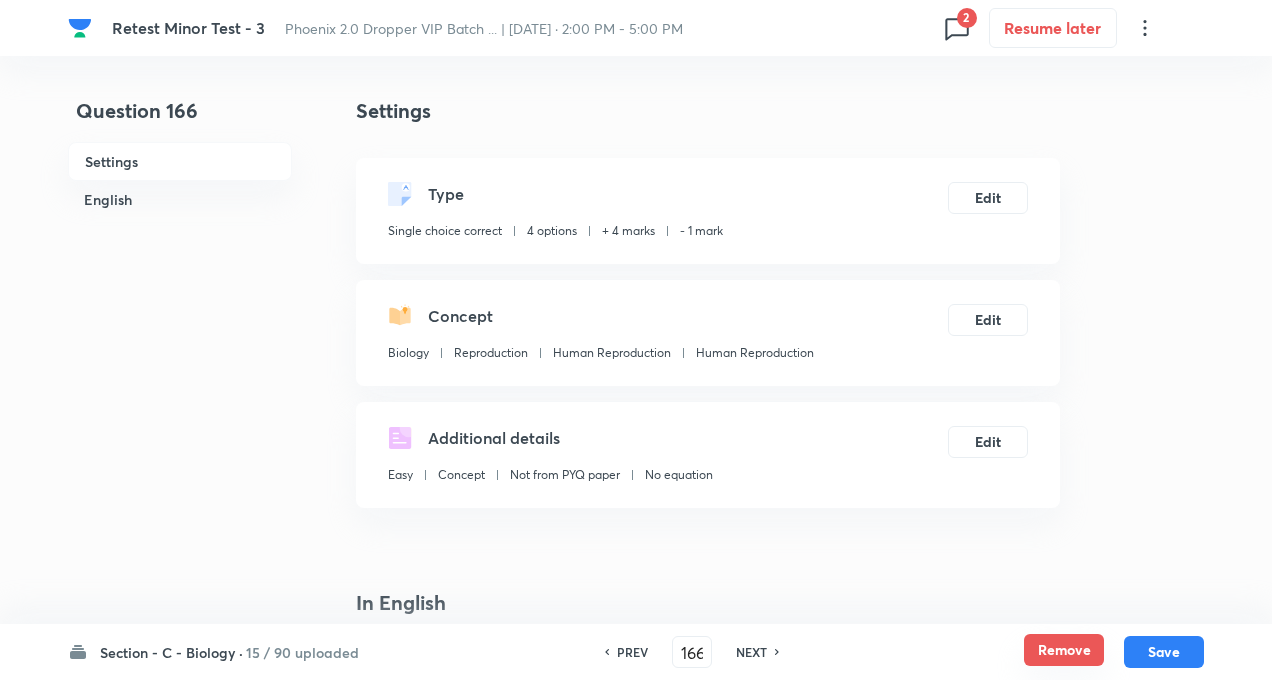 click on "Remove" at bounding box center (1064, 650) 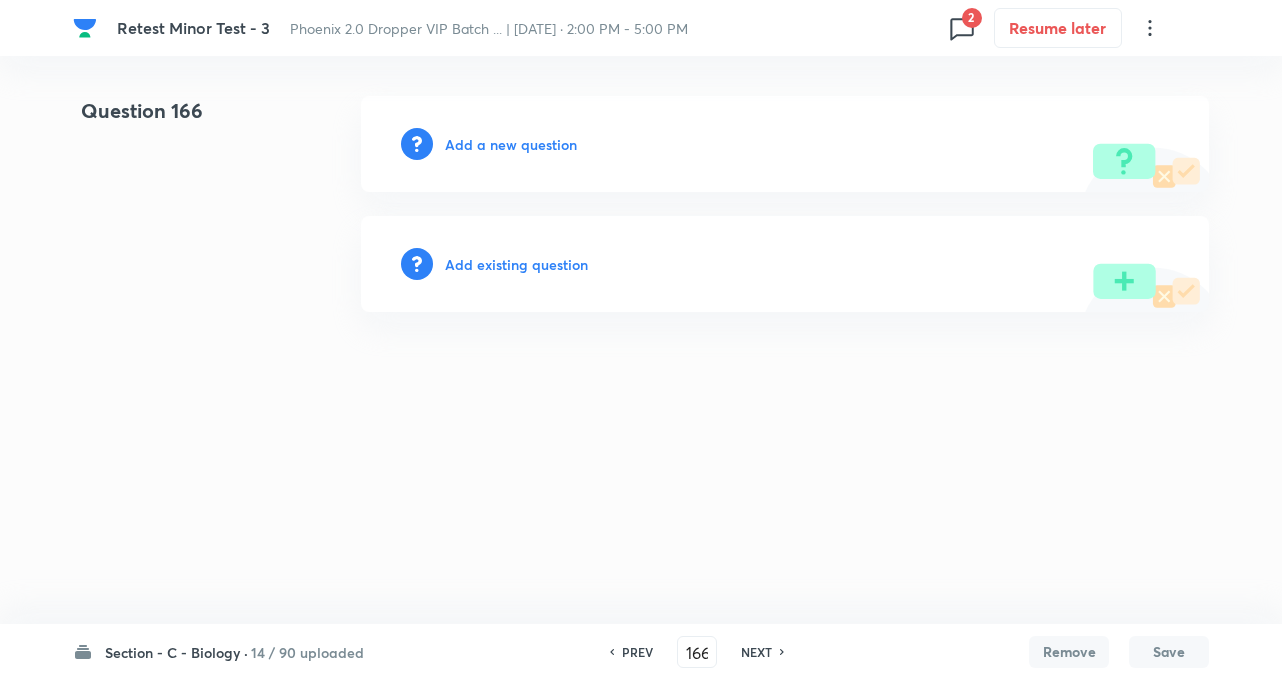 click on "NEXT" at bounding box center [756, 652] 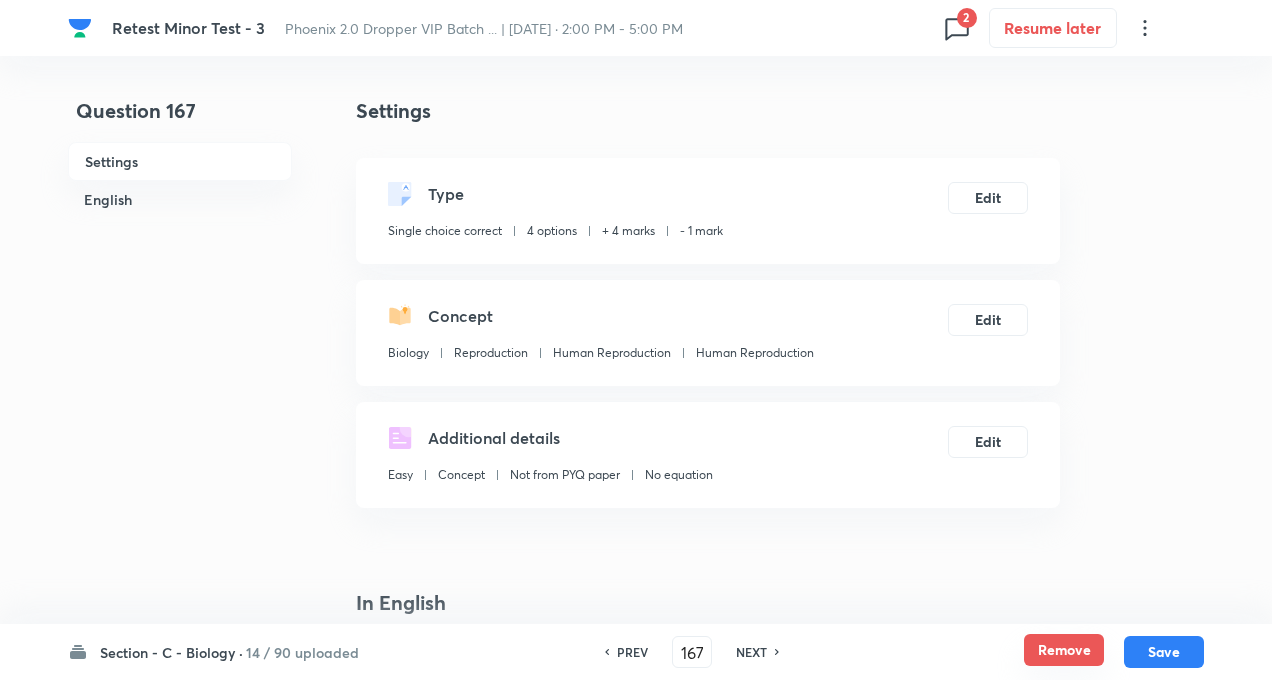 click on "Remove" at bounding box center (1064, 650) 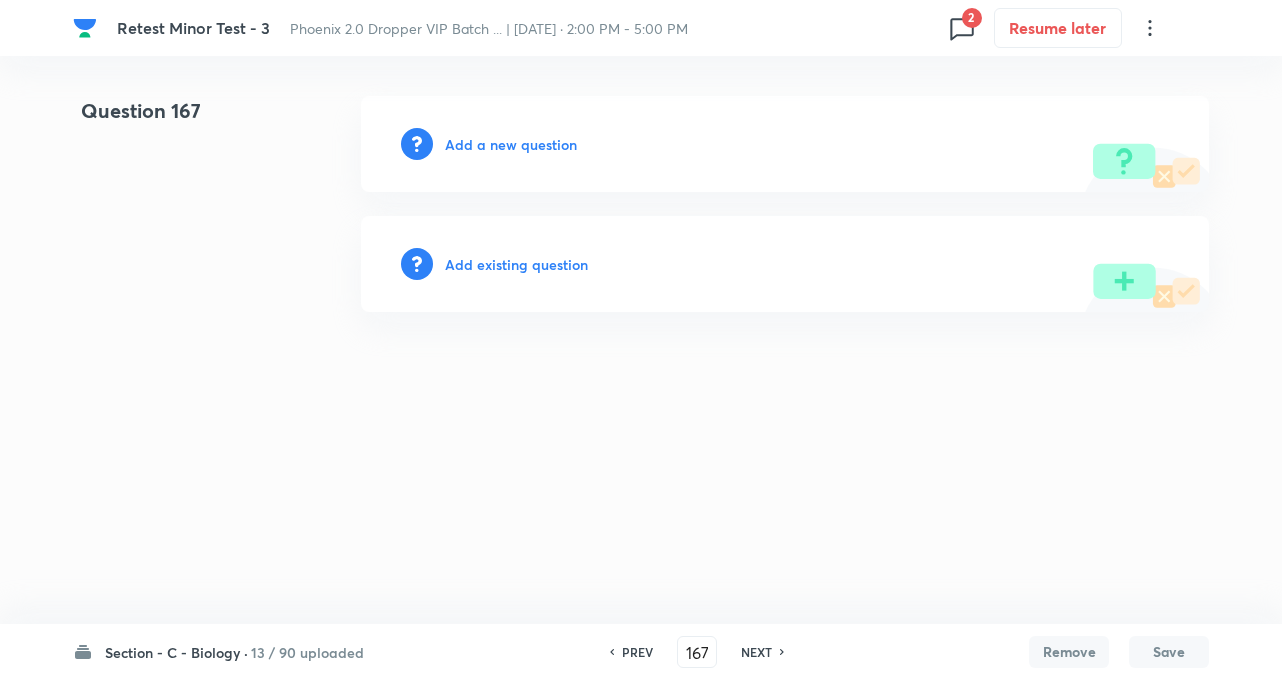 click on "NEXT" at bounding box center (756, 652) 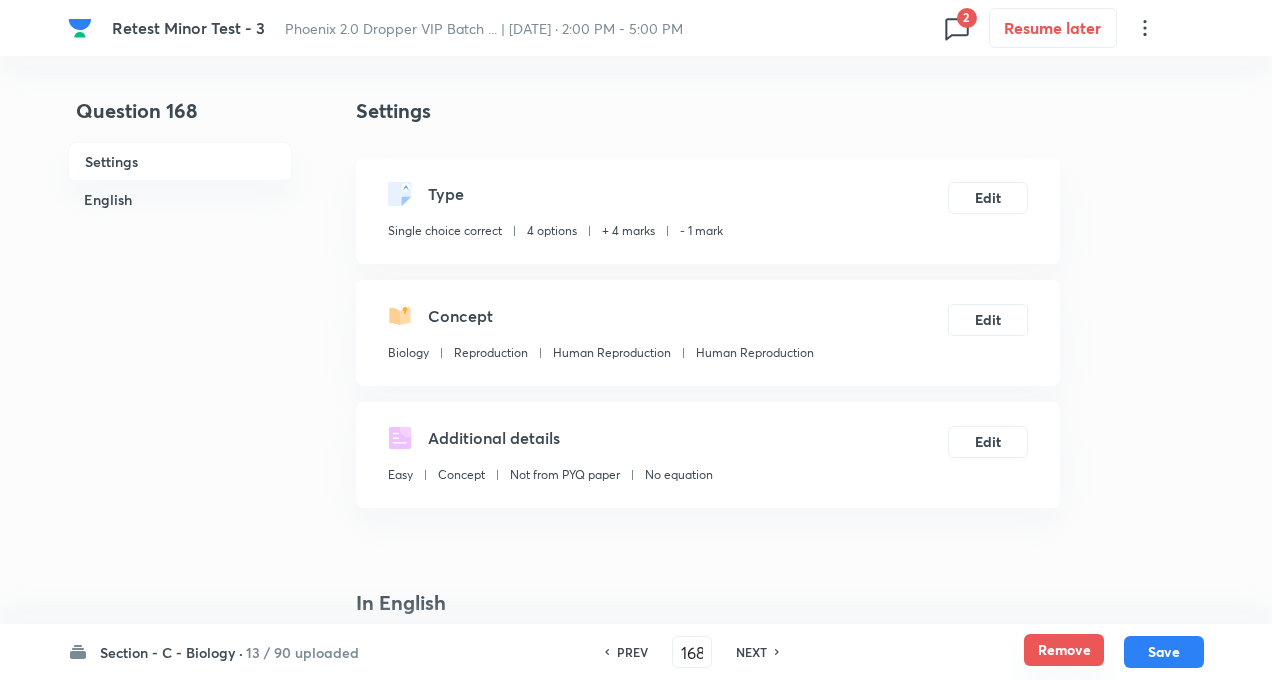 click on "Remove" at bounding box center (1064, 650) 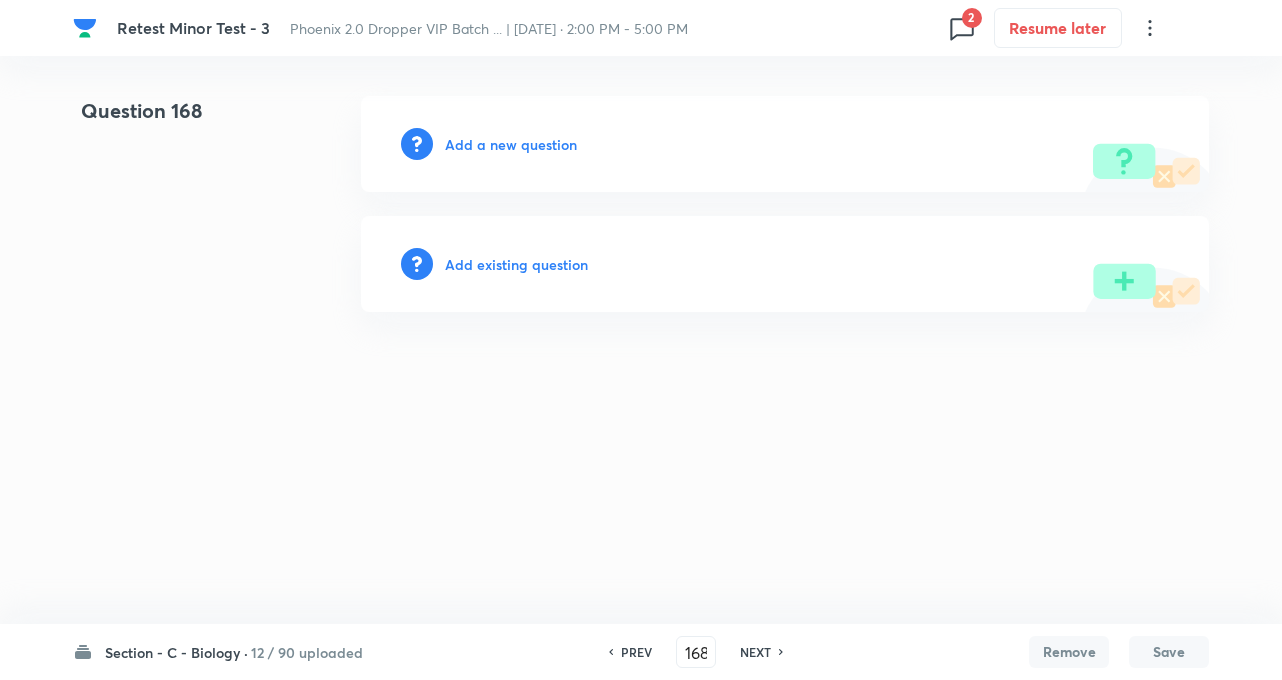 click on "NEXT" at bounding box center [758, 652] 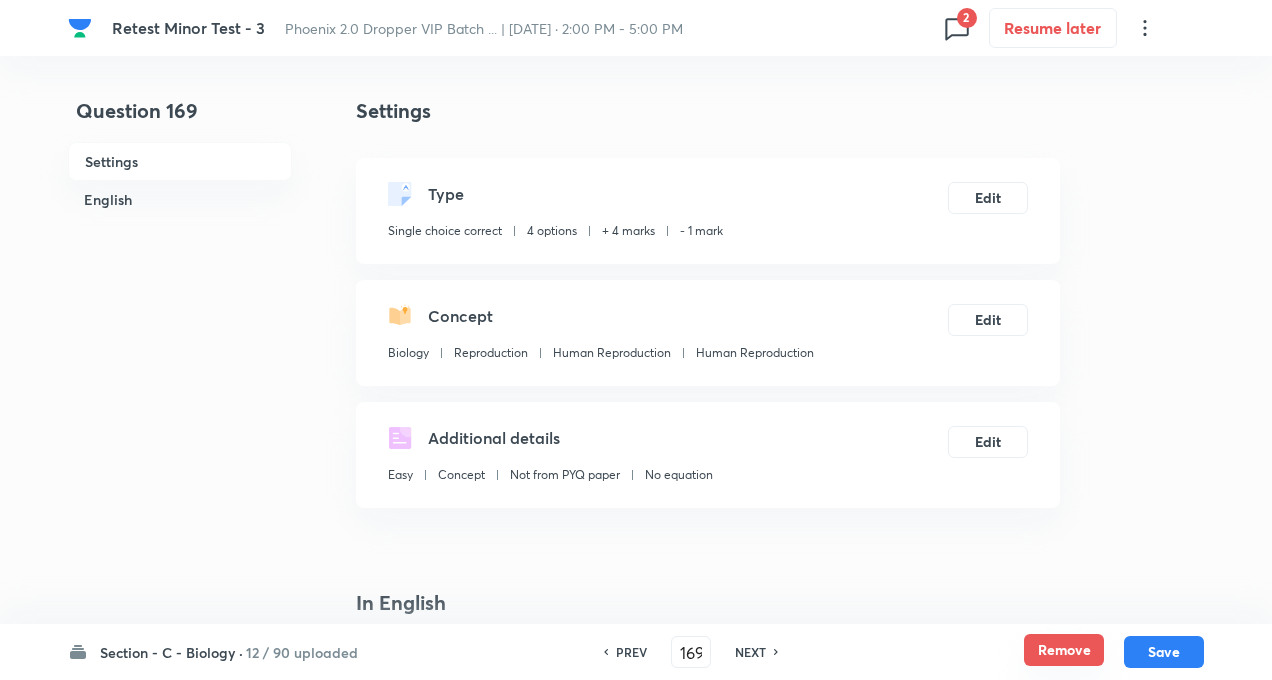 click on "Remove" at bounding box center (1064, 650) 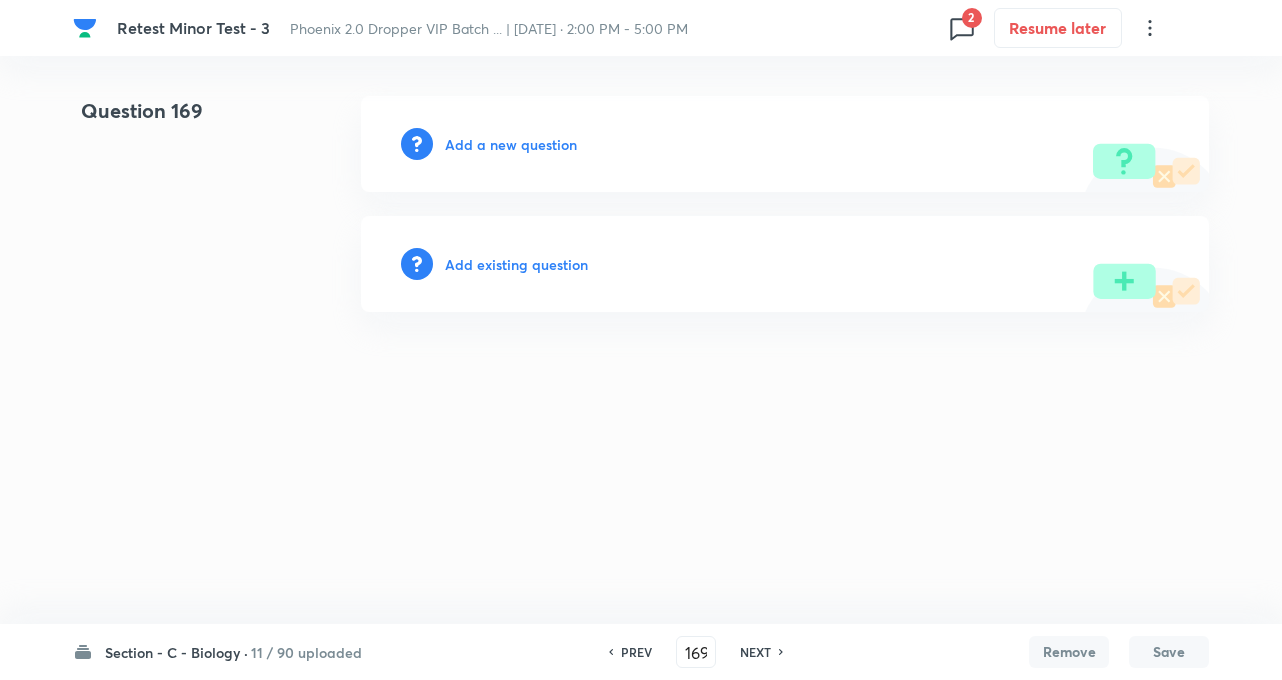 click on "NEXT" at bounding box center (755, 652) 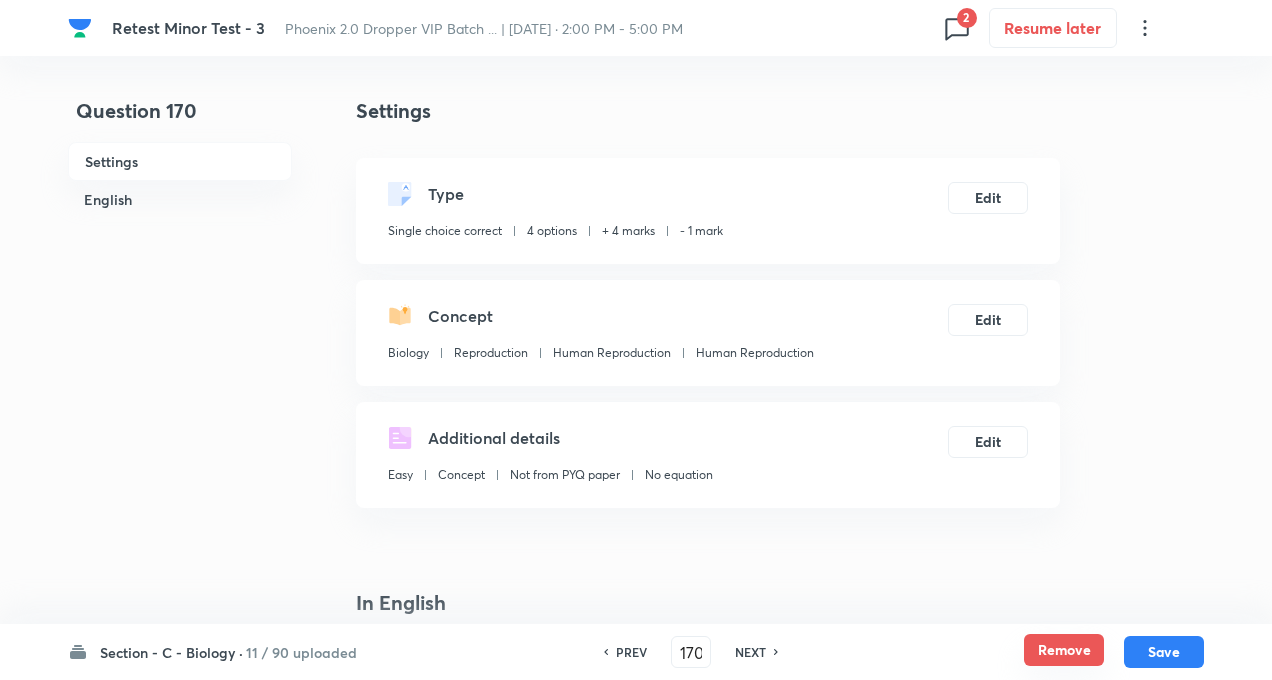 click on "Remove" at bounding box center [1064, 650] 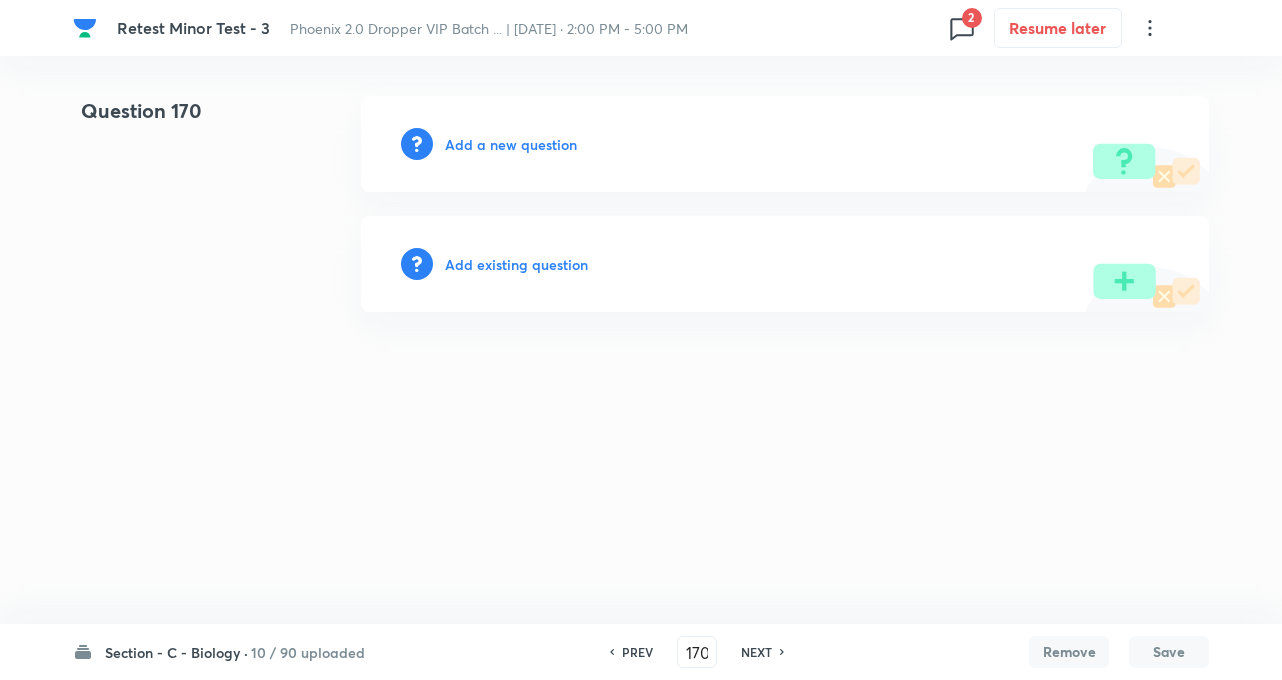 click on "NEXT" at bounding box center (756, 652) 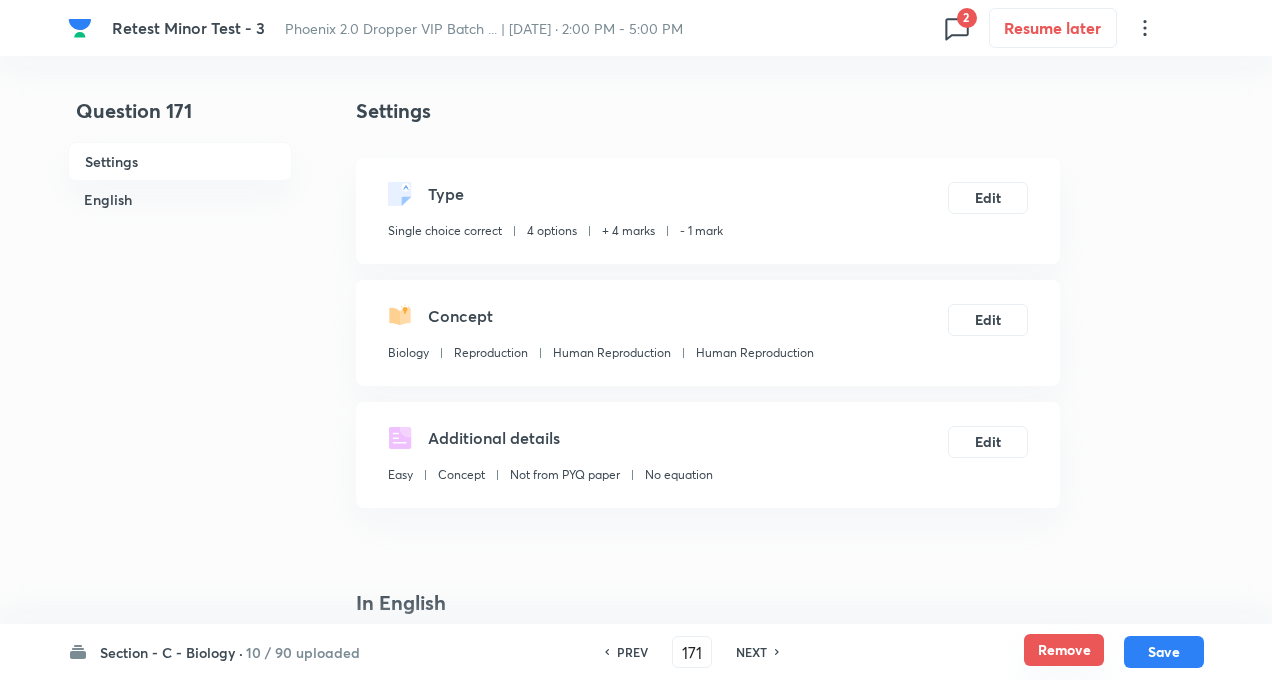 click on "Remove" at bounding box center [1064, 650] 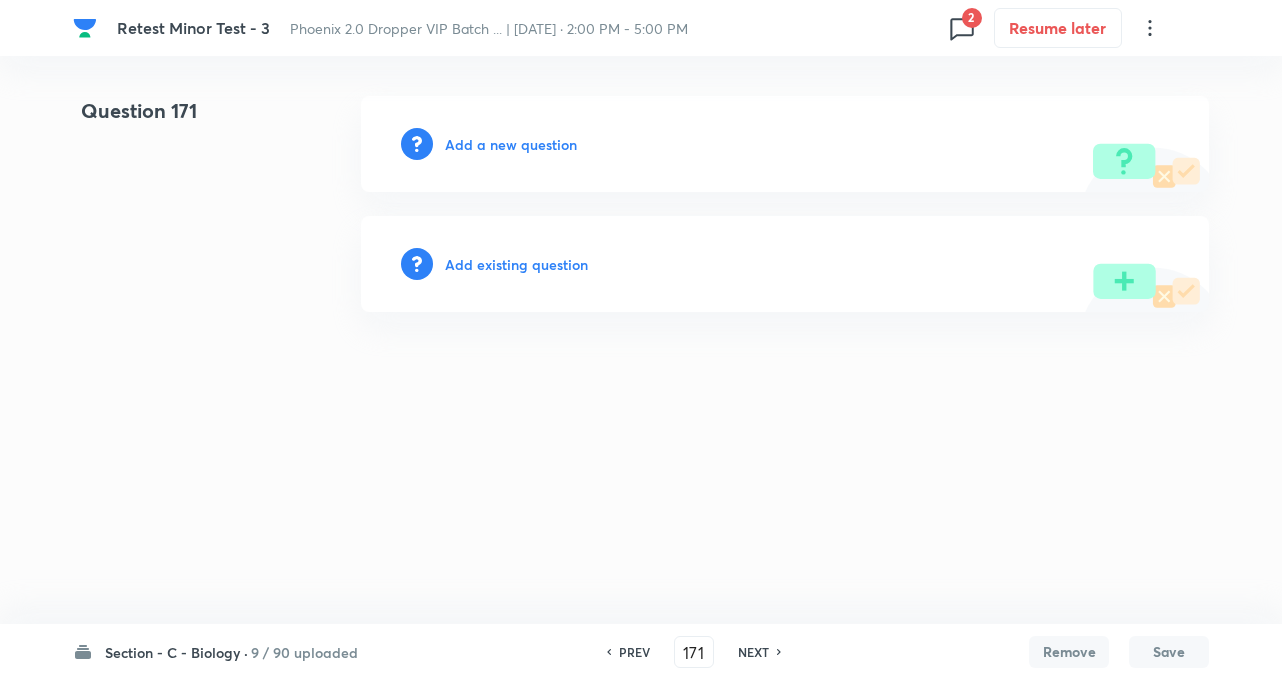 click on "NEXT" at bounding box center [753, 652] 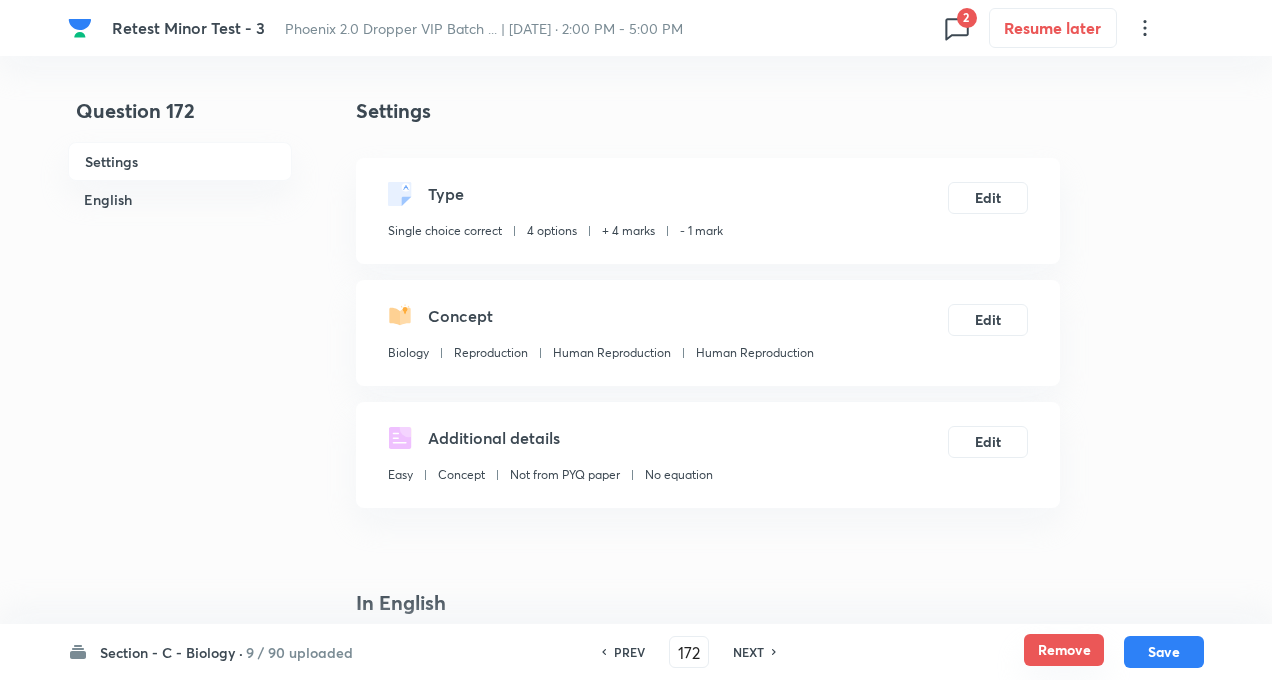 click on "Remove" at bounding box center [1064, 650] 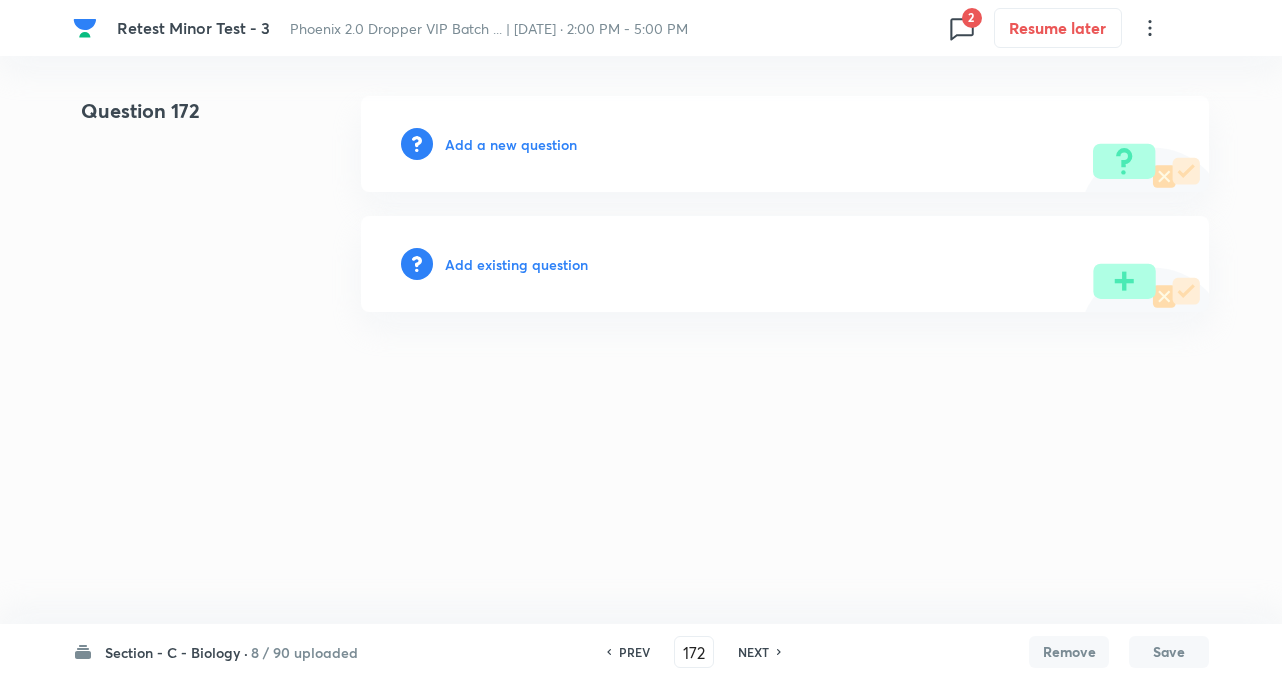 click on "NEXT" at bounding box center (753, 652) 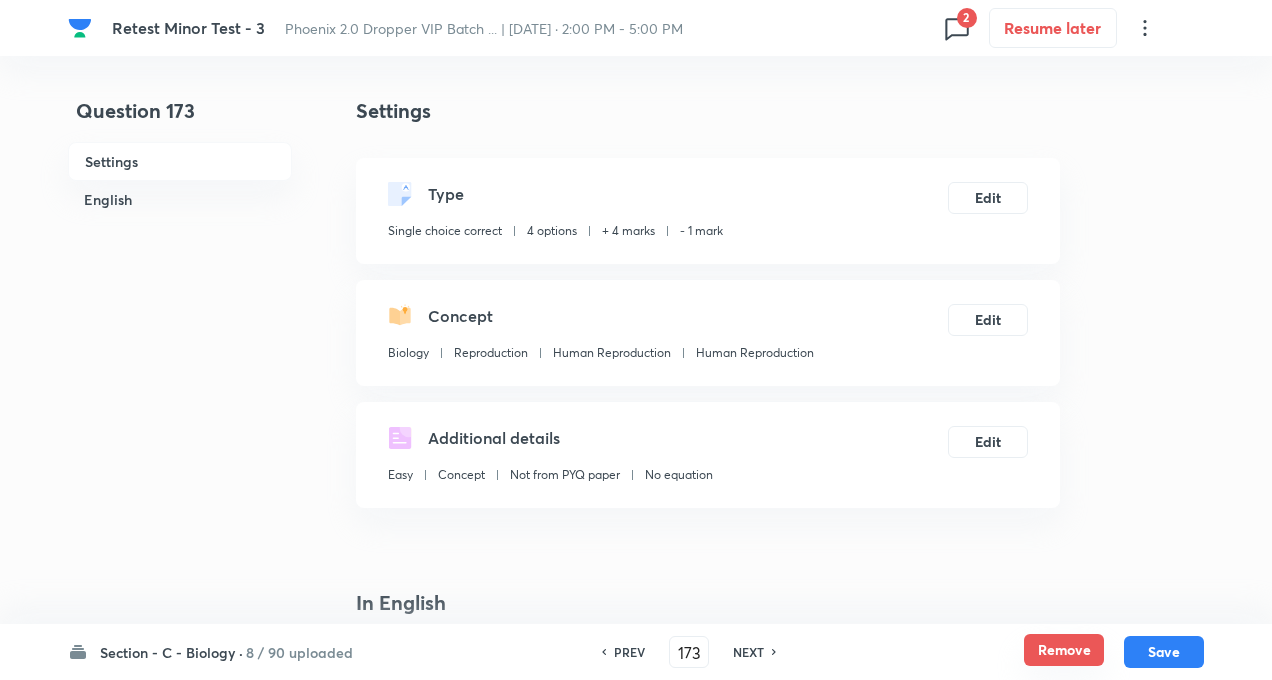 click on "Remove" at bounding box center (1064, 650) 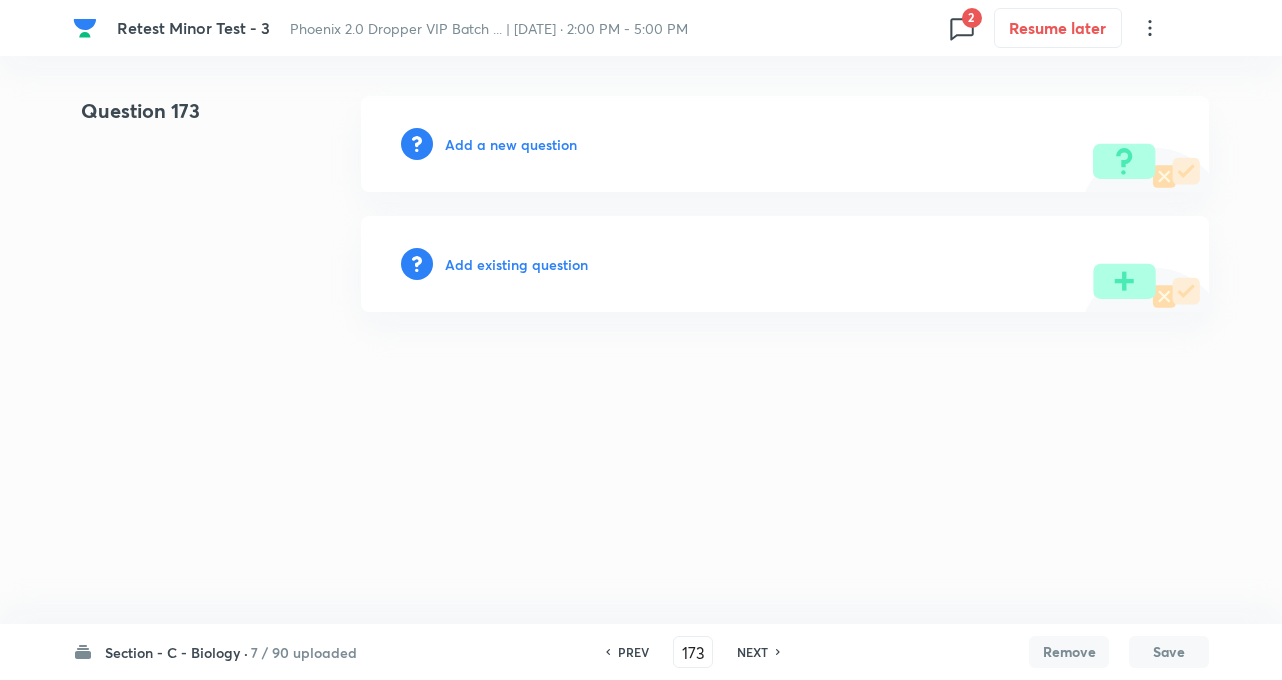 click on "NEXT" at bounding box center (752, 652) 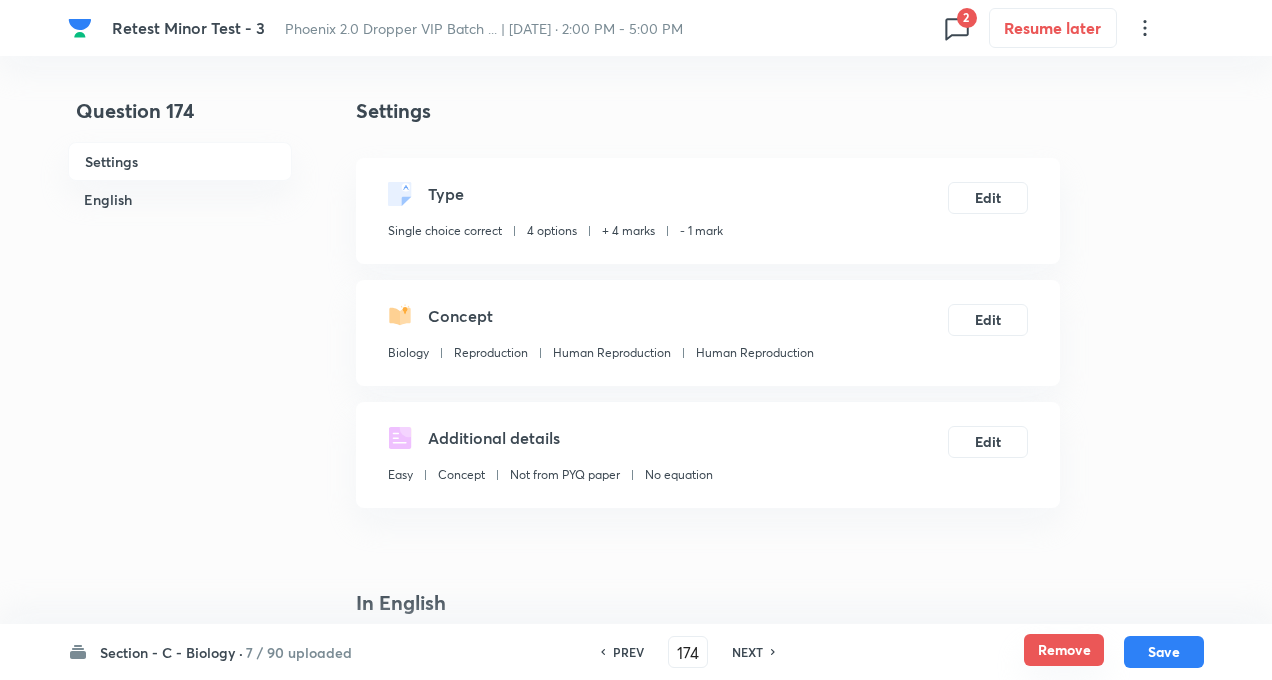 click on "Remove" at bounding box center [1064, 650] 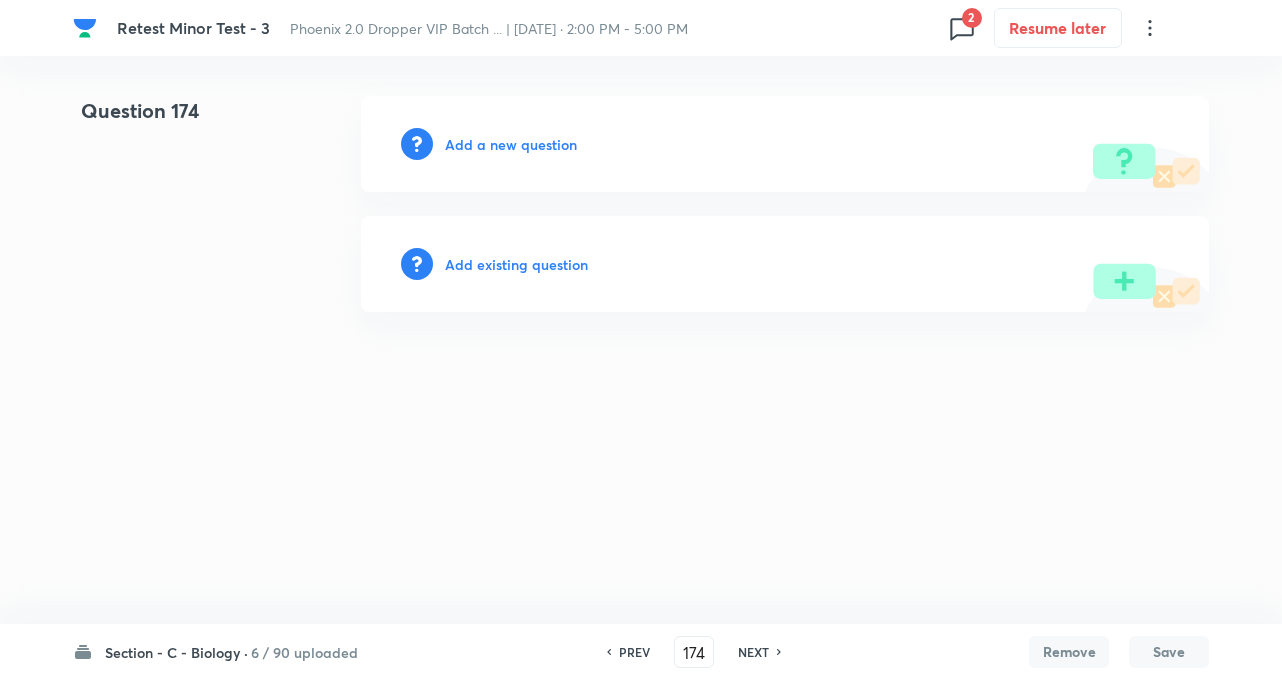 click on "NEXT" at bounding box center [753, 652] 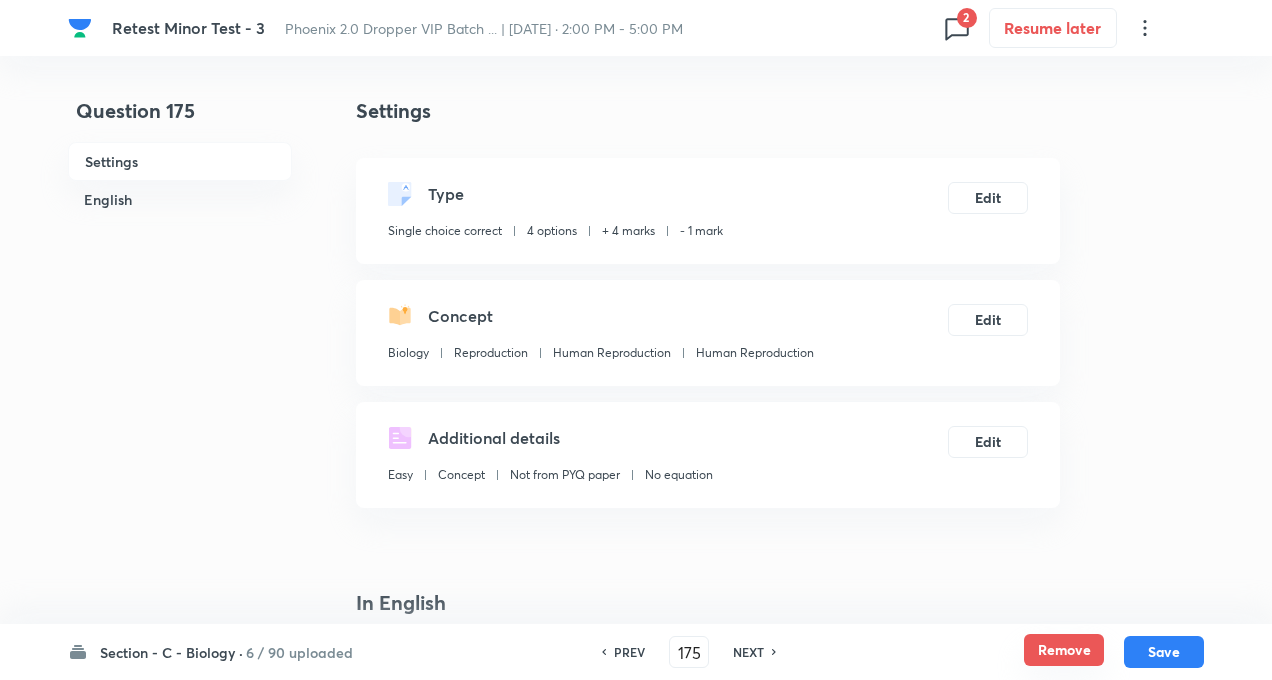 click on "Remove" at bounding box center (1064, 650) 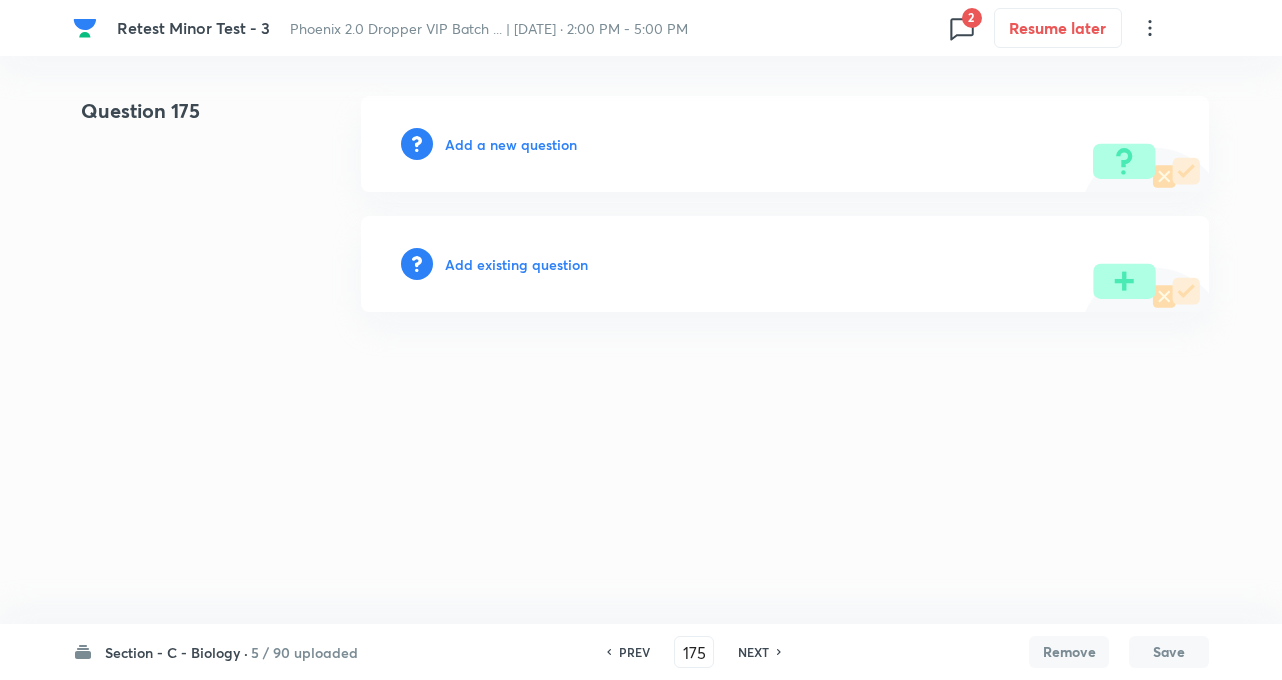 click on "PREV 175 ​ NEXT" at bounding box center [694, 652] 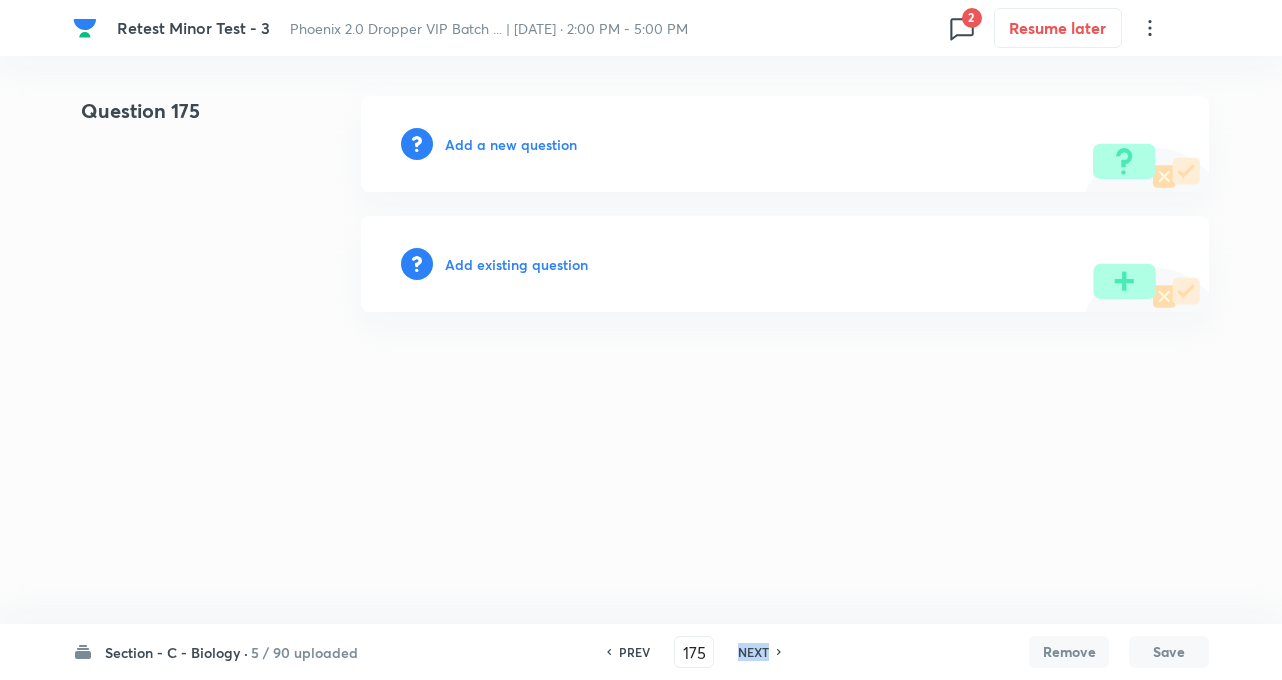 click on "PREV 175 ​ NEXT" at bounding box center (694, 652) 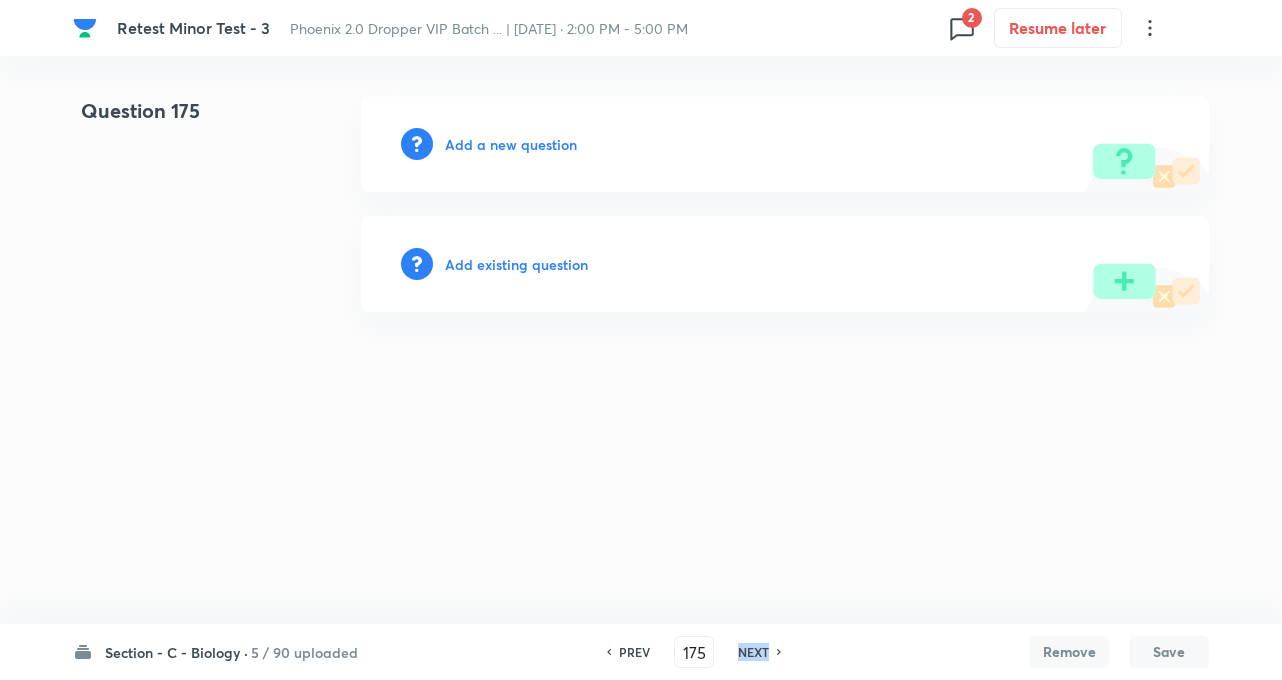 click on "NEXT" at bounding box center (753, 652) 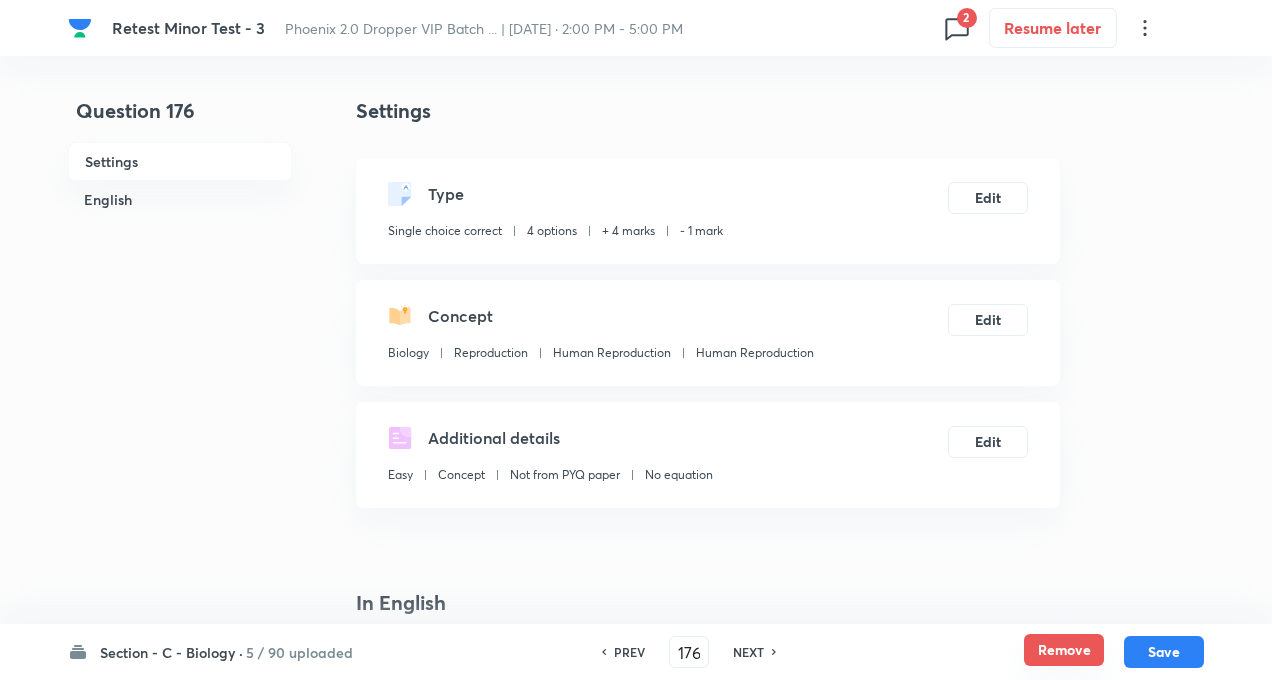 click on "Remove" at bounding box center (1064, 650) 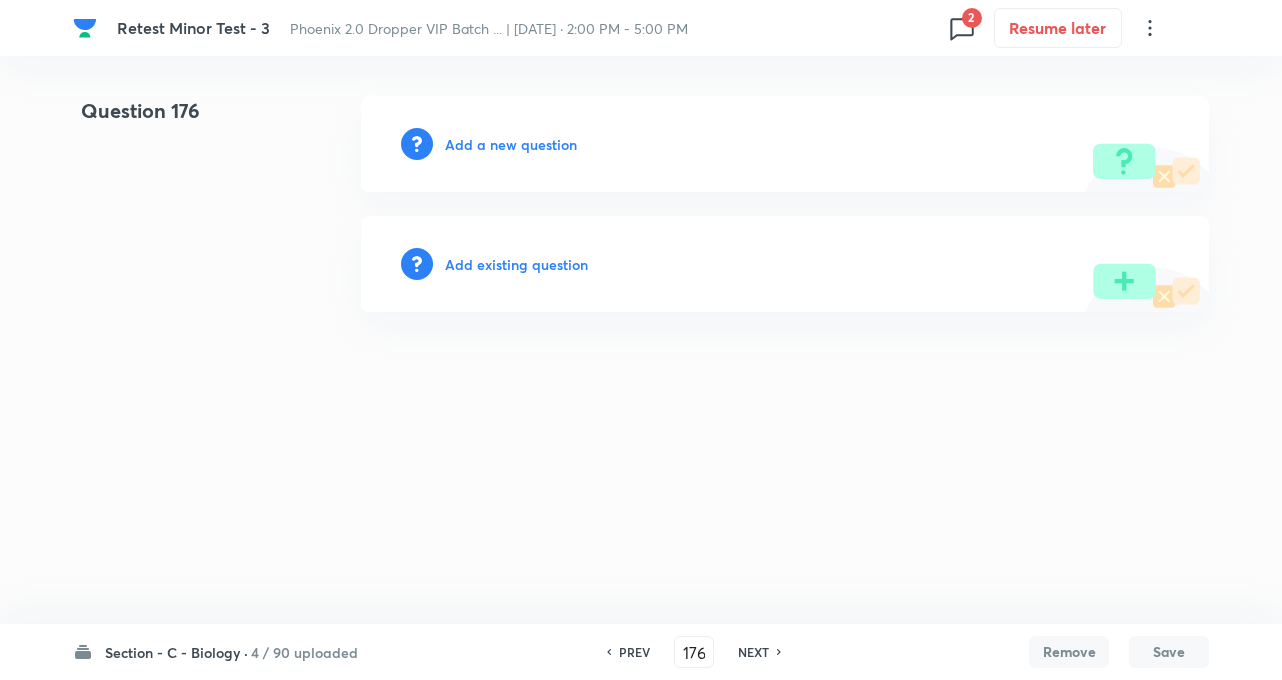 click on "NEXT" at bounding box center (753, 652) 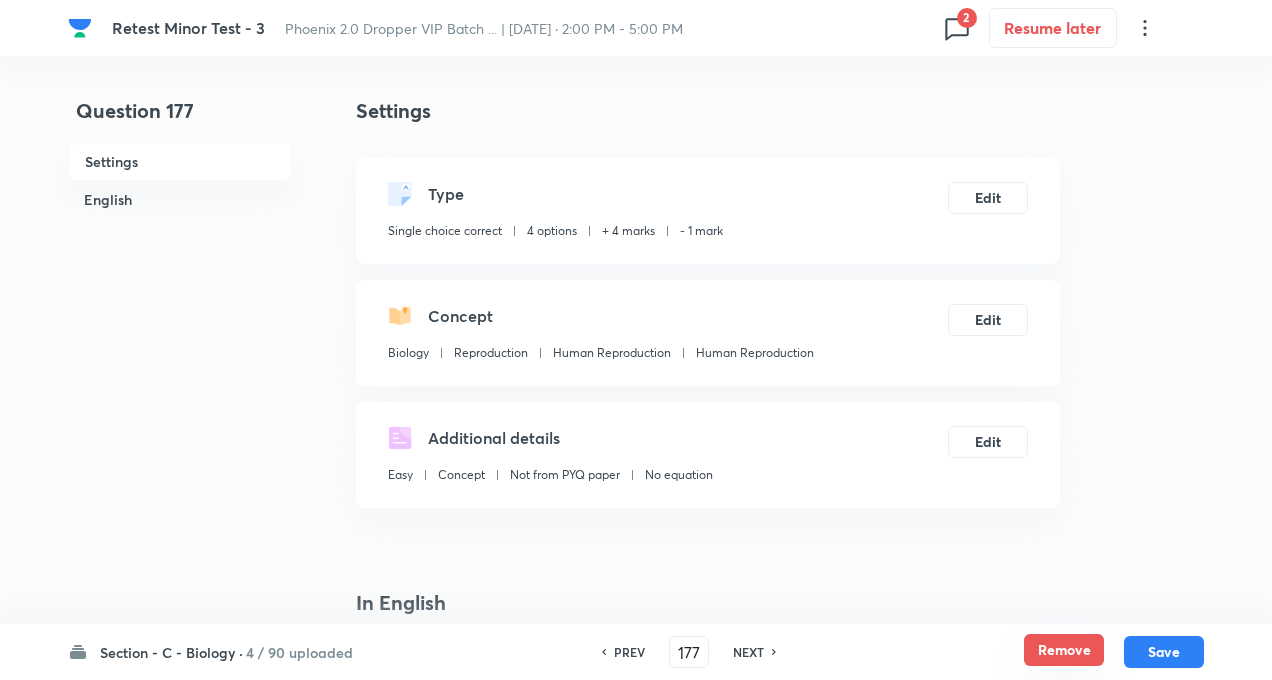 click on "Remove" at bounding box center [1064, 650] 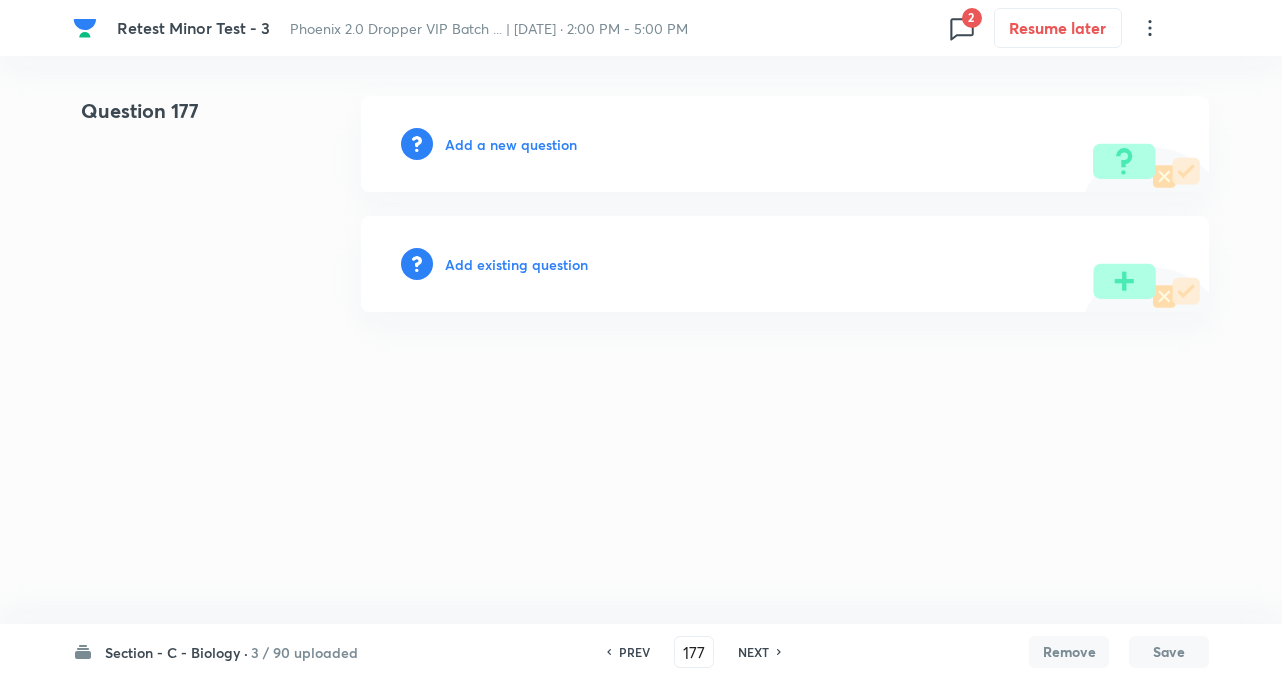 click on "NEXT" at bounding box center [753, 652] 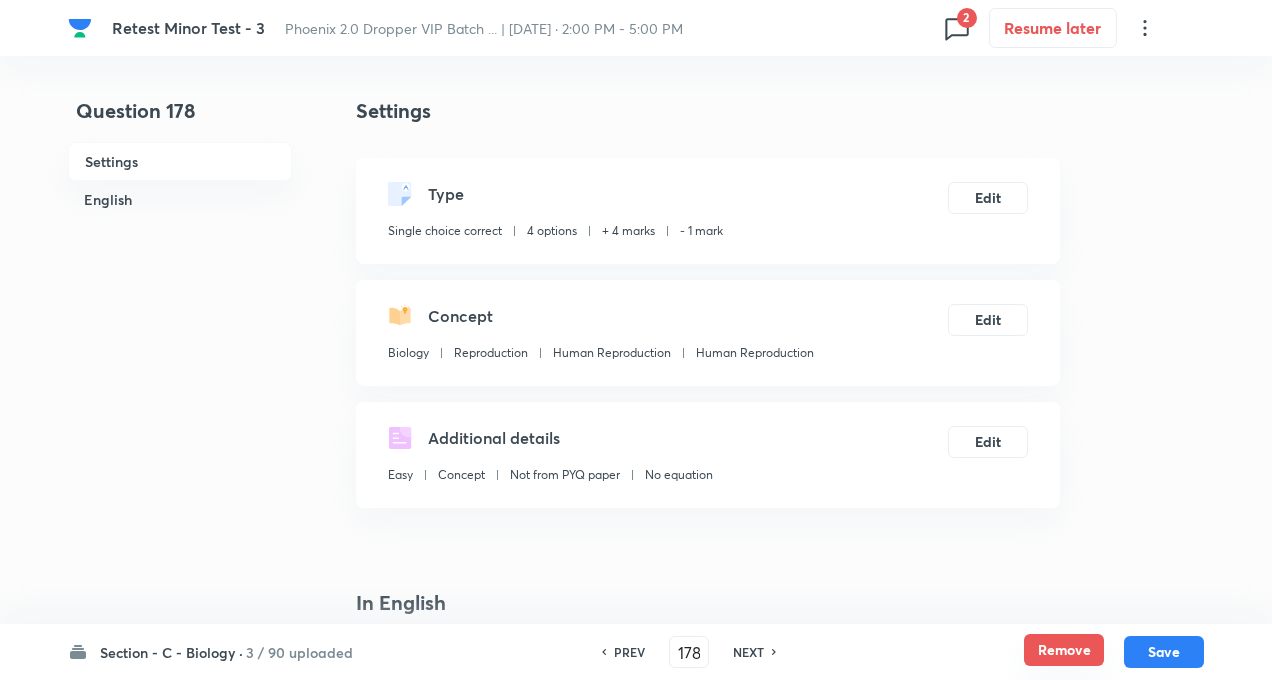 click on "Remove" at bounding box center [1064, 650] 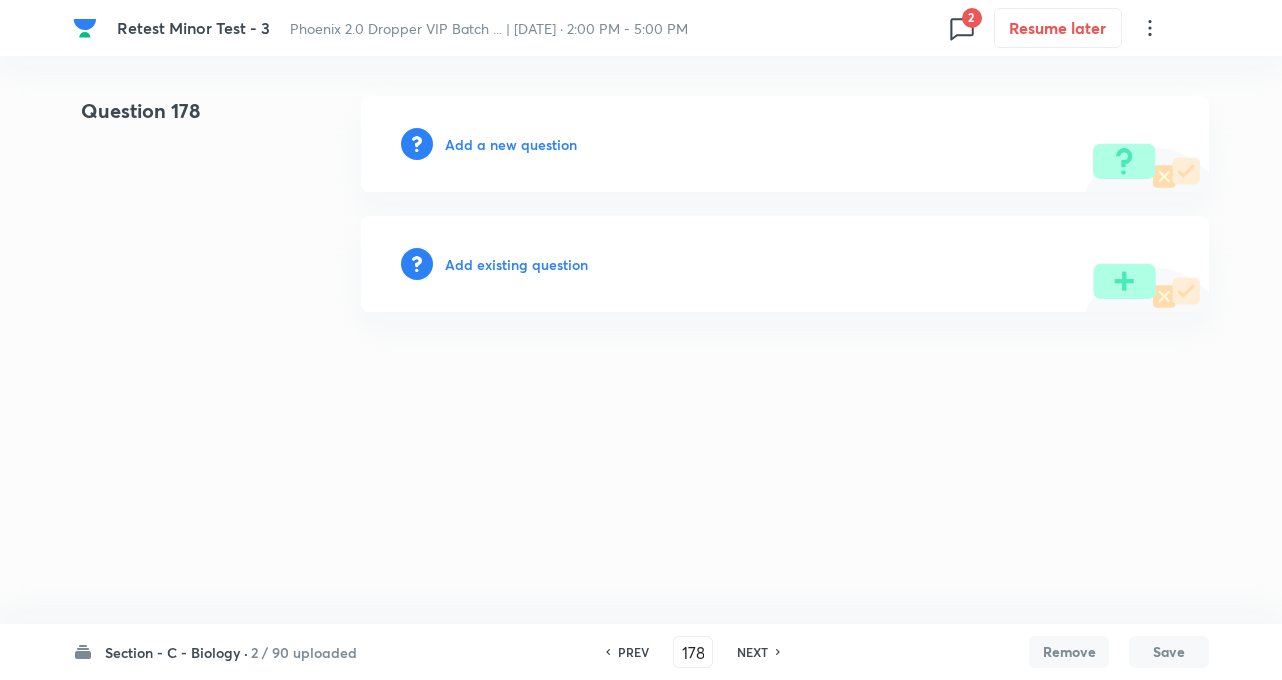click on "NEXT" at bounding box center (752, 652) 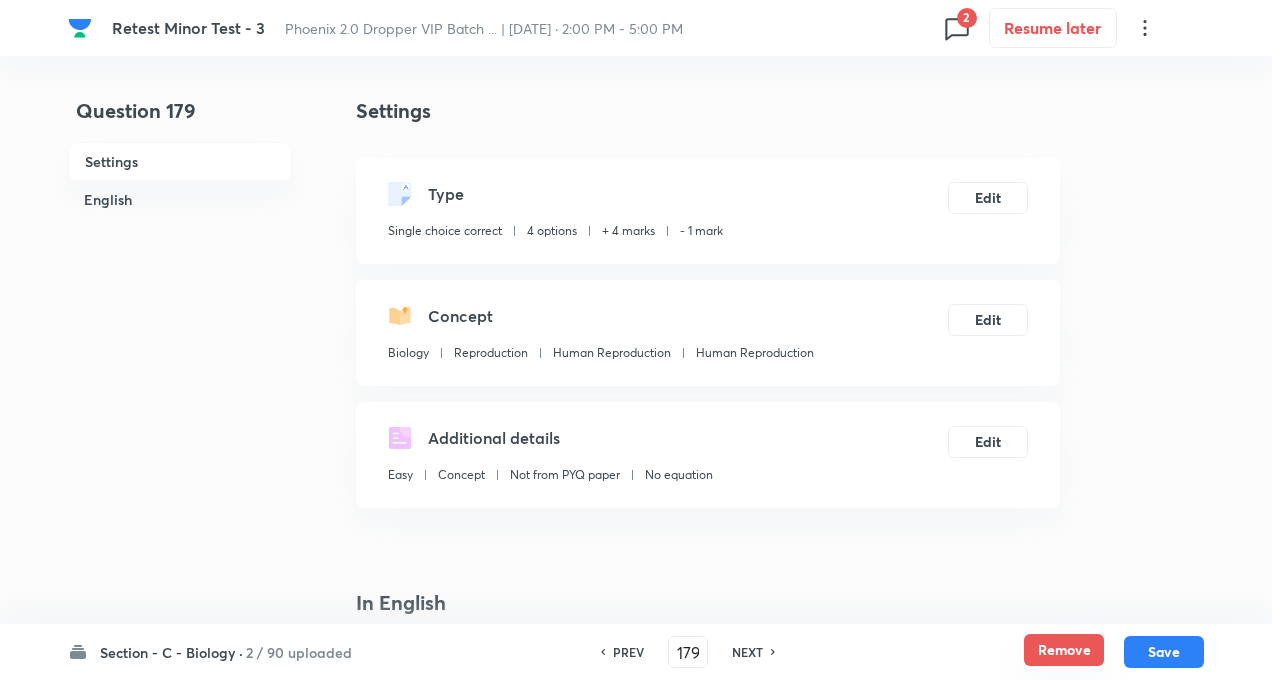 click on "Remove" at bounding box center [1064, 650] 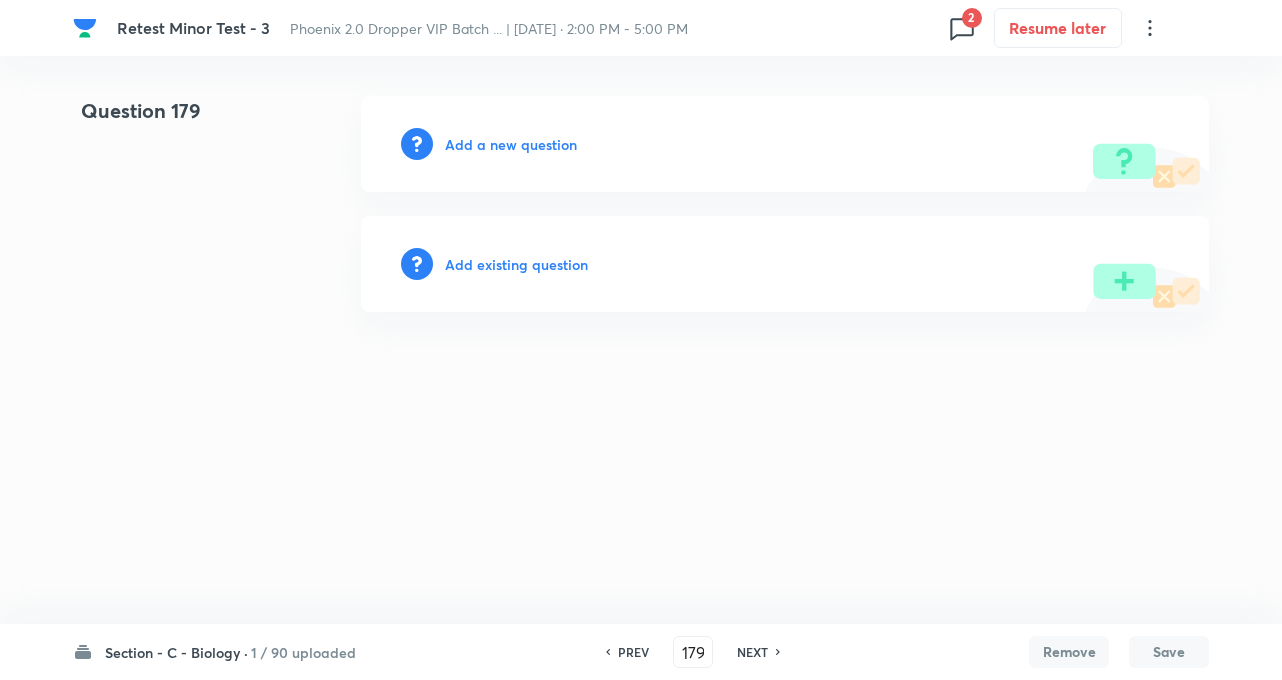 click on "NEXT" at bounding box center [752, 652] 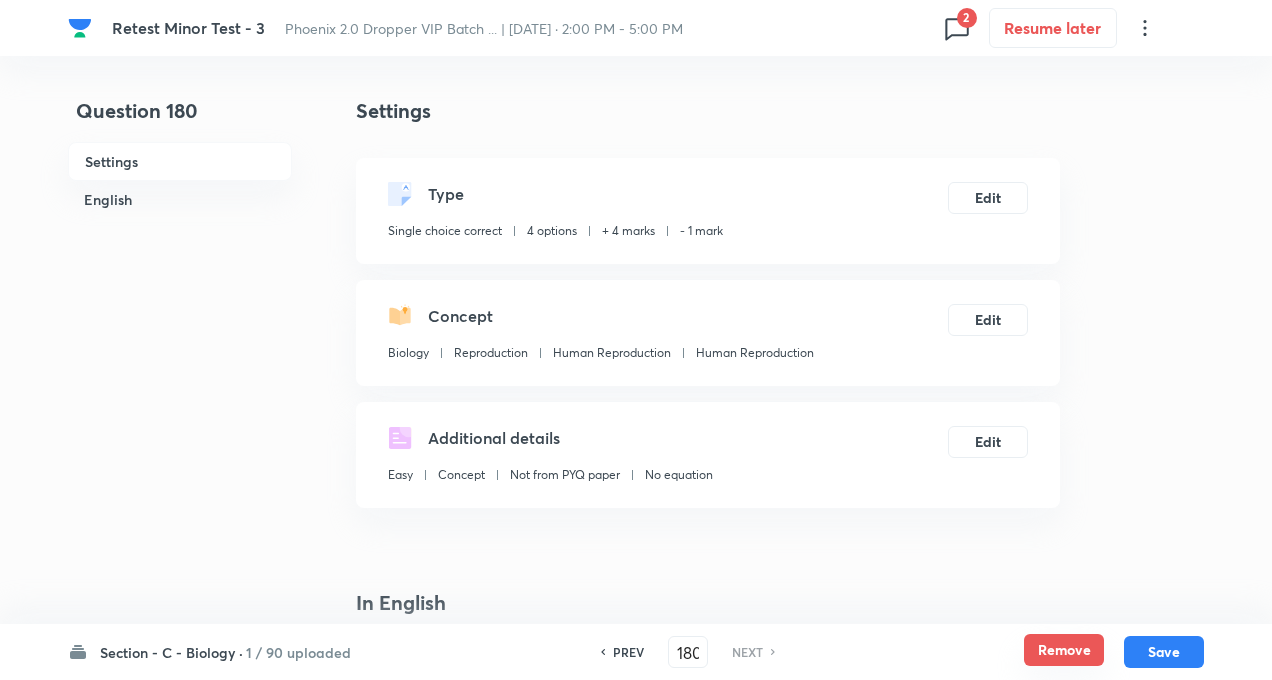 click on "Remove" at bounding box center (1064, 650) 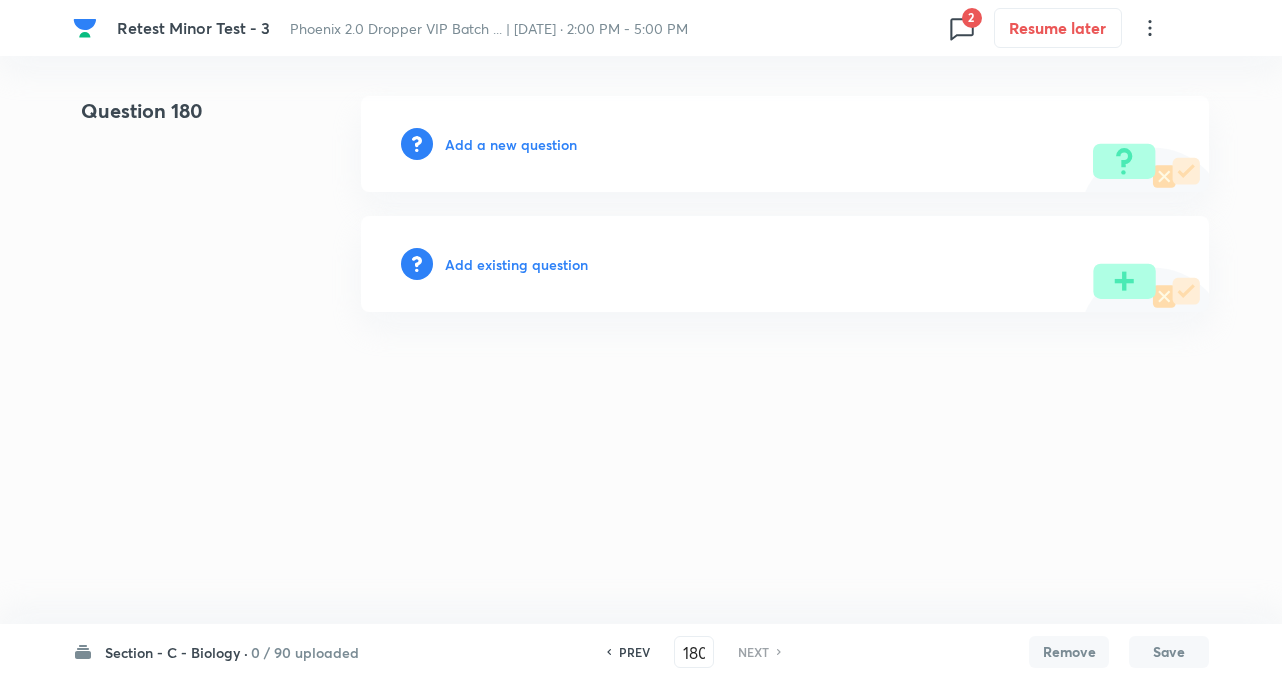 click on "NEXT" at bounding box center (753, 652) 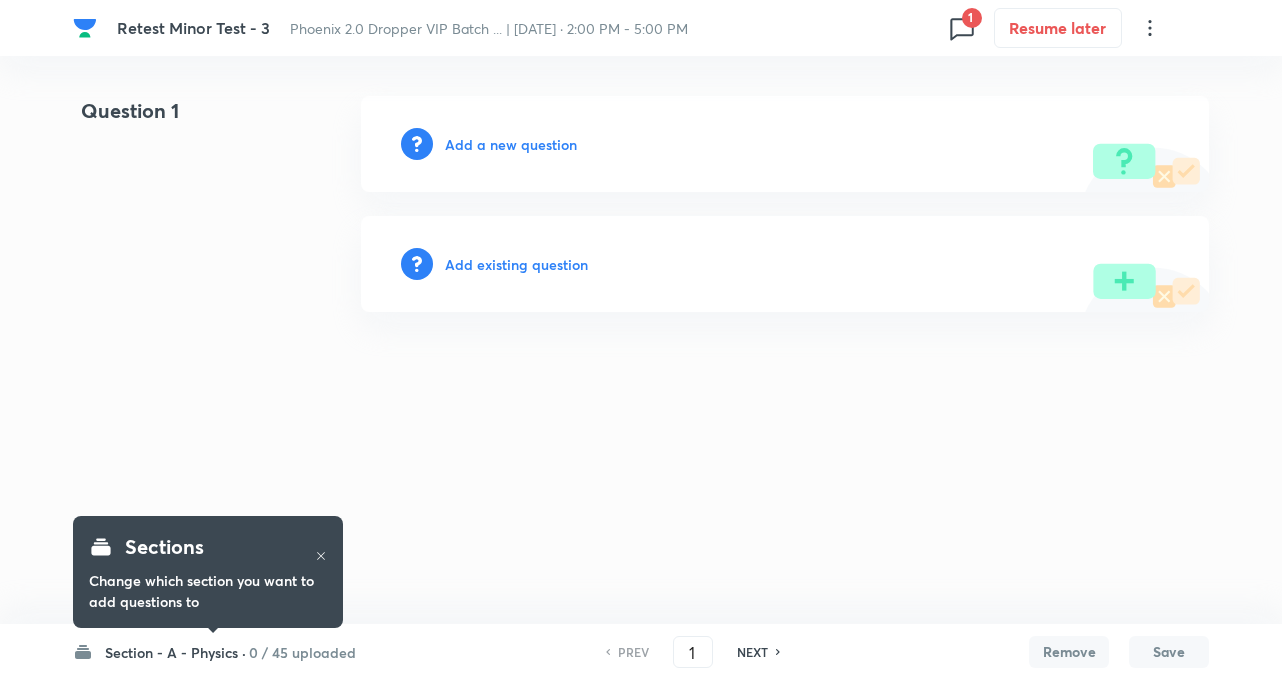 scroll, scrollTop: 0, scrollLeft: 0, axis: both 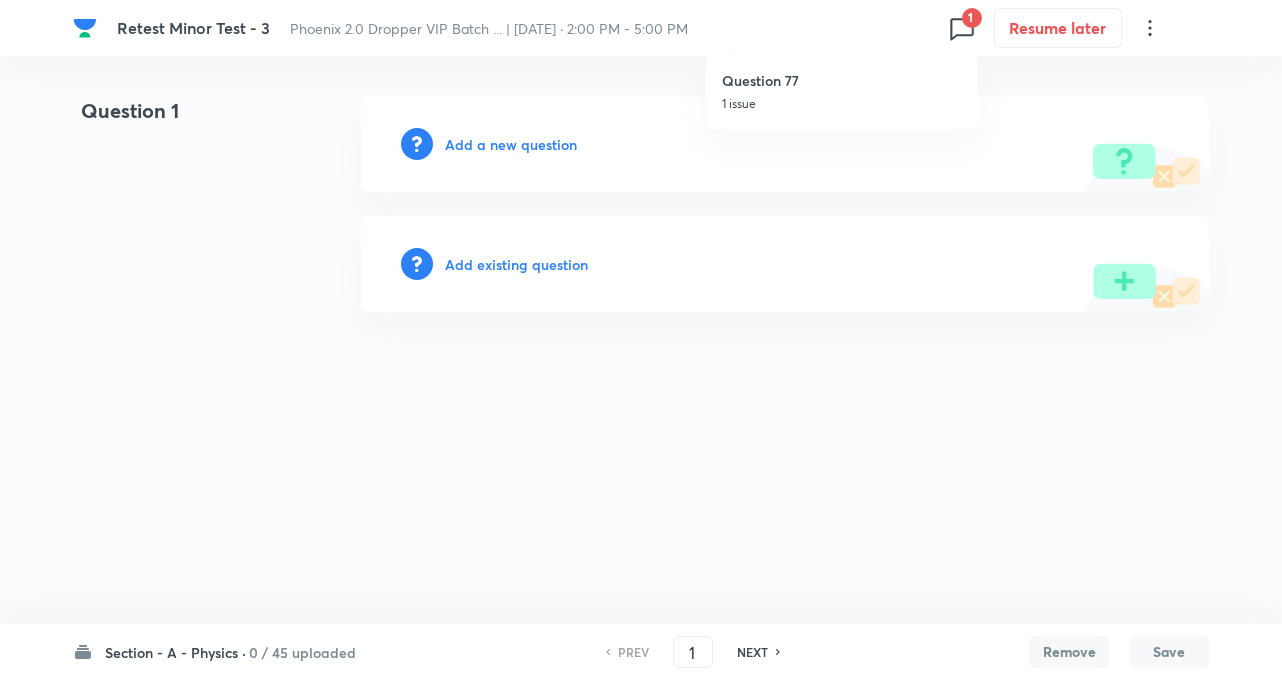click on "Question 77 1 issue" at bounding box center [842, 91] 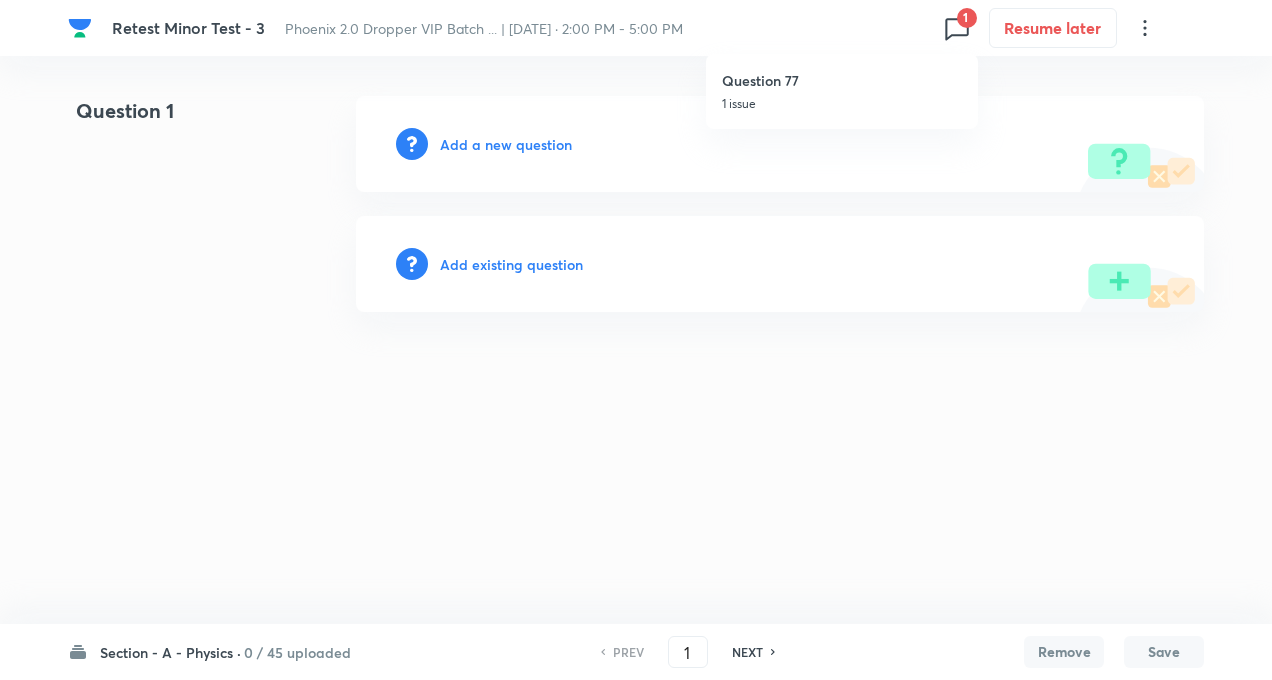 type on "77" 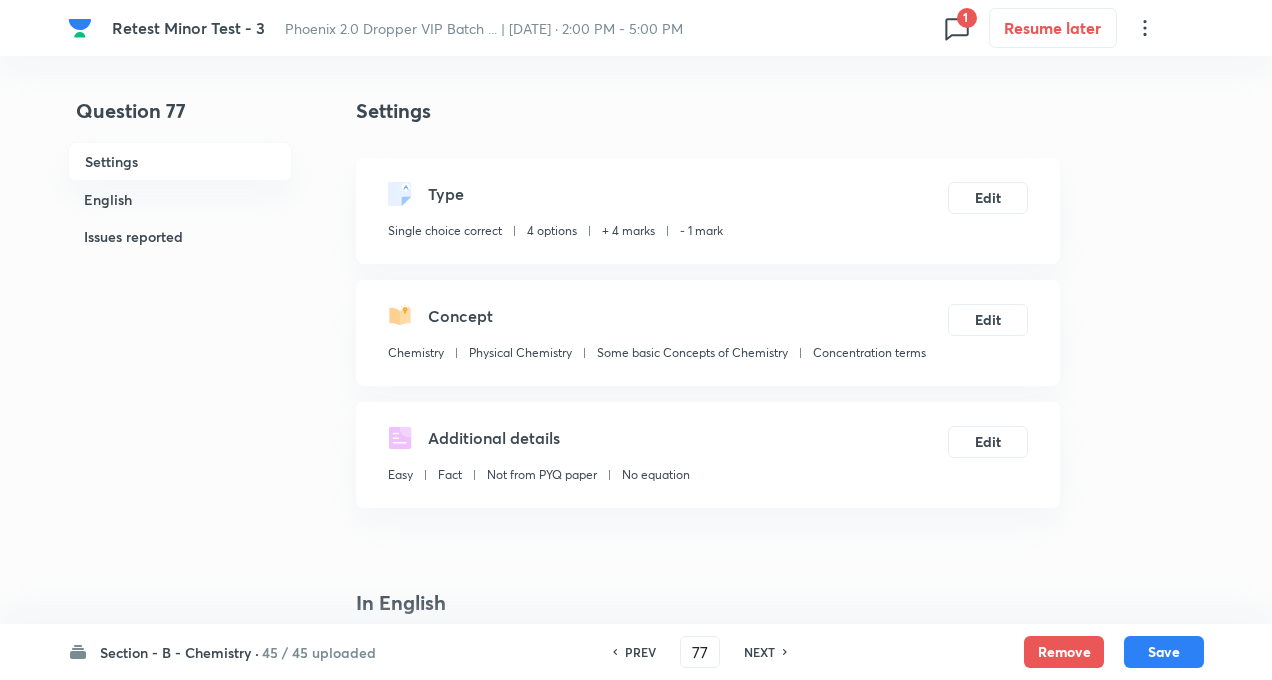 checkbox on "true" 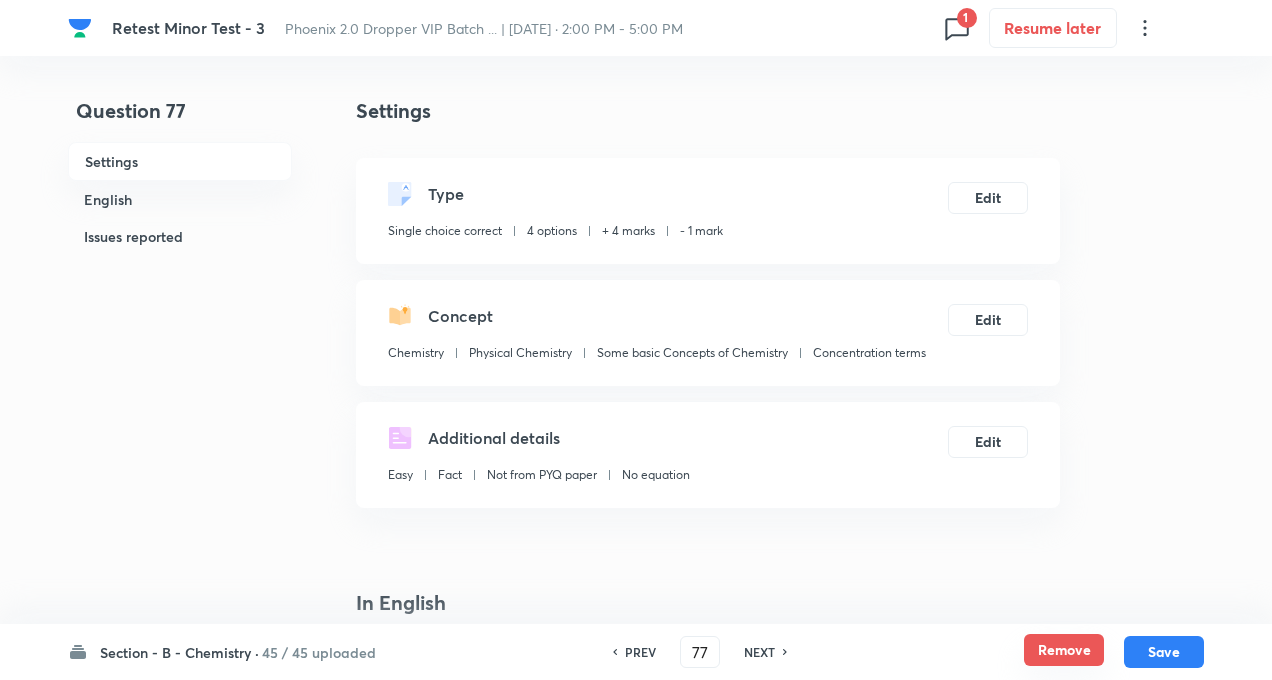 click on "Remove" at bounding box center (1064, 650) 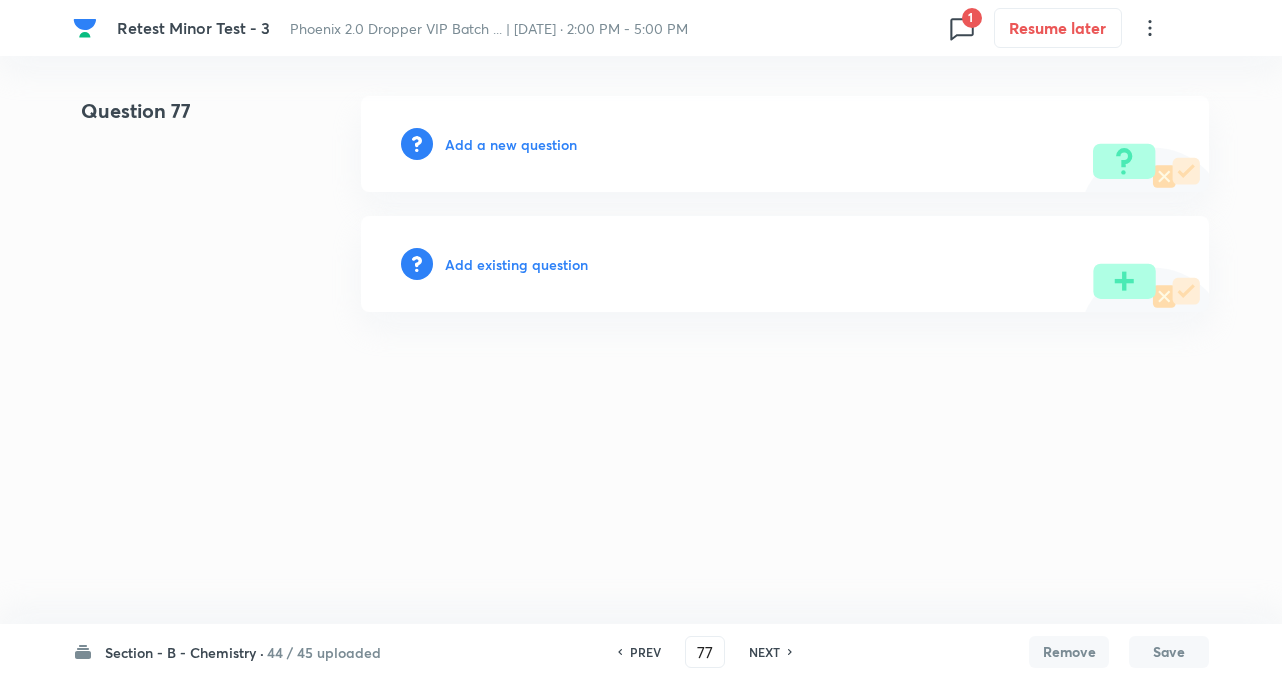click on "Add existing question" at bounding box center [516, 264] 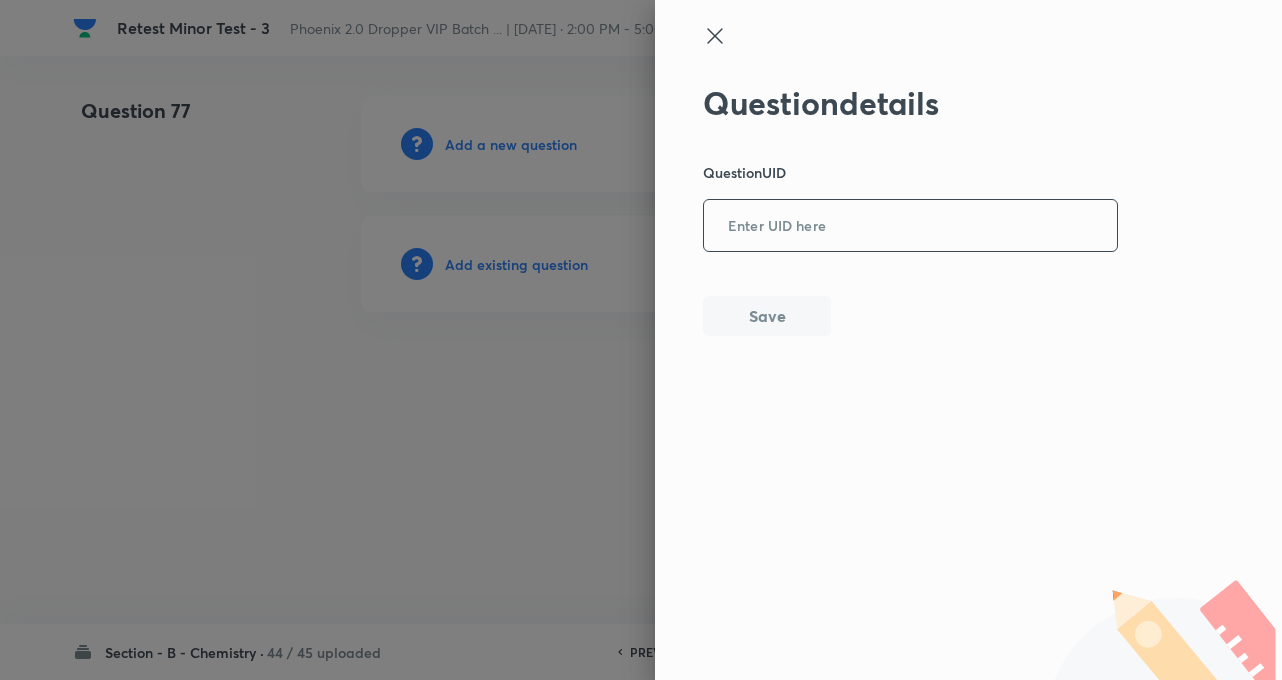 click at bounding box center (910, 226) 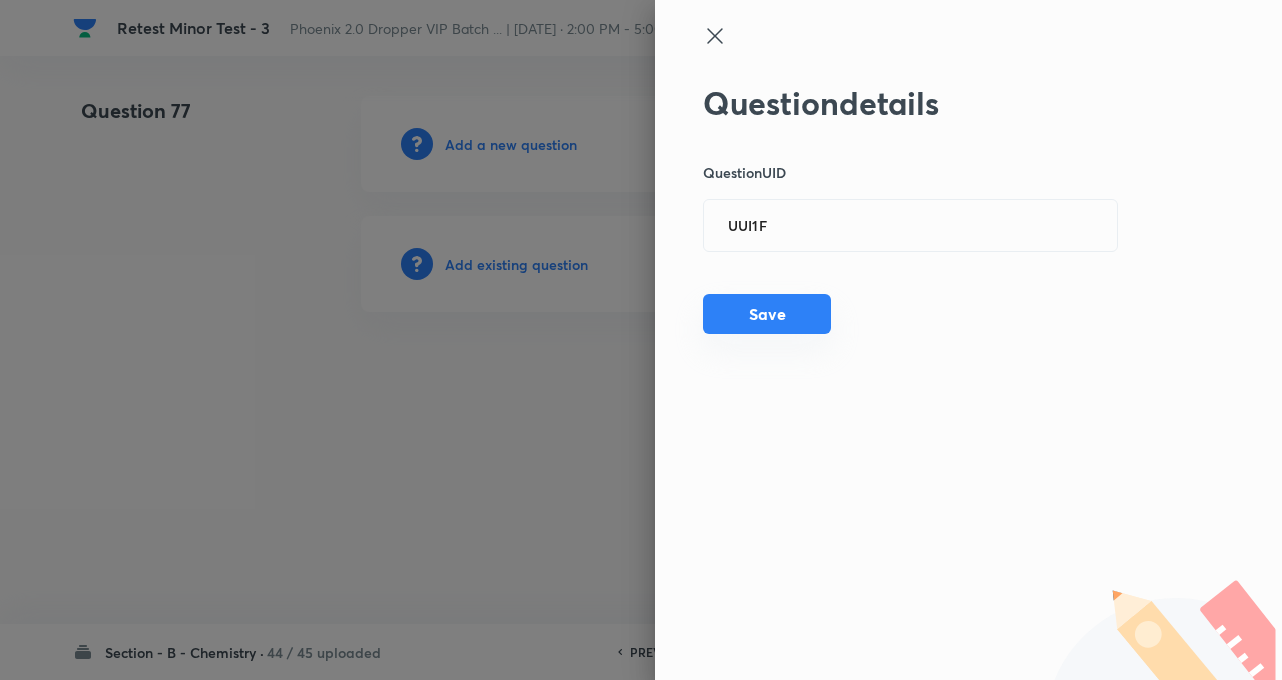 click on "Save" at bounding box center [767, 314] 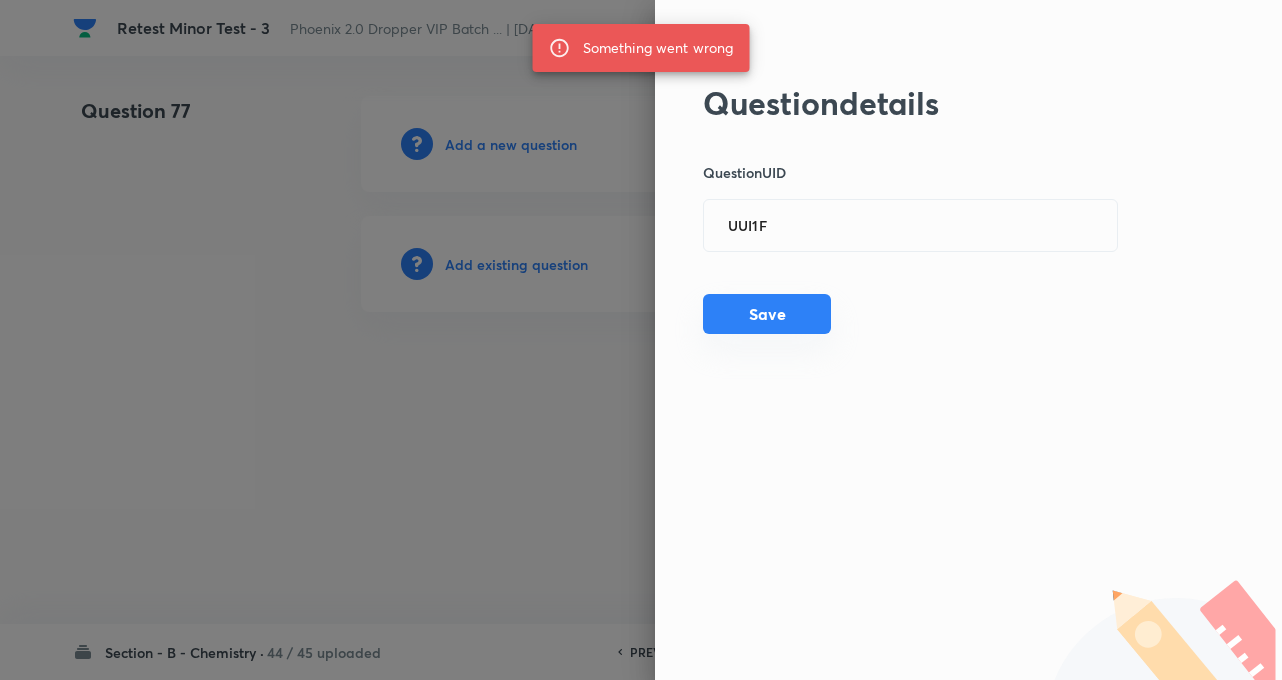 click on "Save" at bounding box center (767, 314) 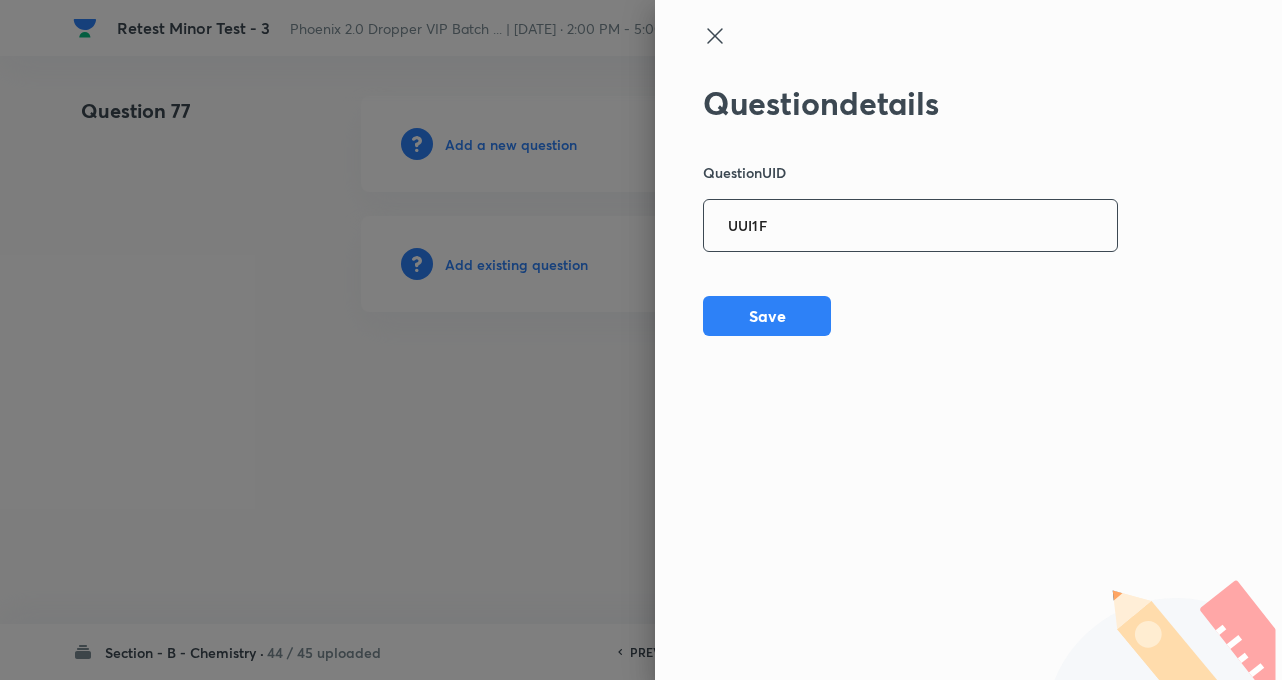 click on "UUI1F" at bounding box center [910, 226] 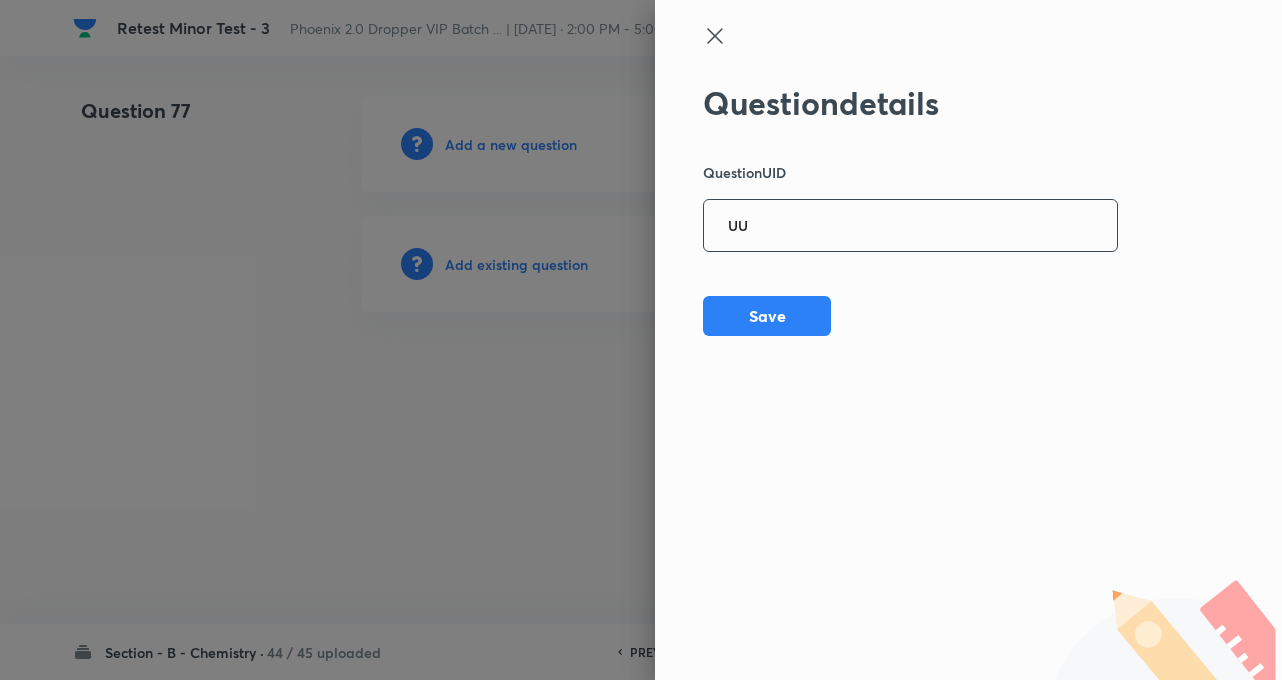 type on "U" 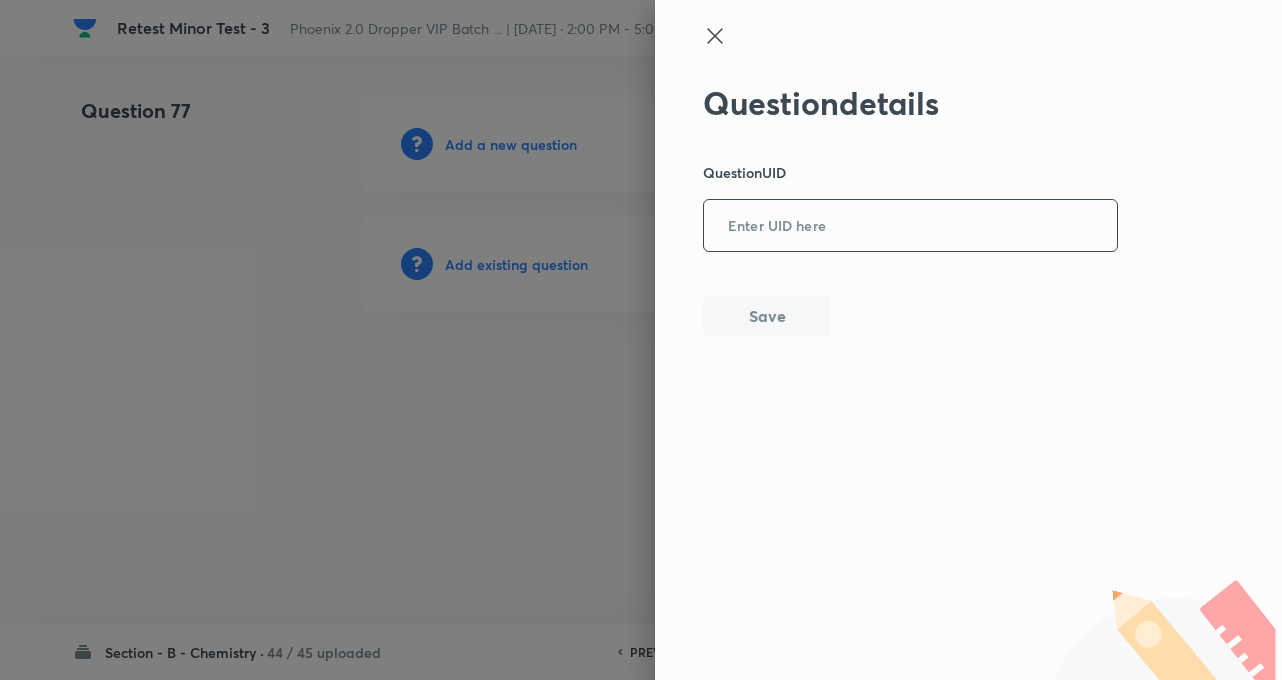 paste on "LKMM6" 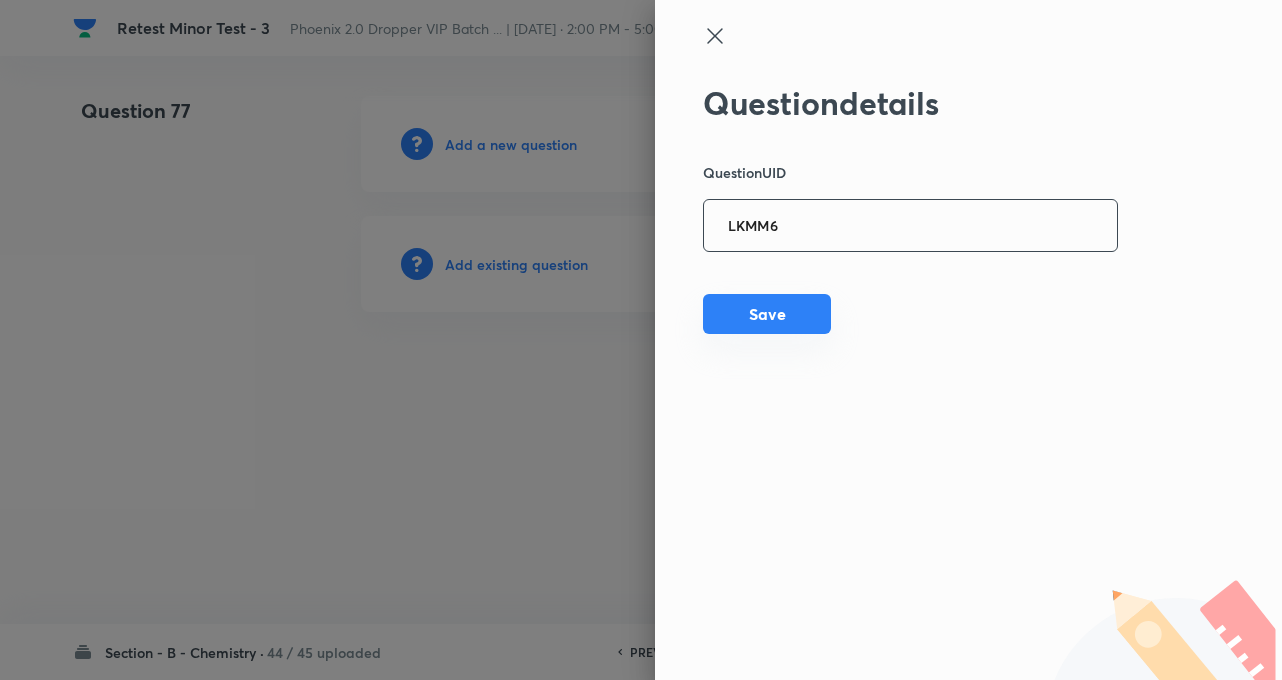 type on "LKMM6" 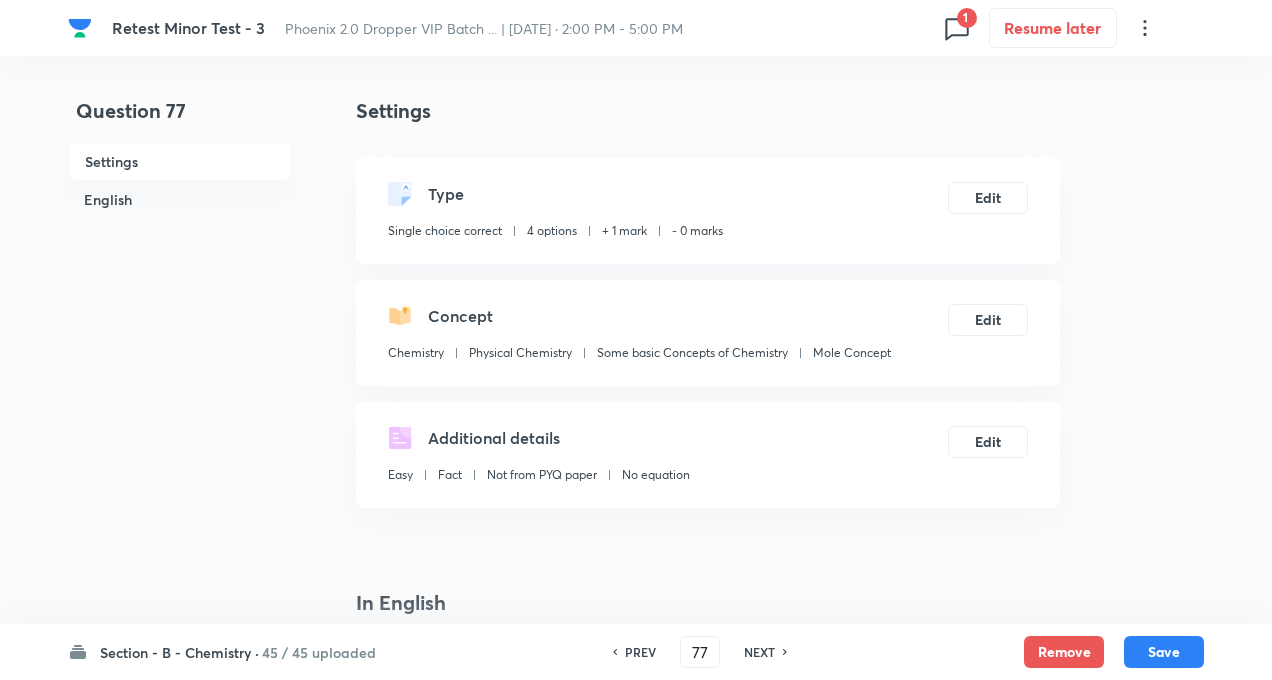 checkbox on "true" 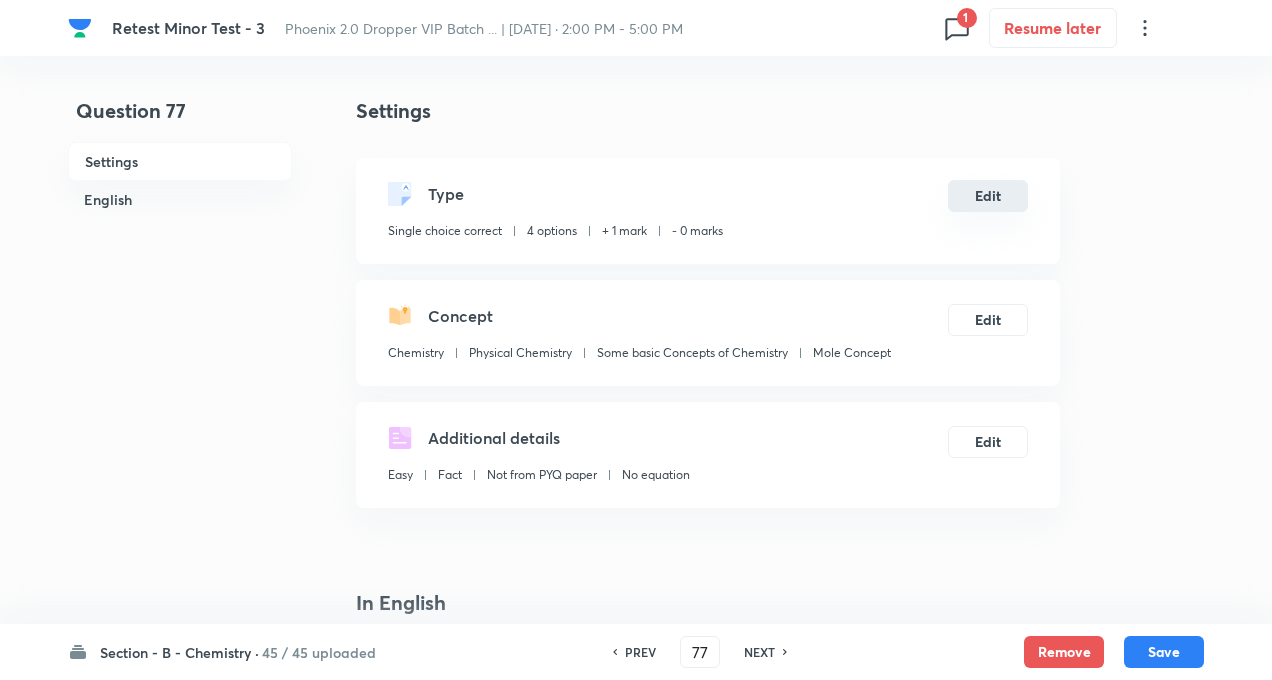 click on "Edit" at bounding box center (988, 196) 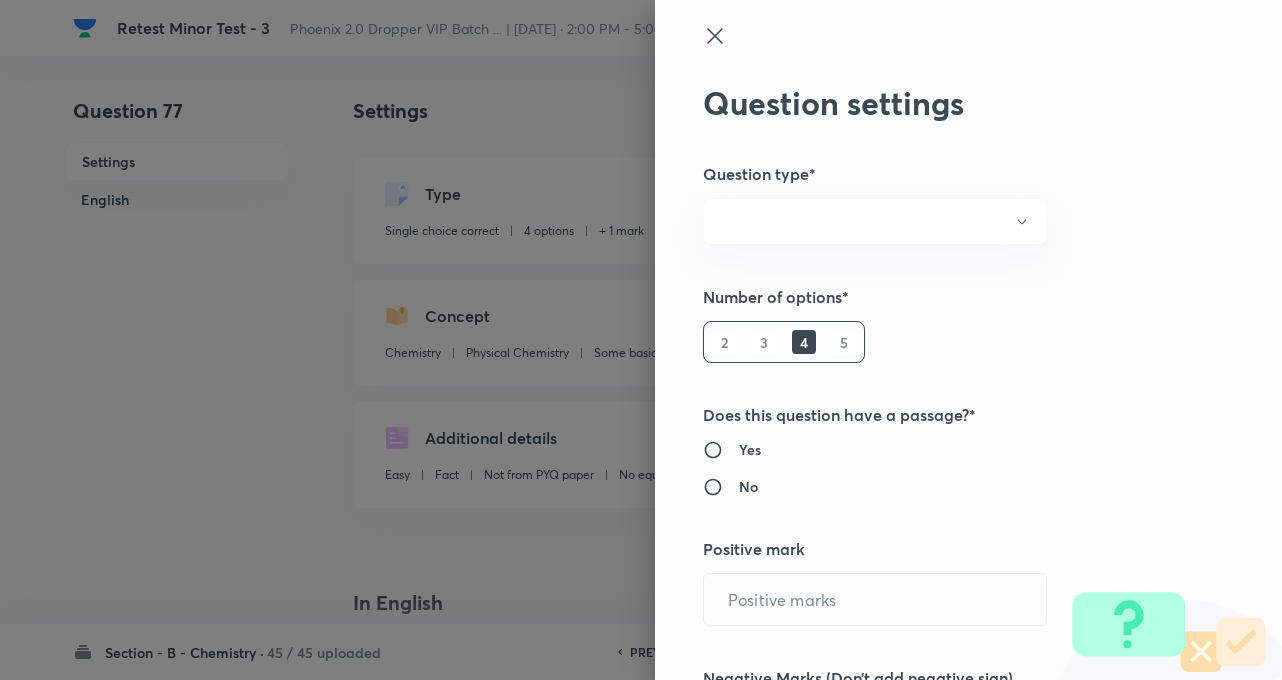 radio on "true" 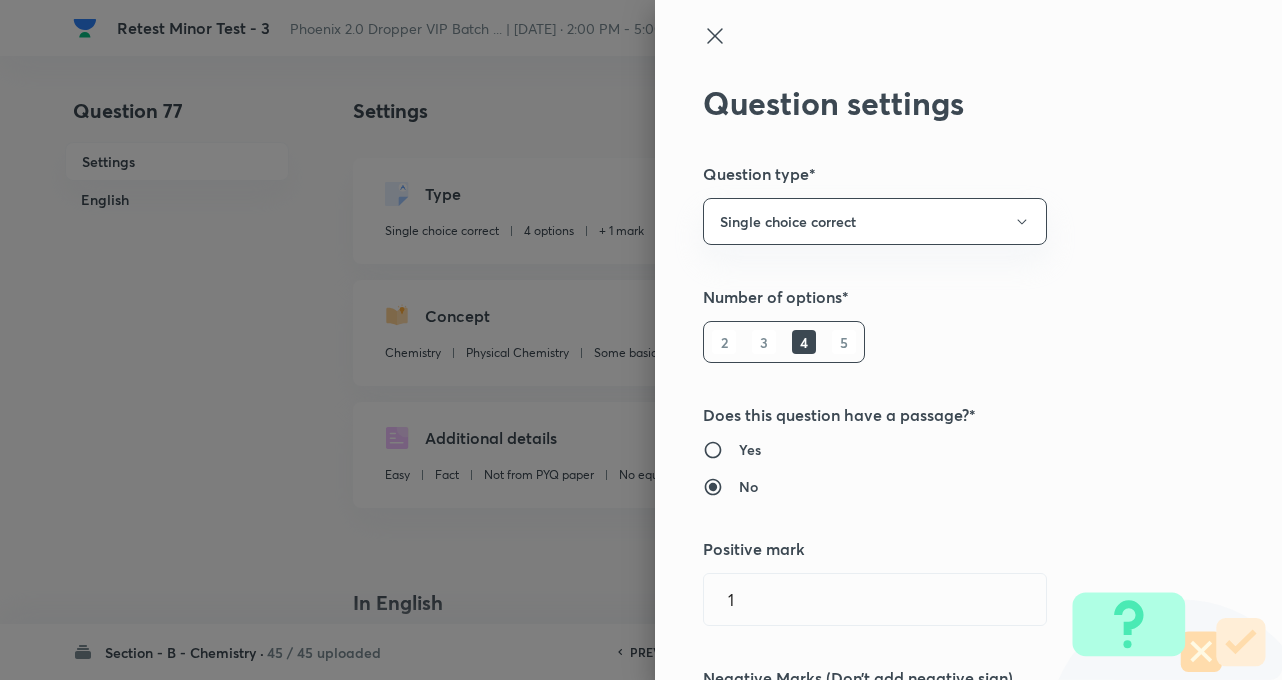type on "1" 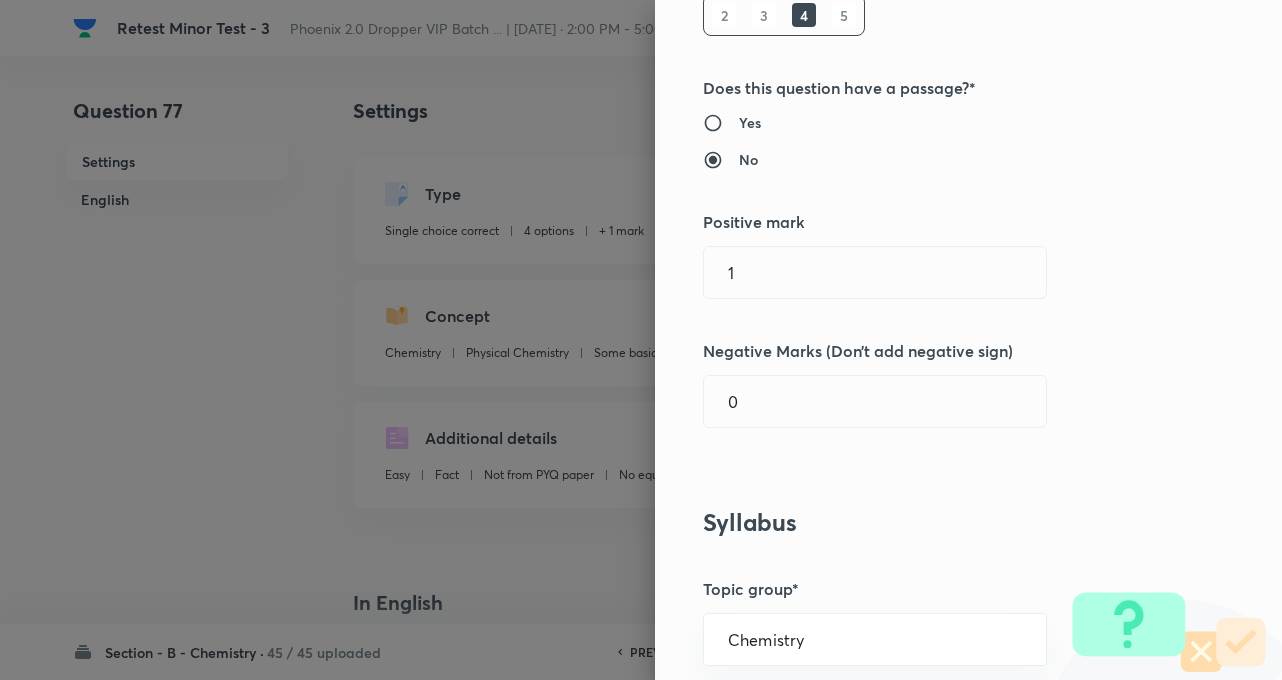 scroll, scrollTop: 360, scrollLeft: 0, axis: vertical 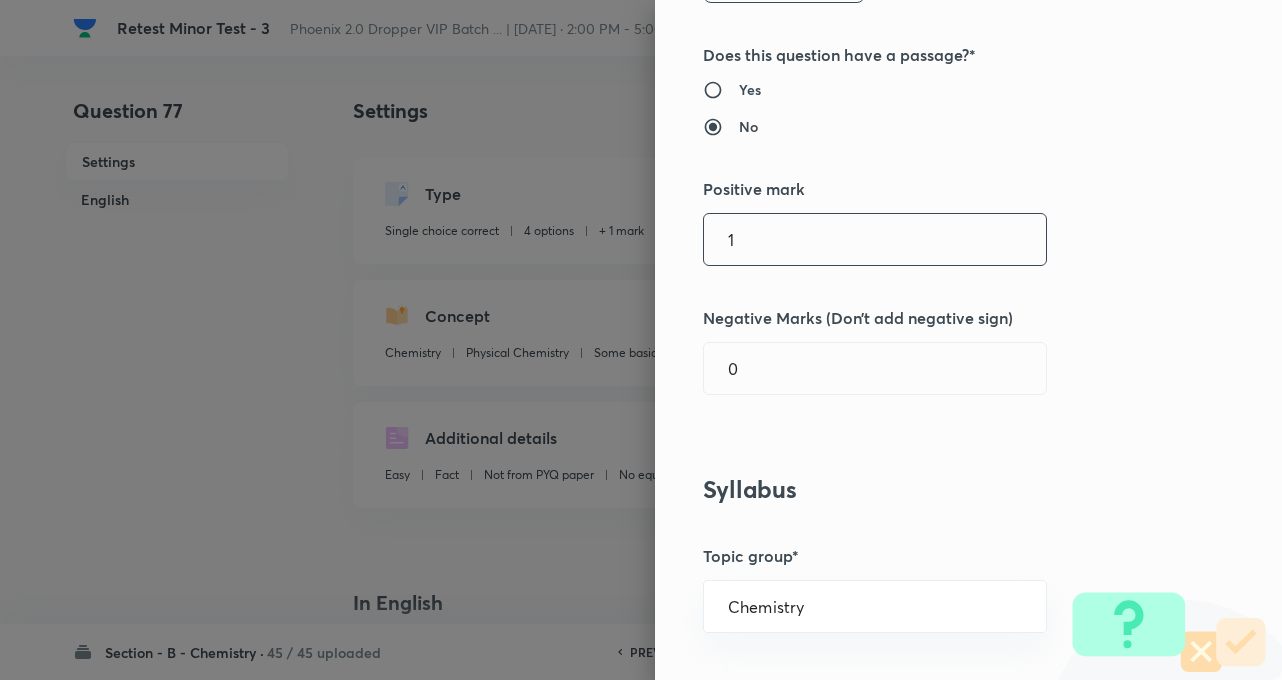 click on "1" at bounding box center (875, 239) 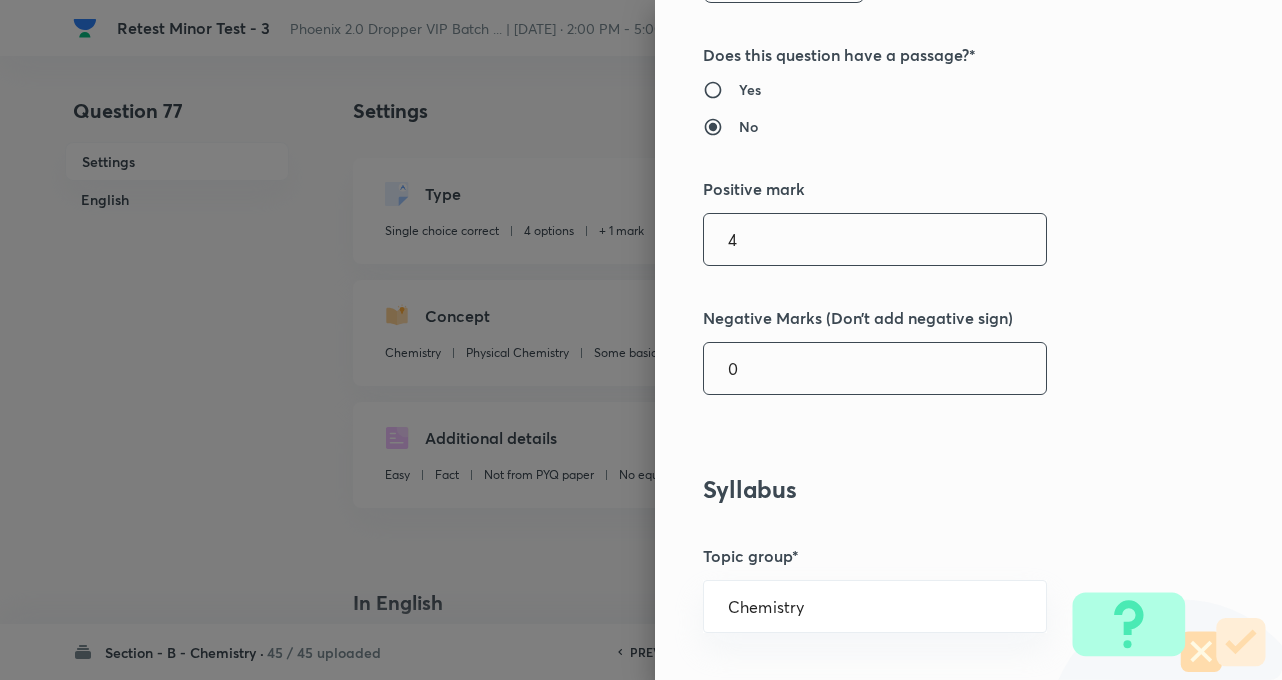 type on "4" 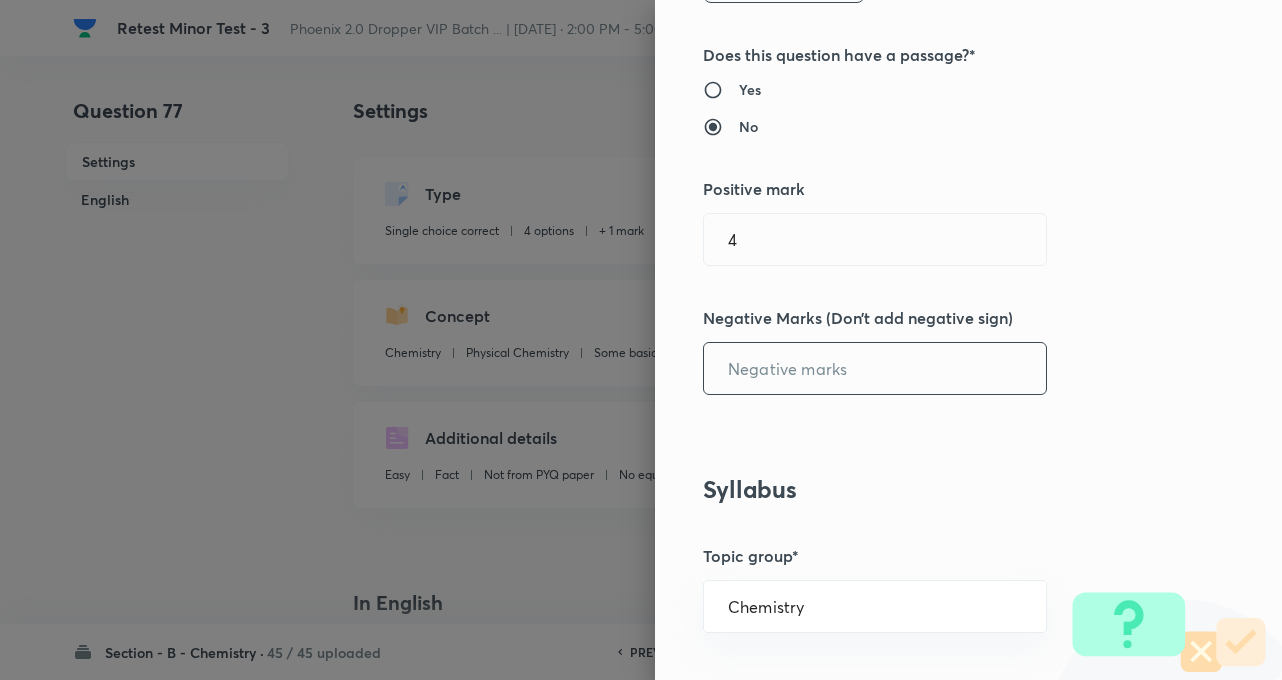 click at bounding box center (875, 368) 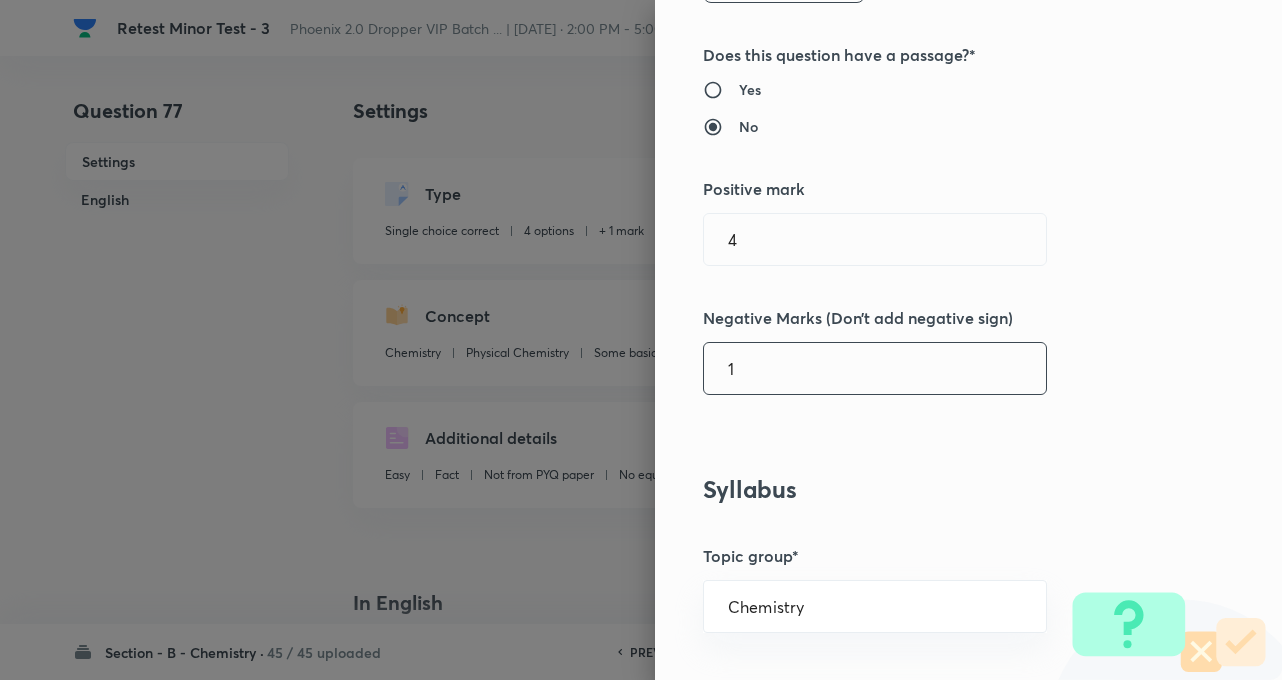 type on "1" 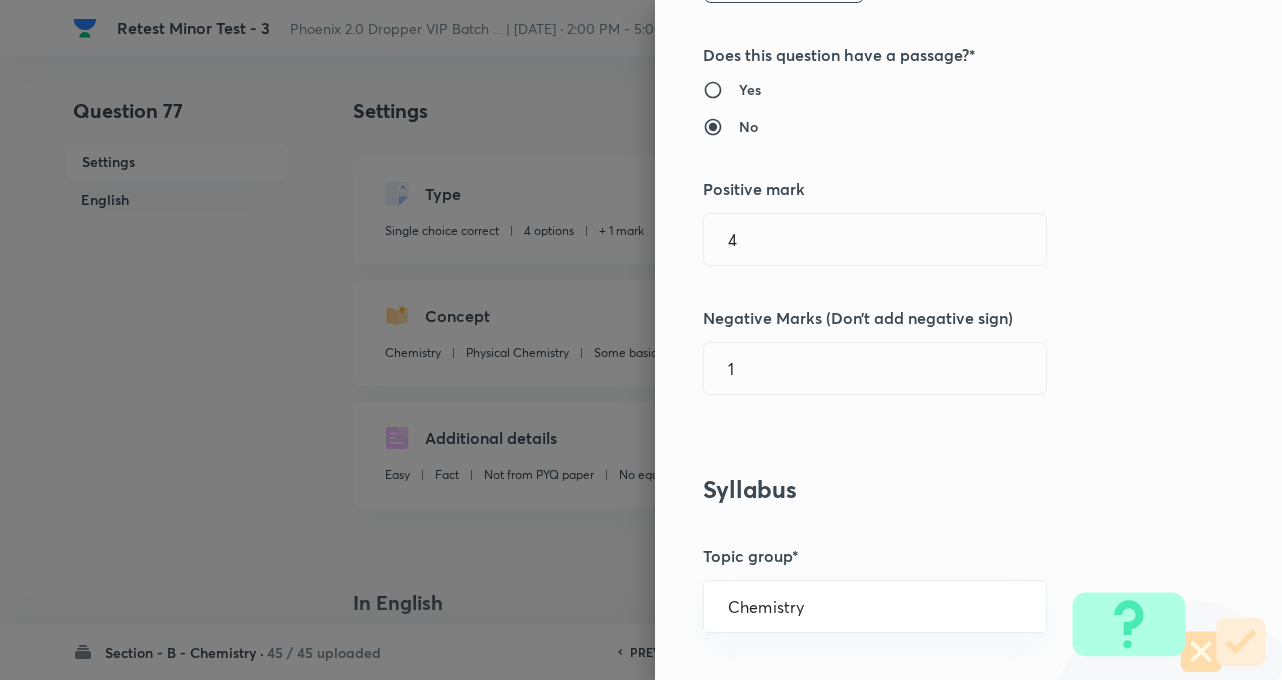 click on "Question settings Question type* Single choice correct Number of options* 2 3 4 5 Does this question have a passage?* Yes No Positive mark 4 ​ Negative Marks (Don’t add negative sign) 1 ​ Syllabus Topic group* Chemistry ​ Topic* Physical Chemistry ​ Concept* Some basic Concepts of Chemistry ​ Sub-concept* Mole Concept ​ Concept-field ​ Additional details Question Difficulty Very easy Easy Moderate Hard Very hard Question is based on Fact Numerical Concept Previous year question Yes No Does this question have equation? Yes No Verification status Is the question verified? *Select 'yes' only if a question is verified Yes No Save" at bounding box center [968, 340] 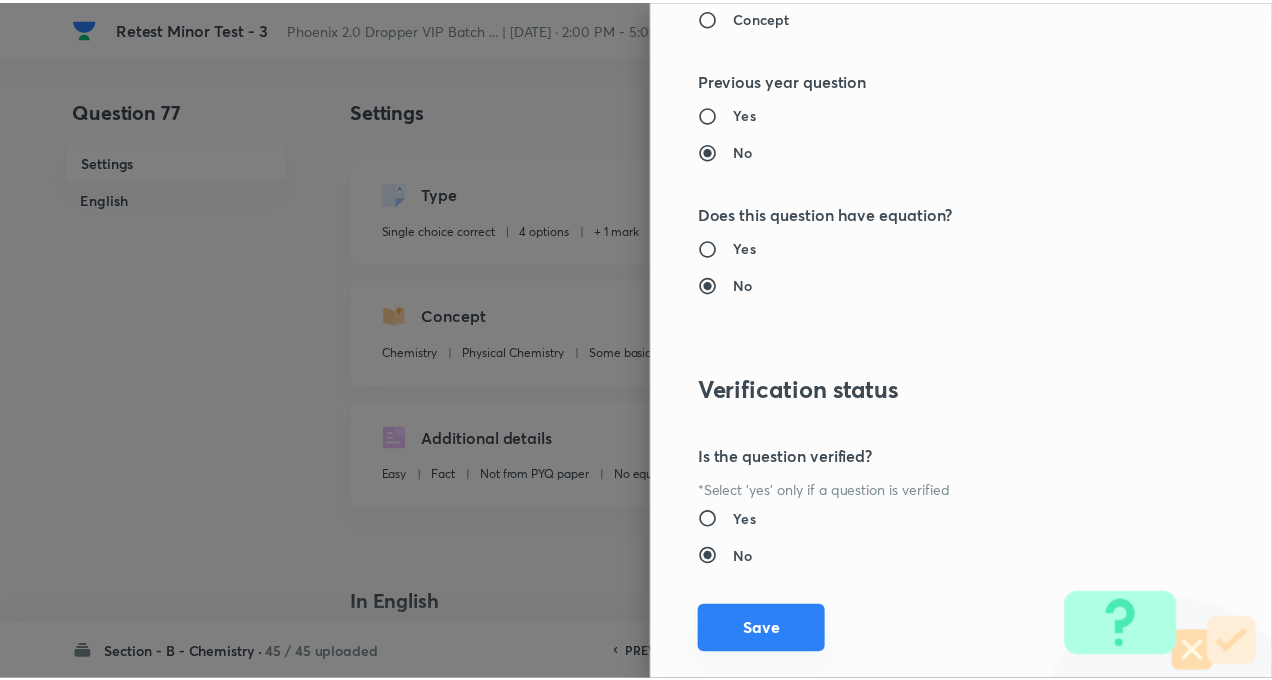 scroll, scrollTop: 2046, scrollLeft: 0, axis: vertical 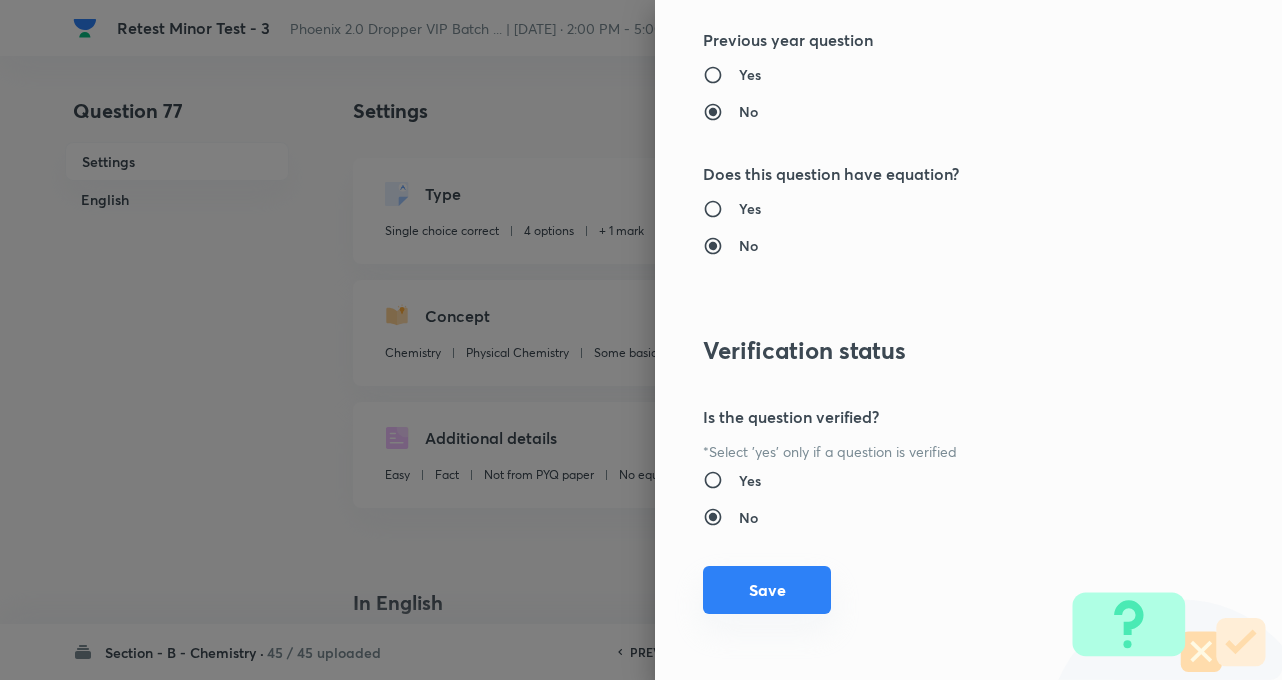 click on "Save" at bounding box center (767, 590) 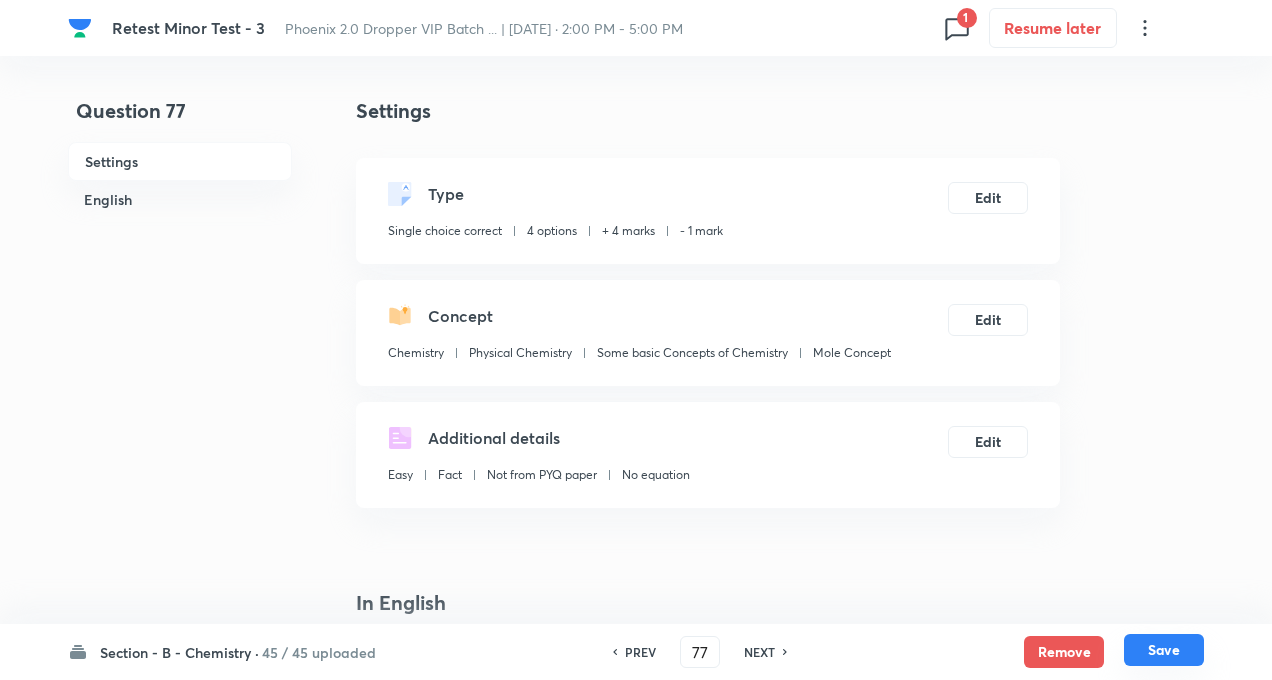 click on "Save" at bounding box center [1164, 650] 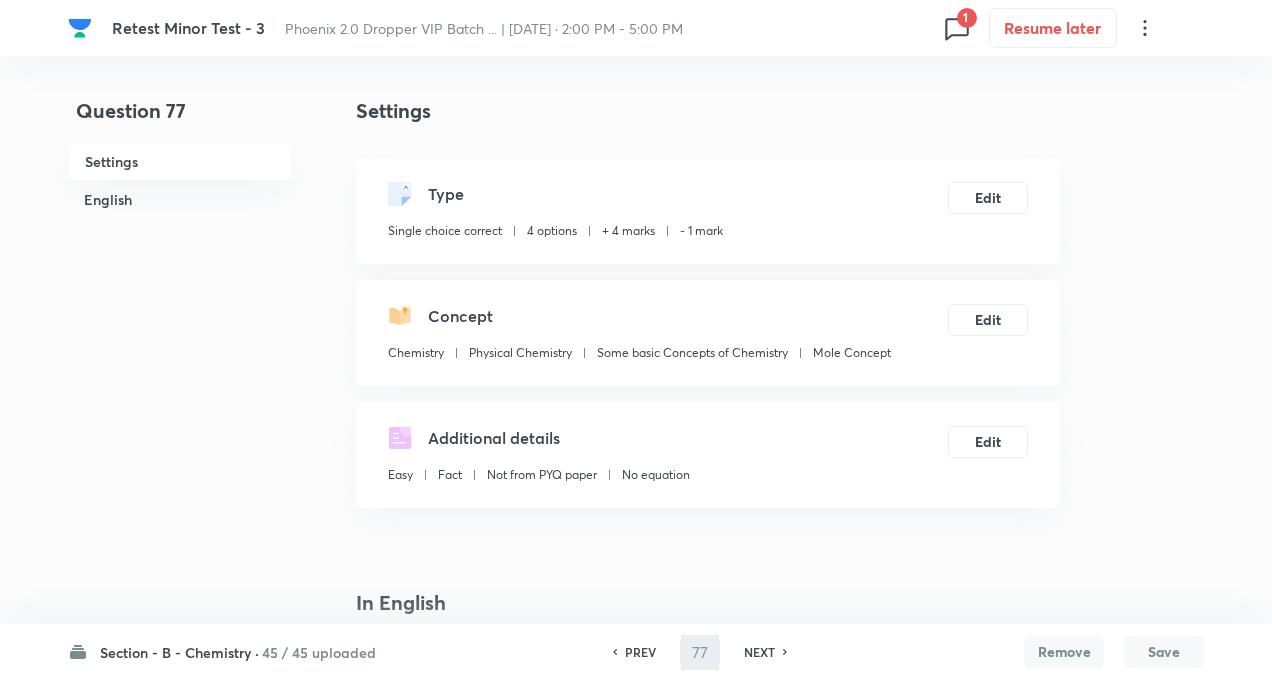 type on "78" 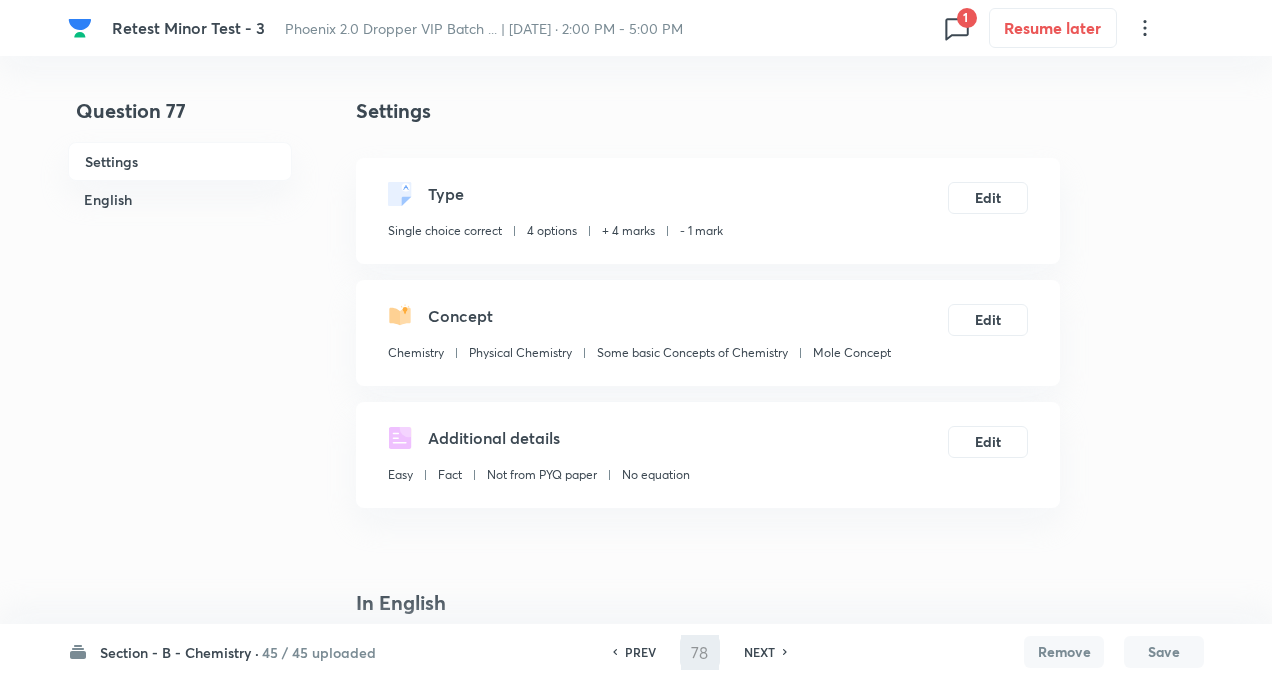 checkbox on "false" 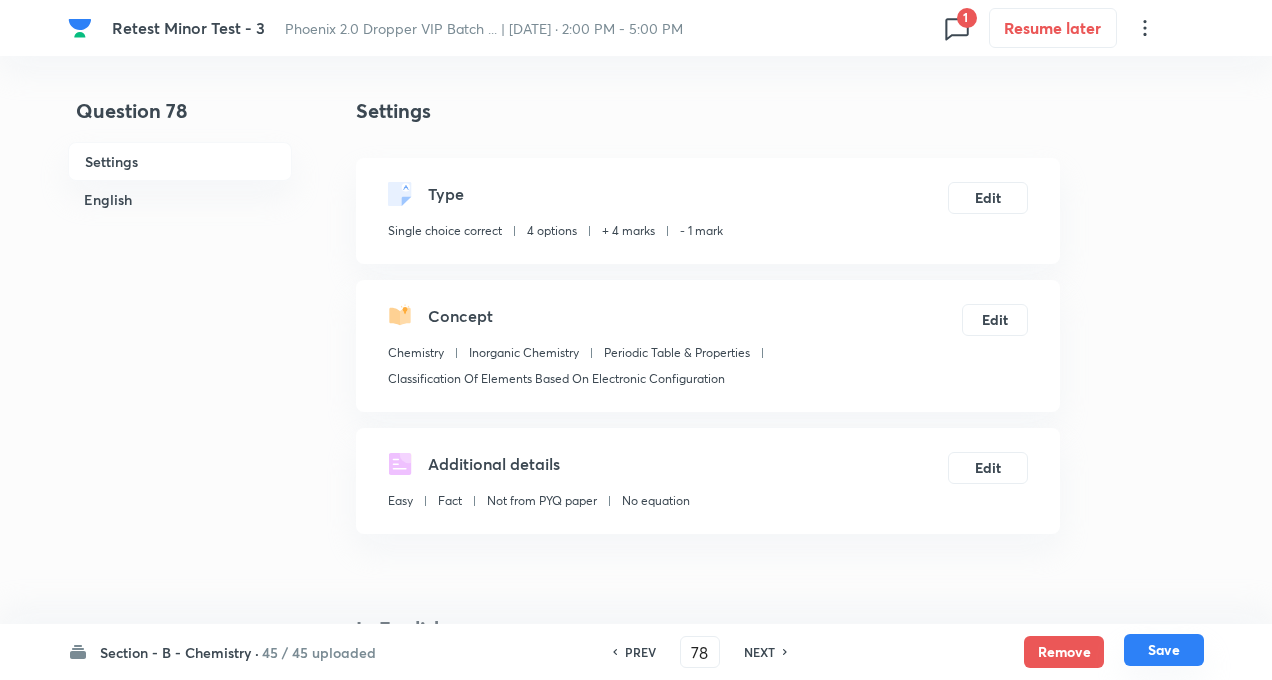 checkbox on "true" 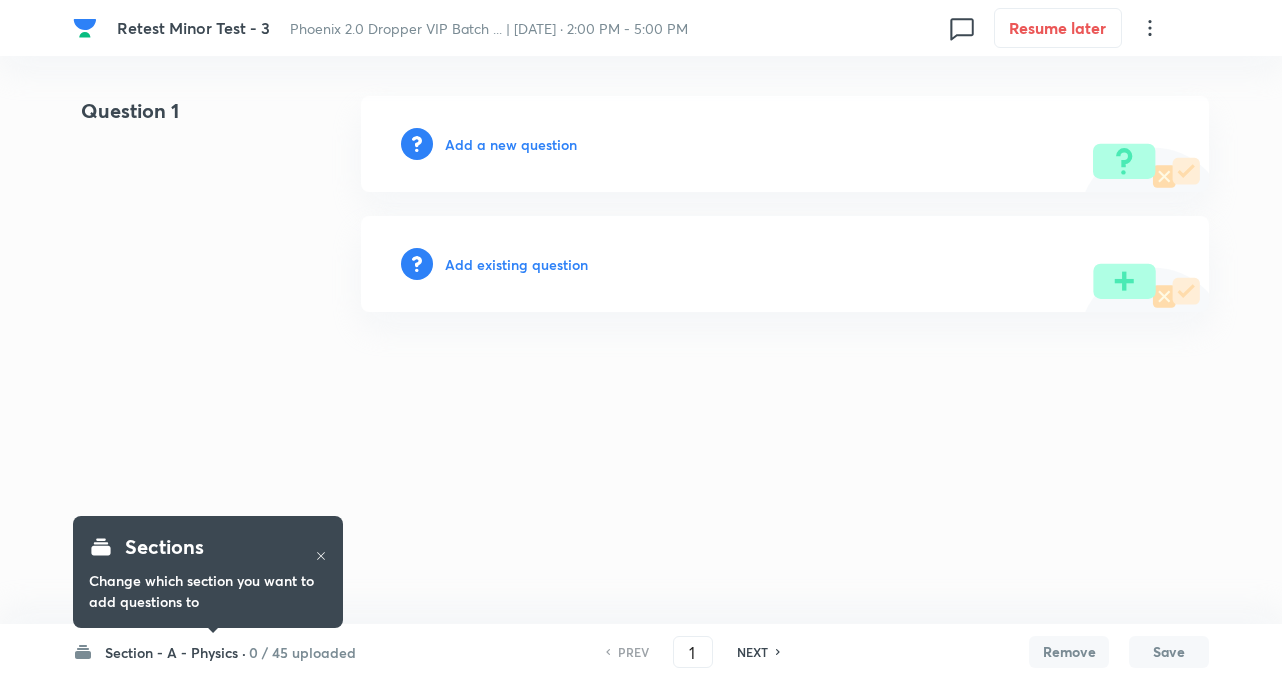 scroll, scrollTop: 0, scrollLeft: 0, axis: both 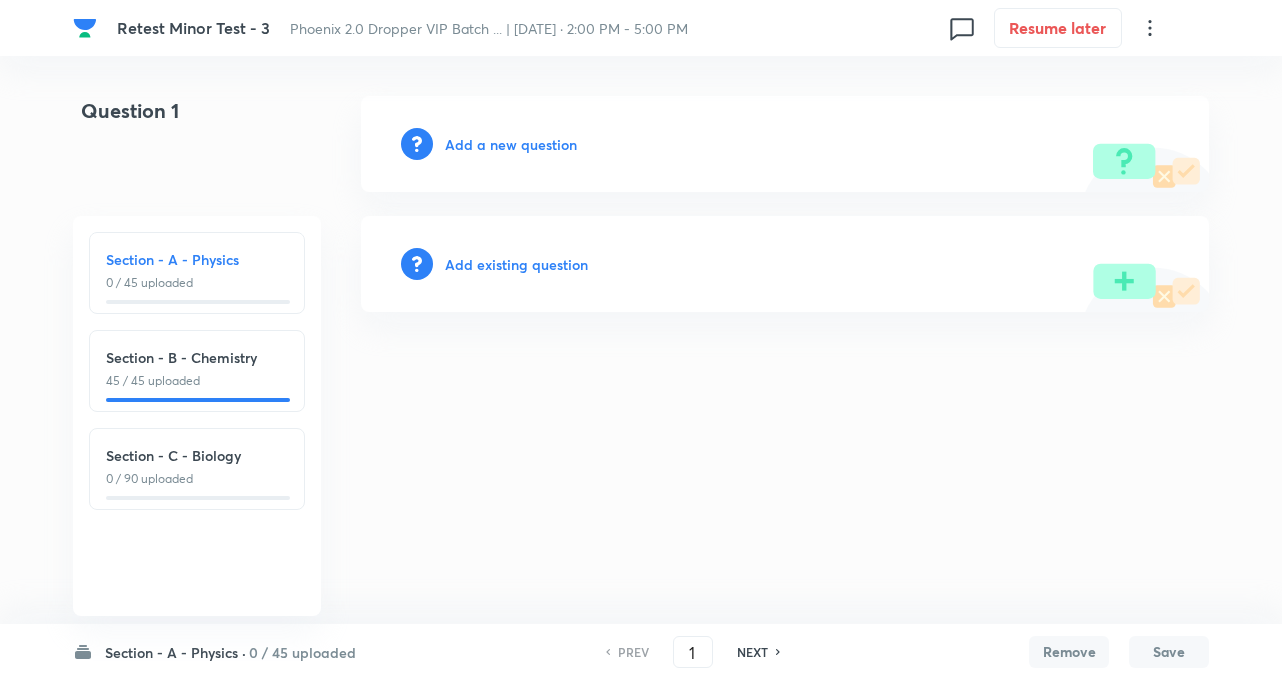 click on "Retest Minor Test - 3 Phoenix 2.0 Dropper VIP Batch ... | Aug 3, 2025 · 2:00 PM - 5:00 PM 0 Resume later Question 1 Add a new question Add existing question Section - A - Physics ·
0 / 45 uploaded
Section - A - Physics 0 / 45 uploaded Section - B - Chemistry 45 / 45 uploaded Section - C - Biology 0 / 90 uploaded PREV 1 ​ NEXT Remove Save No internet connection" at bounding box center [641, 204] 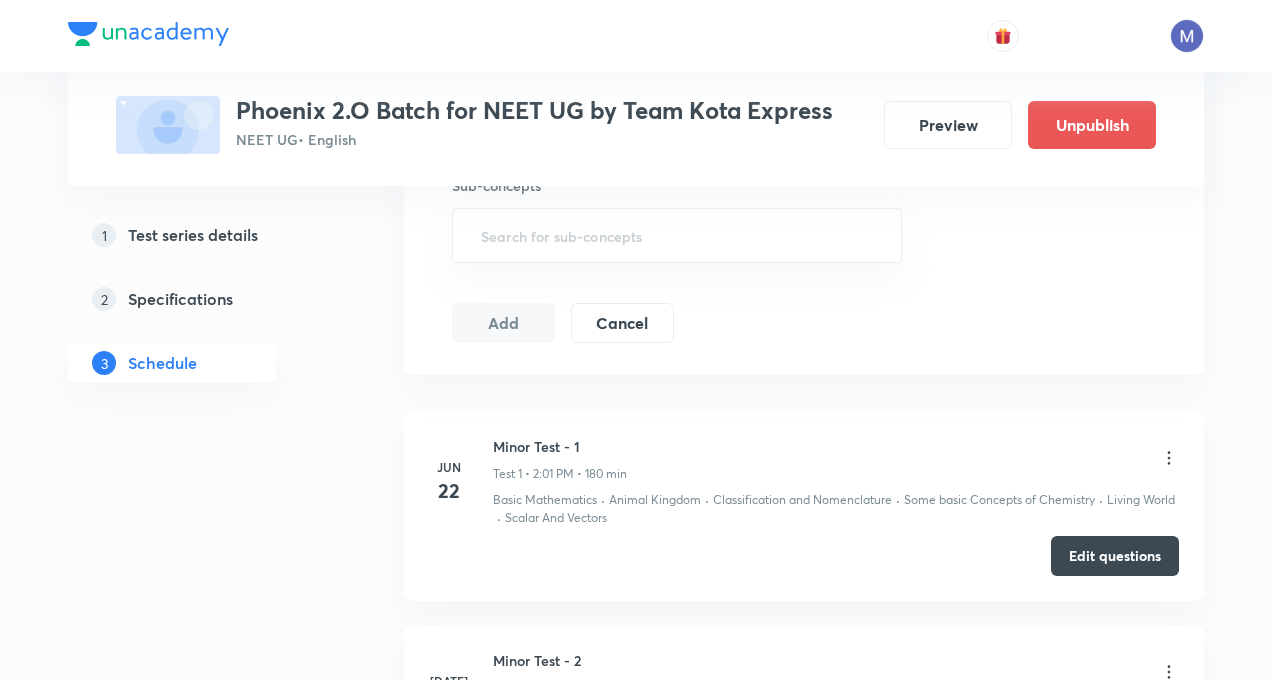 scroll, scrollTop: 888, scrollLeft: 0, axis: vertical 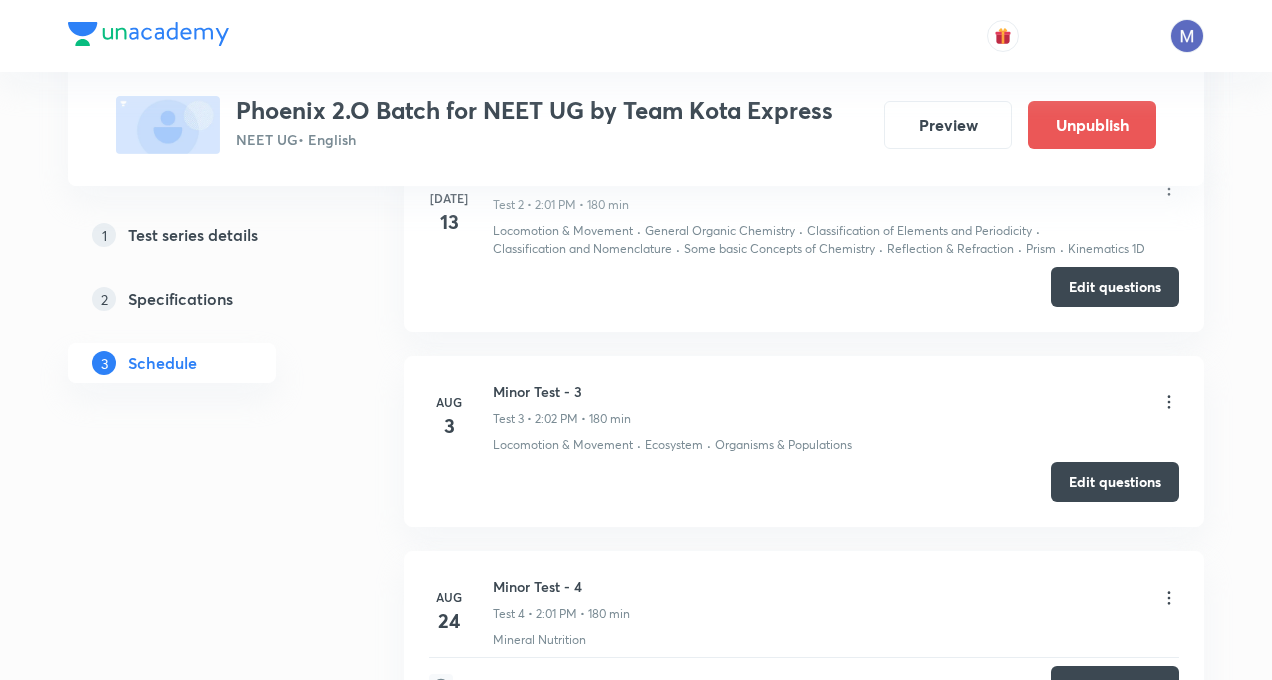 click 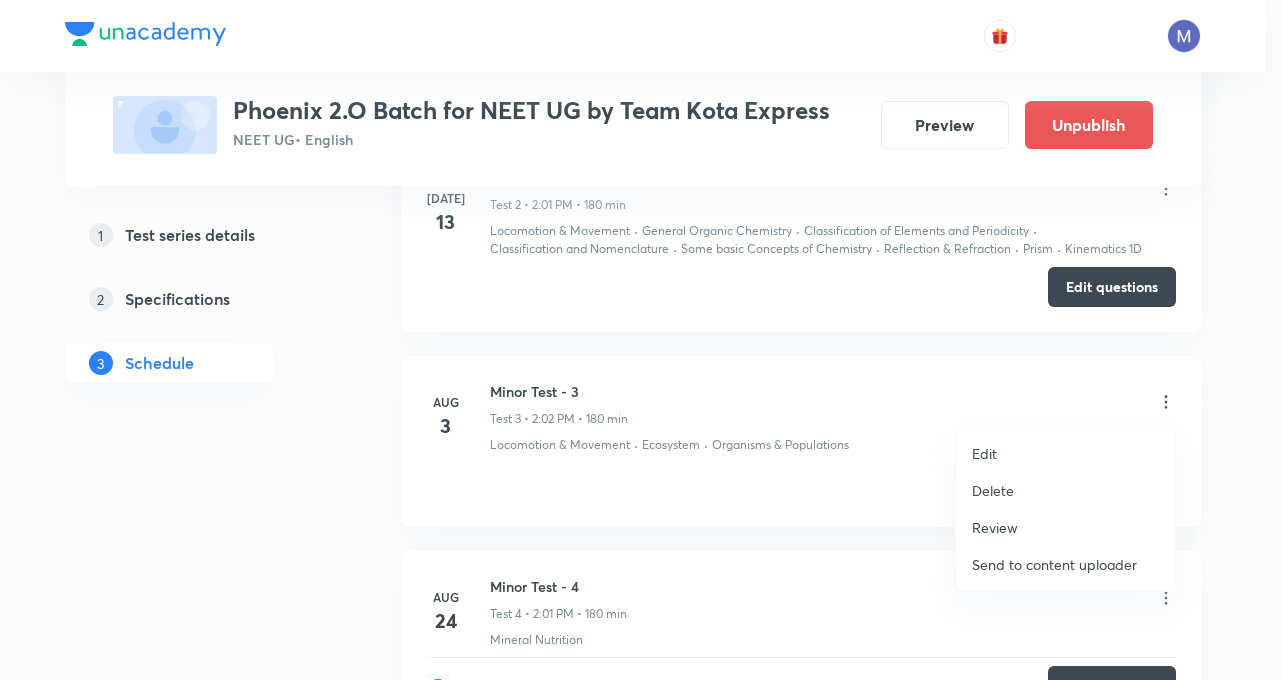 click on "Edit" at bounding box center (984, 453) 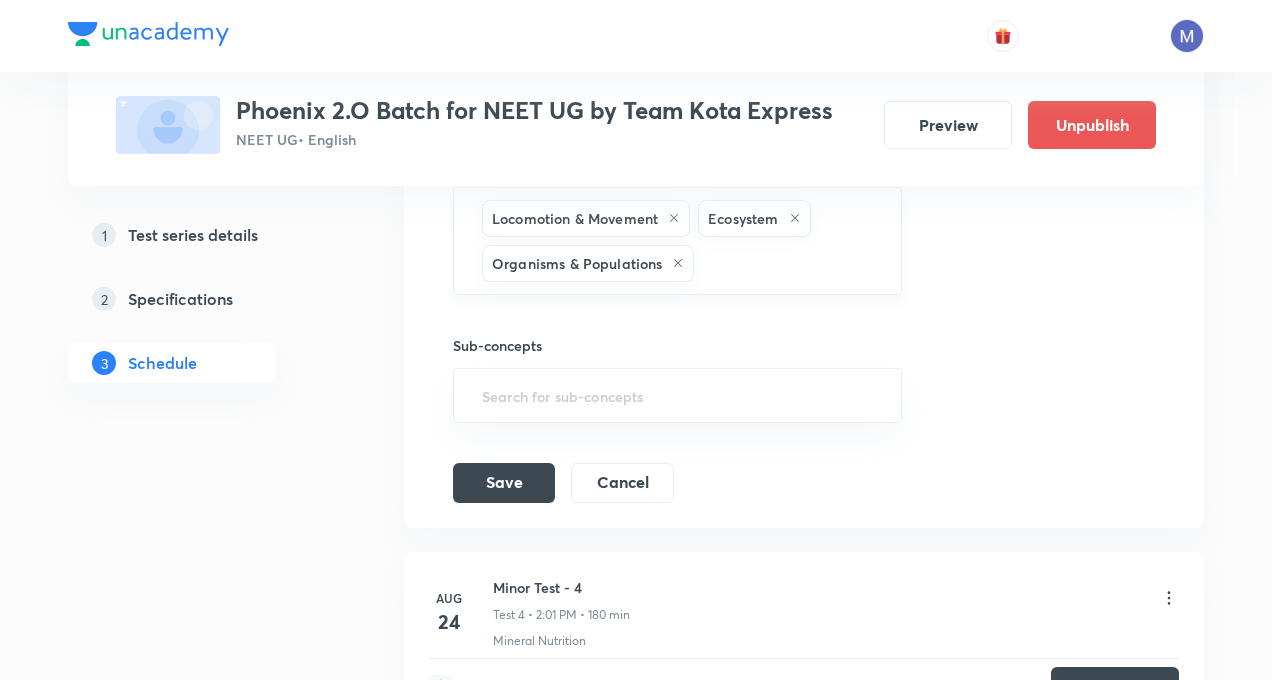 scroll, scrollTop: 1213, scrollLeft: 0, axis: vertical 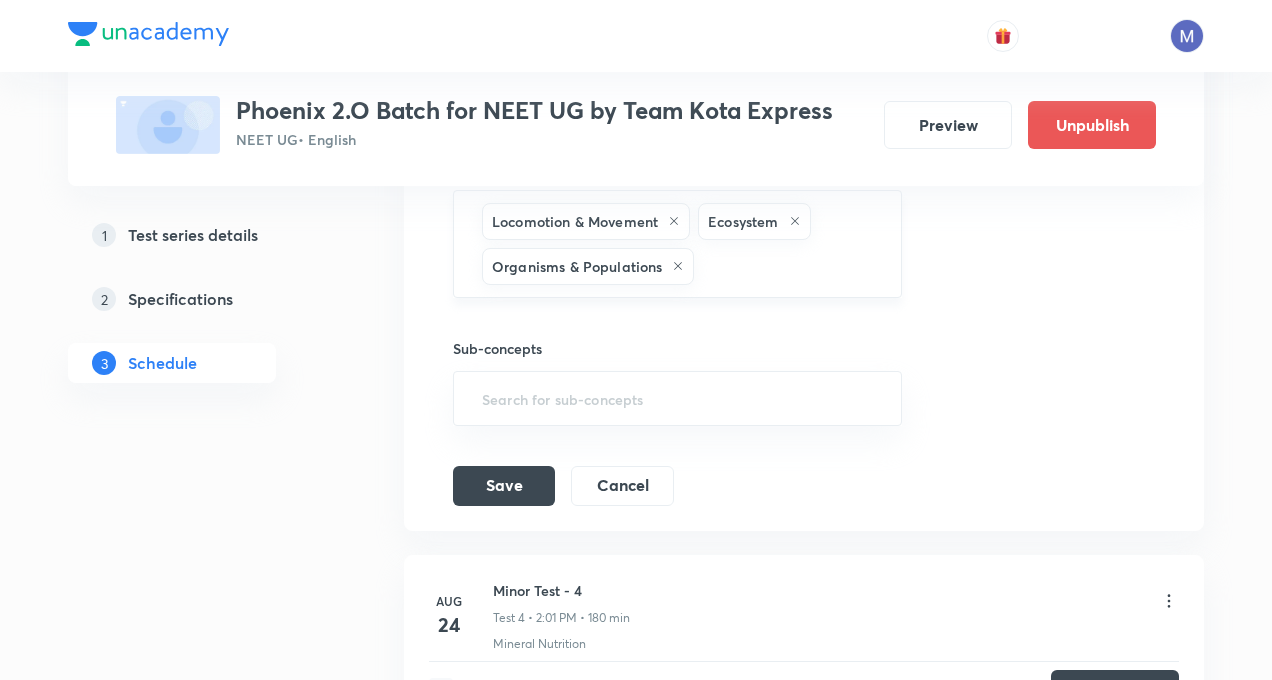 click at bounding box center [787, 266] 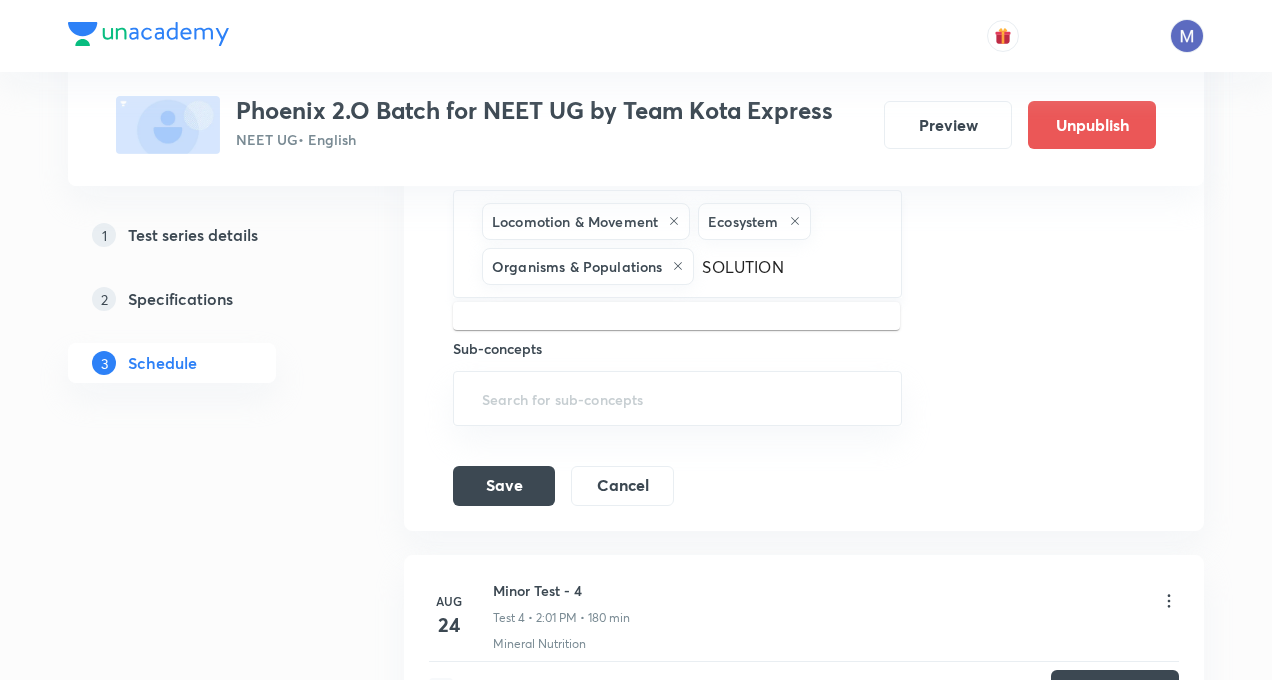 type on "SOLUTION" 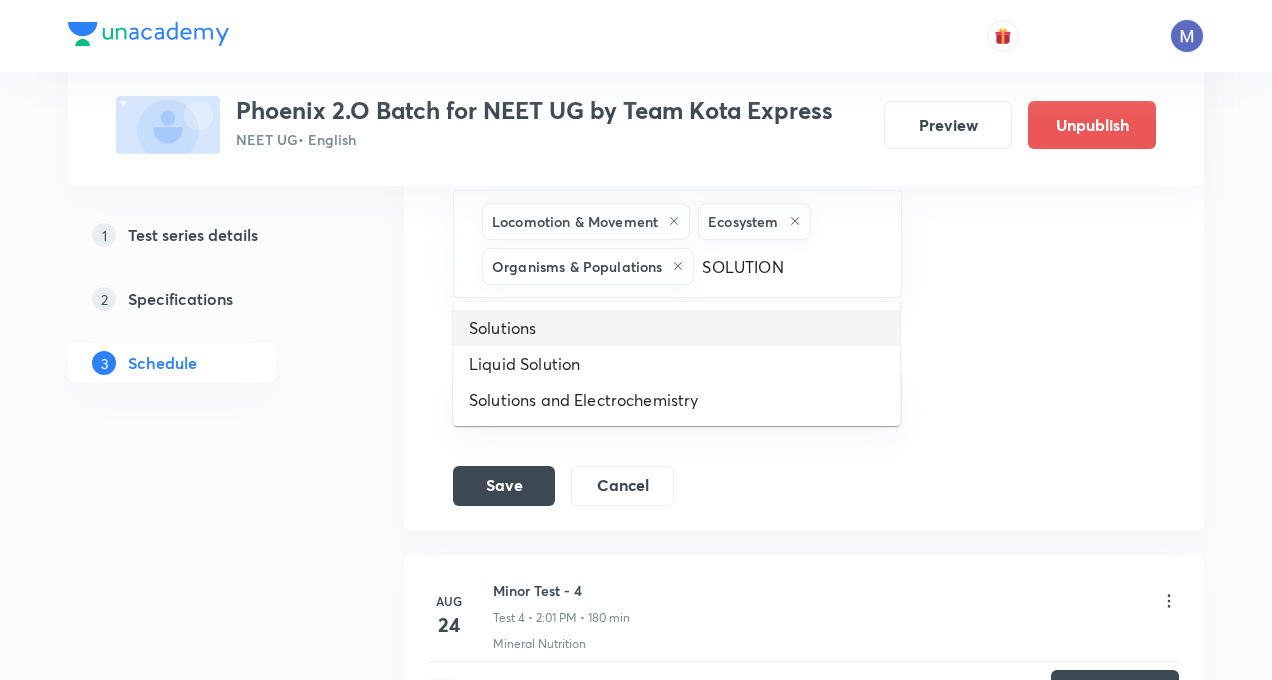 click on "Solutions" at bounding box center (676, 328) 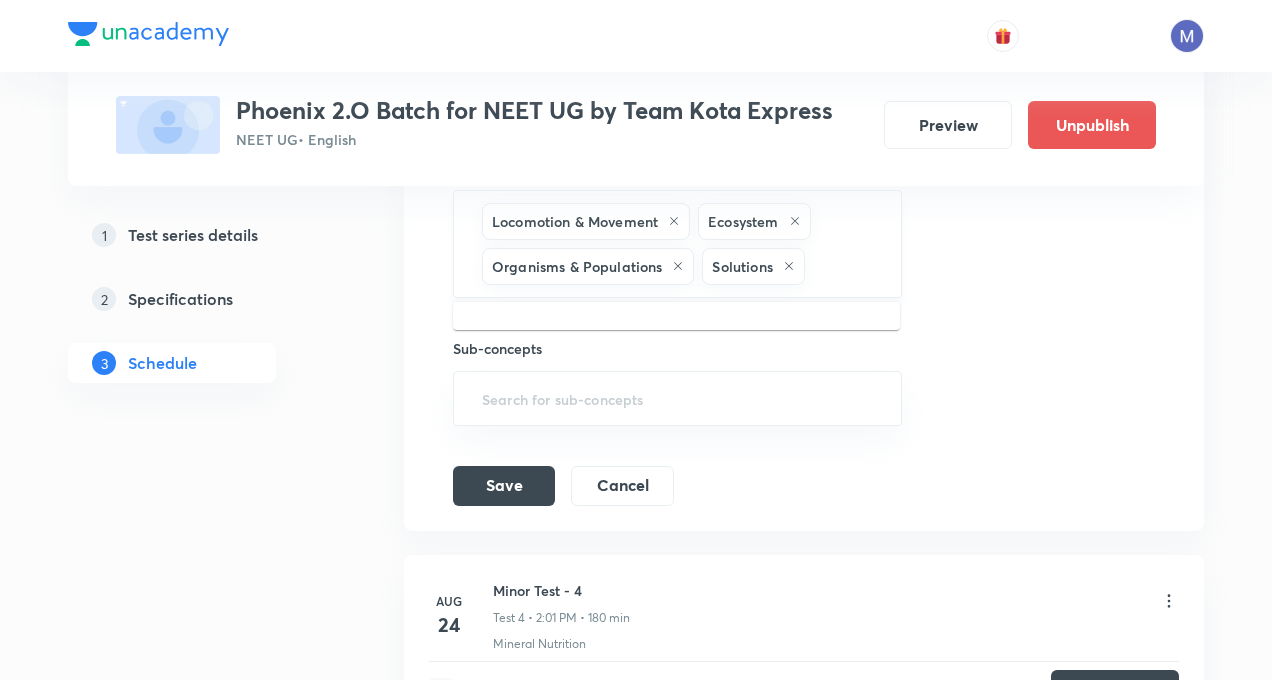 click at bounding box center (843, 266) 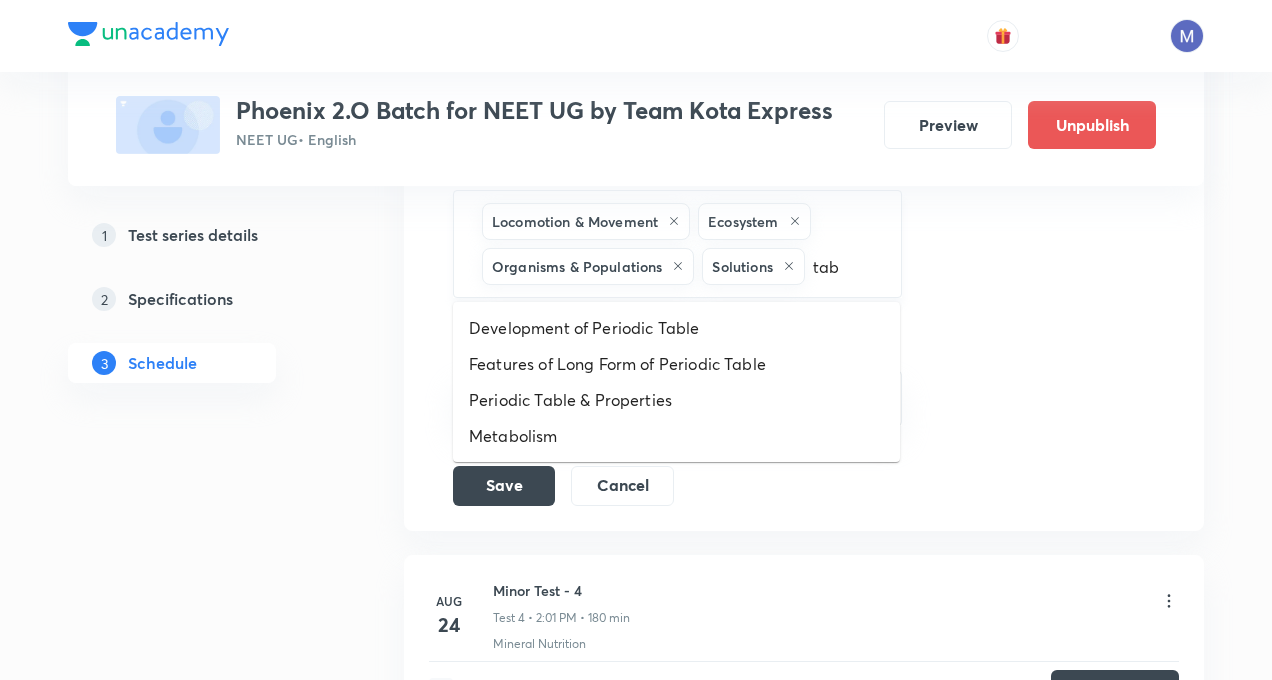 type on "tabl" 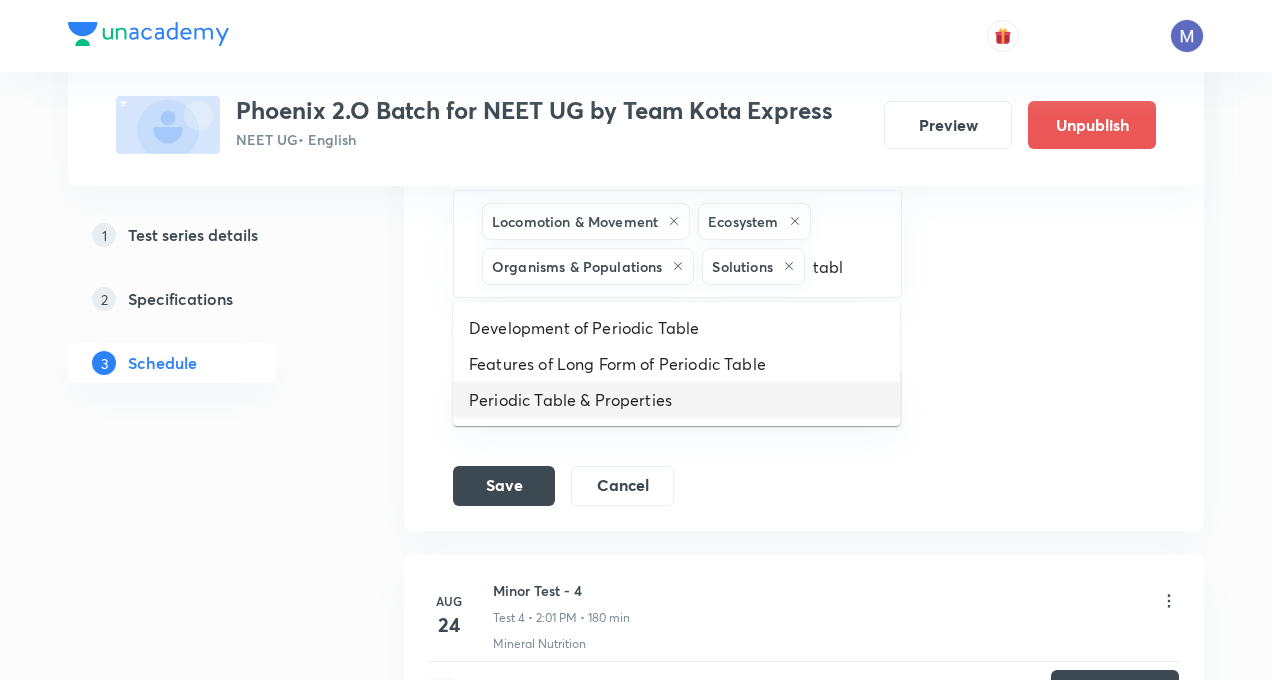 click on "Periodic Table & Properties" at bounding box center (676, 400) 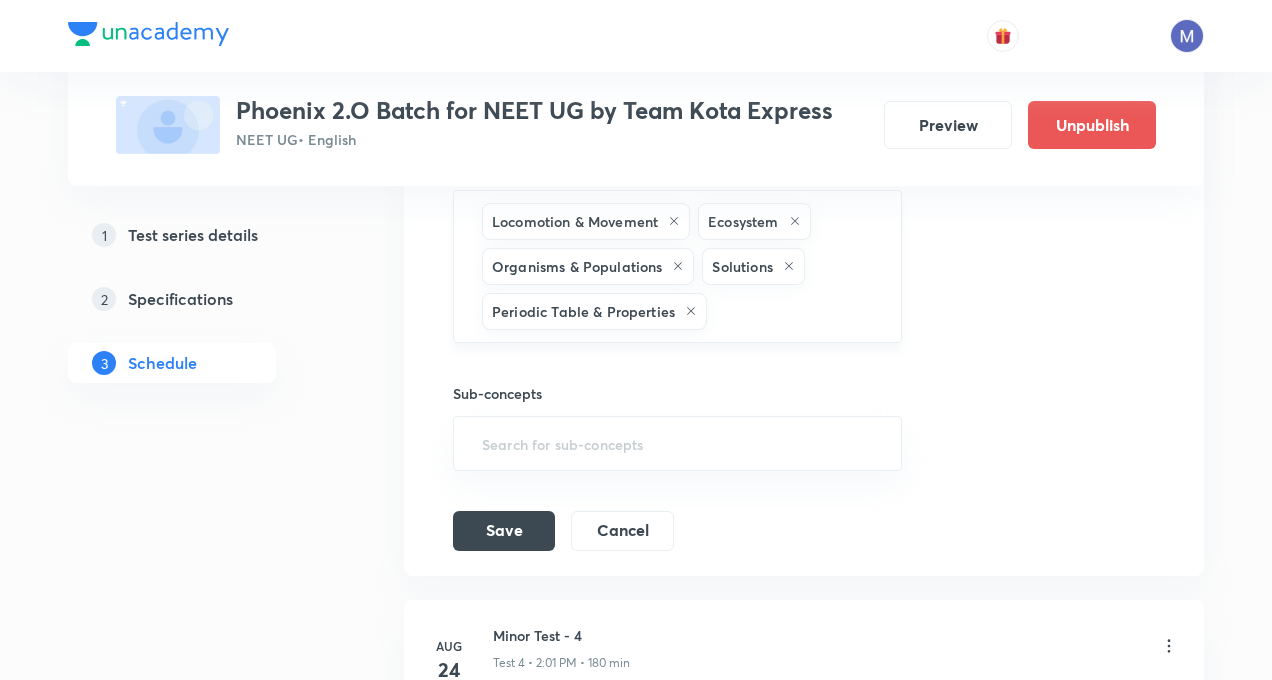 click at bounding box center (794, 311) 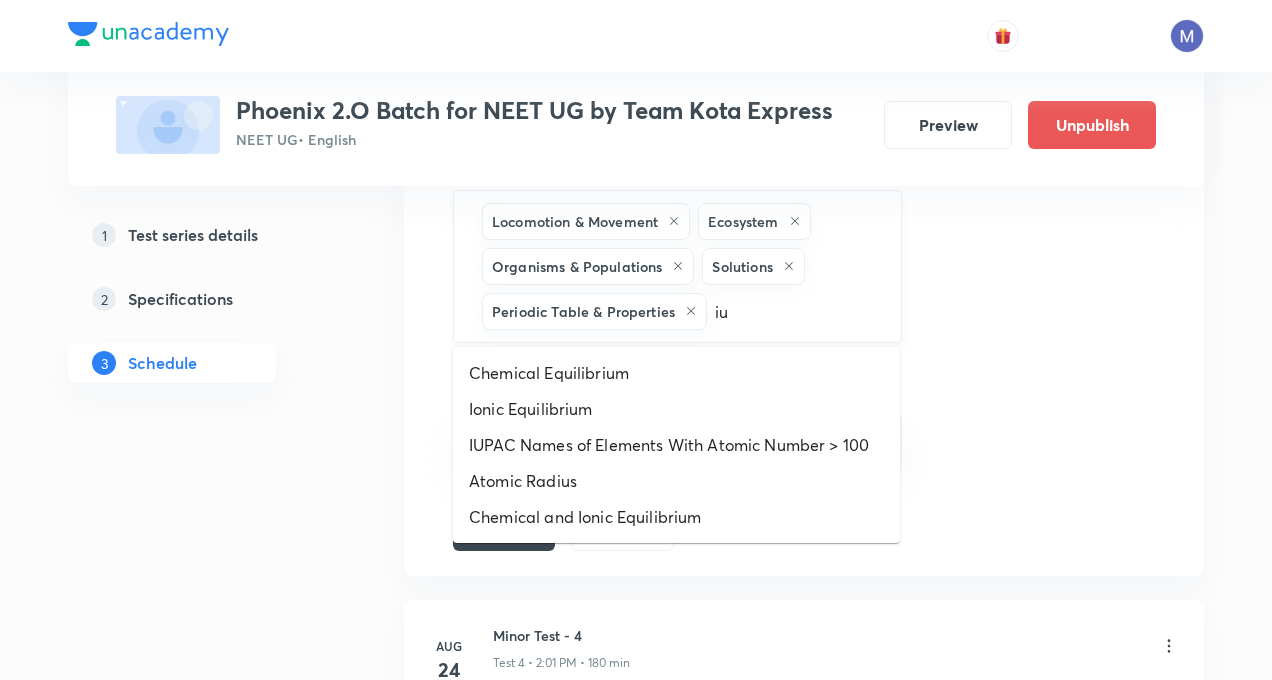type on "i" 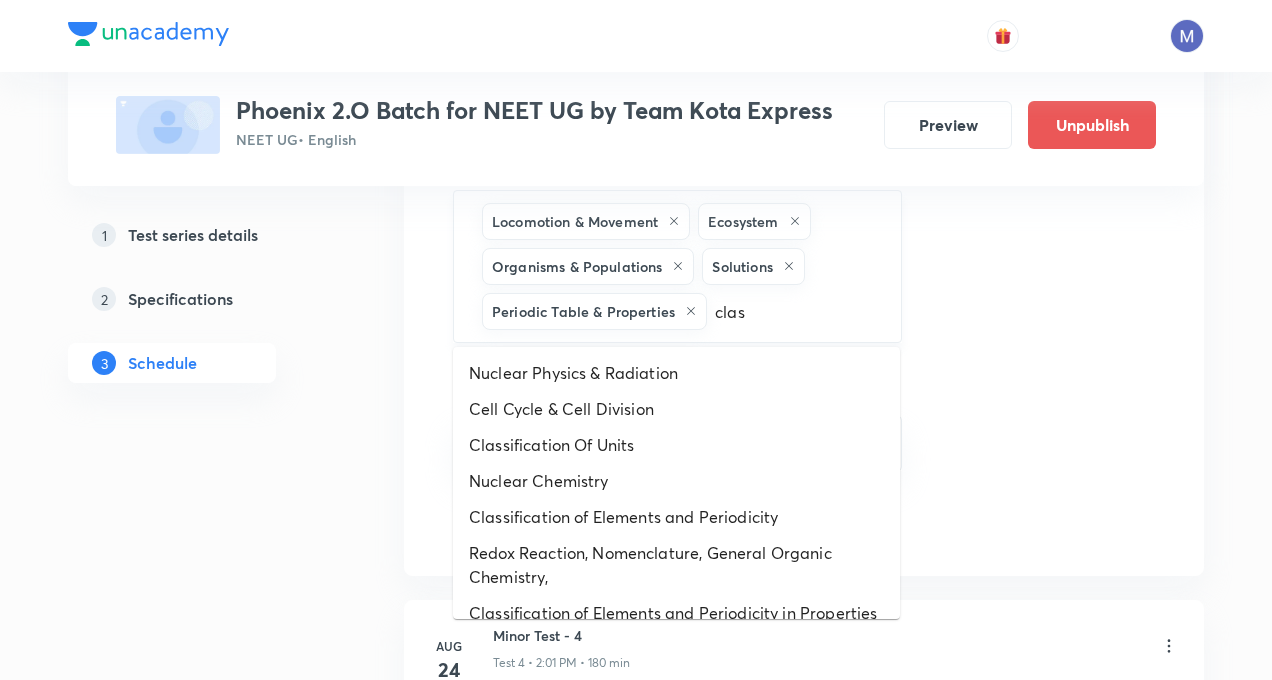 type on "class" 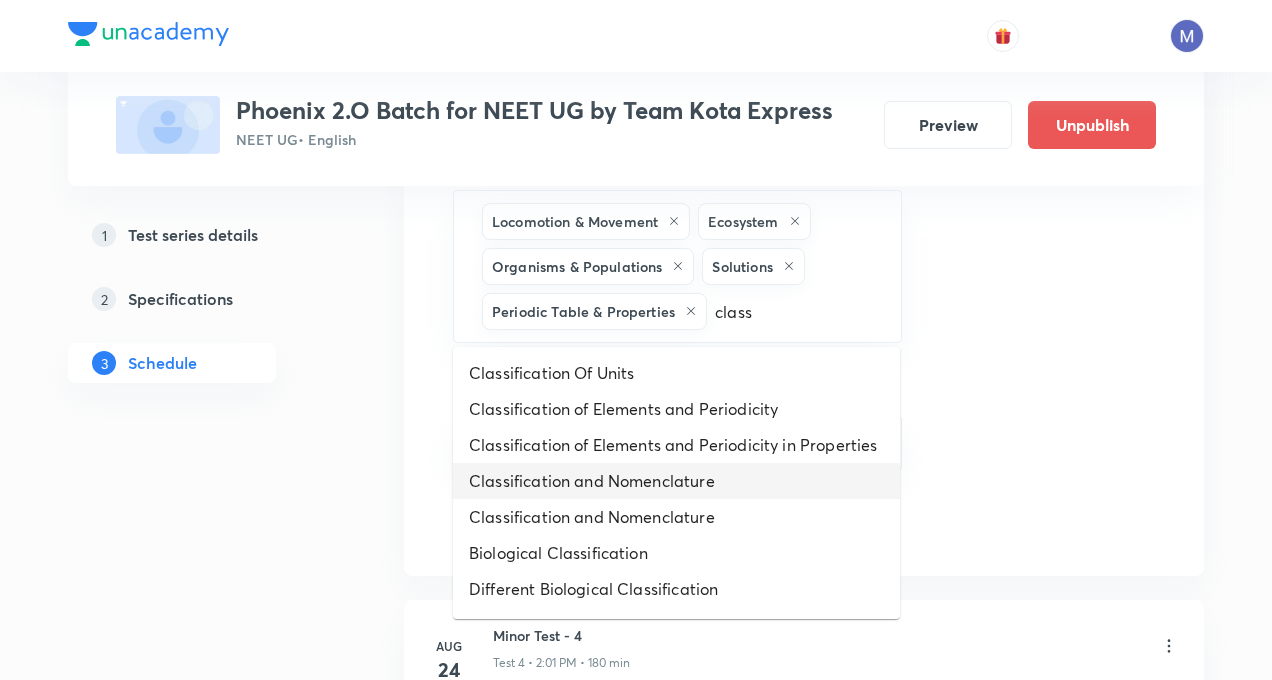 click on "Classification and Nomenclature" at bounding box center [676, 481] 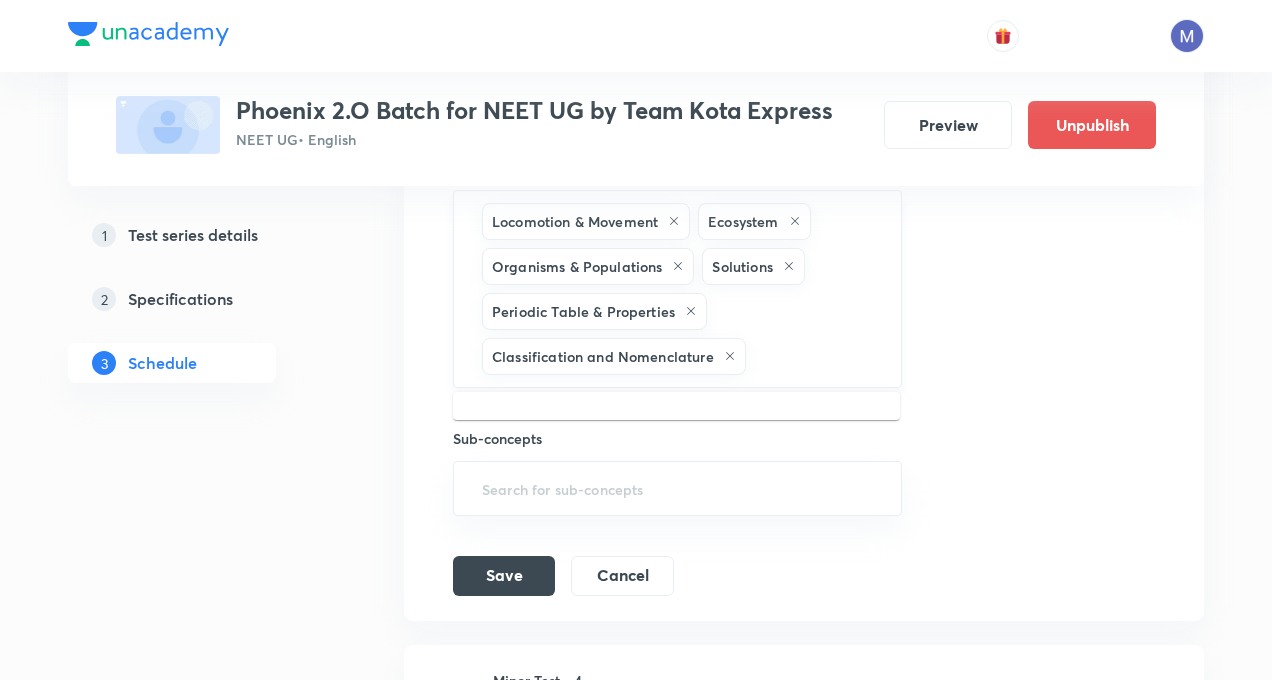 click at bounding box center [813, 356] 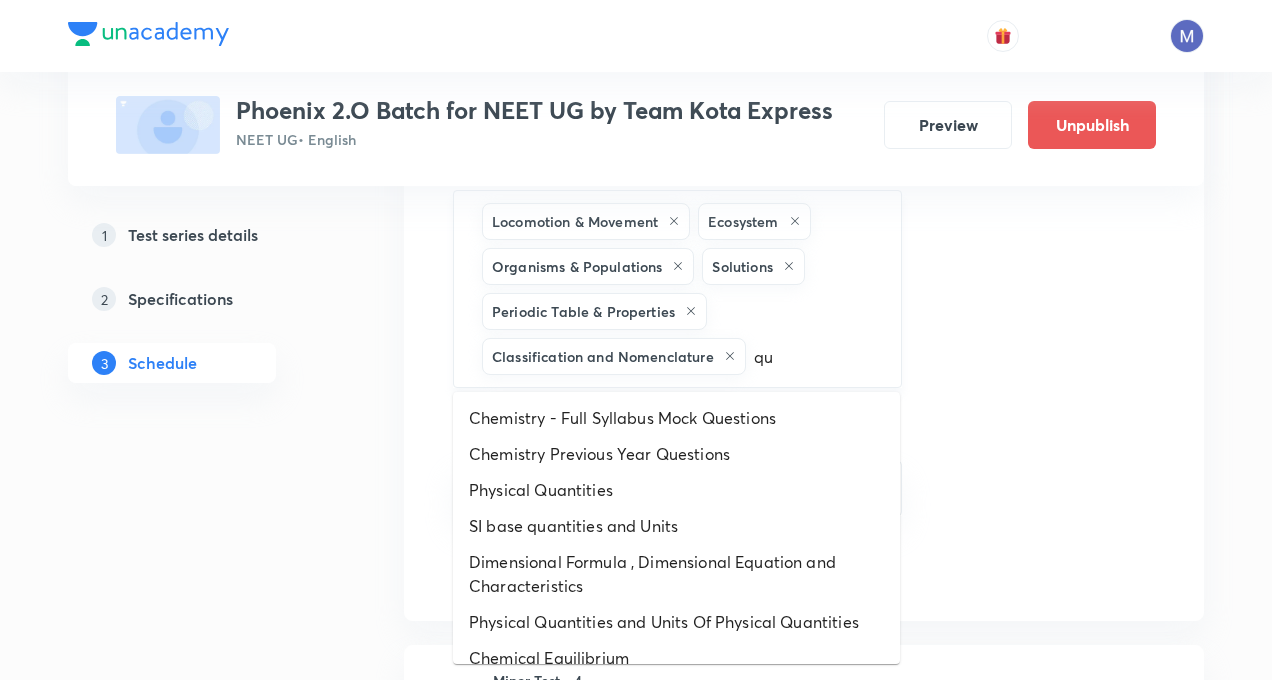 type on "q" 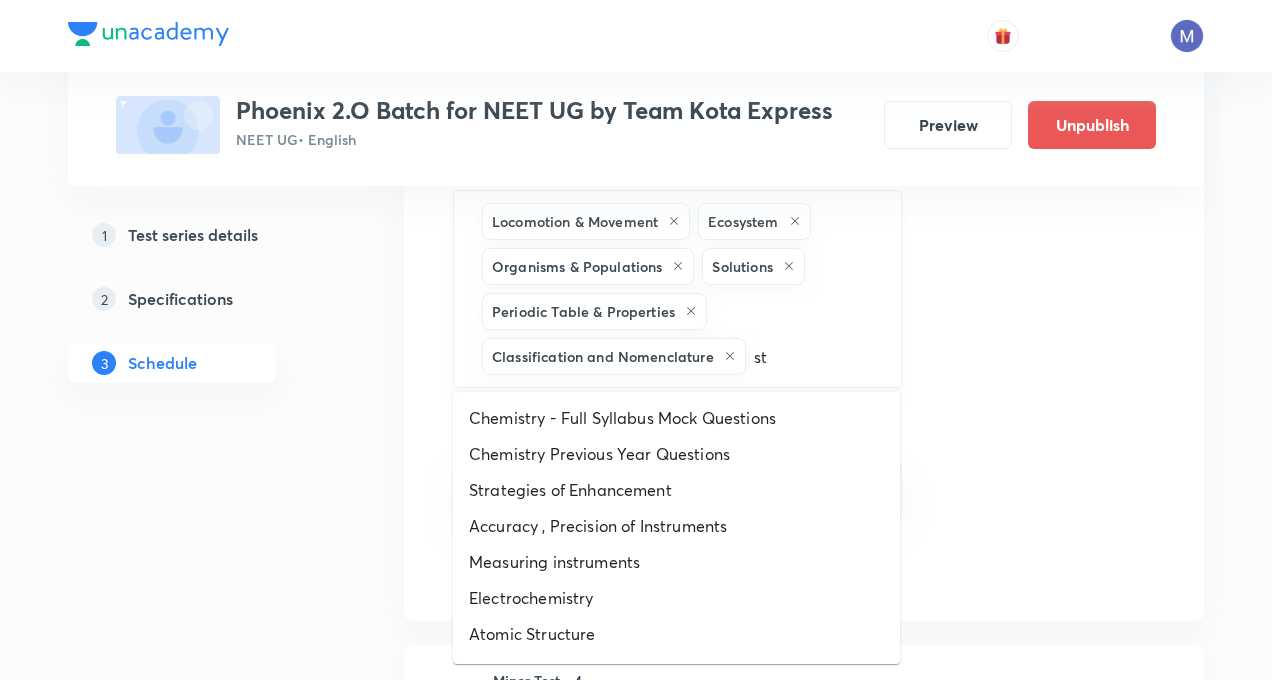 type on "s" 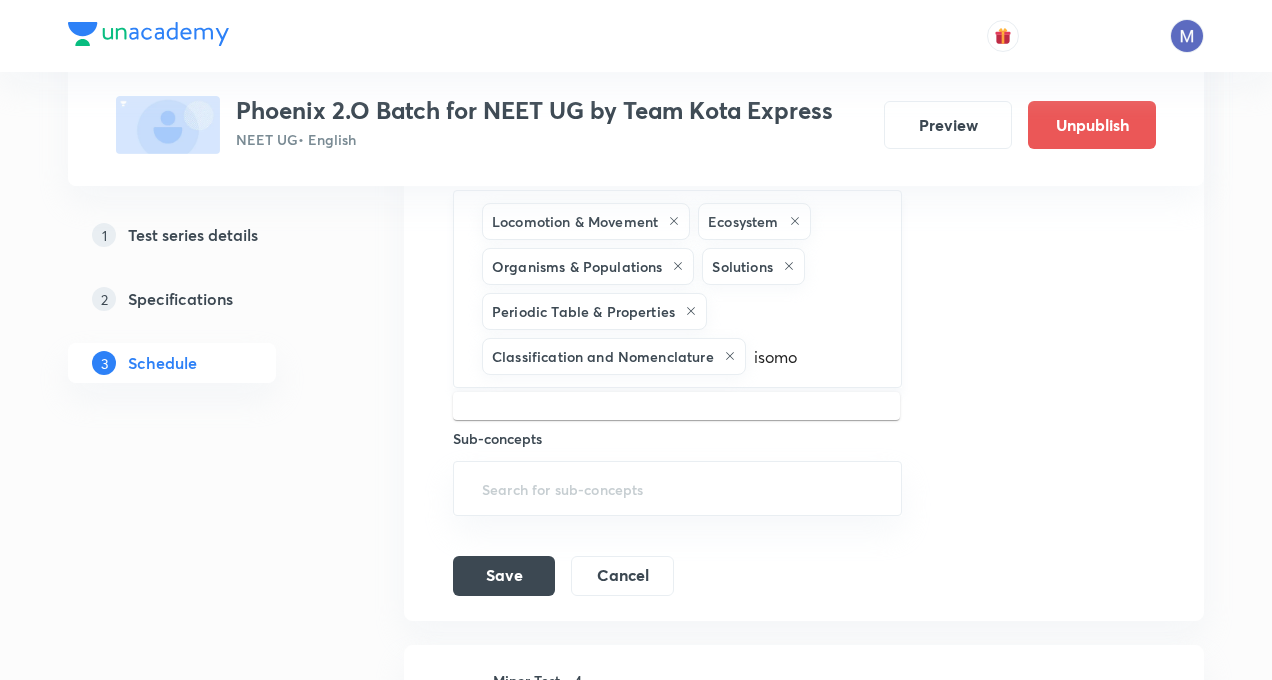type on "isom" 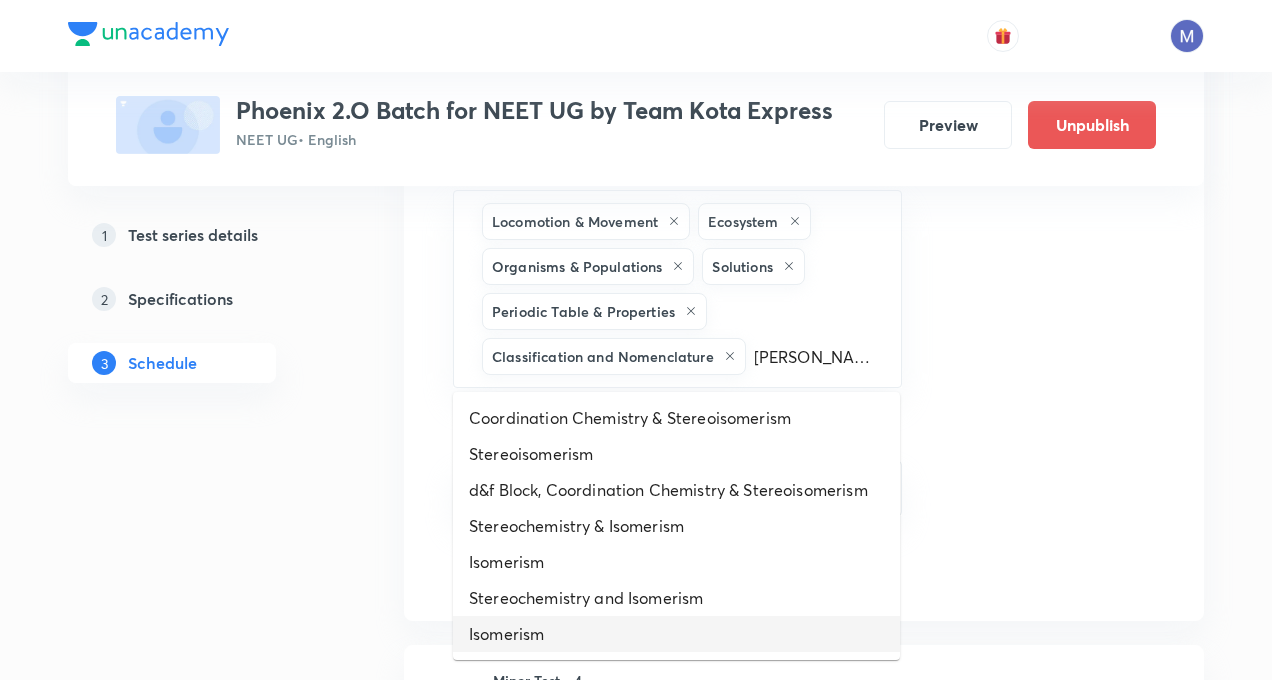 click on "Isomerism" at bounding box center (676, 634) 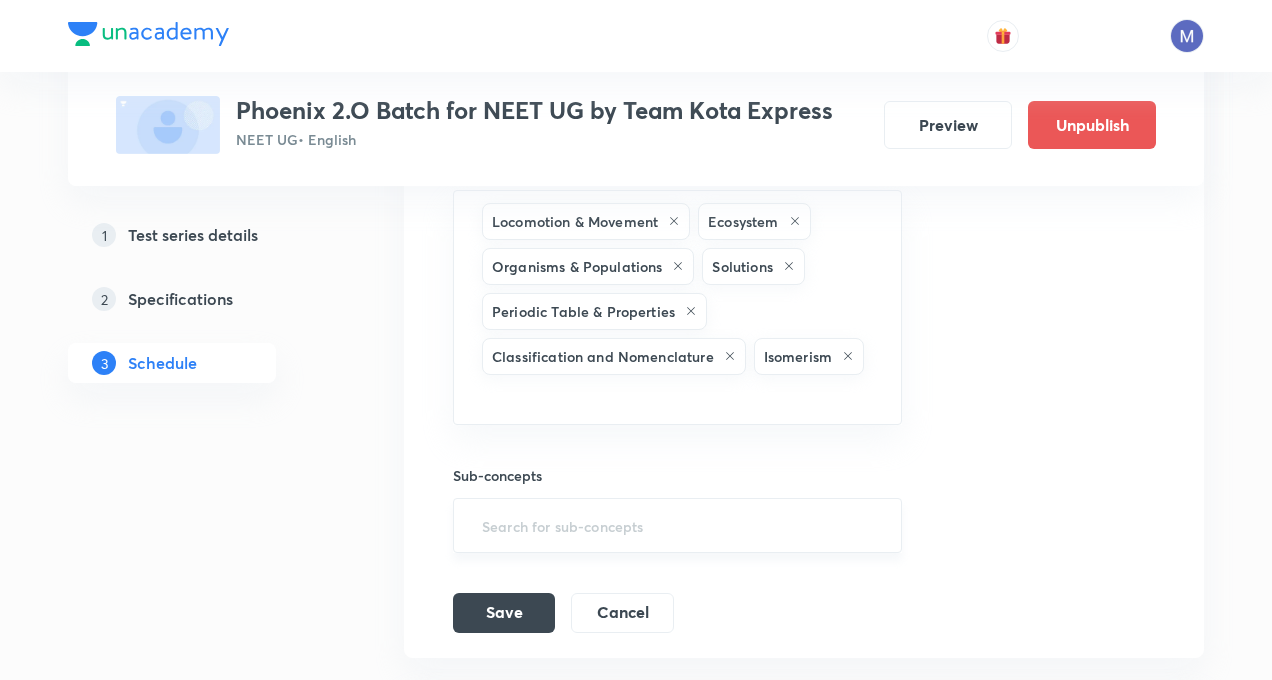 click at bounding box center [677, 525] 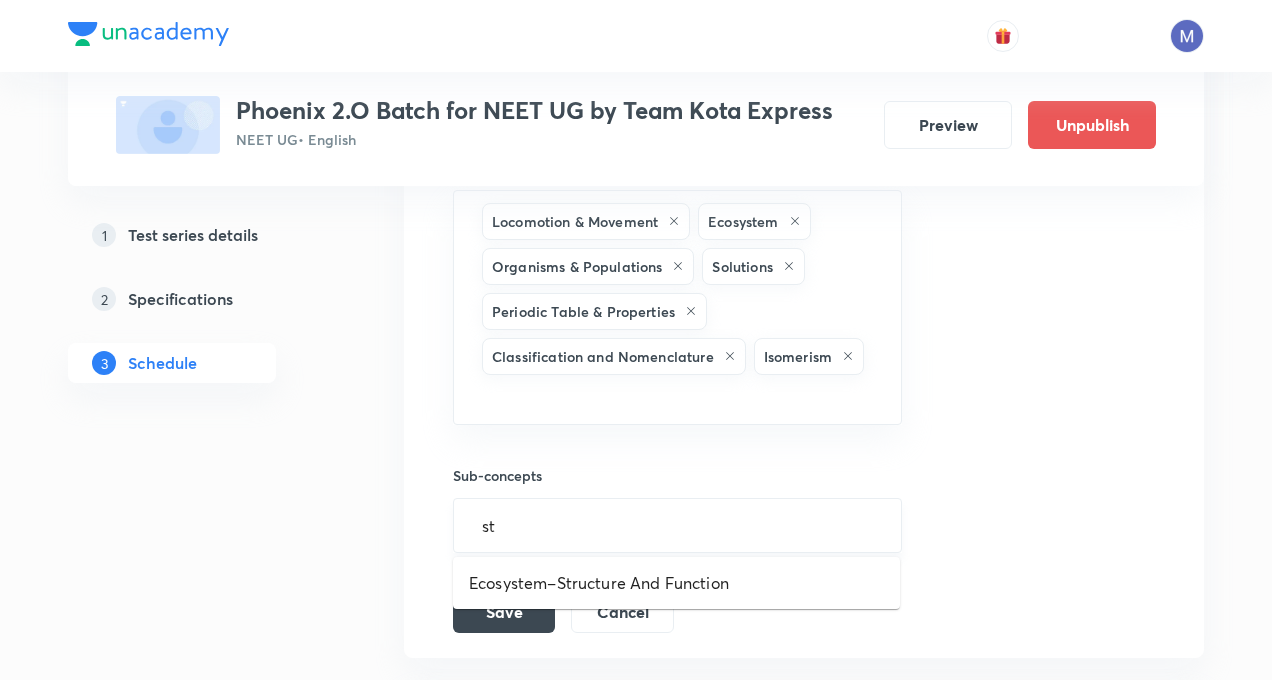 type on "s" 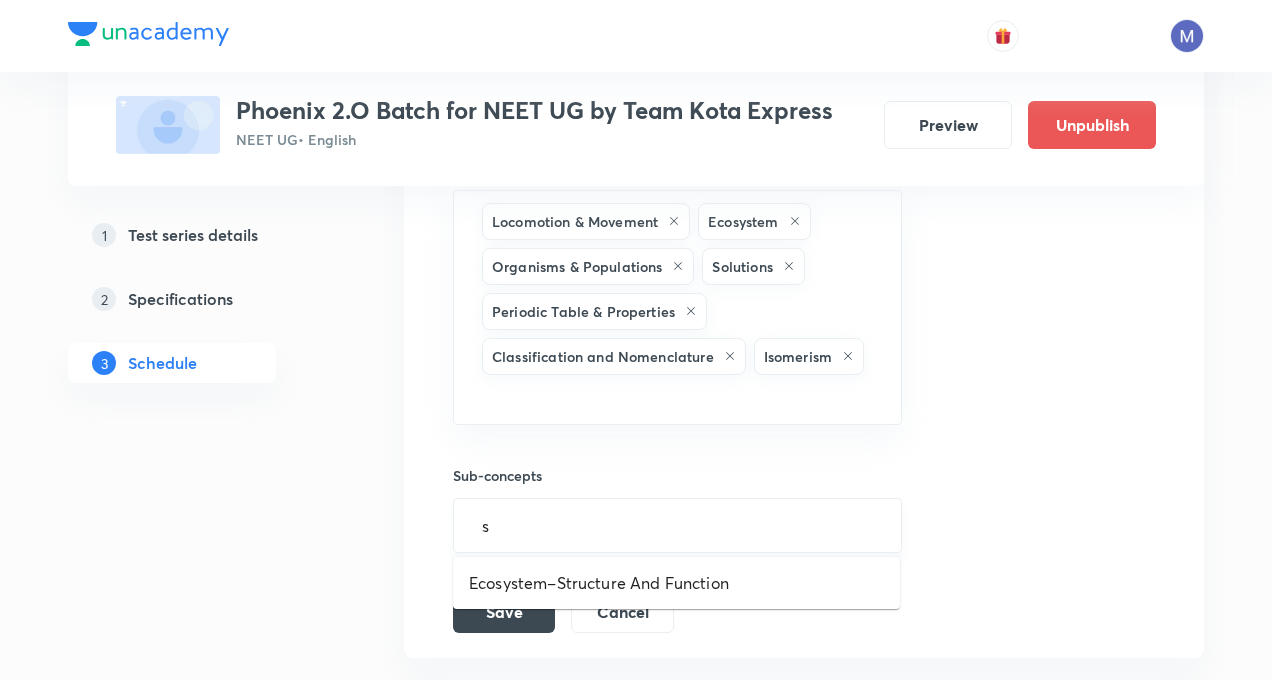 type 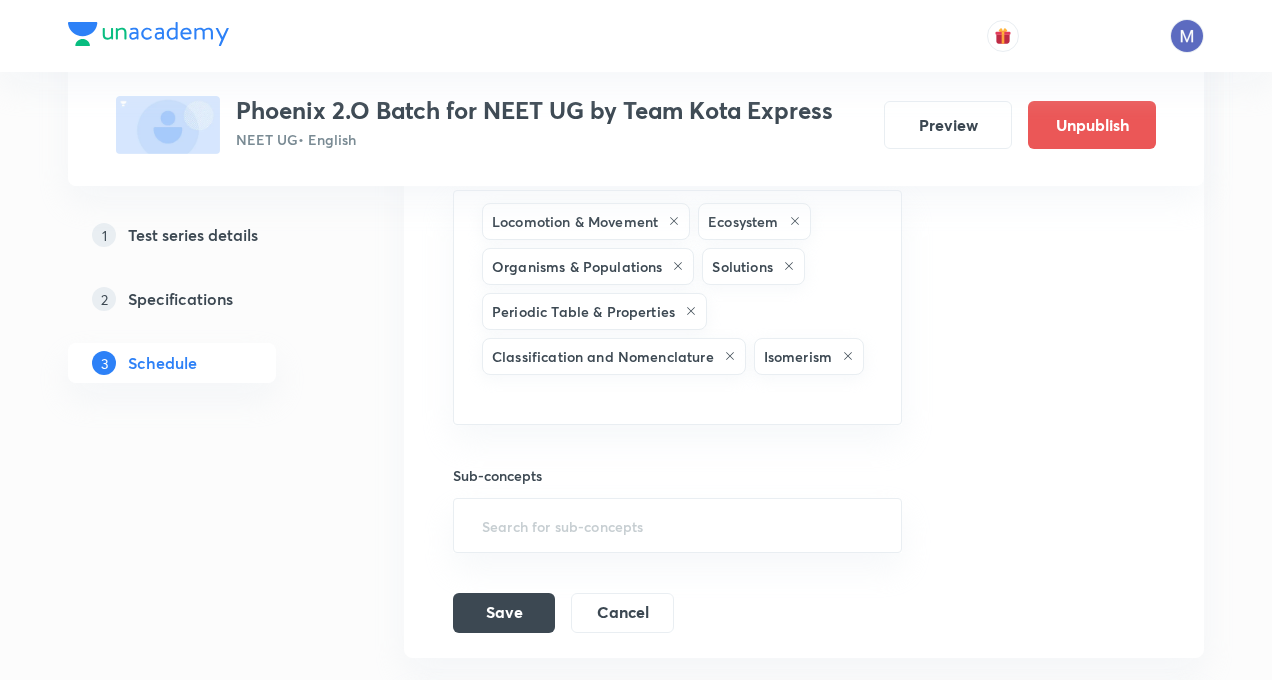 click on "Session title 14/99 Minor Test - 3 ​ Schedule for Aug 3, 2025, 2:02 PM ​ Duration (in minutes) 180 ​ Concepts Locomotion & Movement Ecosystem Organisms & Populations Solutions Periodic Table & Properties Classification and Nomenclature Isomerism ​ Sub-concepts ​ Save Cancel" at bounding box center [804, 186] 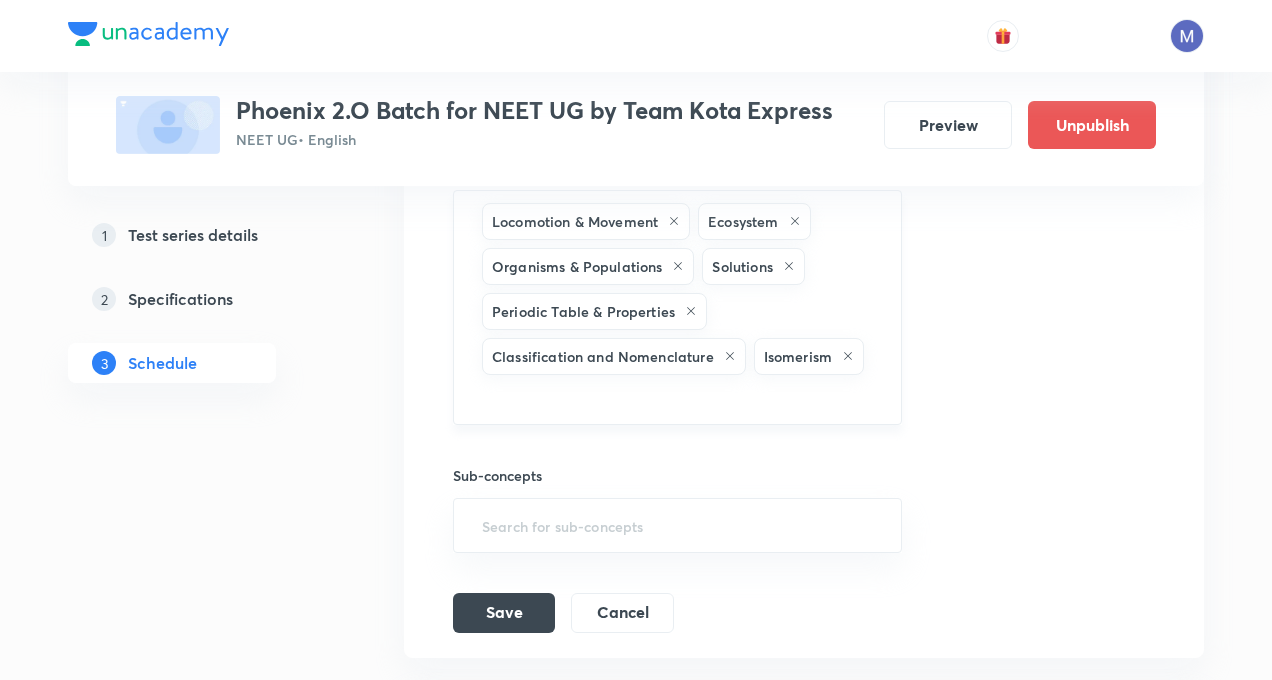 click at bounding box center [677, 397] 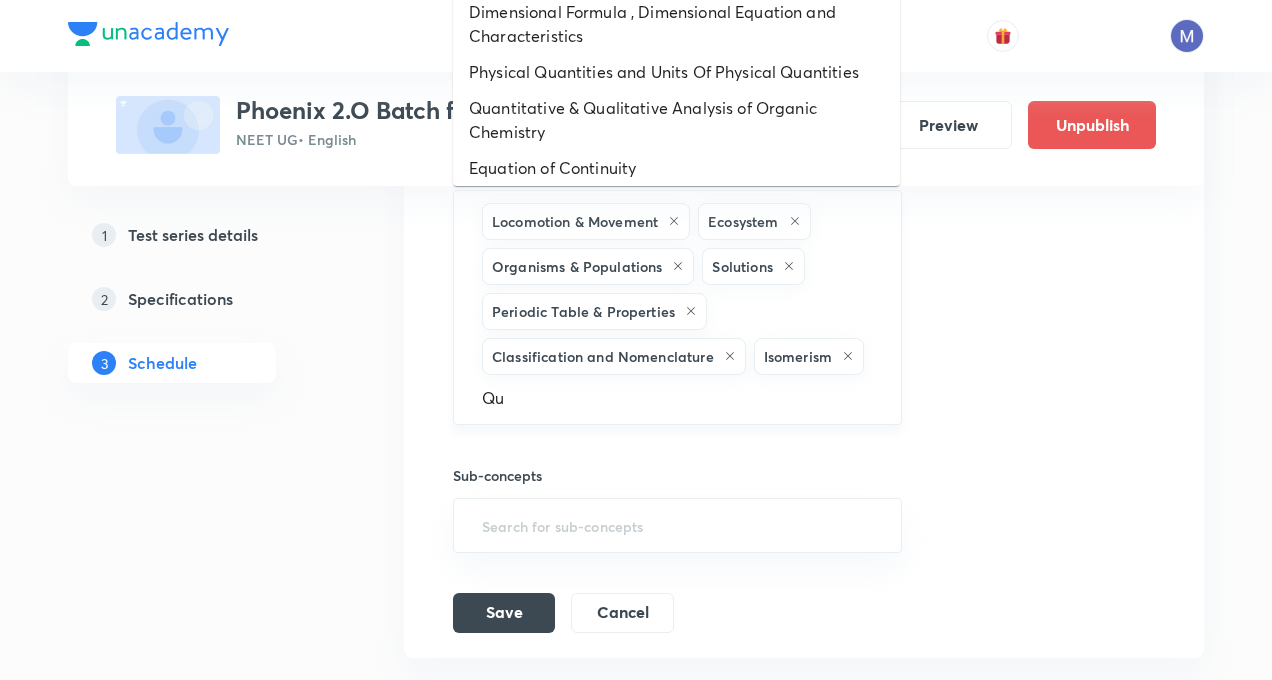 type on "Q" 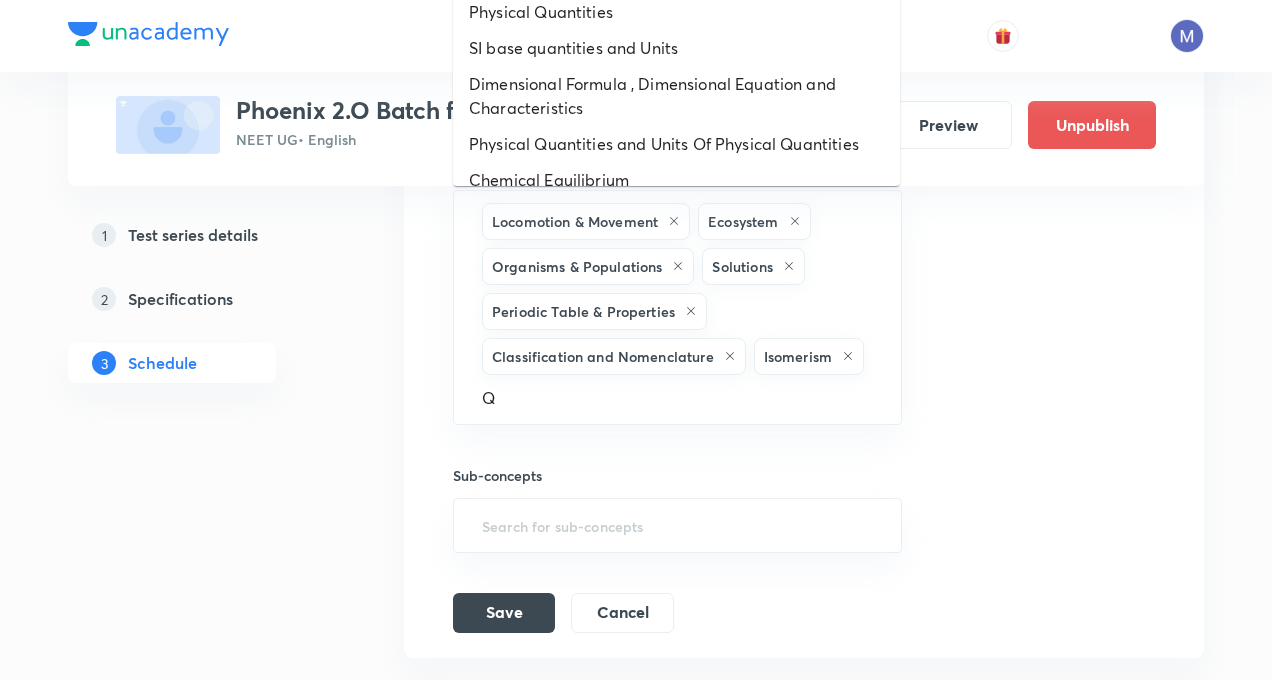 type 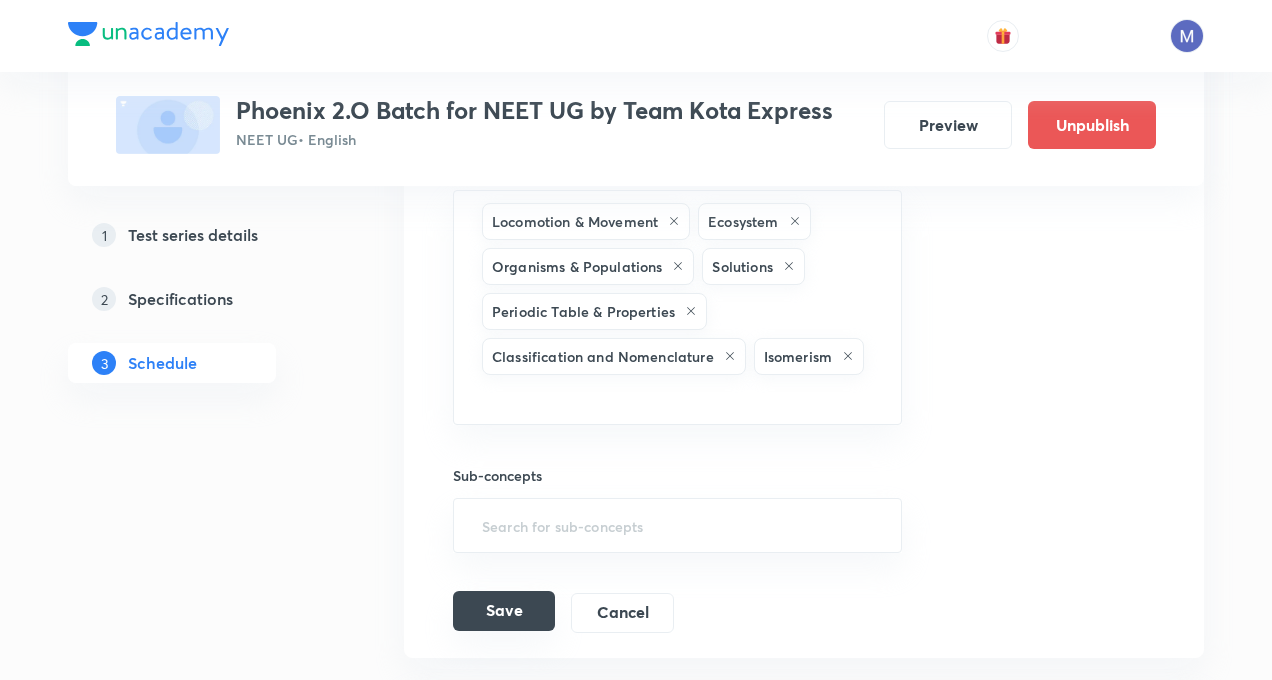 click on "Save" at bounding box center [504, 611] 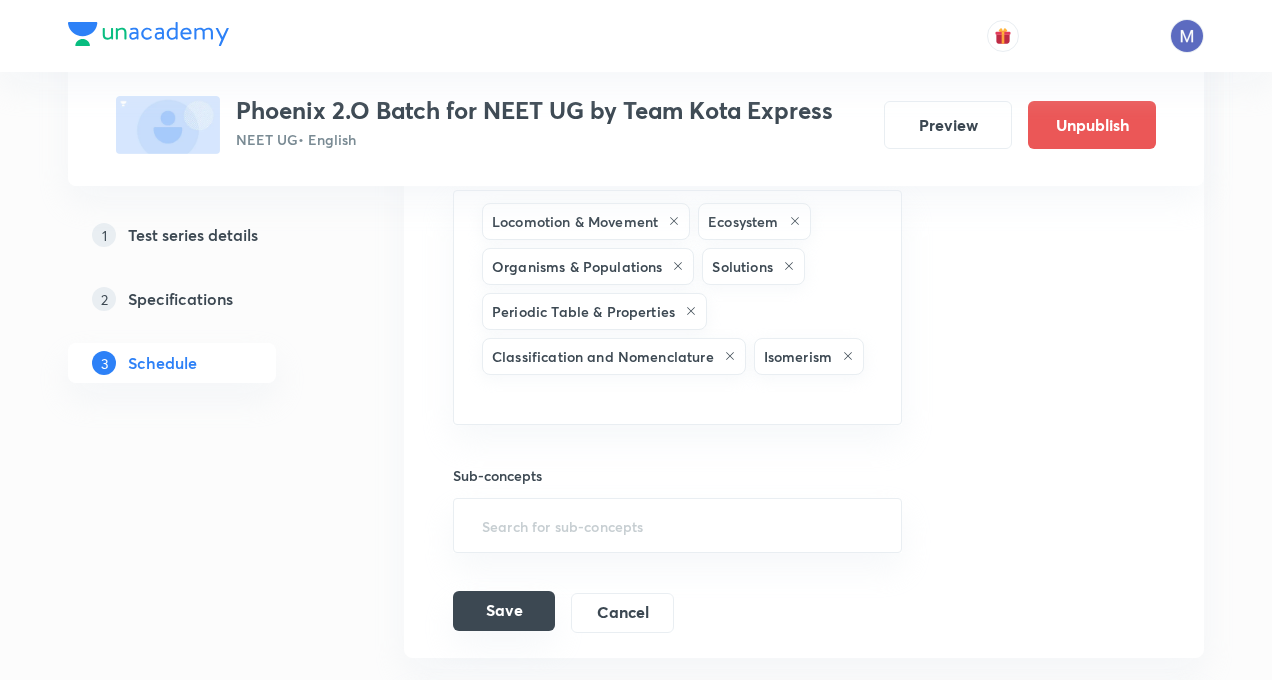 click on "Save" at bounding box center (504, 611) 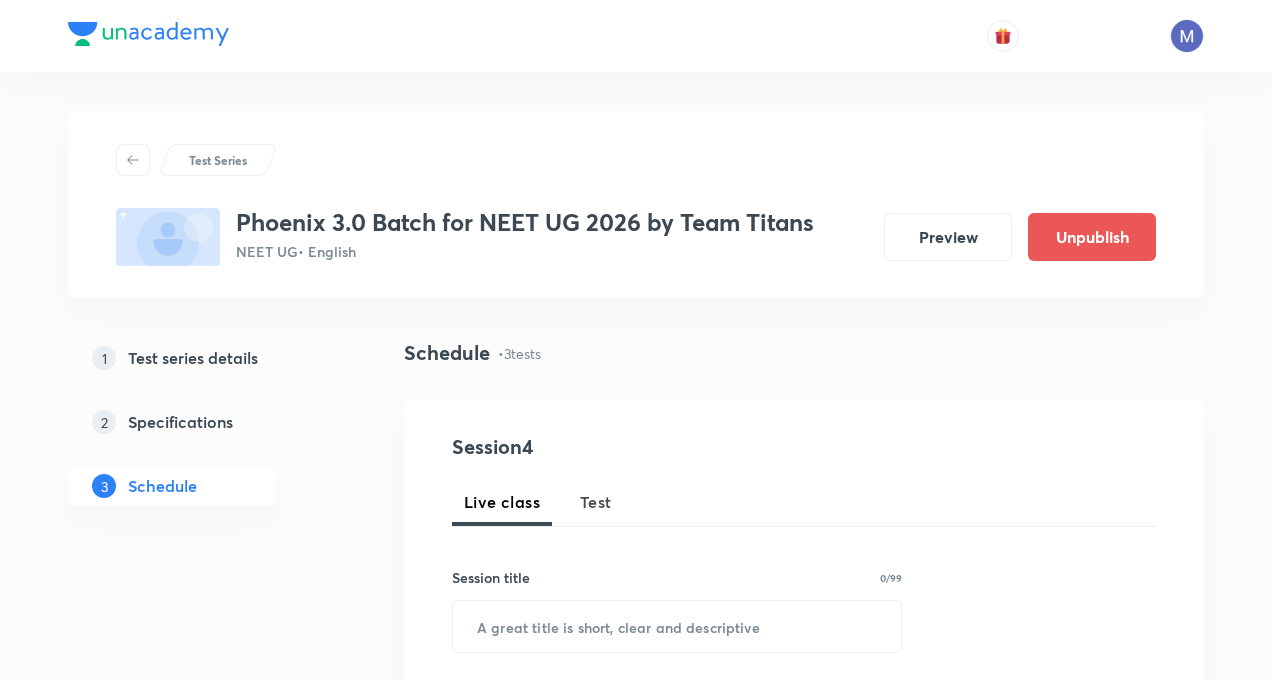 scroll, scrollTop: 1080, scrollLeft: 0, axis: vertical 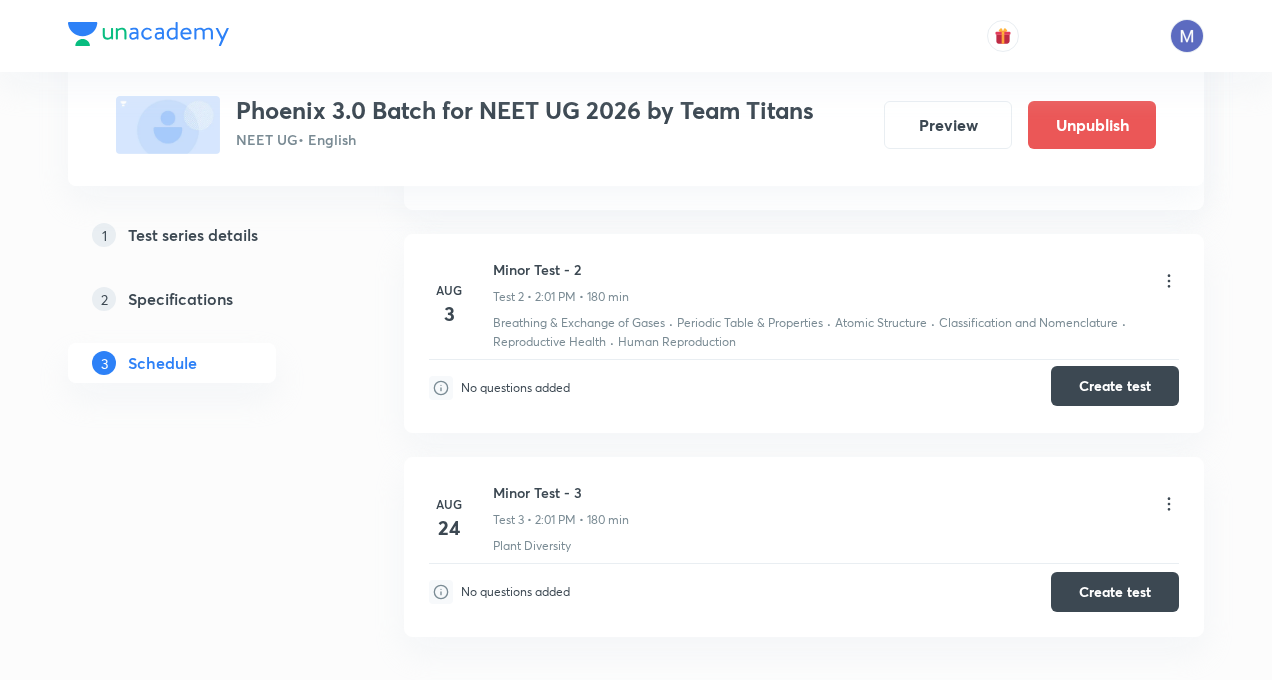 click on "Create test" at bounding box center [1115, 386] 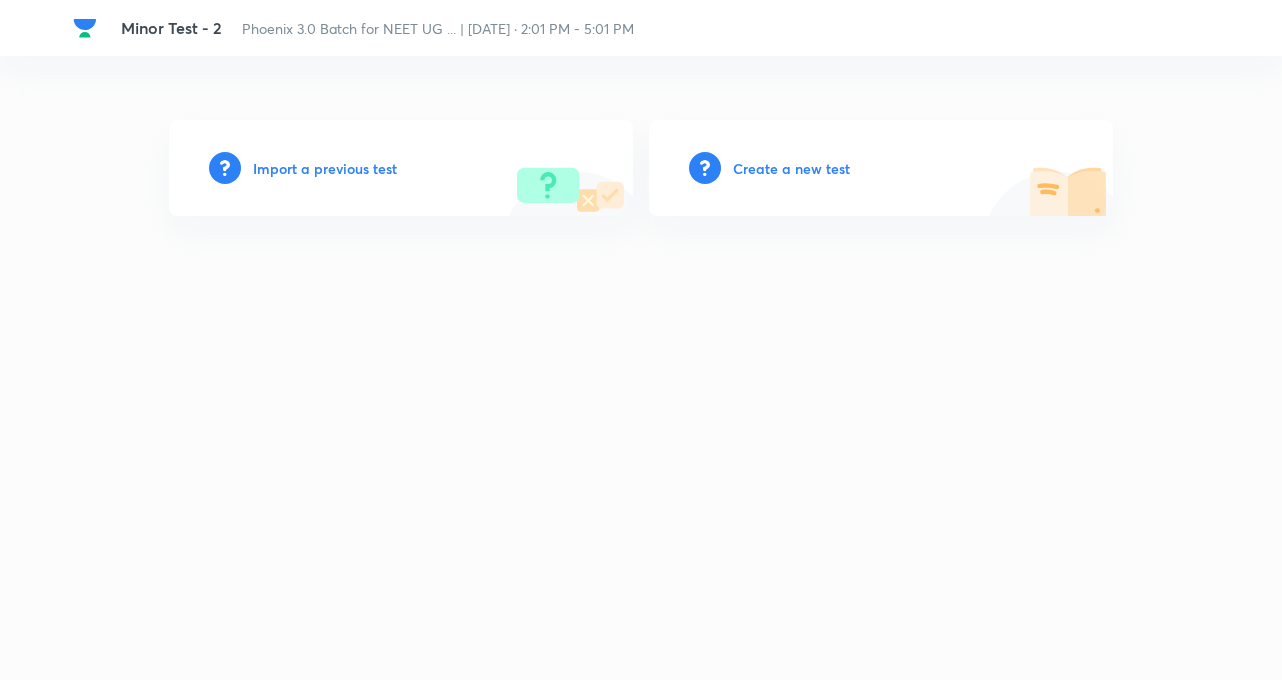 scroll, scrollTop: 0, scrollLeft: 0, axis: both 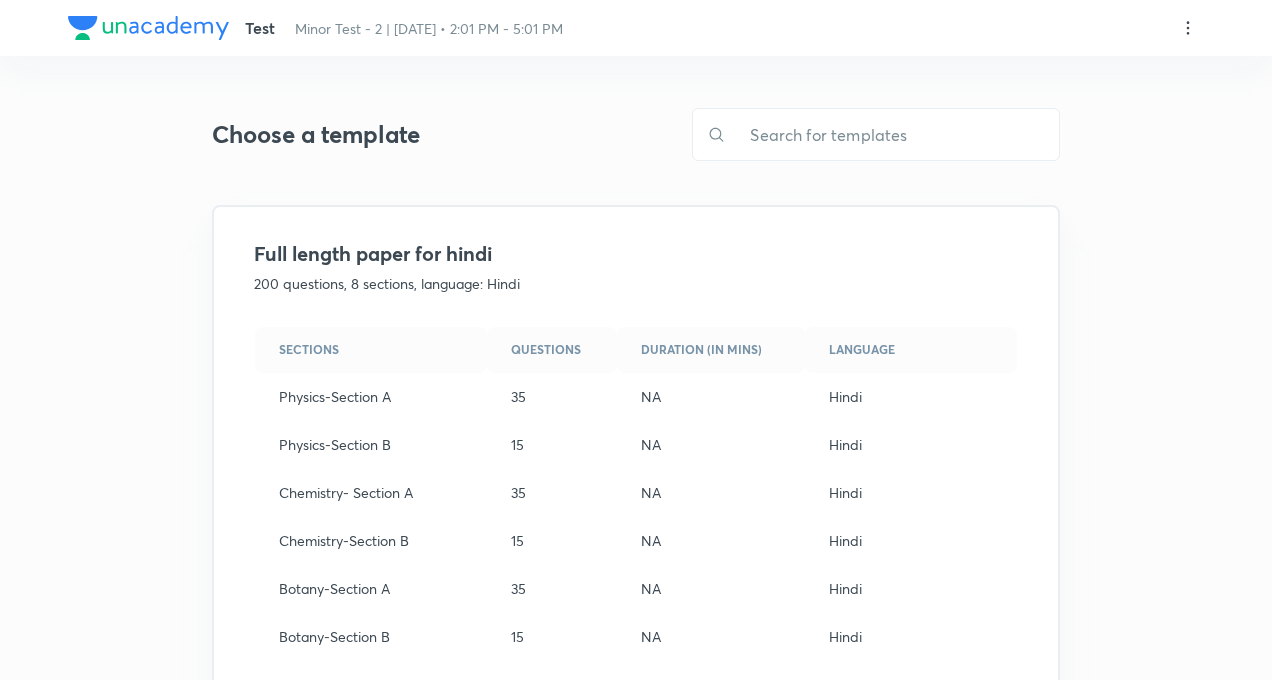 click on "Test Minor Test - 2 | [DATE] • 2:01 PM - 5:01 PM Choose a template ​ Full length paper for hindi   200 questions, 8 sections, language: Hindi Sections Questions Duration (in mins) Language Physics-Section A 35 NA Hindi Physics-Section B 15 NA Hindi Chemistry- Section A 35 NA Hindi Chemistry-Section B 15 NA Hindi Botany-Section A 35 NA Hindi Botany-Section B 15 NA Hindi Zoology- Section A 35 NA Hindi Zoology-Section B 15 NA Hindi View details Use template NEET UG PCB full length -Hindi  180 questions, 3 sections, language: Hindi Sections Questions Duration (in mins) Language Physics 45 NA Hindi Chemistry 45 NA Hindi Biology 90 NA Hindi View details Use template NEET UG KOTA New Pattern - 180 Question - 2025  180 questions, 3 sections, language: English Sections Questions Duration (in mins) Language Section - A - Physics 45 NA English Section - B - Chemistry 45 NA English Section - C - Biology 90 NA English View details Use template NEW AY 180 QUESTION NEET UG (BILINGUAL) Sections Questions Language 45 NA" at bounding box center [636, 808] 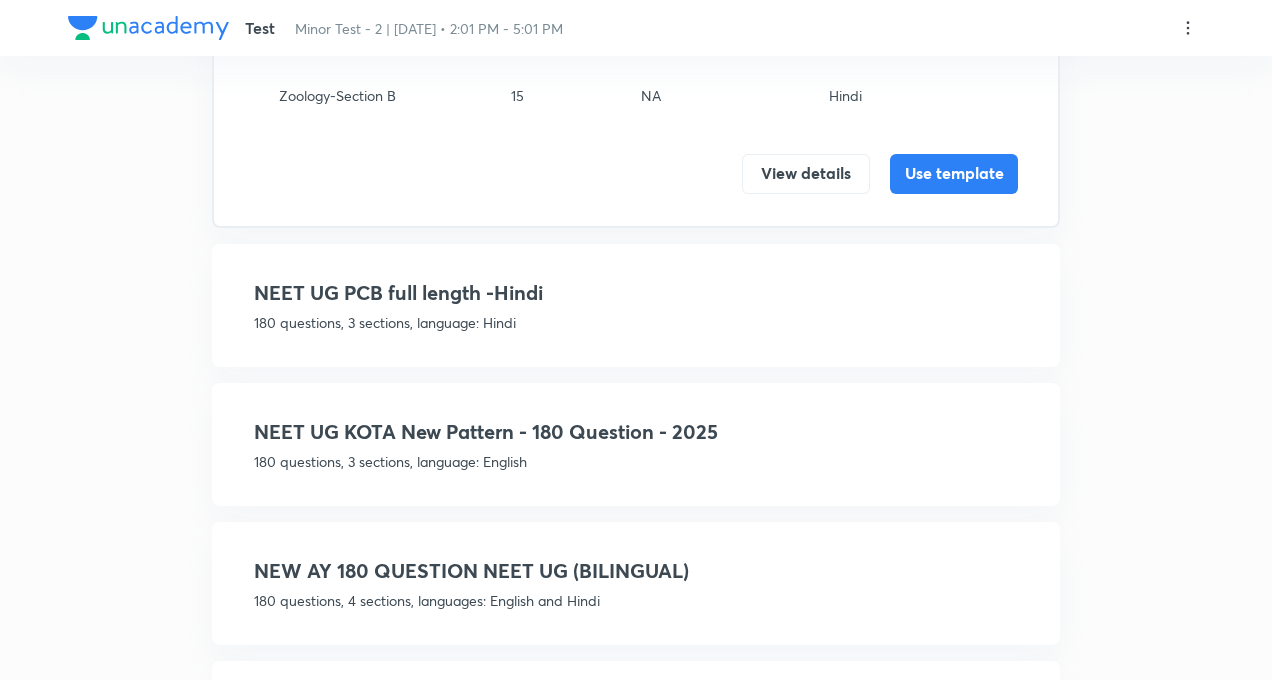 scroll, scrollTop: 640, scrollLeft: 0, axis: vertical 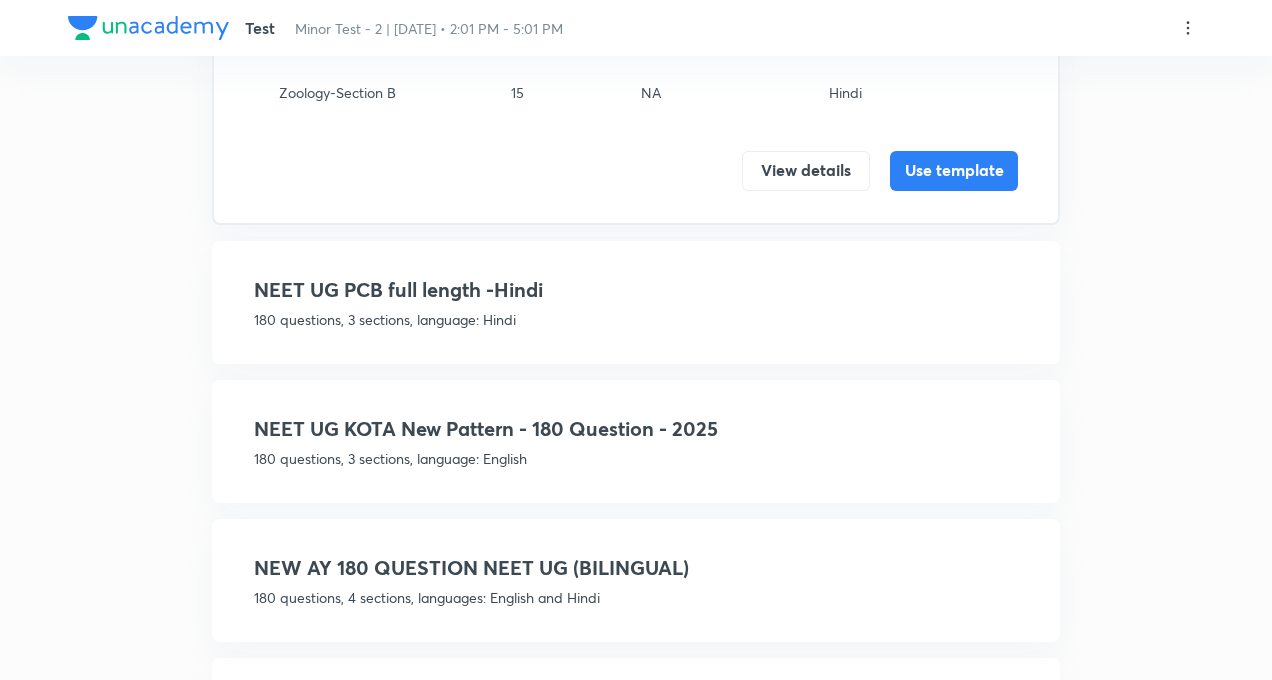 click on "NEET UG KOTA New Pattern - 180 Question - 2025" at bounding box center [636, 429] 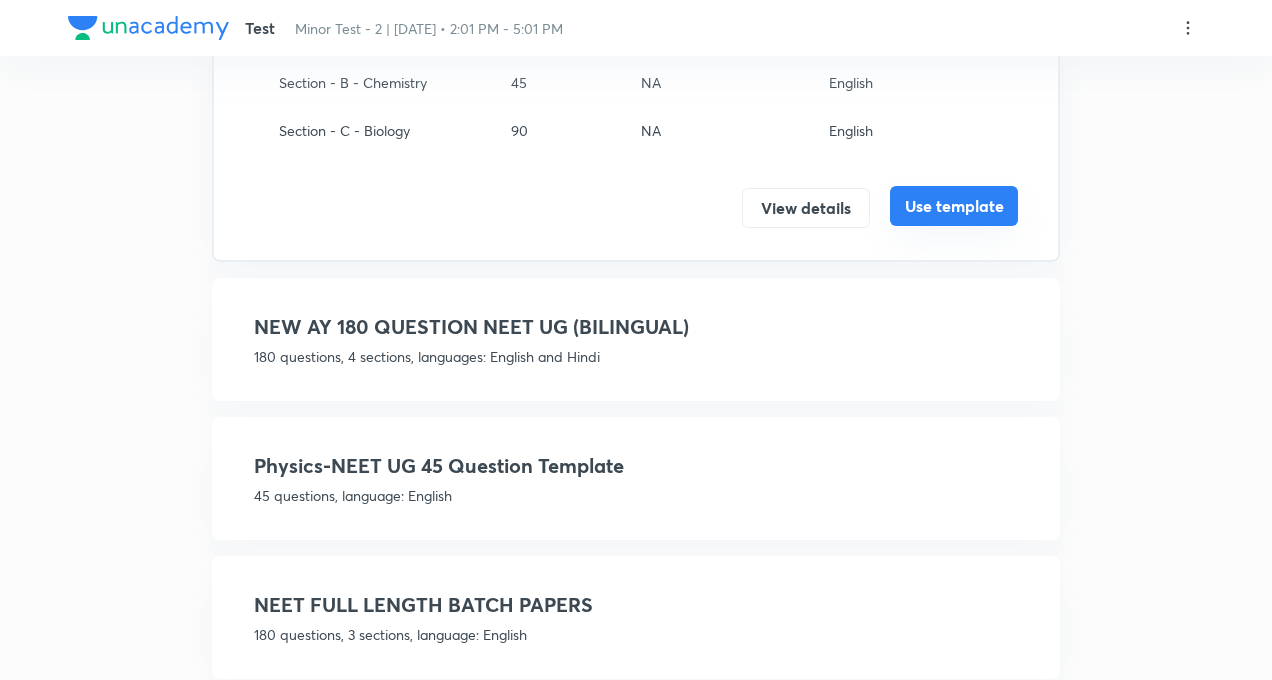 click on "Use template" at bounding box center (954, 206) 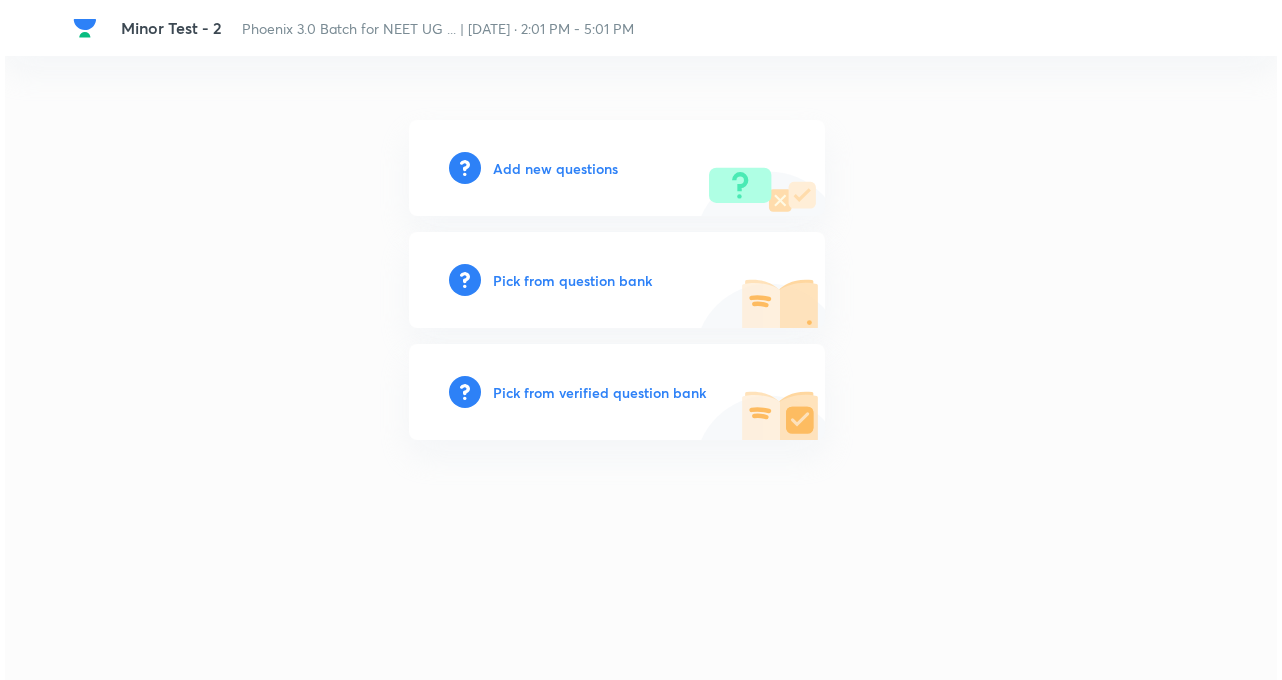 scroll, scrollTop: 0, scrollLeft: 0, axis: both 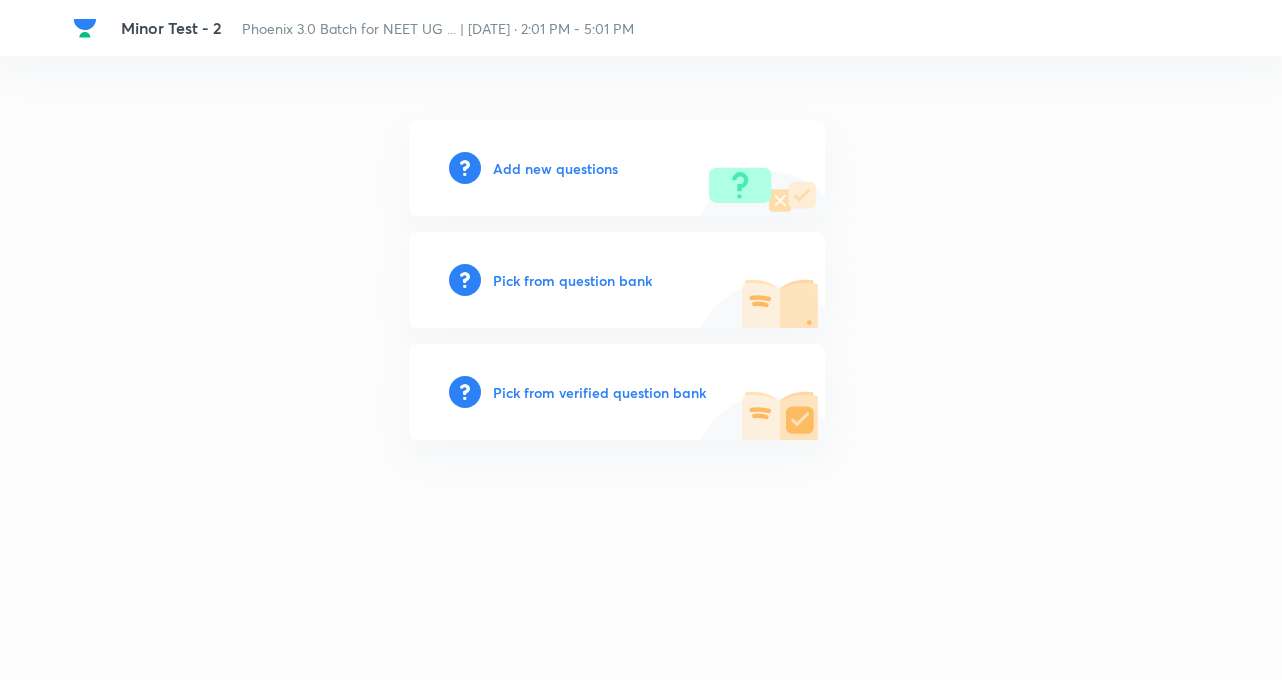 click on "Add new questions" at bounding box center (555, 168) 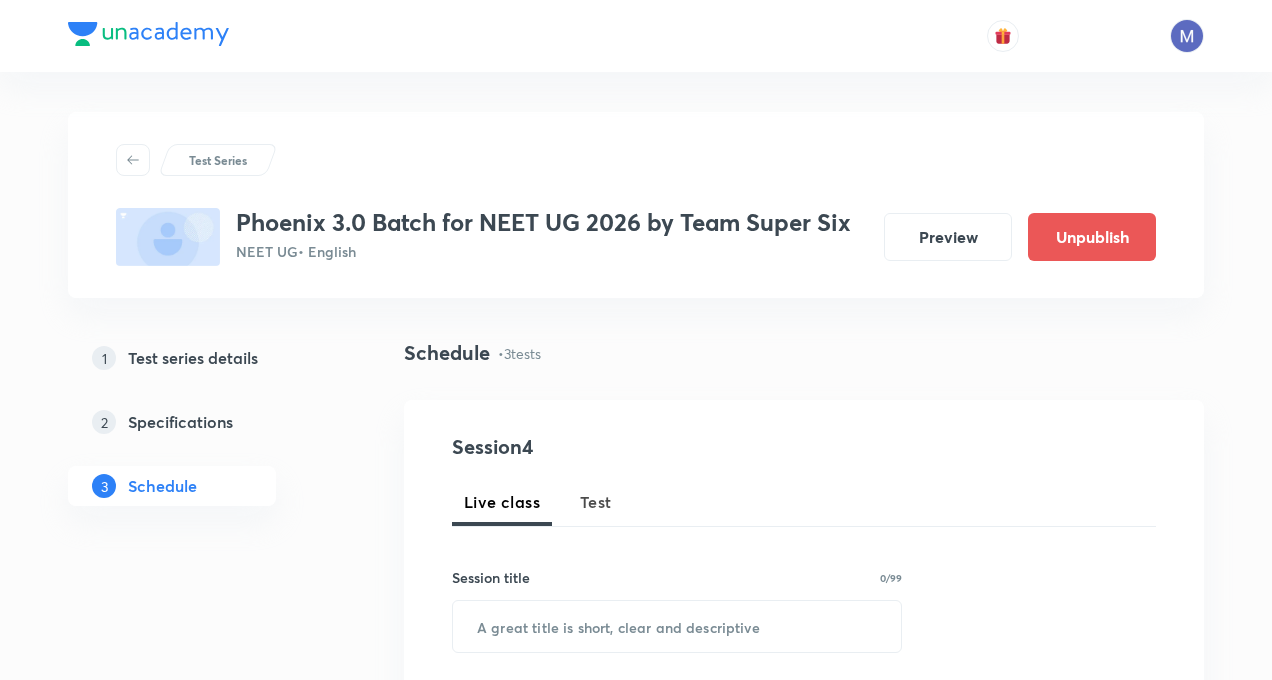 scroll, scrollTop: 0, scrollLeft: 0, axis: both 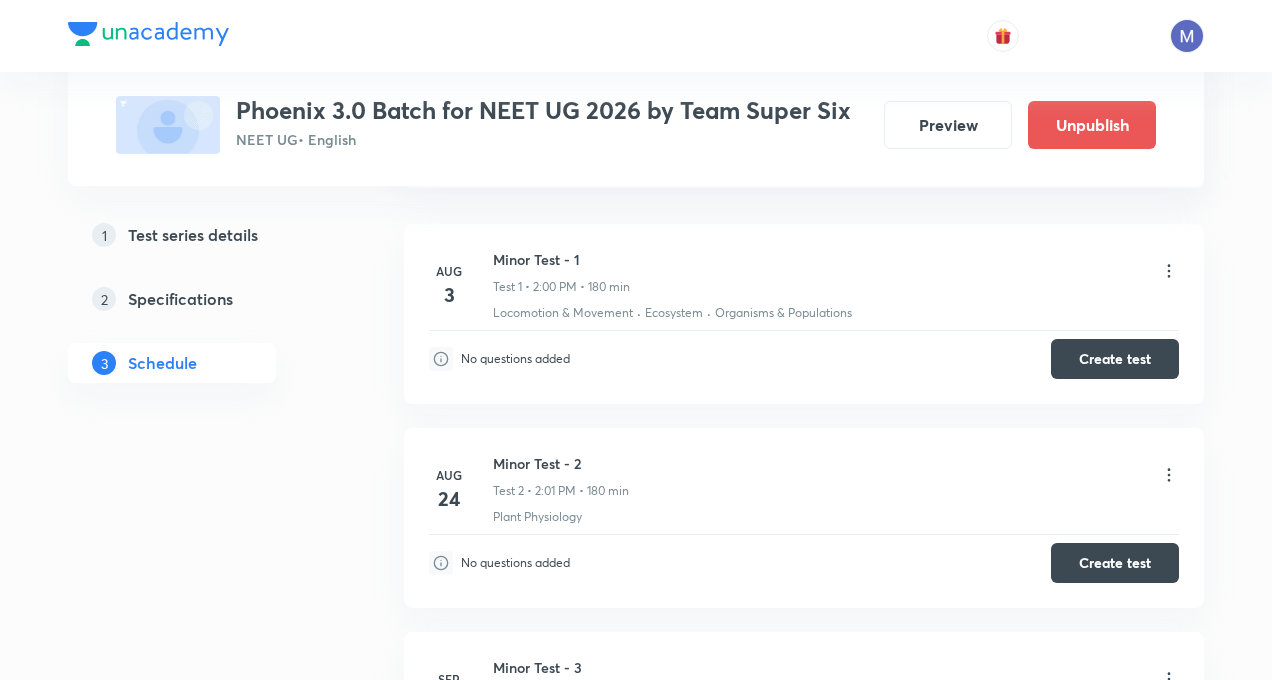 click 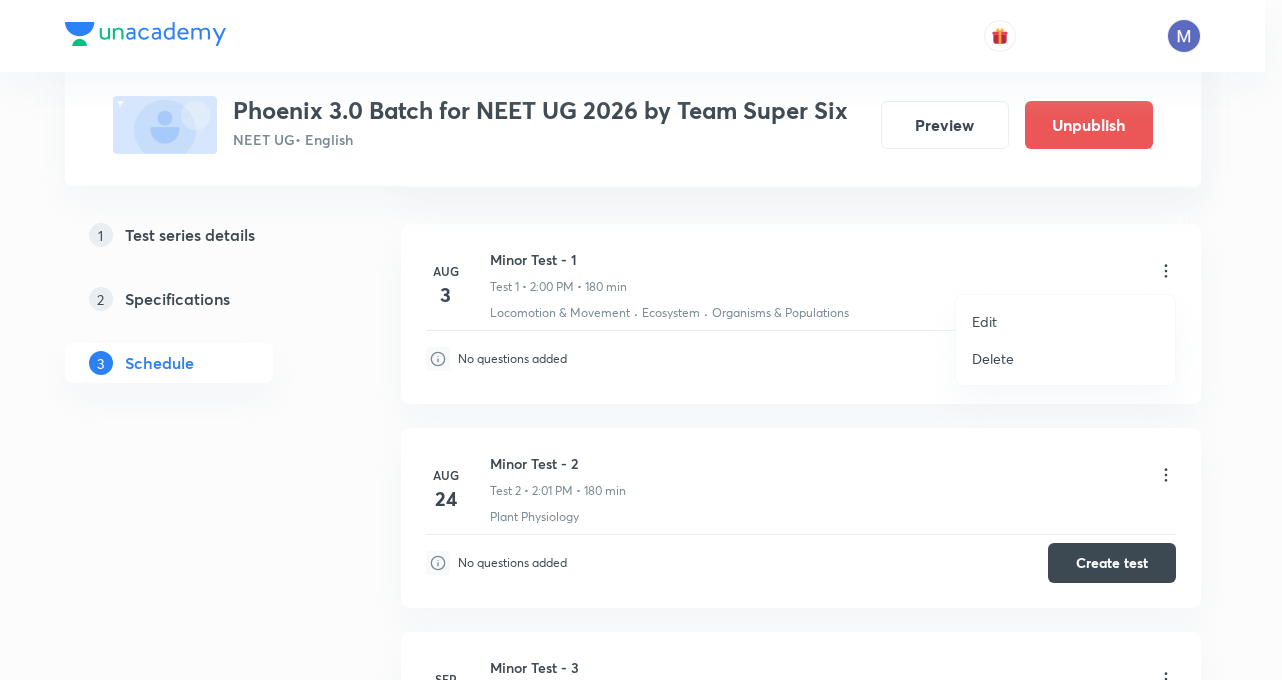 click on "Edit" at bounding box center (1065, 321) 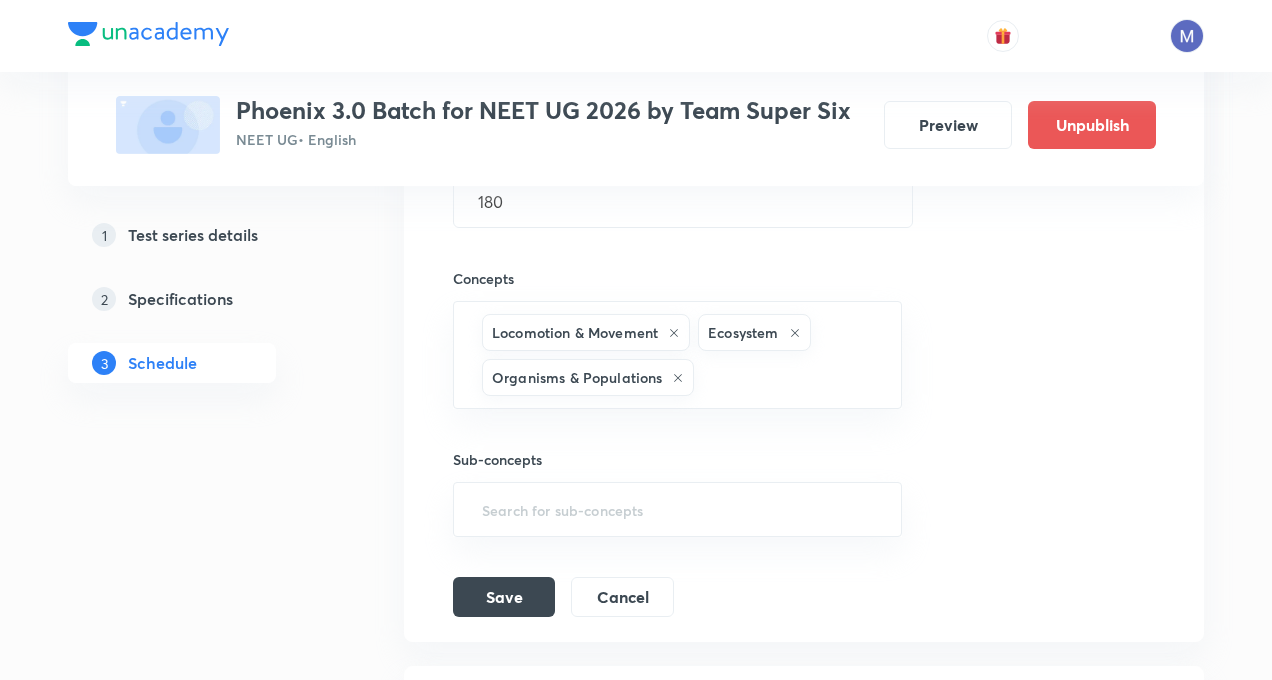 scroll, scrollTop: 677, scrollLeft: 0, axis: vertical 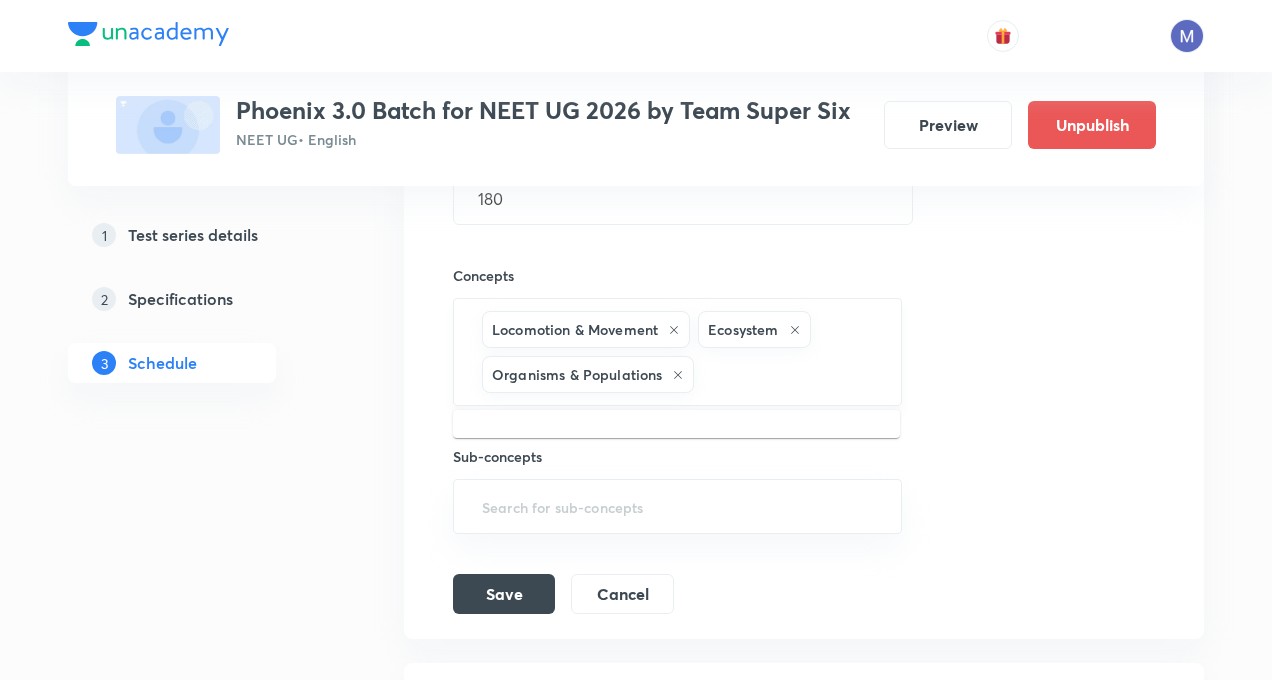 click at bounding box center (787, 374) 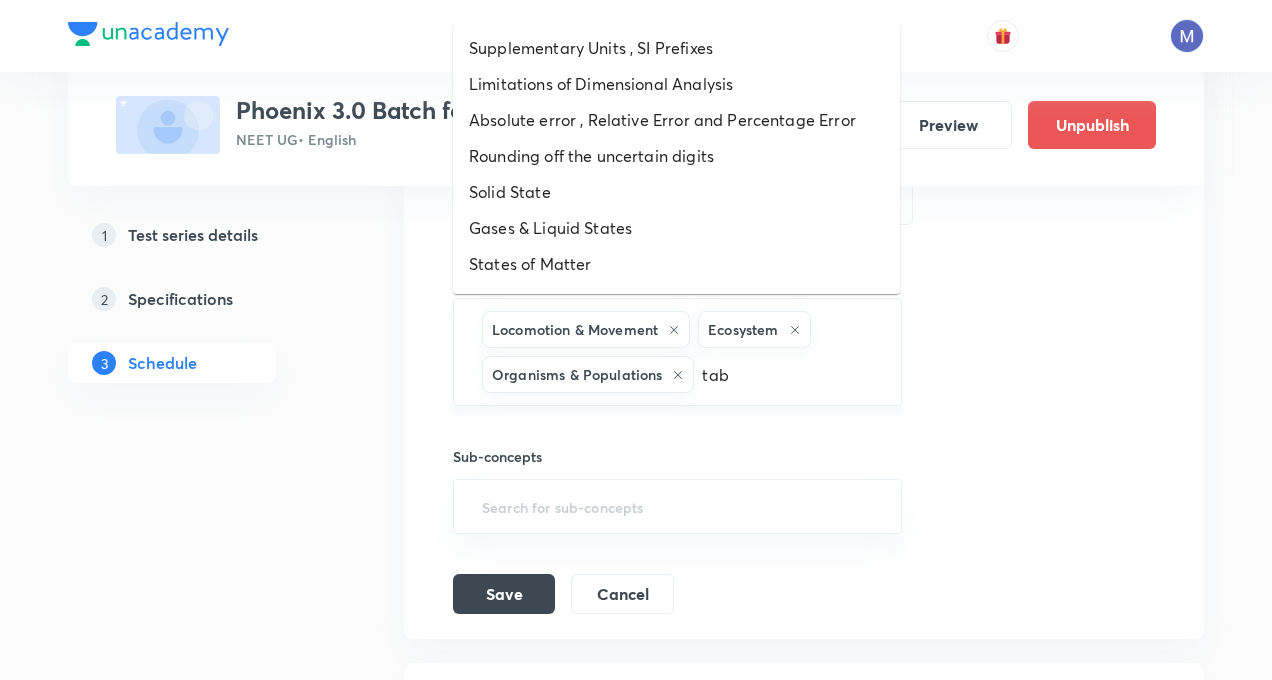 type on "tabl" 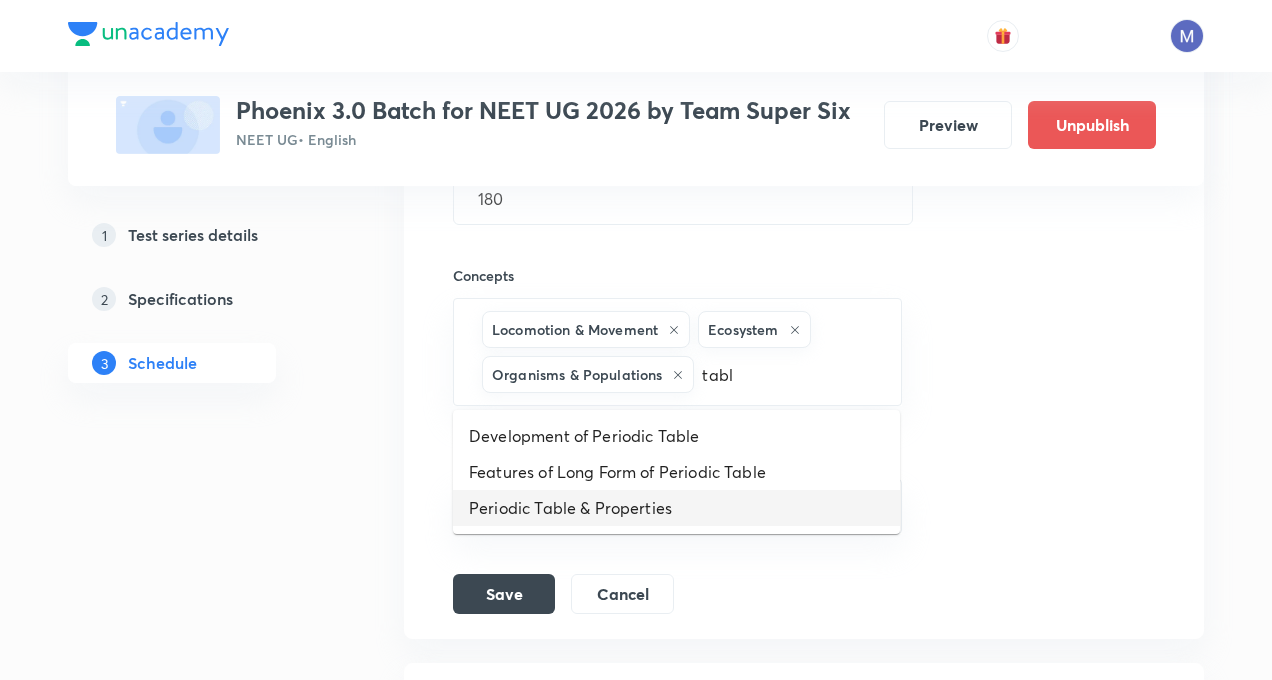 click on "Periodic Table & Properties" at bounding box center [676, 508] 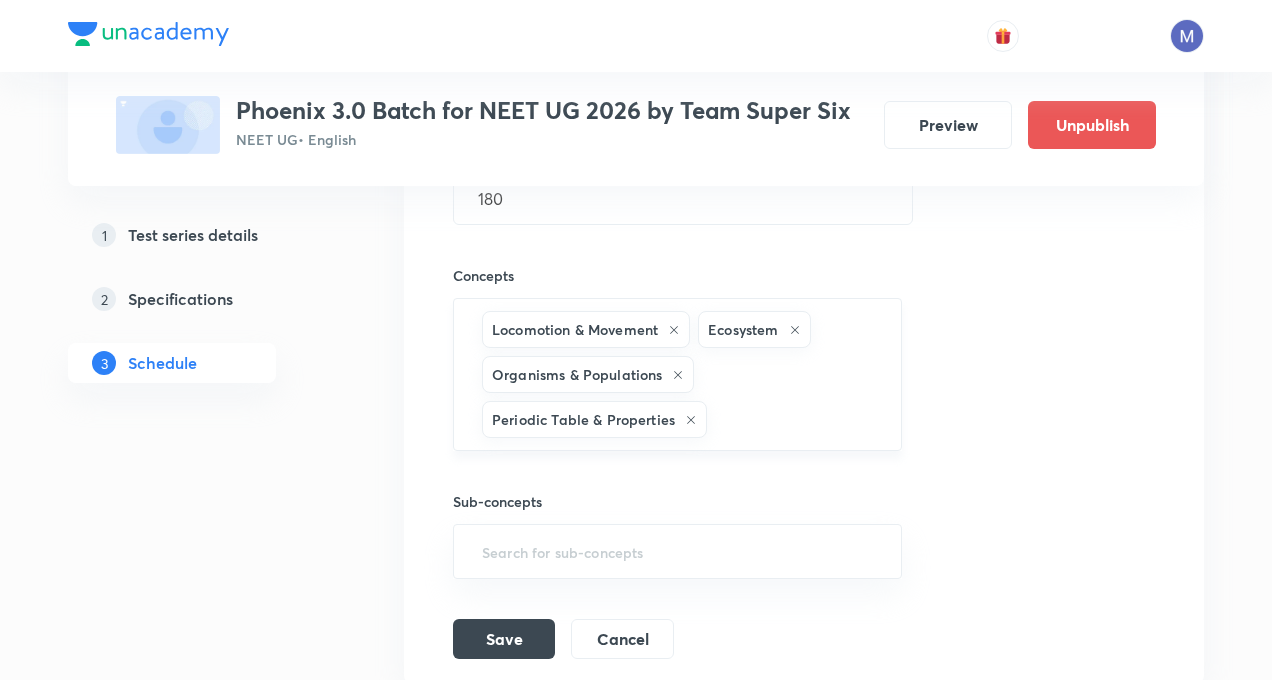 click at bounding box center (794, 419) 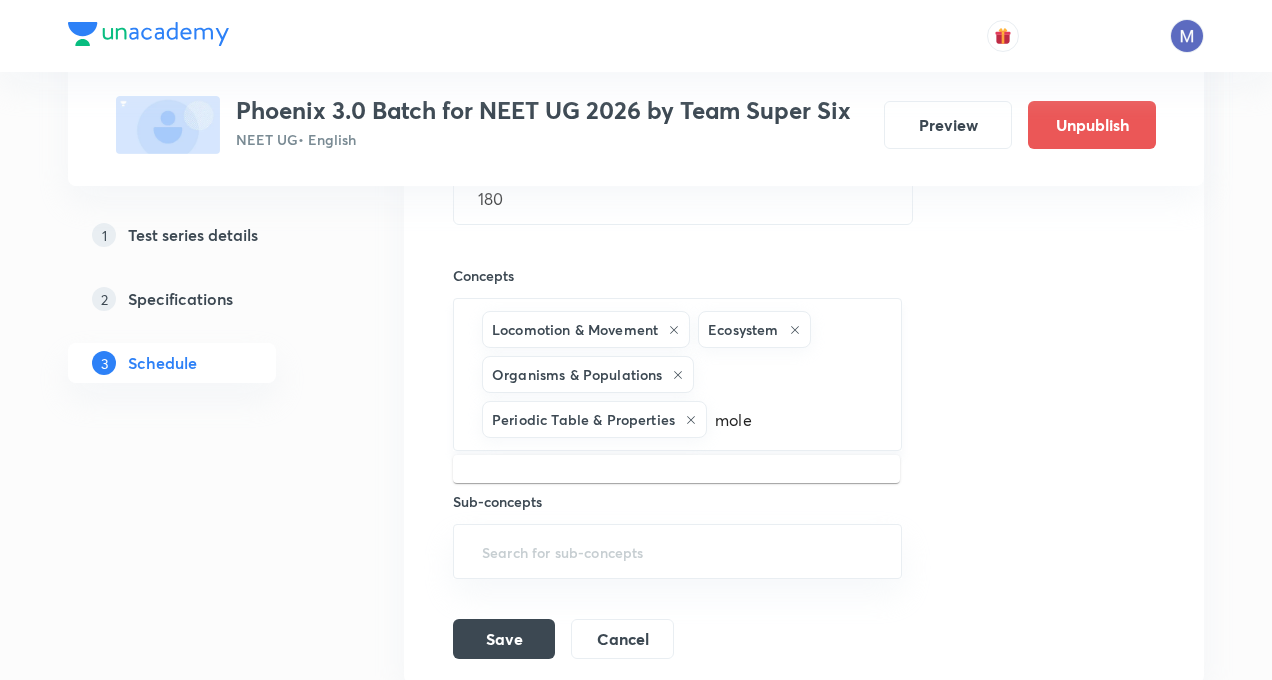 type on "mole" 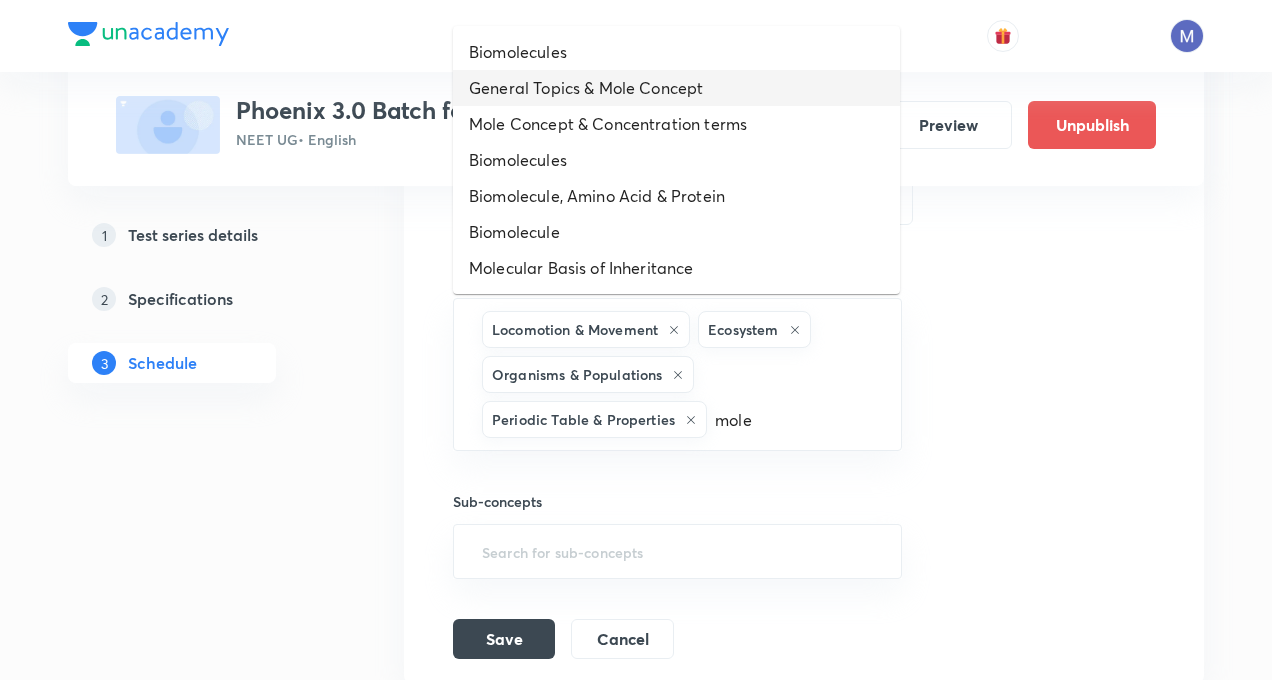 click on "General Topics & Mole Concept" at bounding box center (676, 88) 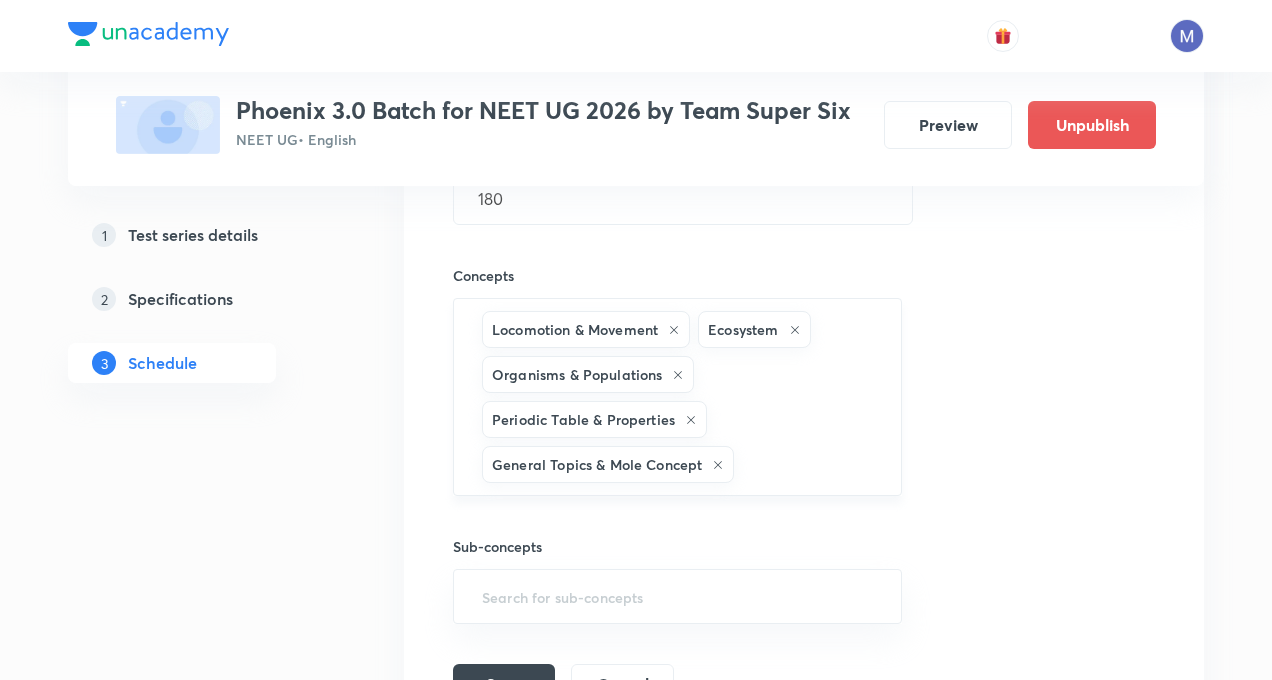 click at bounding box center [807, 464] 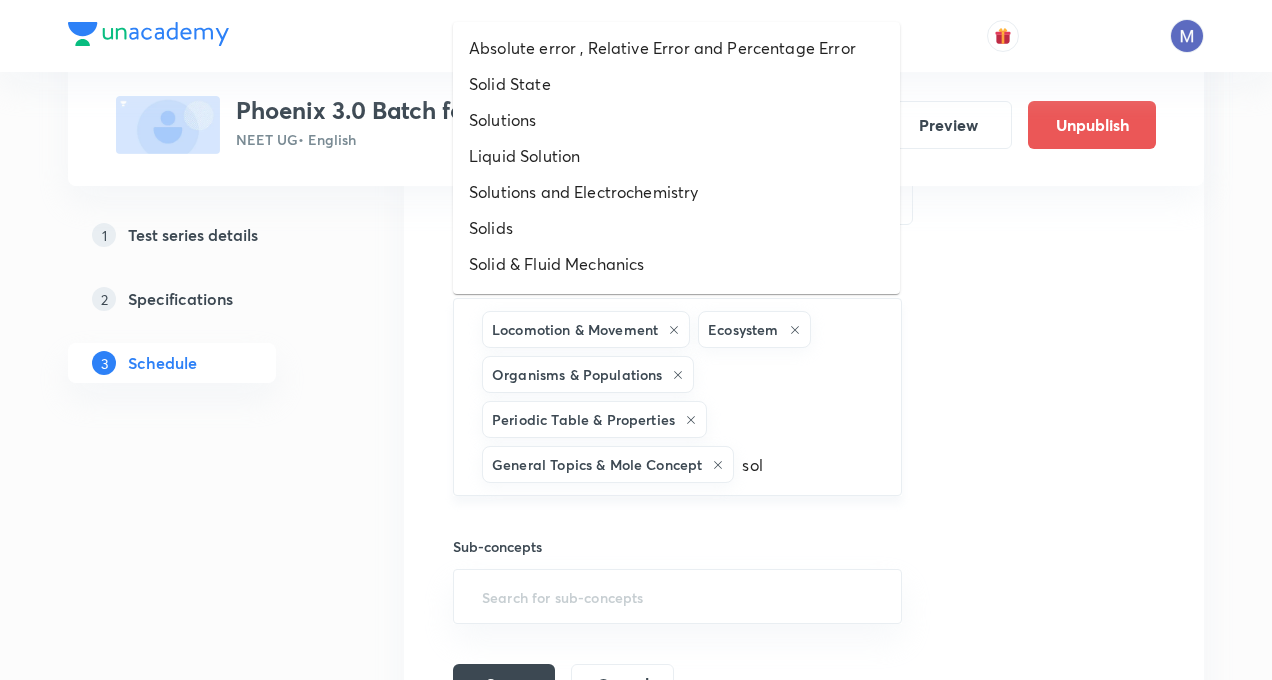 type on "solu" 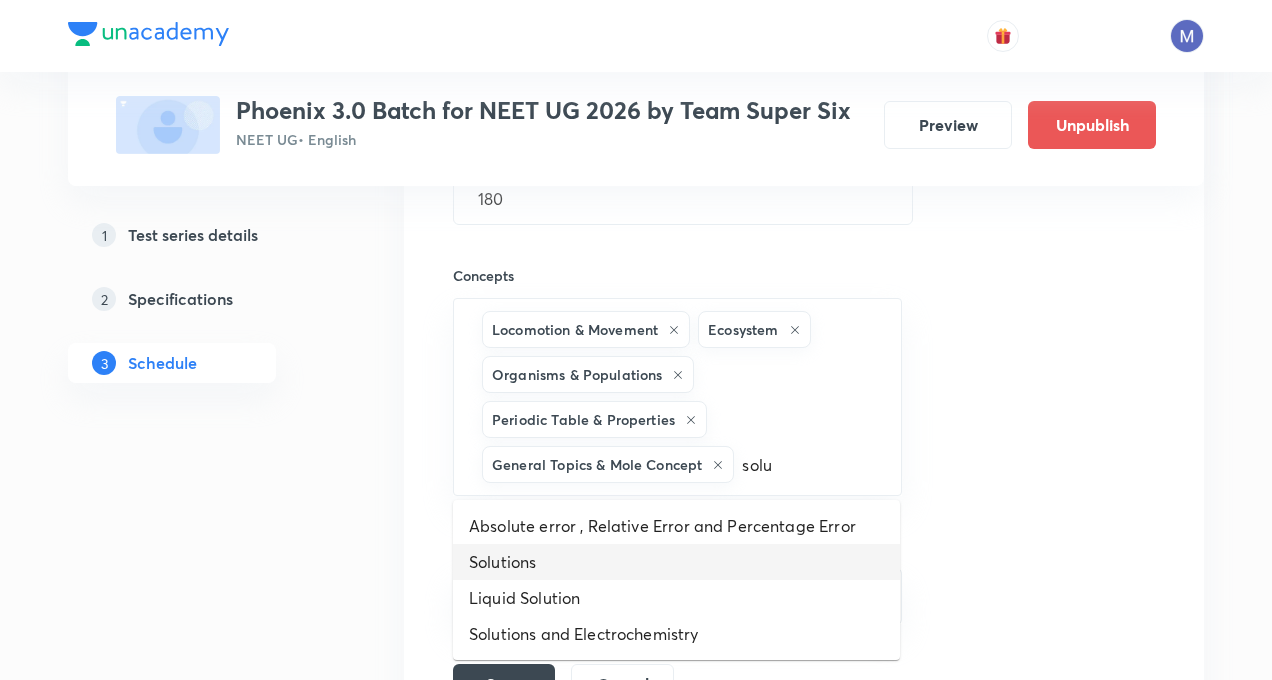 click on "Solutions" at bounding box center [676, 562] 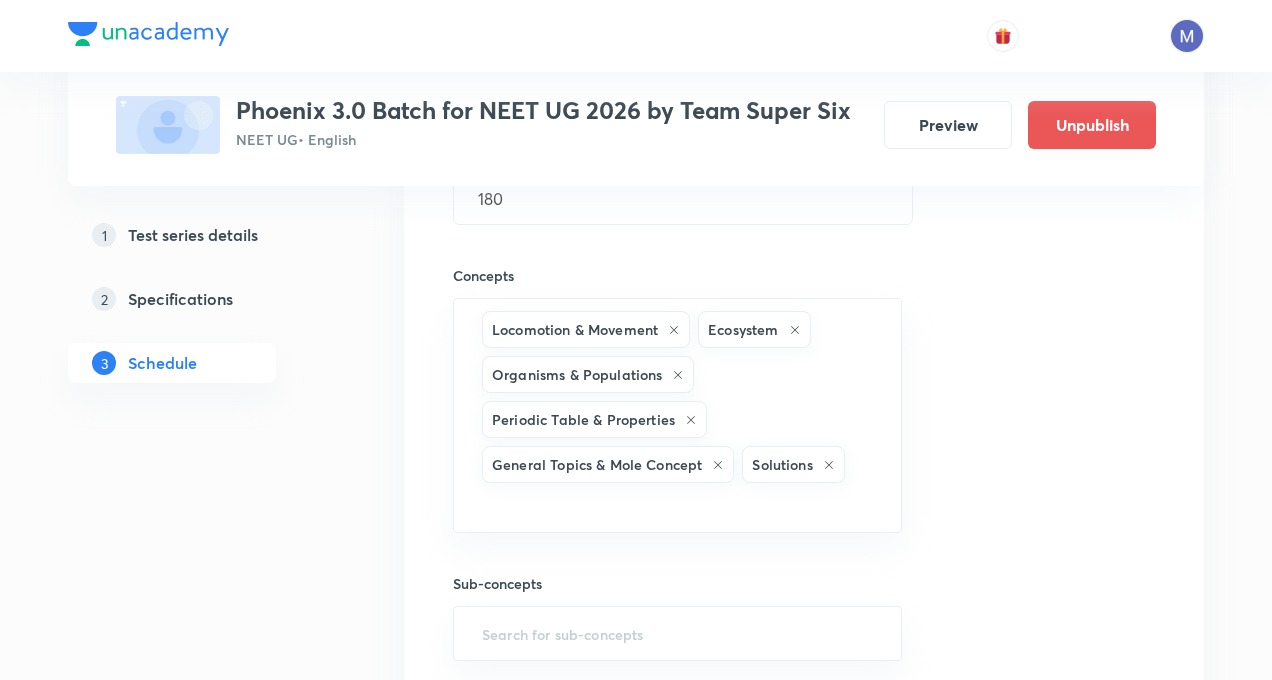 click on "Test Series Phoenix 3.0 Batch for NEET UG 2026 by Team Super Six NEET UG  • English Preview Unpublish 1 Test series details 2 Specifications 3 Schedule Schedule •  3  tests [MEDICAL_DATA] - 1 Test 1 Locomotion & Movement · Ecosystem · Organisms & Populations Session  1 Quiz Session title 14/99 [MEDICAL_DATA] - 1 ​ Schedule for [DATE] 2:00 PM ​ Duration (in minutes) 180 ​ Concepts Locomotion & Movement Ecosystem Organisms & Populations Periodic Table & Properties General Topics & Mole Concept Solutions ​ Sub-concepts ​ Save Cancel [DATE] [MEDICAL_DATA] - 2 Test 2 • 2:01 PM • 180 min Plant Physiology No questions added  Create test [DATE] [MEDICAL_DATA] - 3 Test 3 • 2:01 PM • 180 min Respiration in Plants No questions added  Create test" at bounding box center [636, 380] 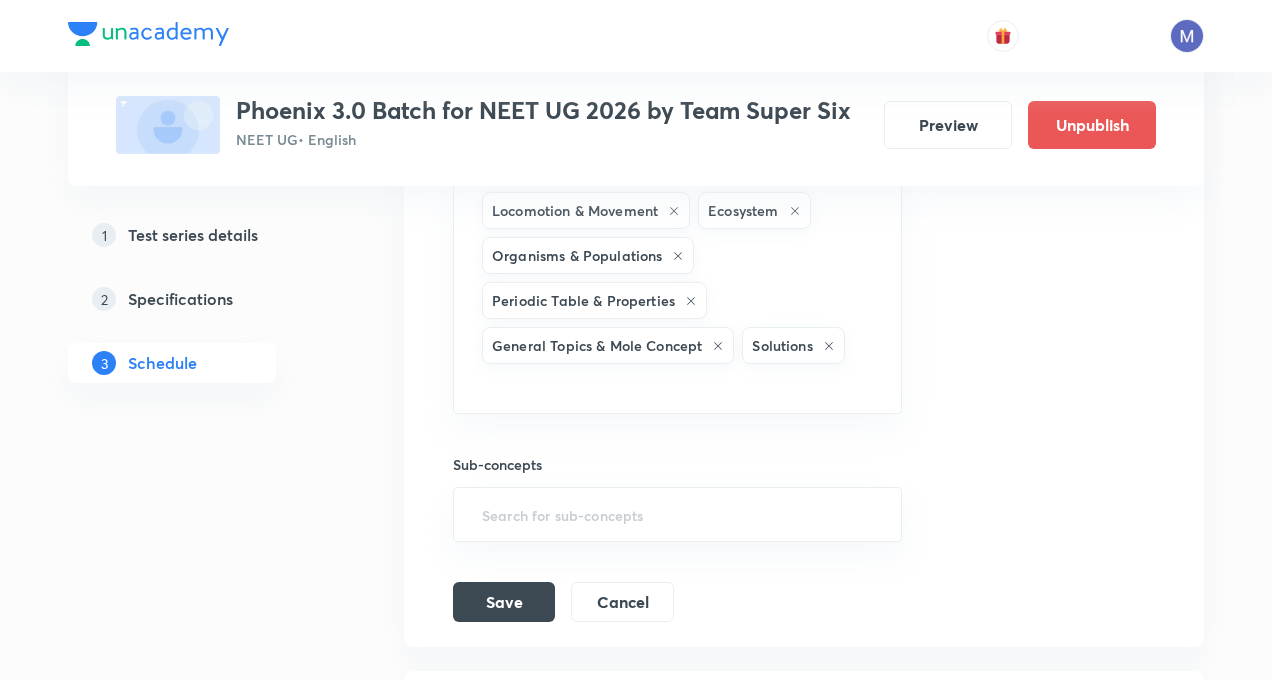 scroll, scrollTop: 837, scrollLeft: 0, axis: vertical 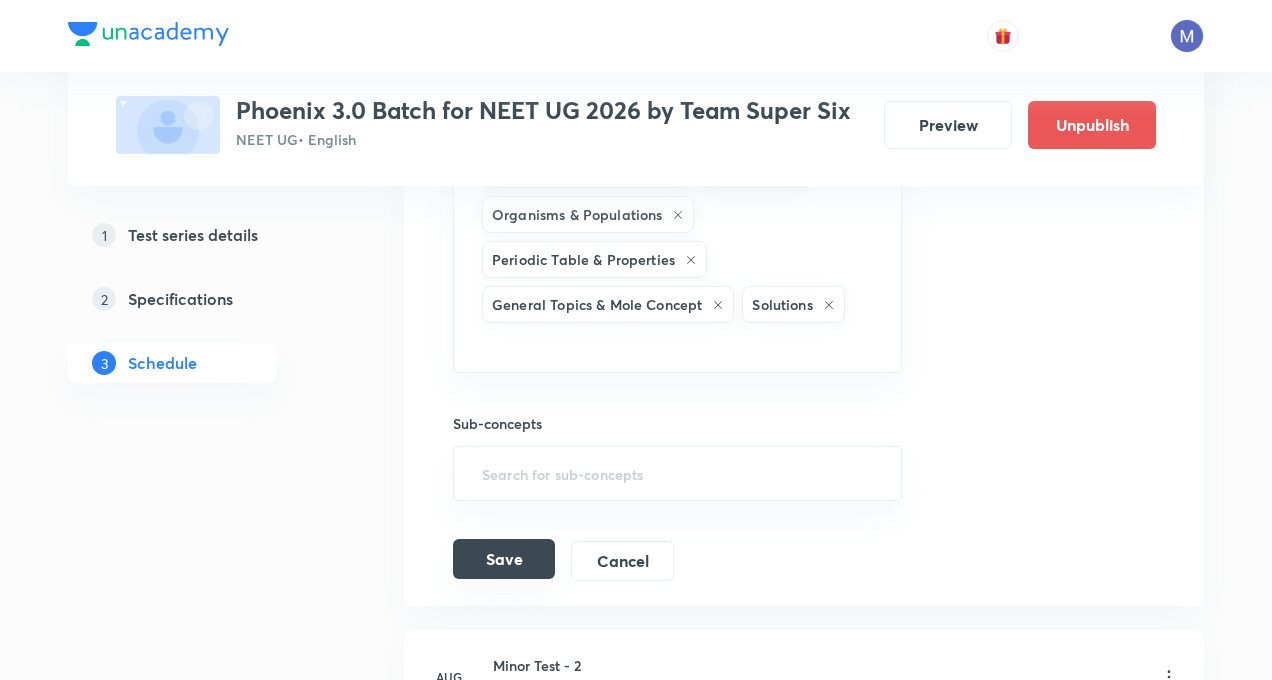 click on "Save" at bounding box center (504, 559) 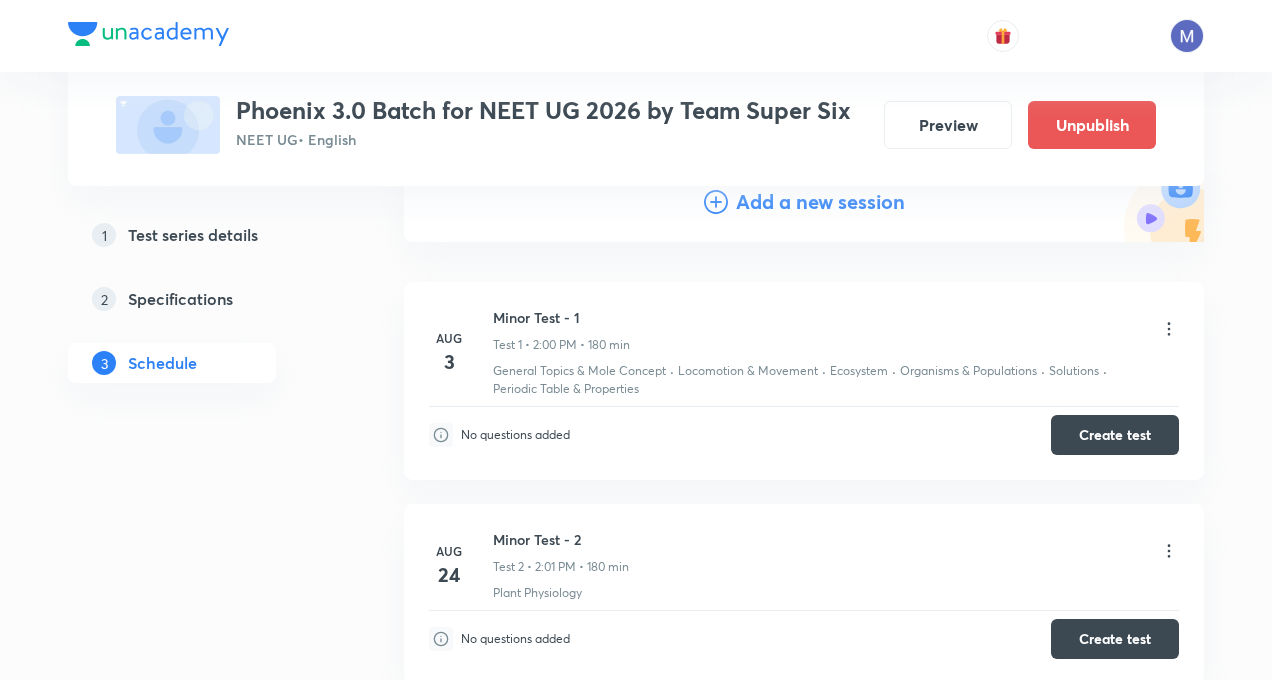 scroll, scrollTop: 234, scrollLeft: 0, axis: vertical 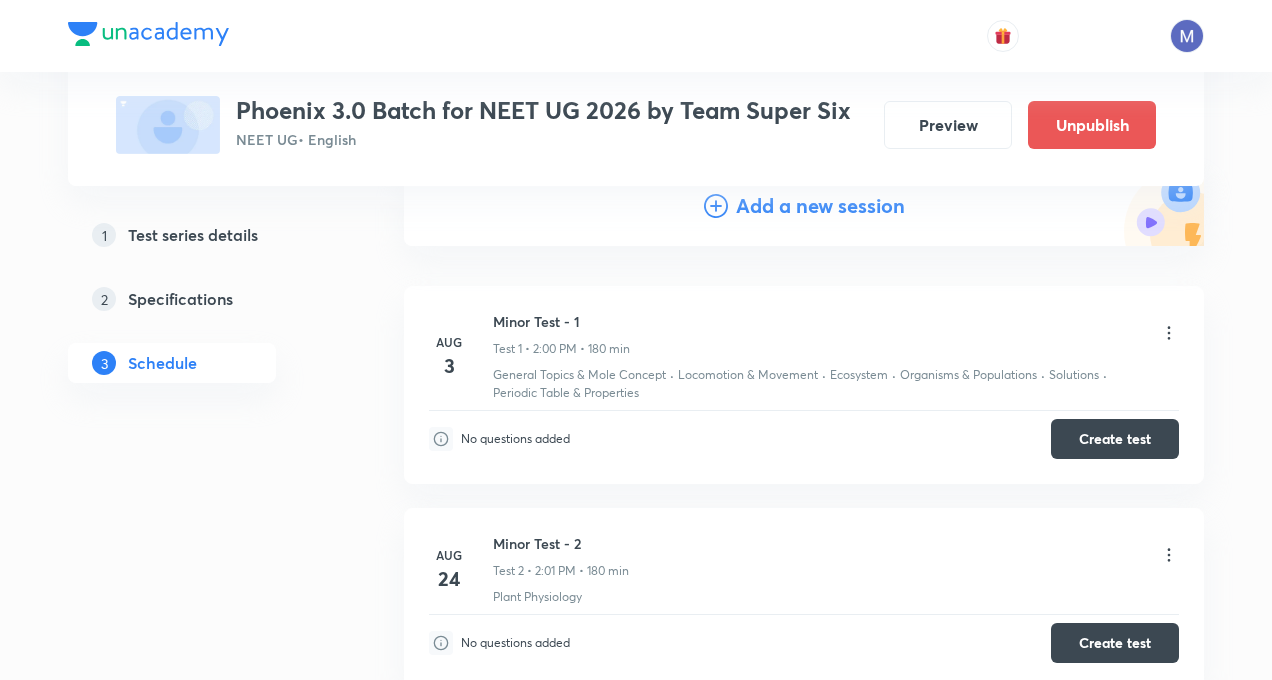 click 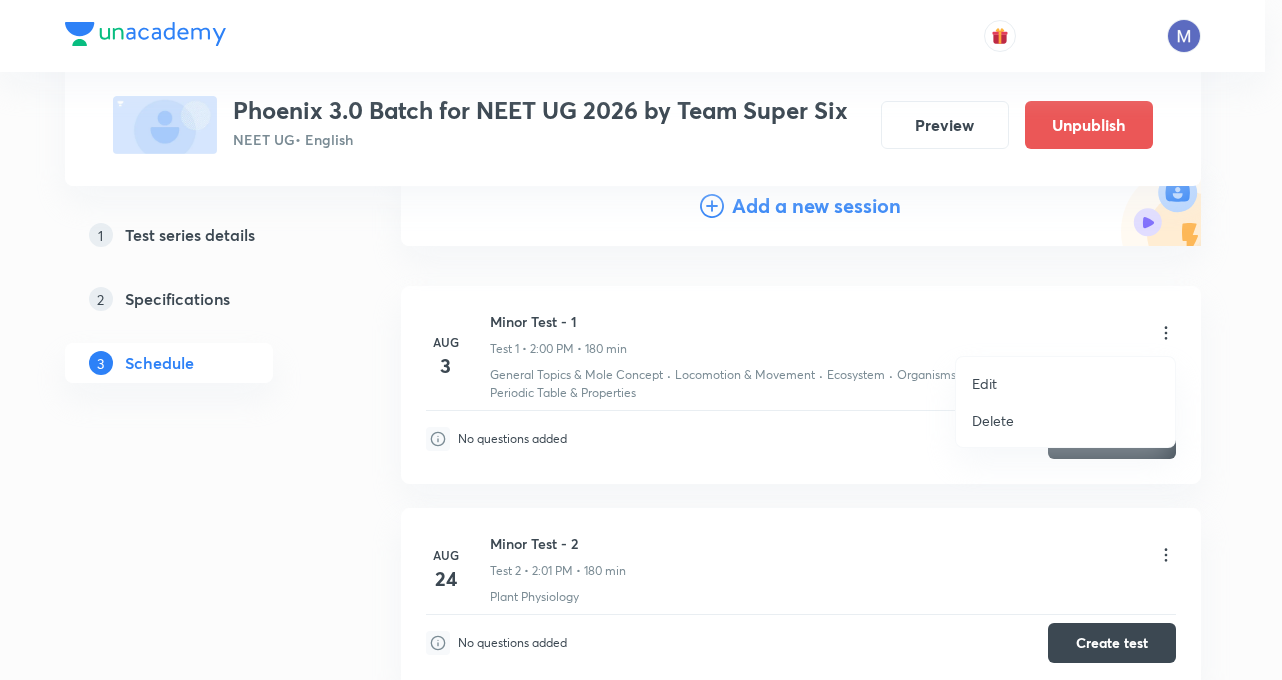 click on "Edit" at bounding box center (1065, 383) 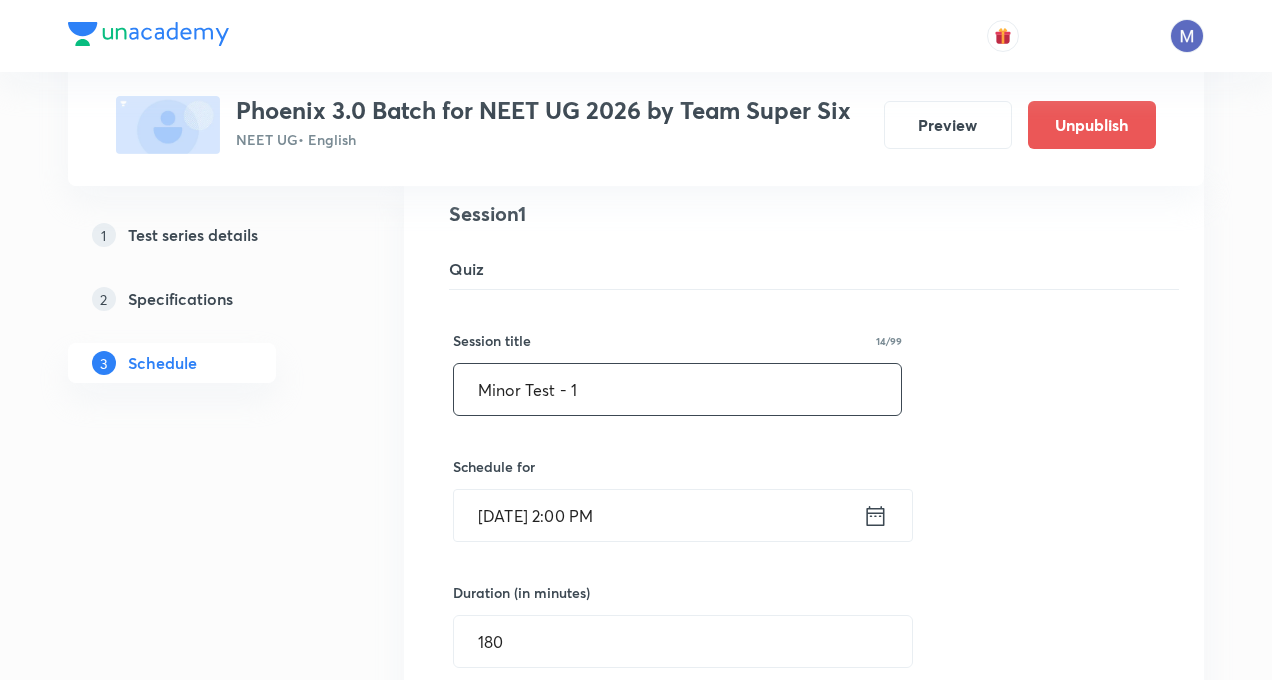 drag, startPoint x: 977, startPoint y: 398, endPoint x: 854, endPoint y: 390, distance: 123.25989 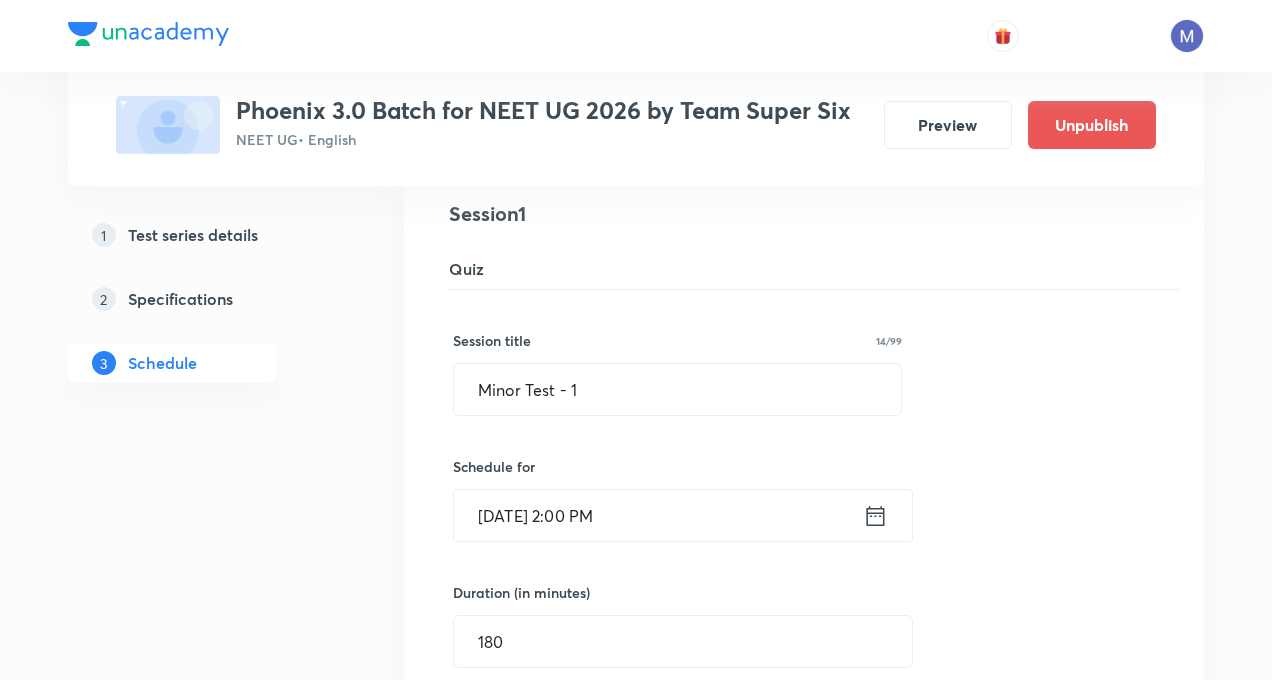 click on "Session title 14/99 [MEDICAL_DATA] - 1 ​ Schedule for [DATE] 2:00 PM ​ Duration (in minutes) 180 ​ Concepts General Topics & Mole Concept Locomotion & Movement Ecosystem Organisms & Populations Solutions Periodic Table & Properties ​ Sub-concepts ​ Save Cancel" at bounding box center [804, 718] 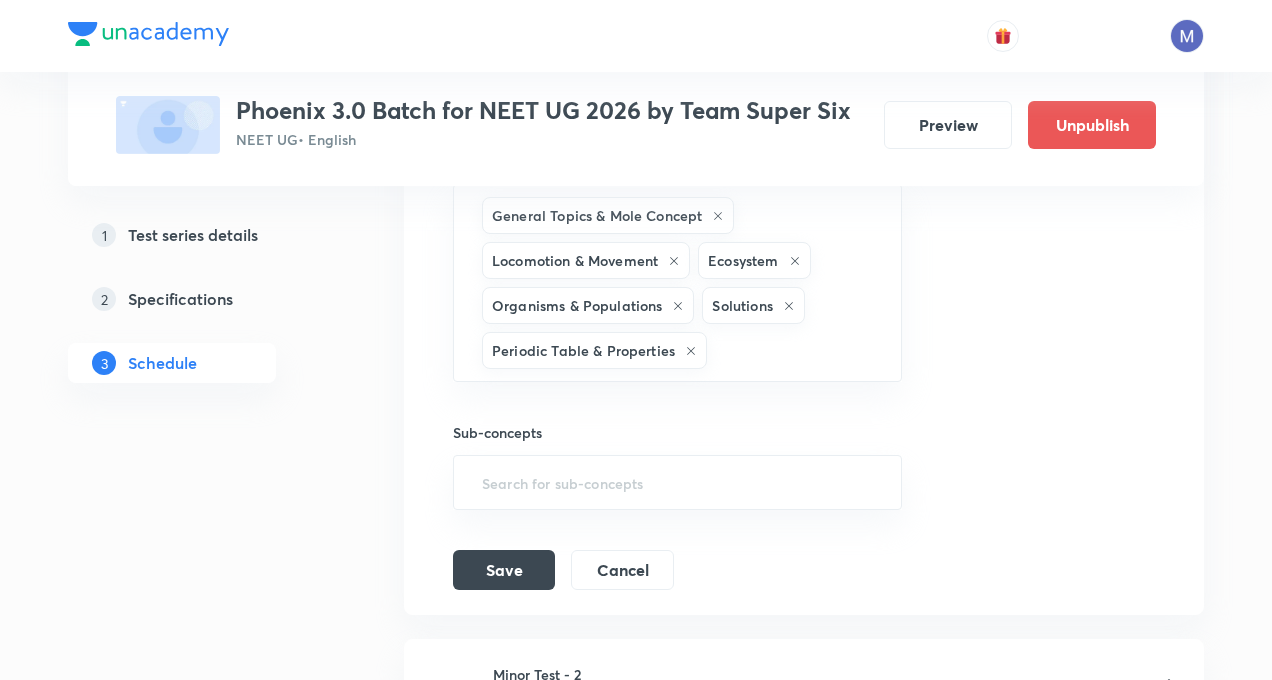 scroll, scrollTop: 794, scrollLeft: 0, axis: vertical 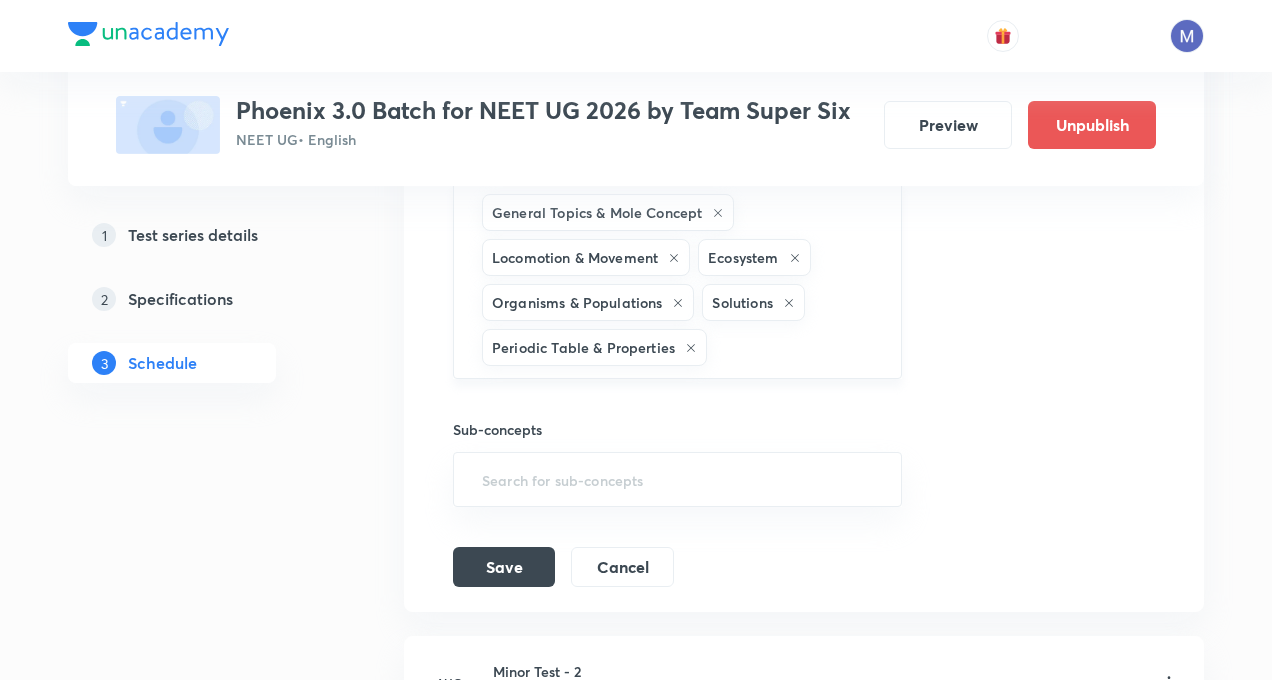 click at bounding box center [794, 347] 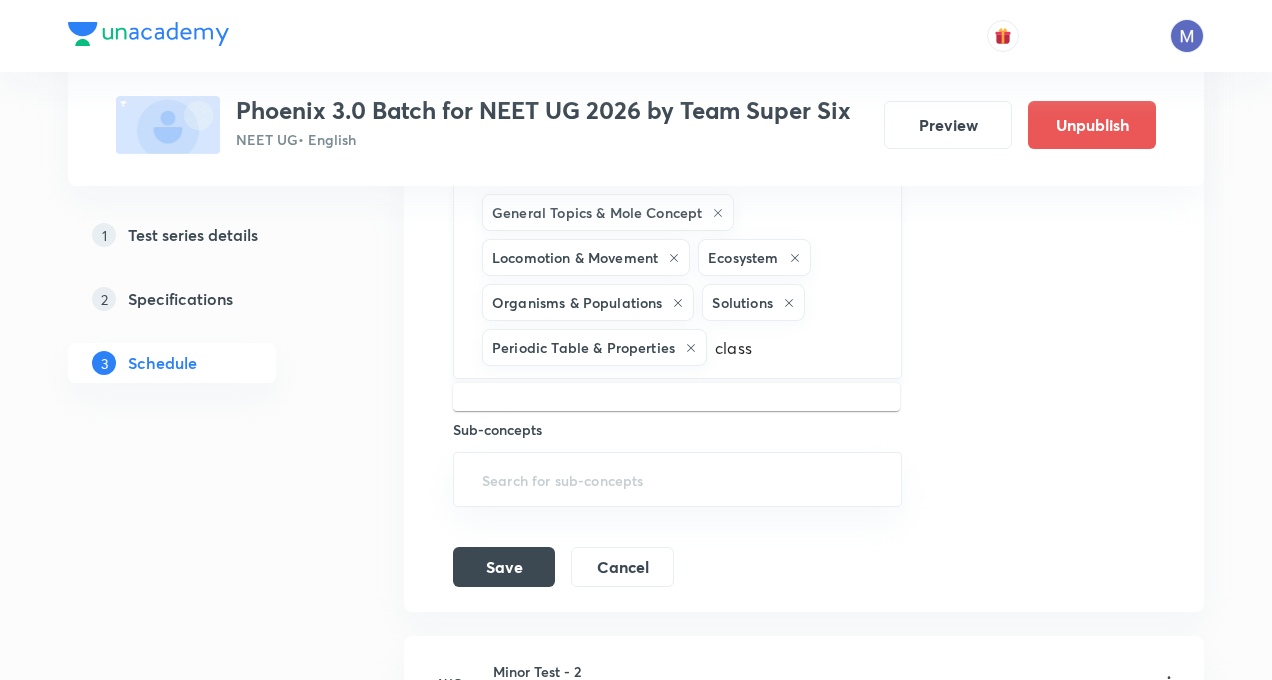 type on "classi" 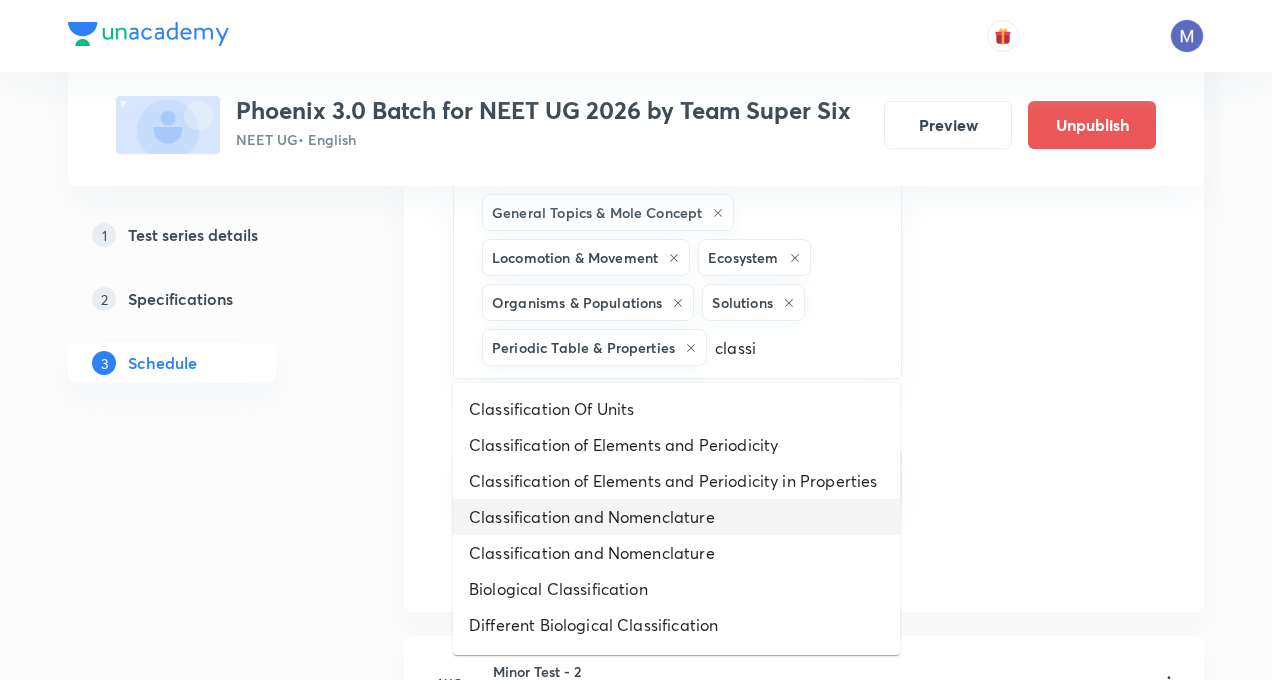 click on "Classification and Nomenclature" at bounding box center [676, 517] 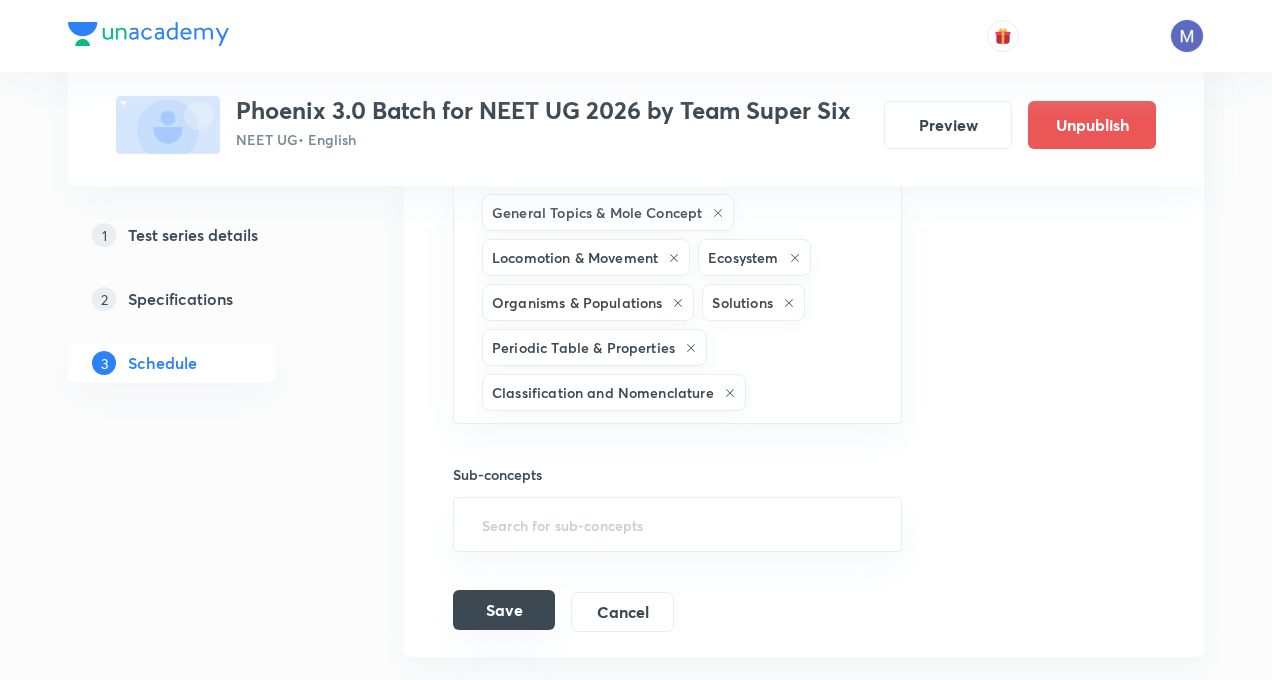 click on "Save" at bounding box center [504, 610] 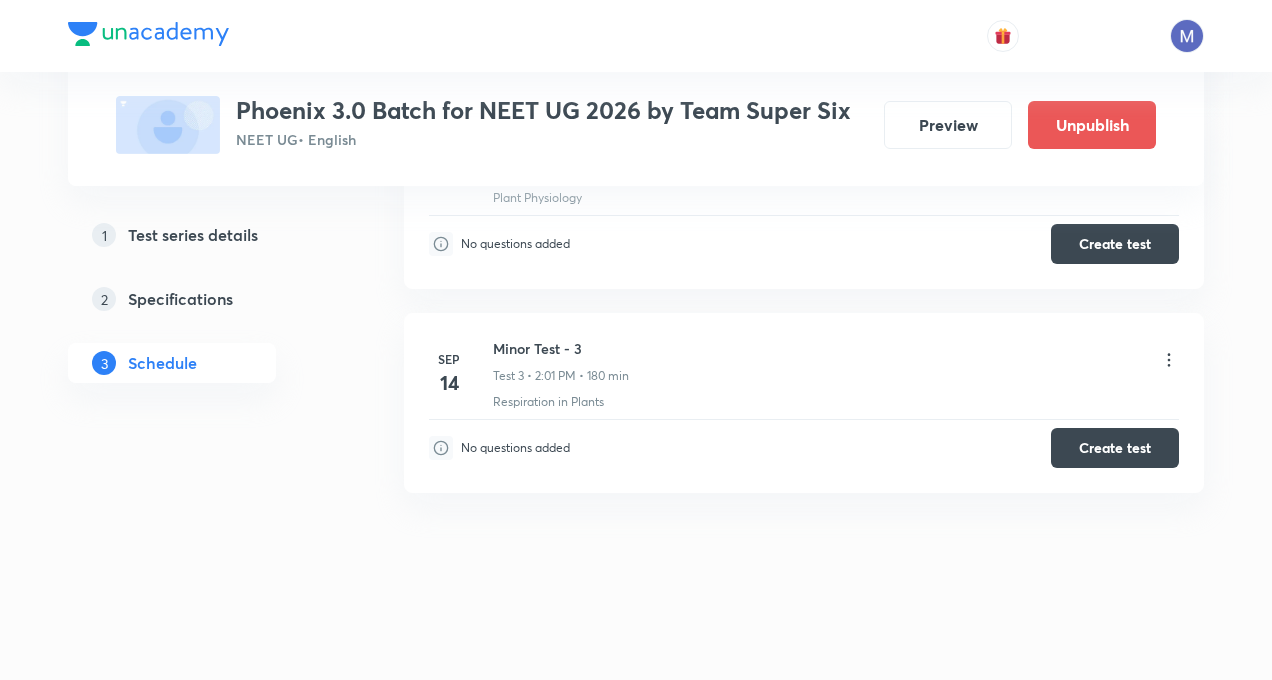 scroll, scrollTop: 635, scrollLeft: 0, axis: vertical 